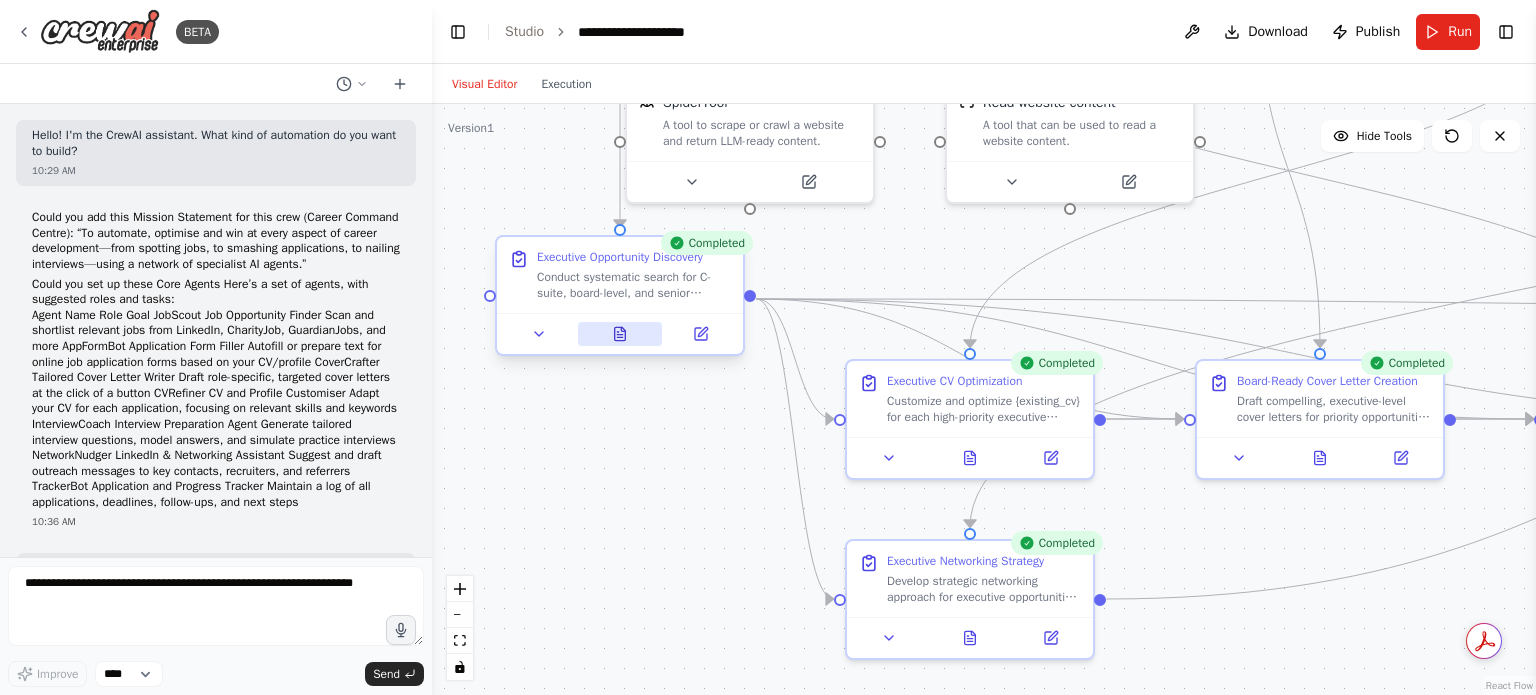 scroll, scrollTop: 0, scrollLeft: 0, axis: both 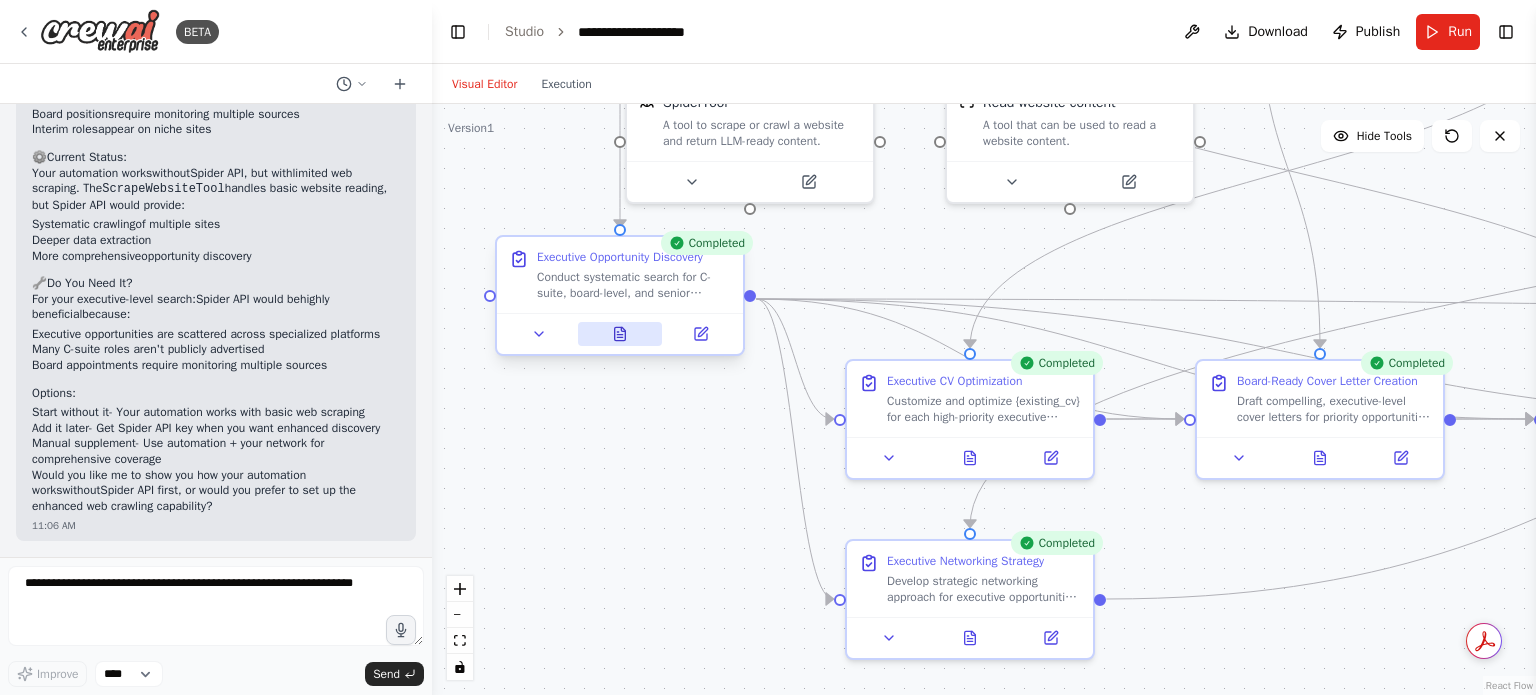 click 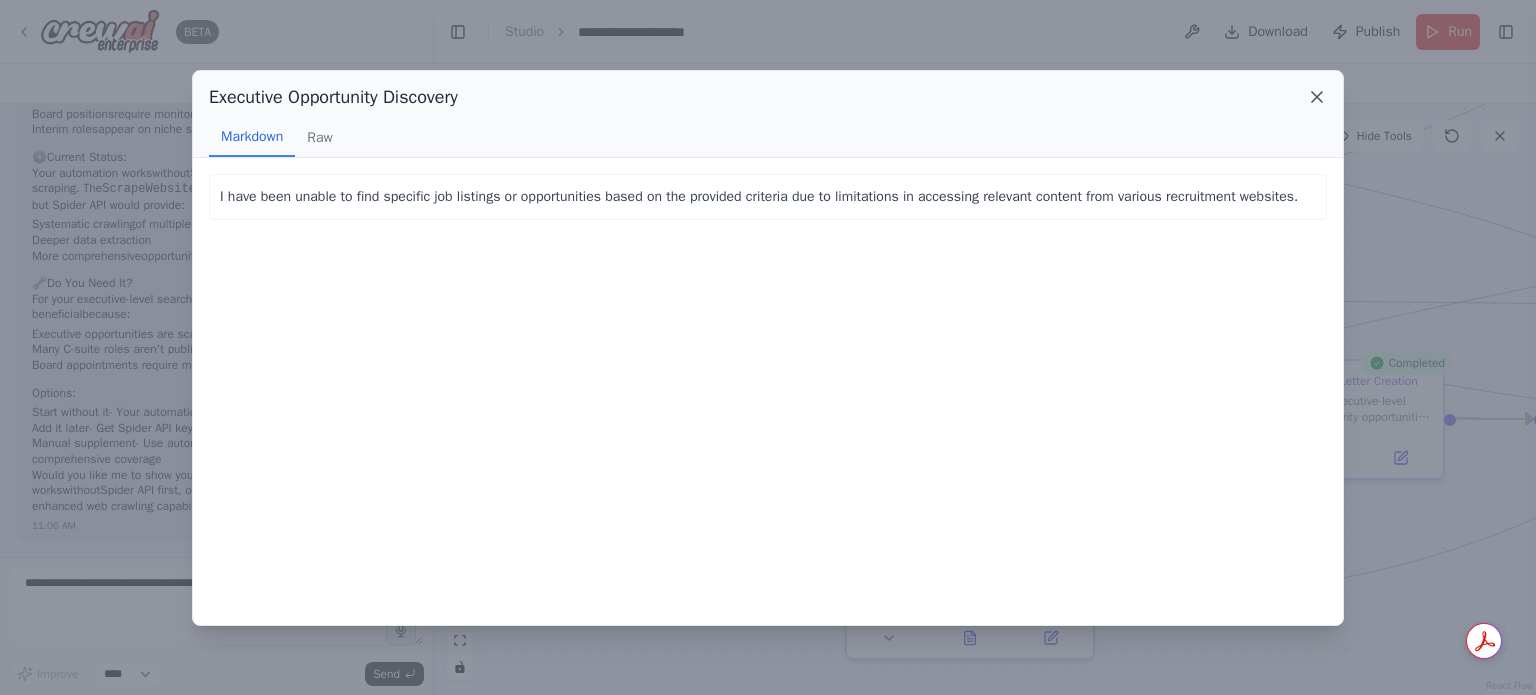click 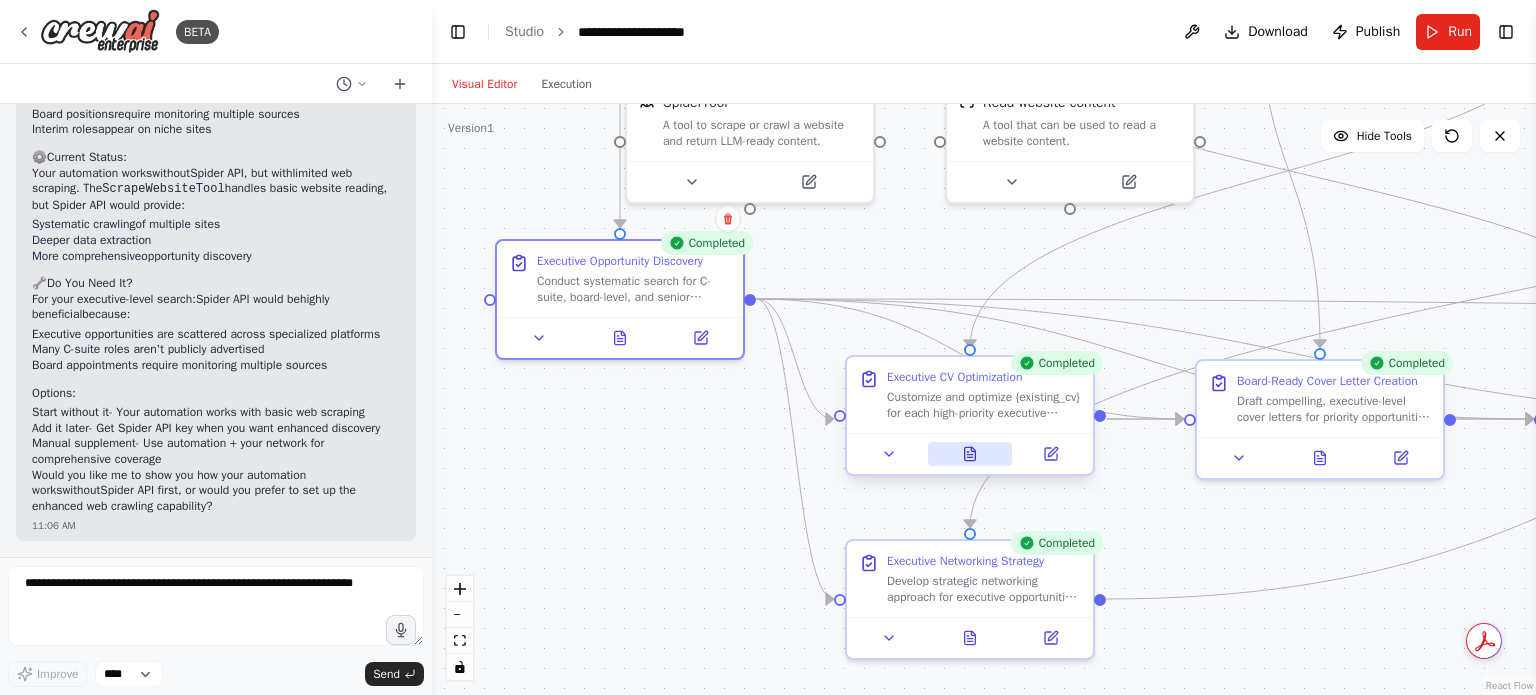 click 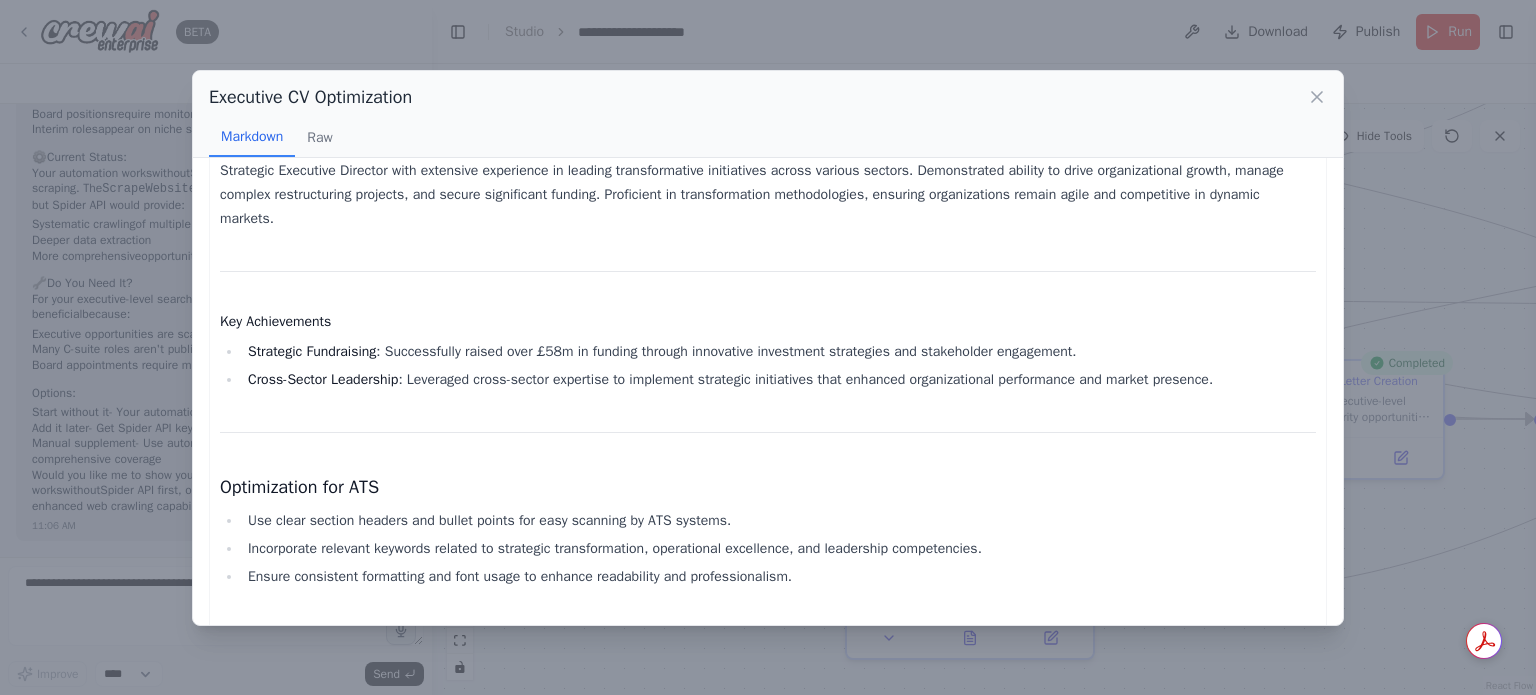 scroll, scrollTop: 3551, scrollLeft: 0, axis: vertical 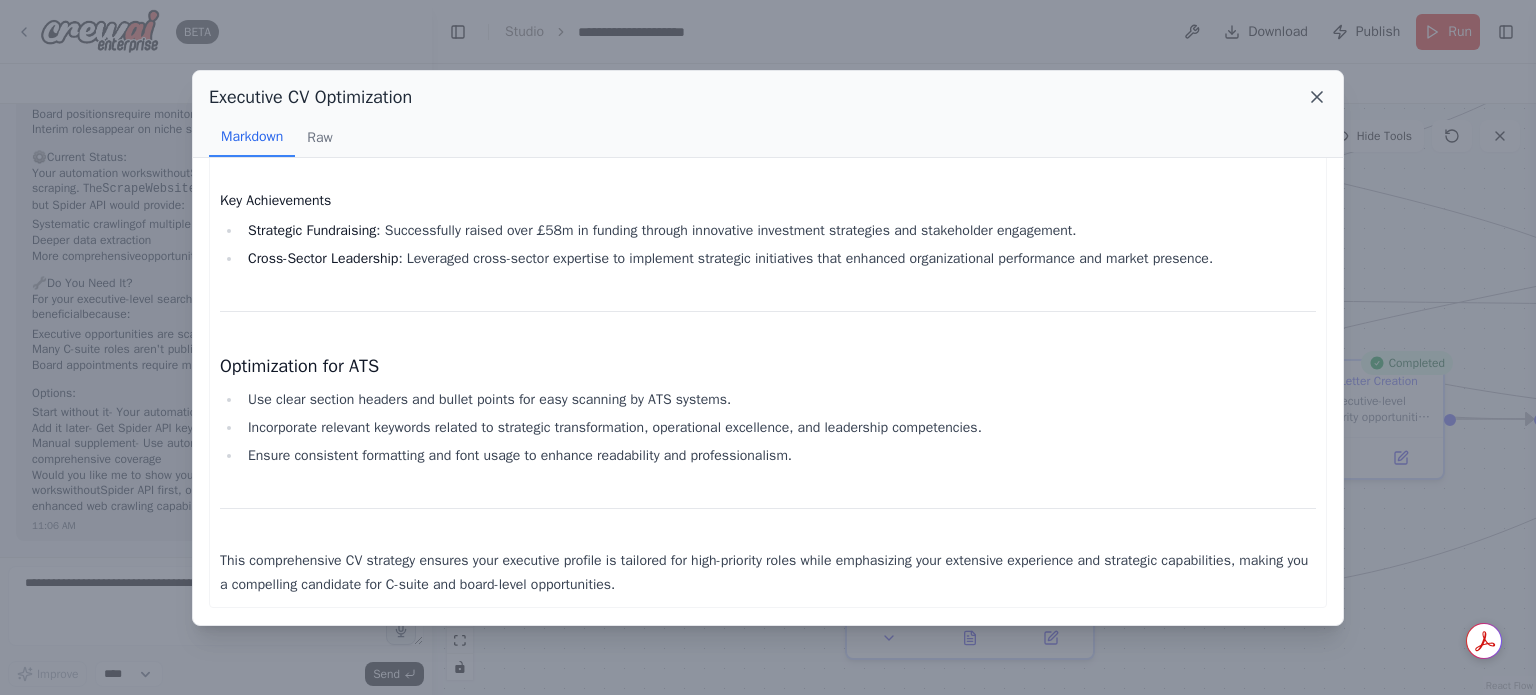 click 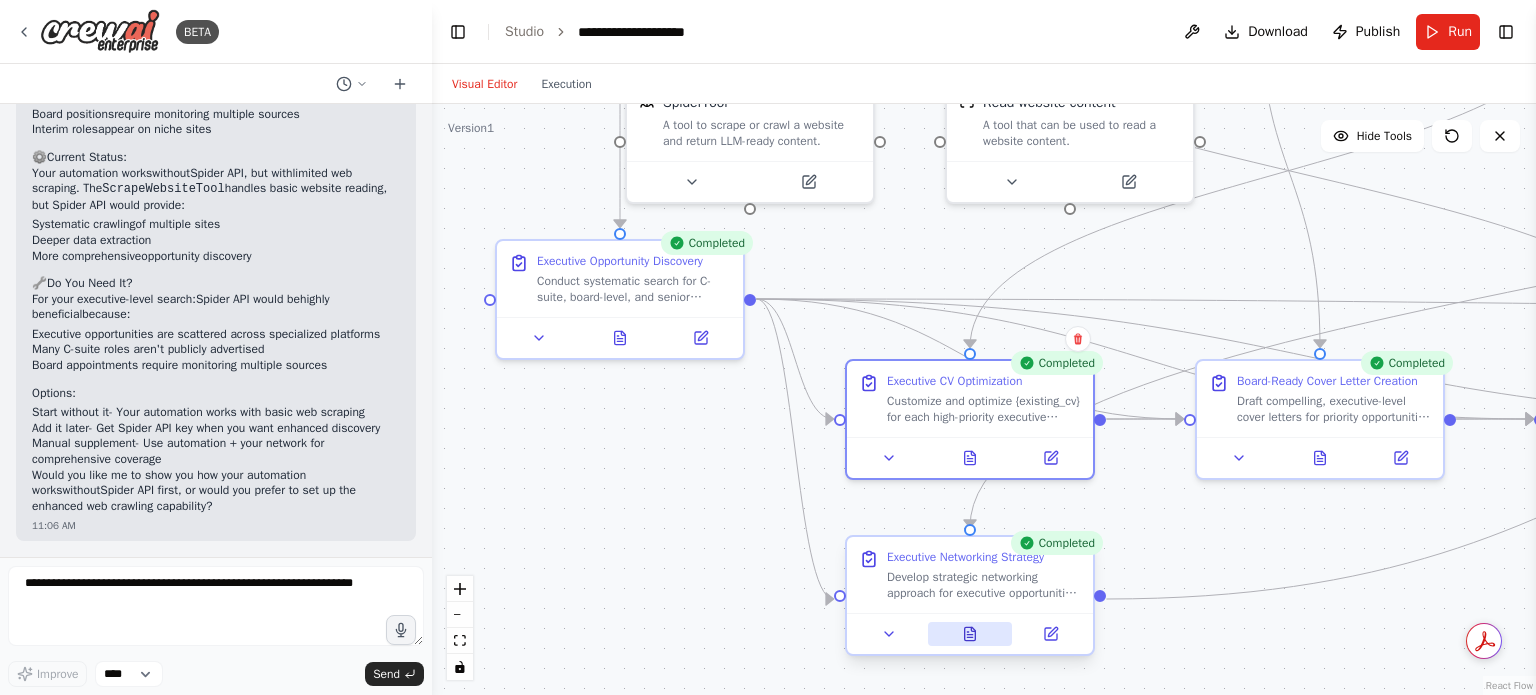click 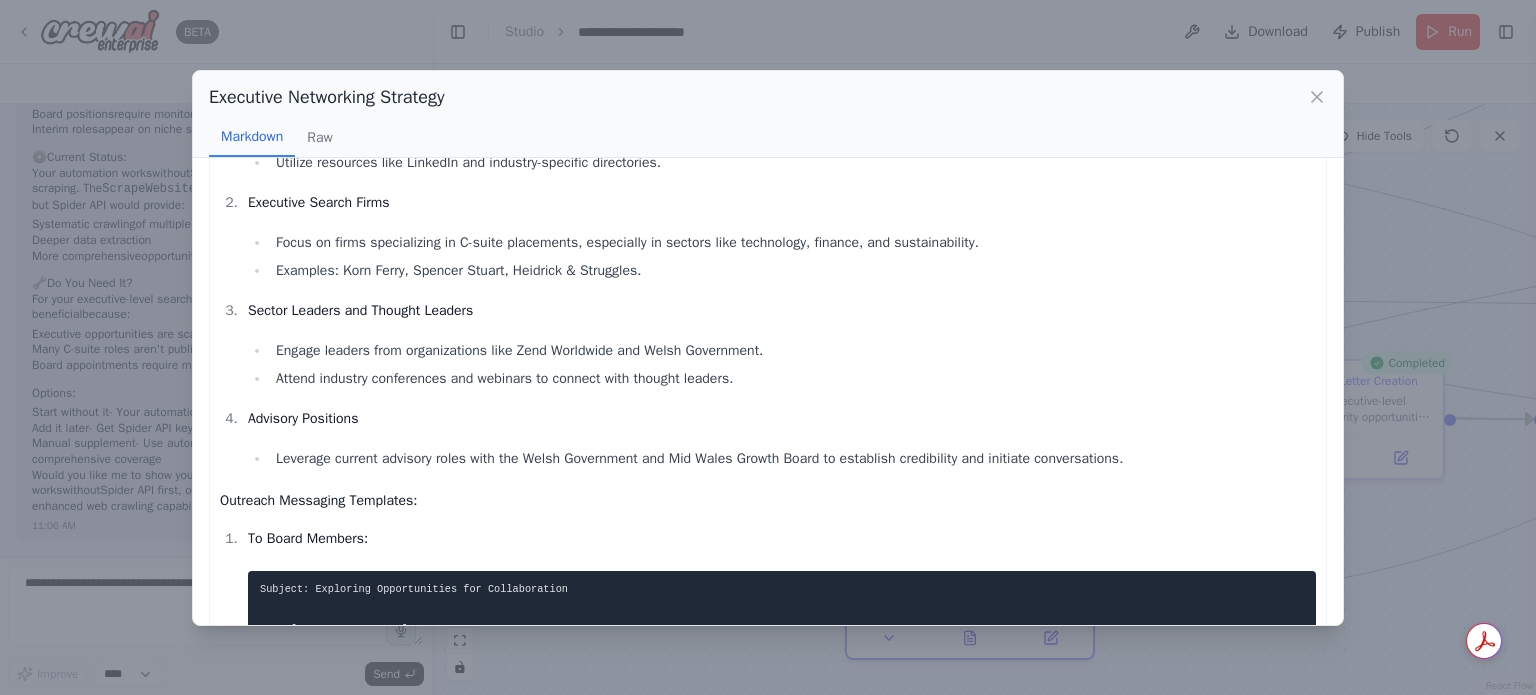 scroll, scrollTop: 0, scrollLeft: 0, axis: both 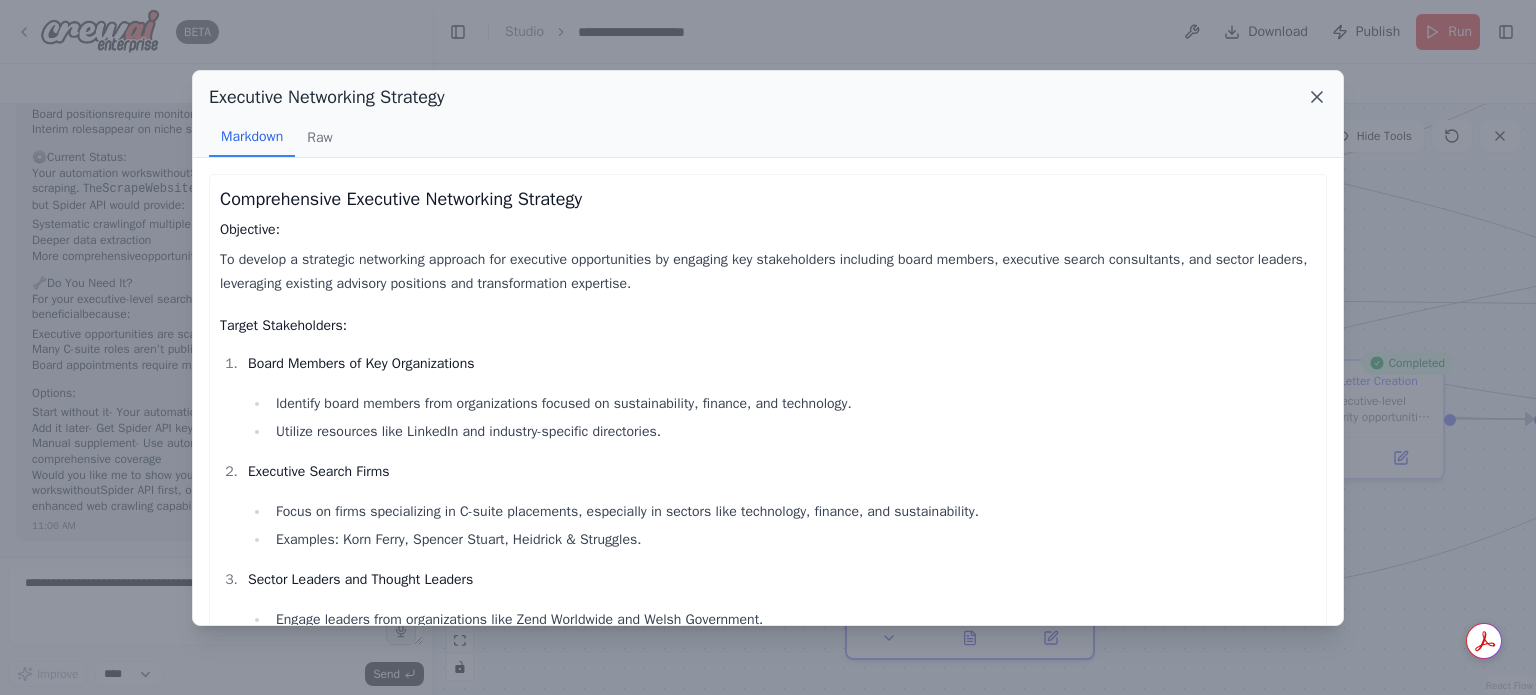 click 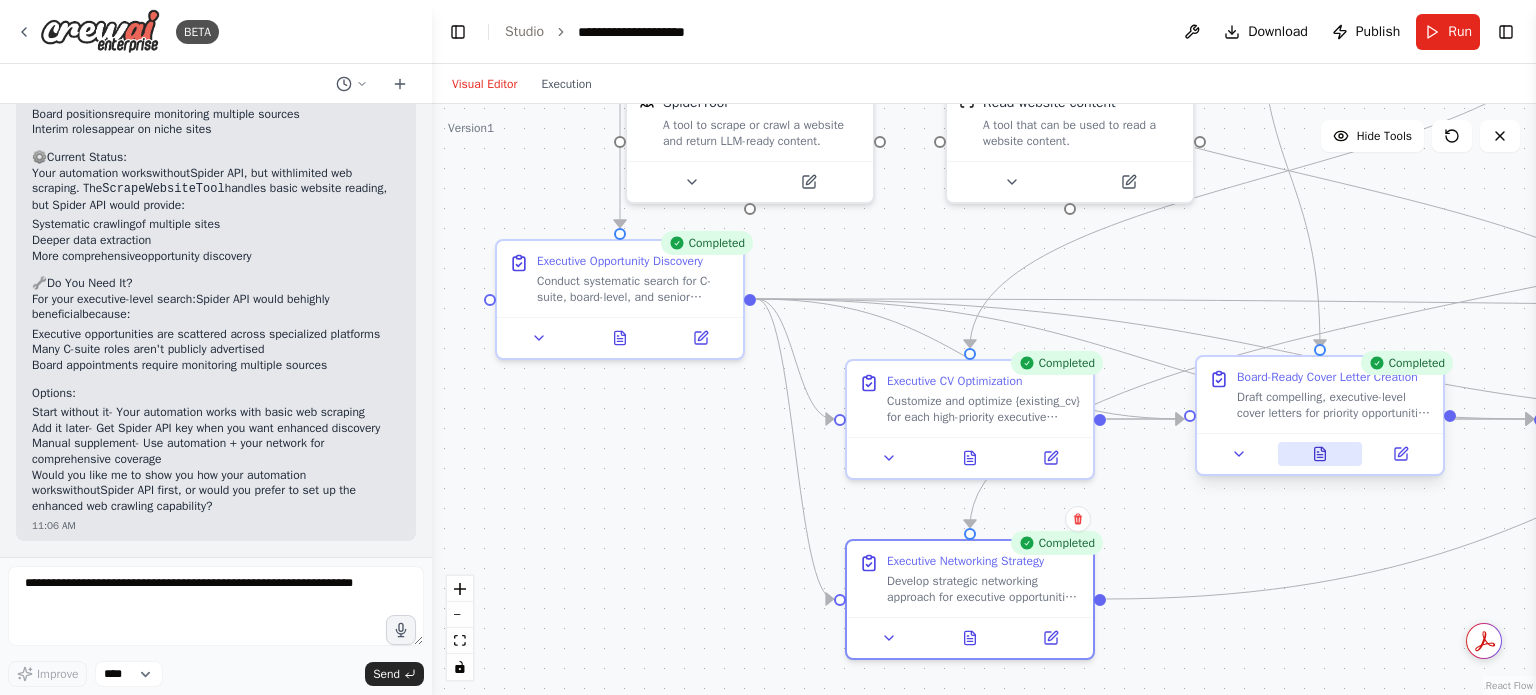click 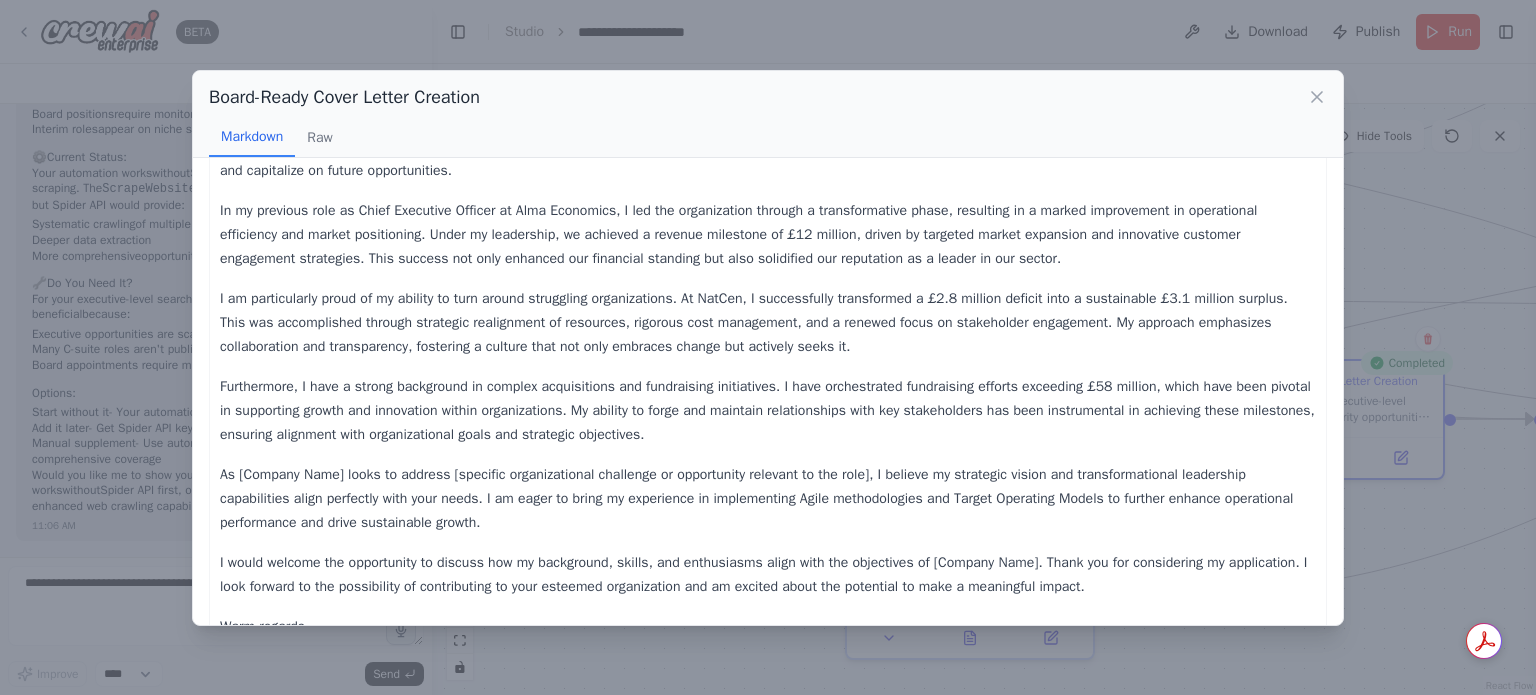 scroll, scrollTop: 445, scrollLeft: 0, axis: vertical 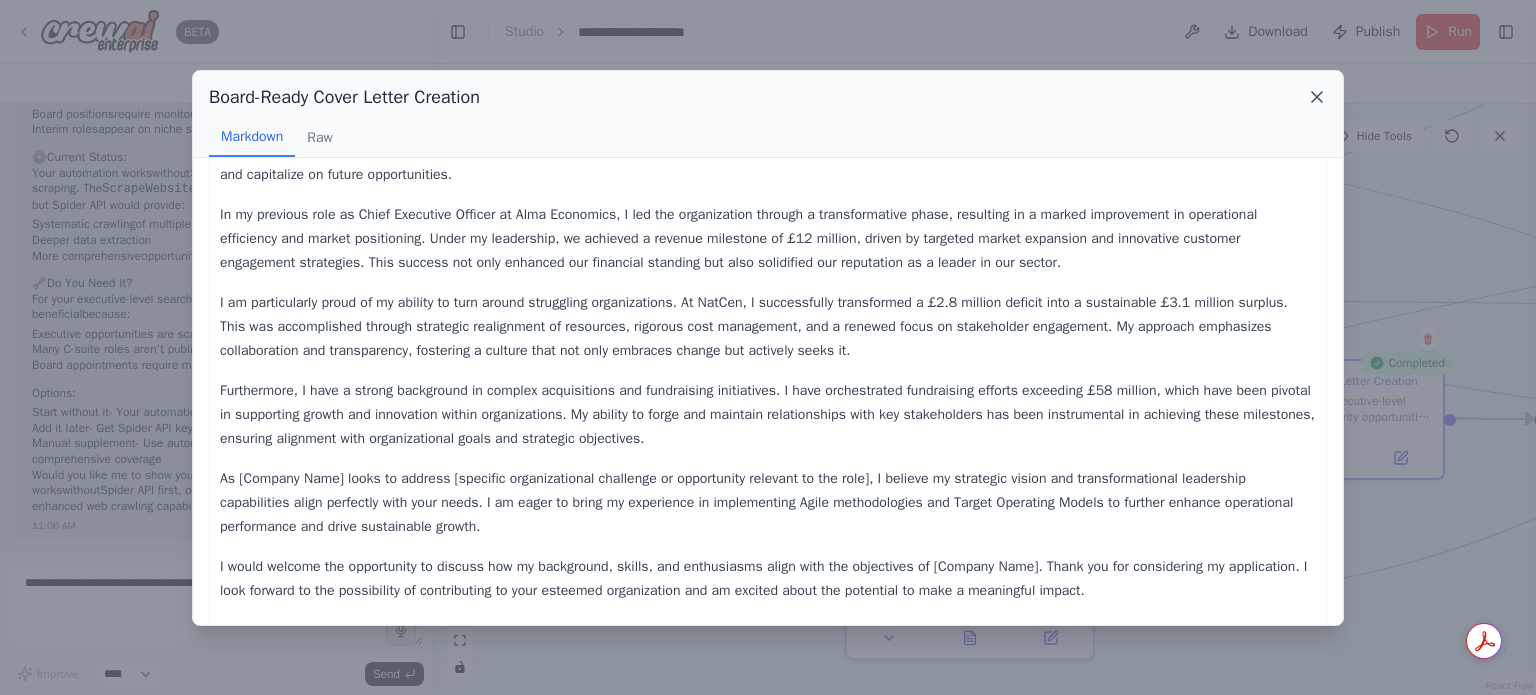 click 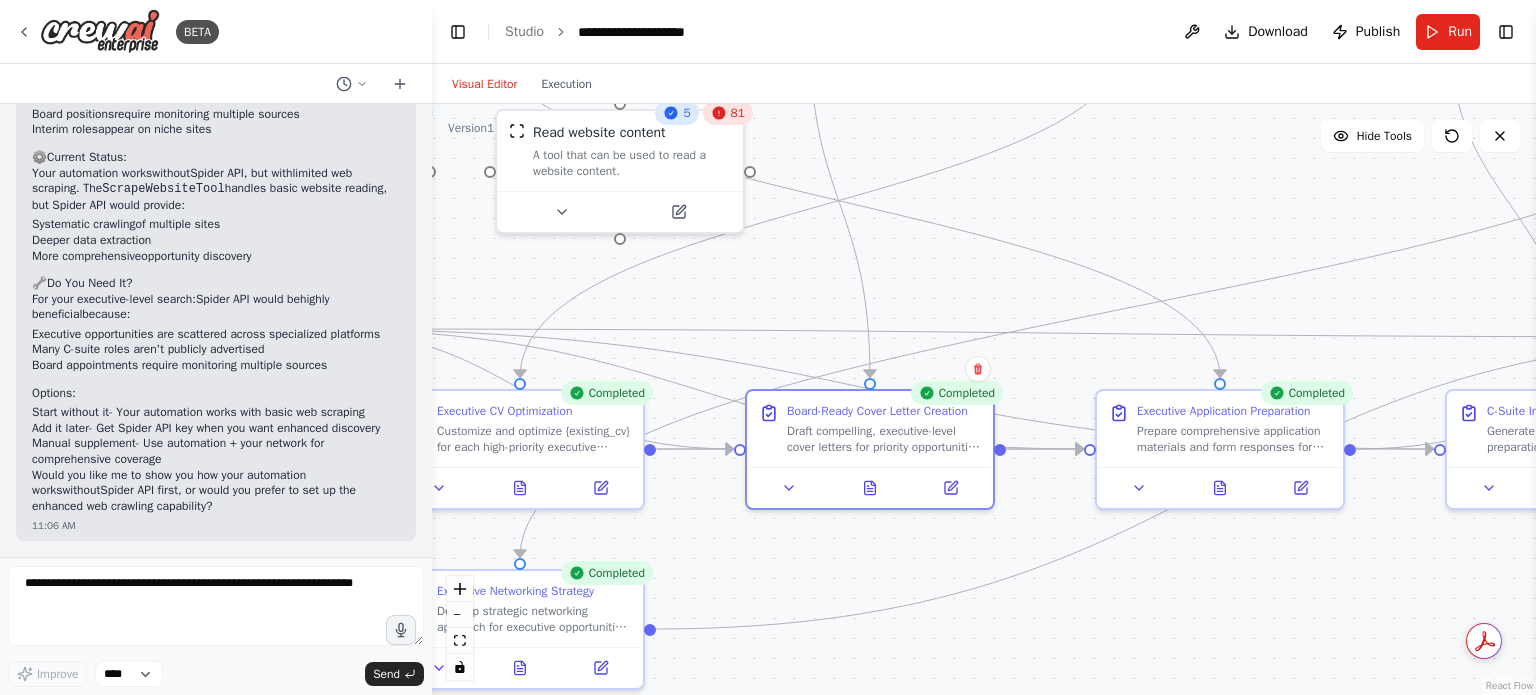 drag, startPoint x: 1372, startPoint y: 561, endPoint x: 917, endPoint y: 591, distance: 455.98795 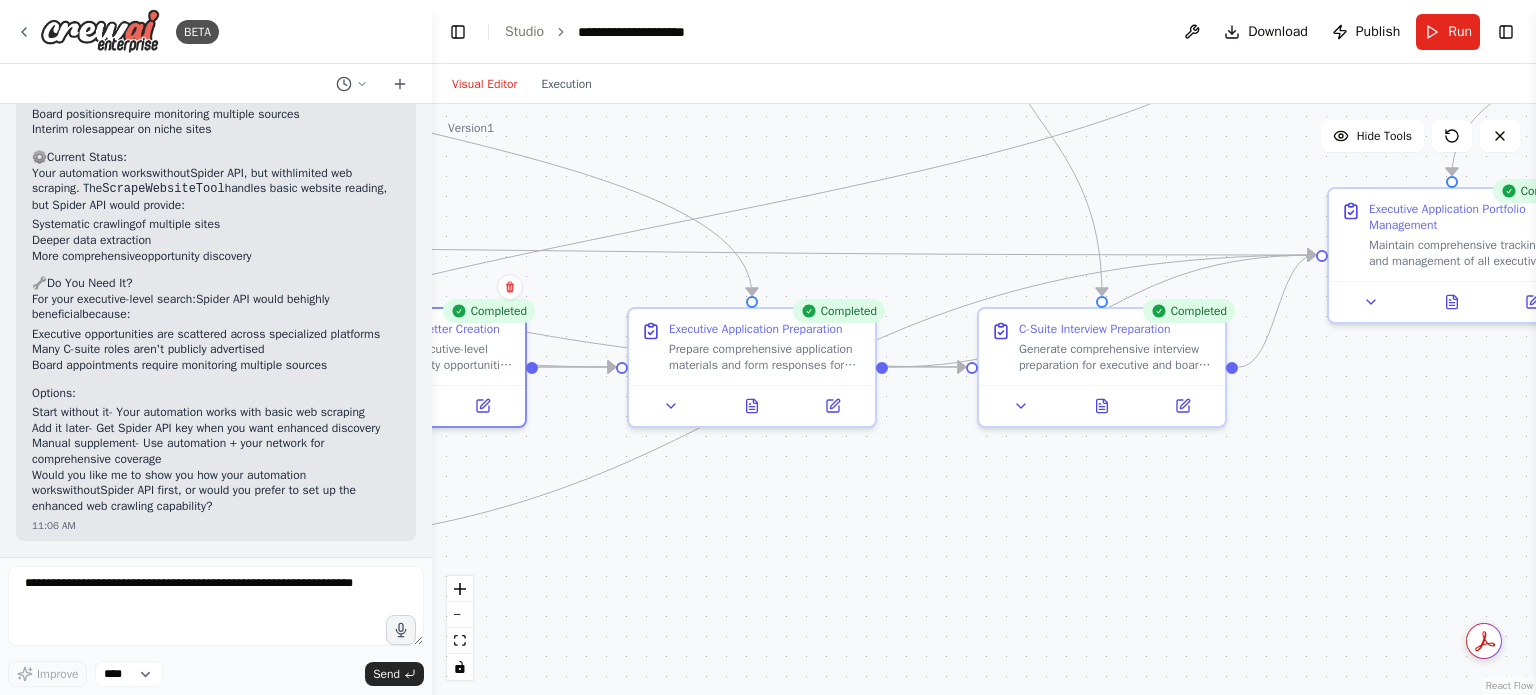 drag, startPoint x: 1267, startPoint y: 602, endPoint x: 804, endPoint y: 520, distance: 470.20526 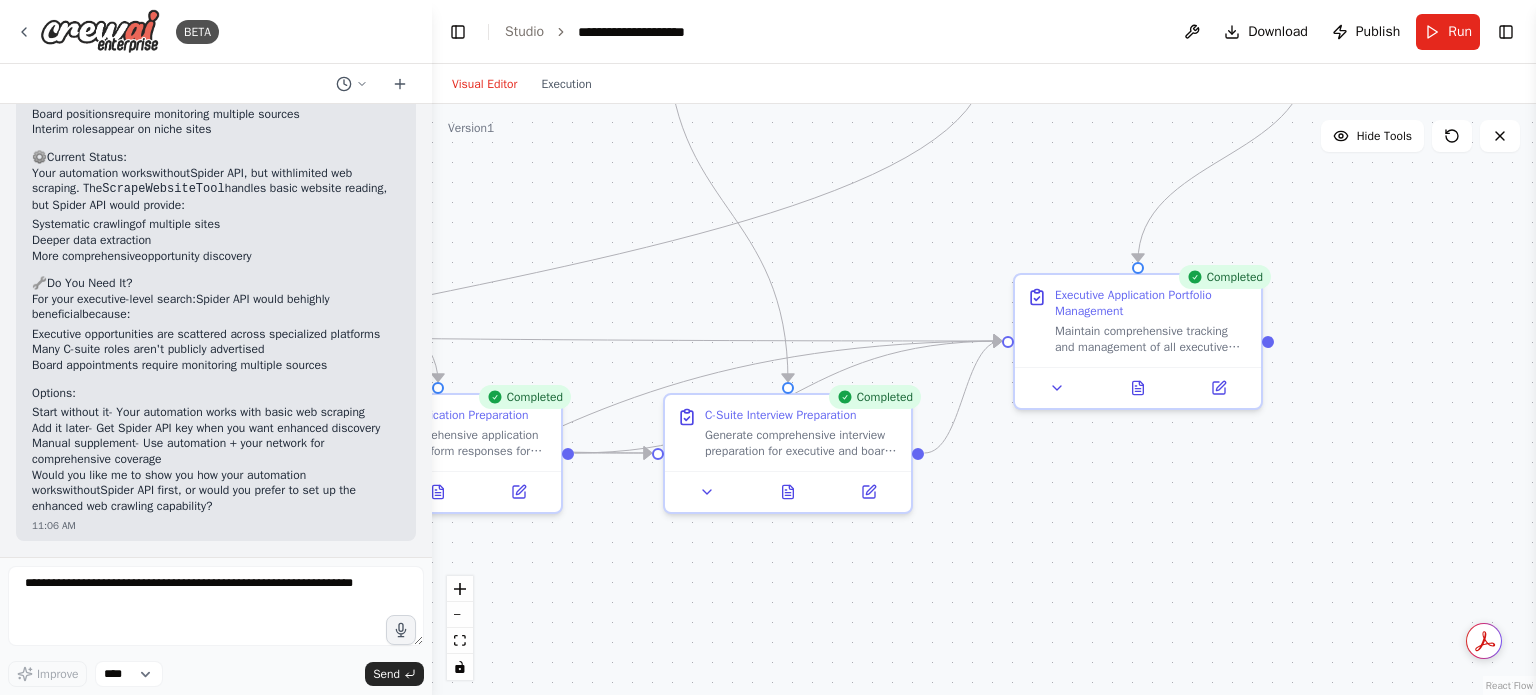 drag, startPoint x: 1124, startPoint y: 517, endPoint x: 800, endPoint y: 607, distance: 336.26776 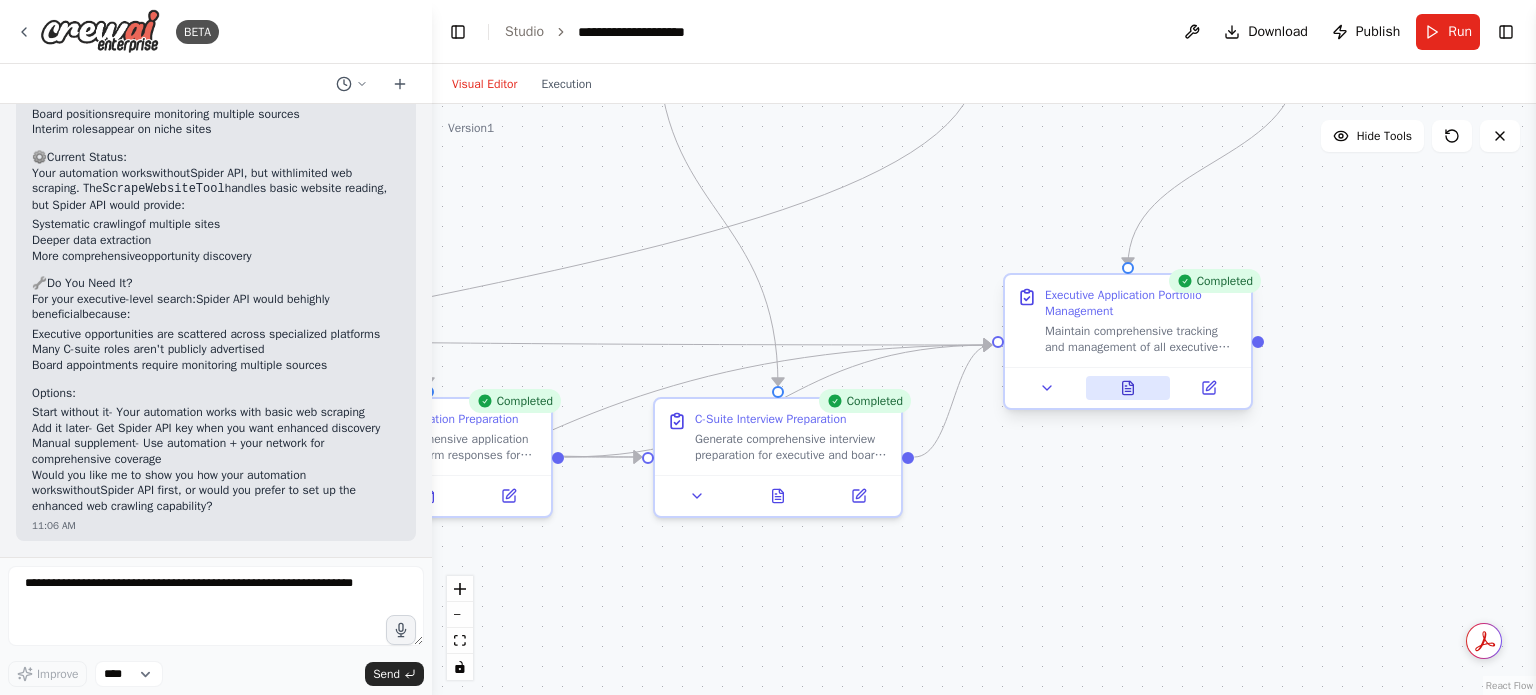 click 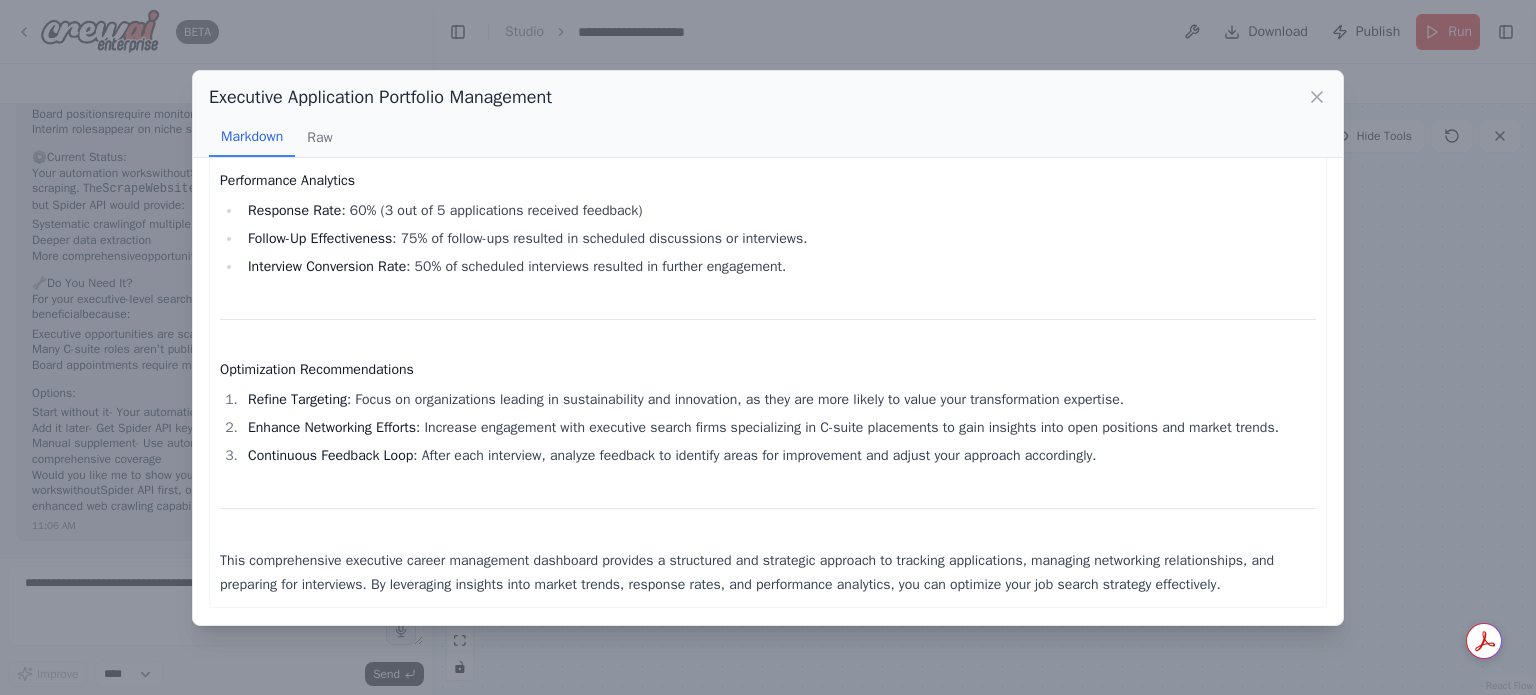 scroll, scrollTop: 1124, scrollLeft: 0, axis: vertical 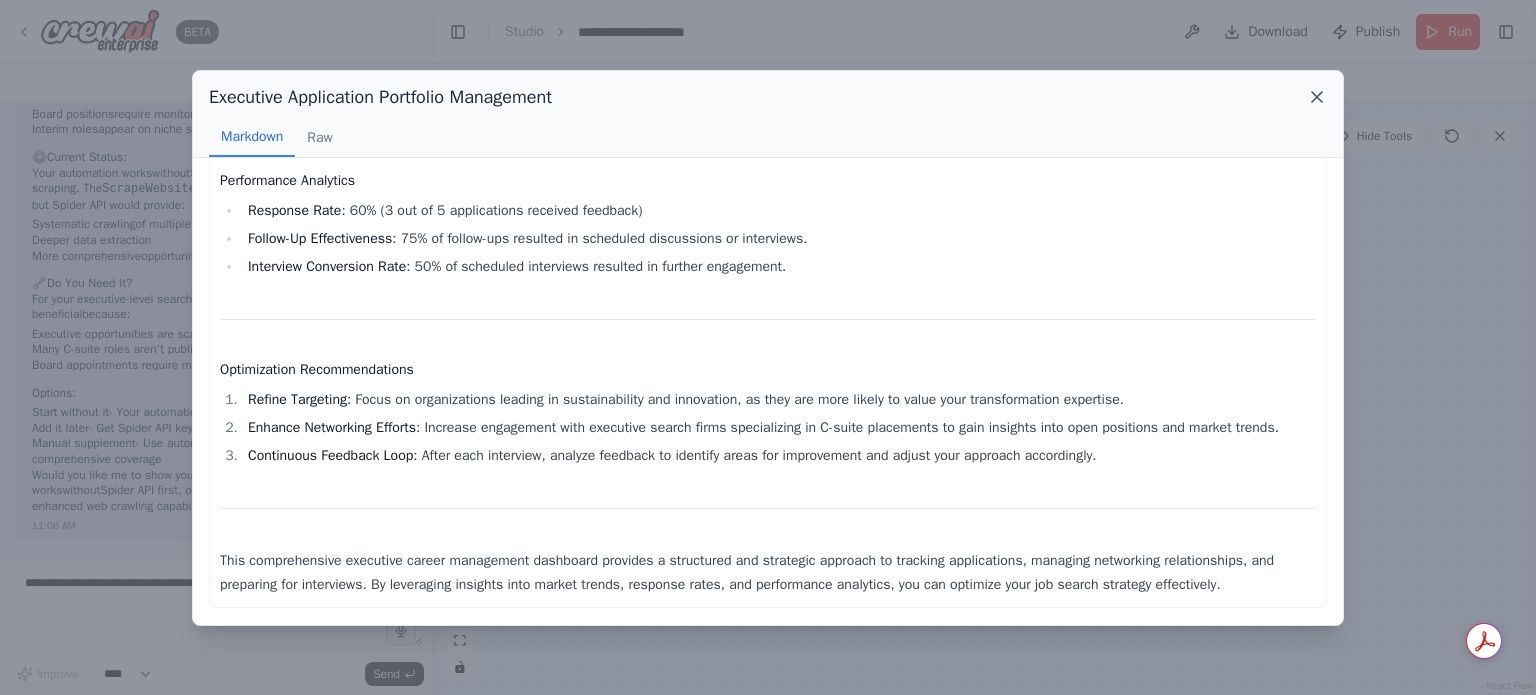 click 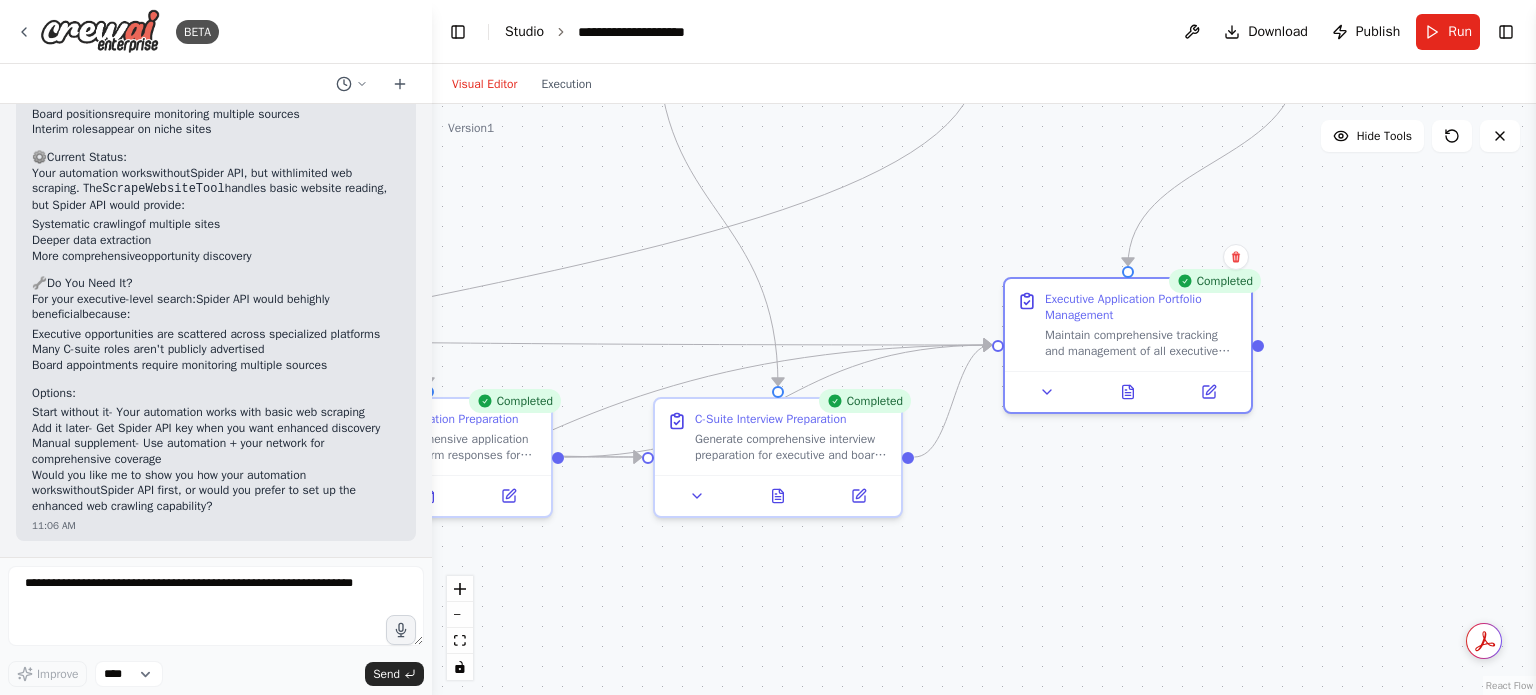 click on "Studio" at bounding box center [524, 31] 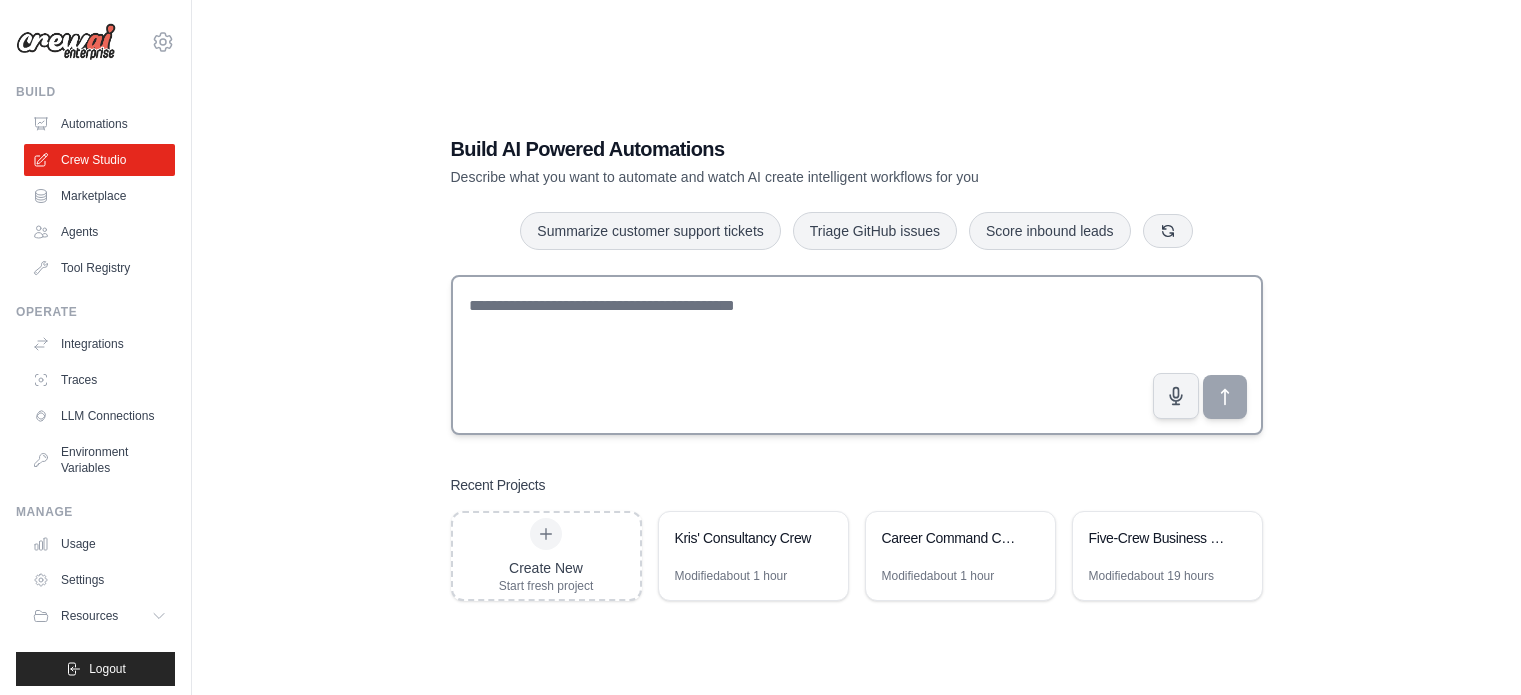 scroll, scrollTop: 0, scrollLeft: 0, axis: both 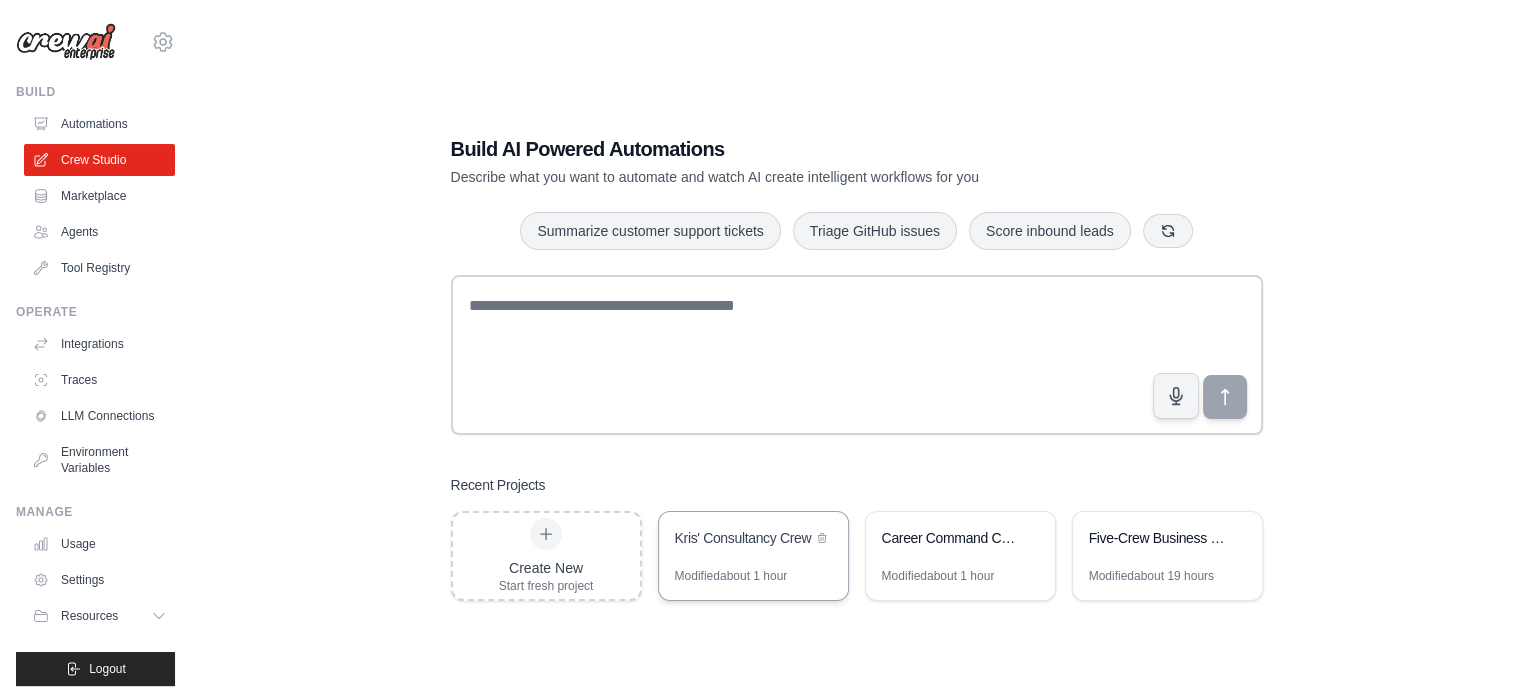 click on "Modified  about 1 hour" at bounding box center (731, 576) 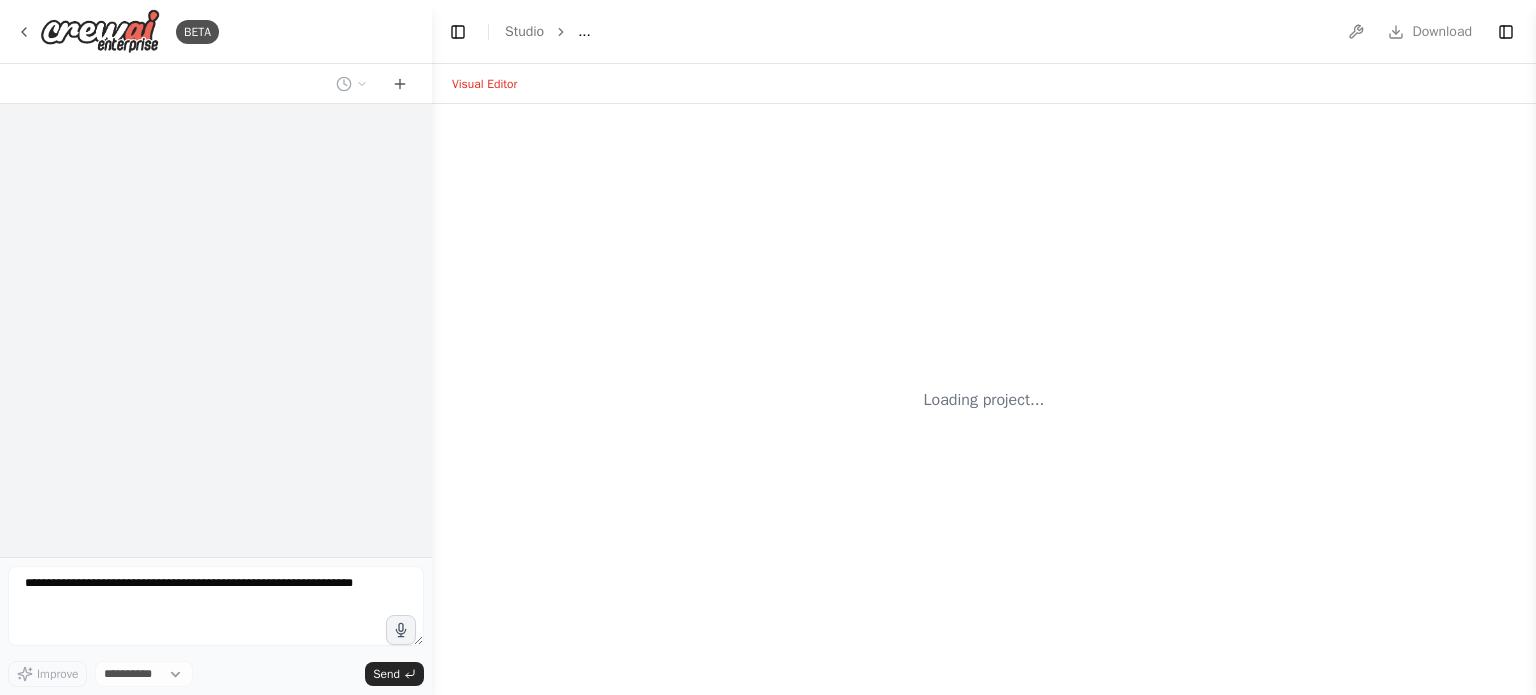 scroll, scrollTop: 0, scrollLeft: 0, axis: both 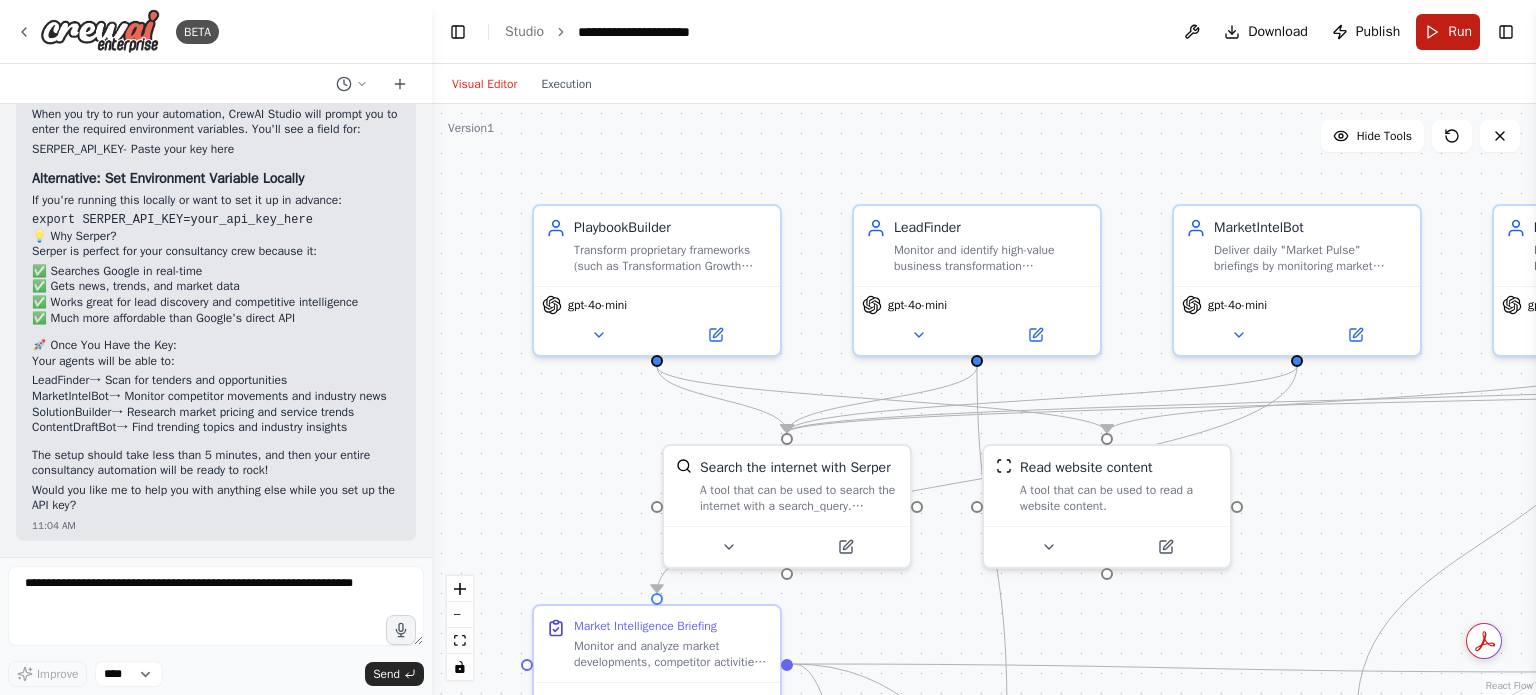 click on "Run" at bounding box center (1460, 32) 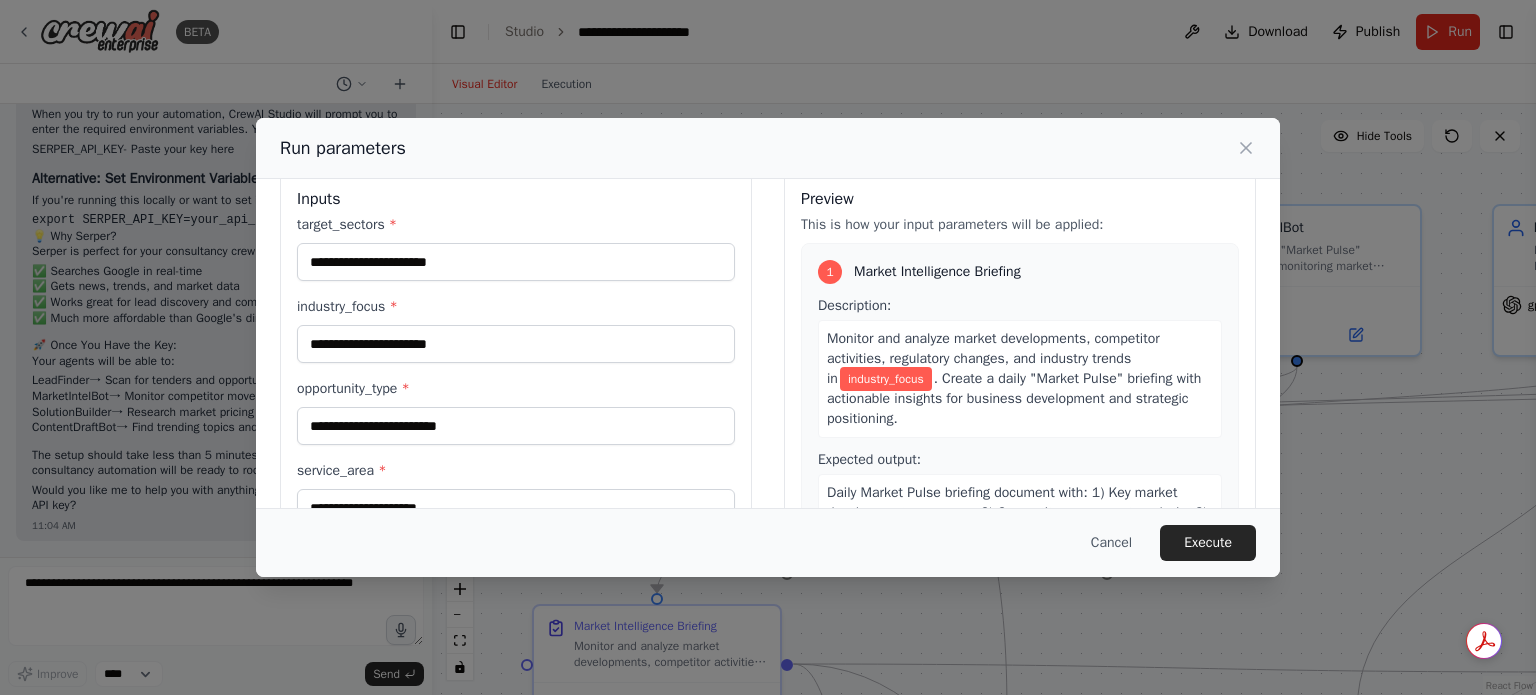 scroll, scrollTop: 0, scrollLeft: 0, axis: both 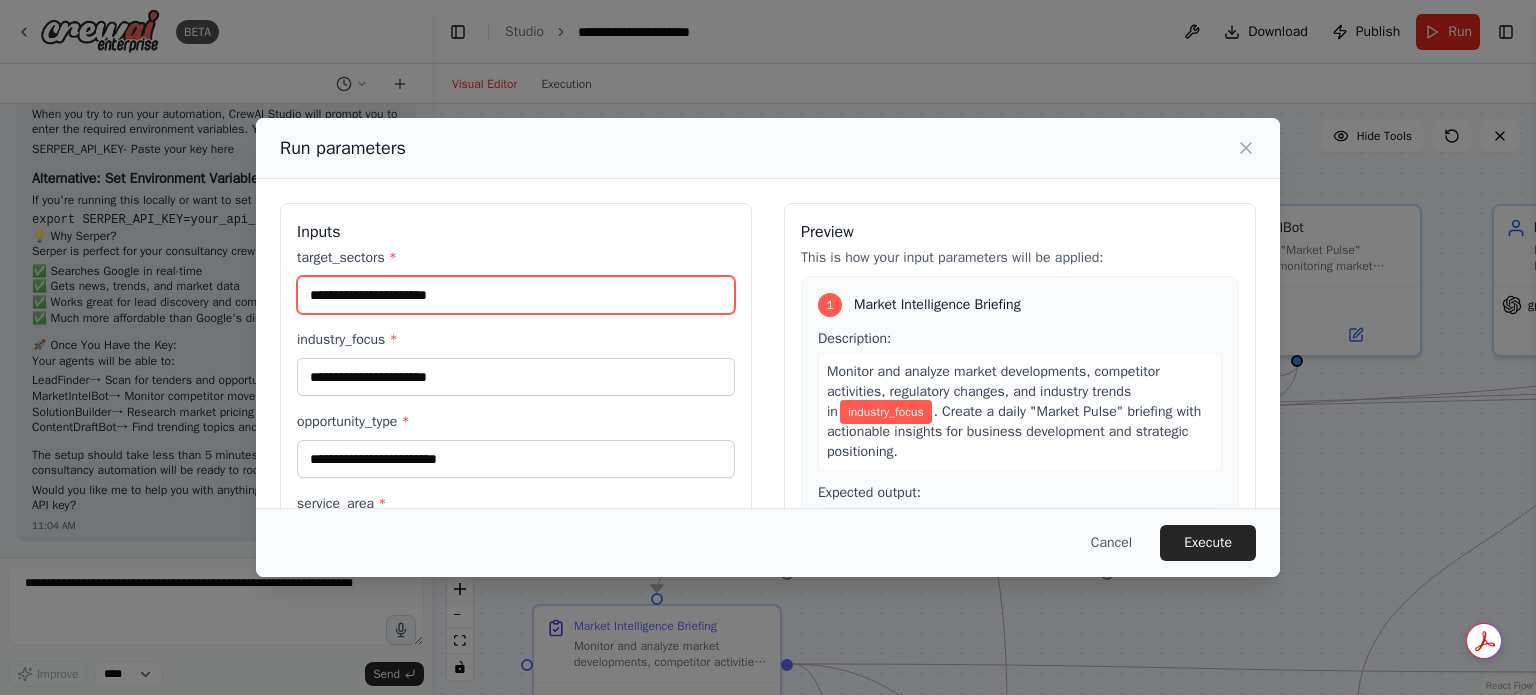 click on "target_sectors *" at bounding box center [516, 295] 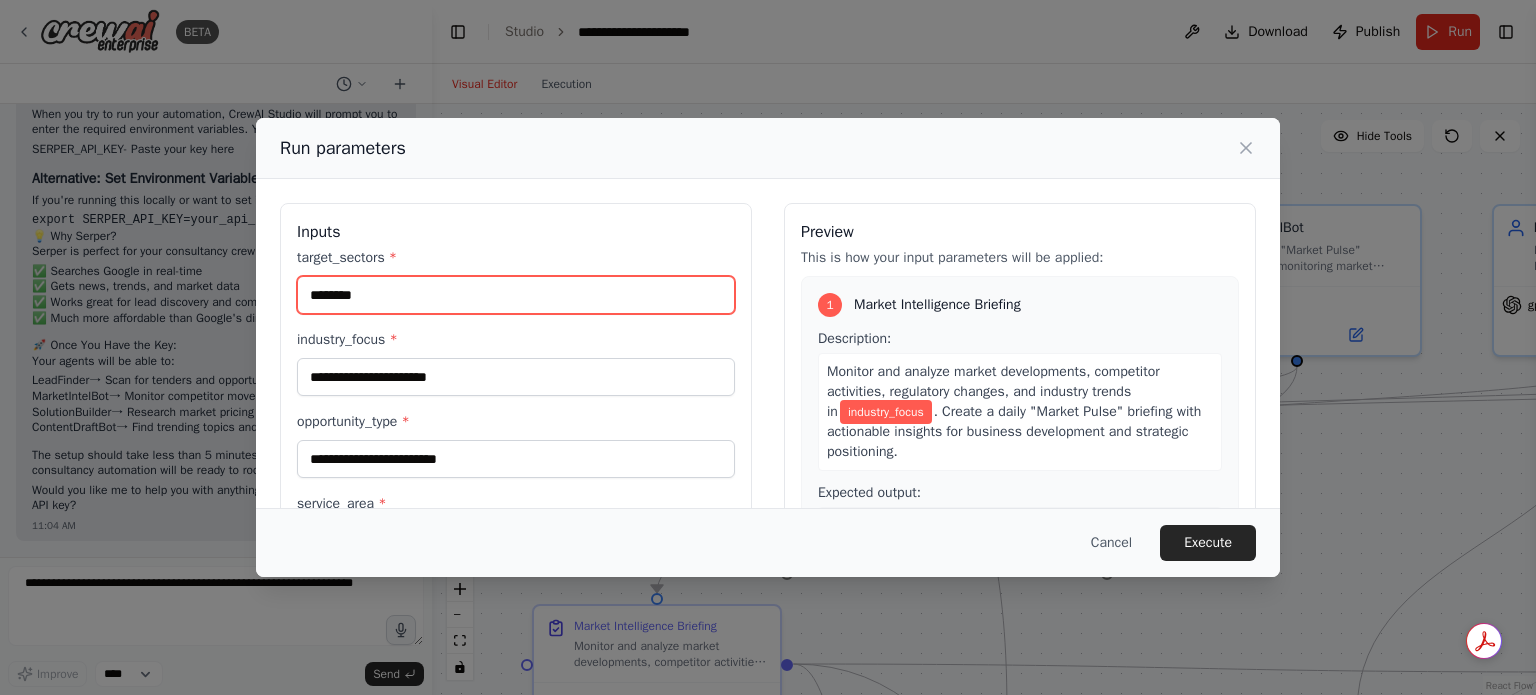 type on "********" 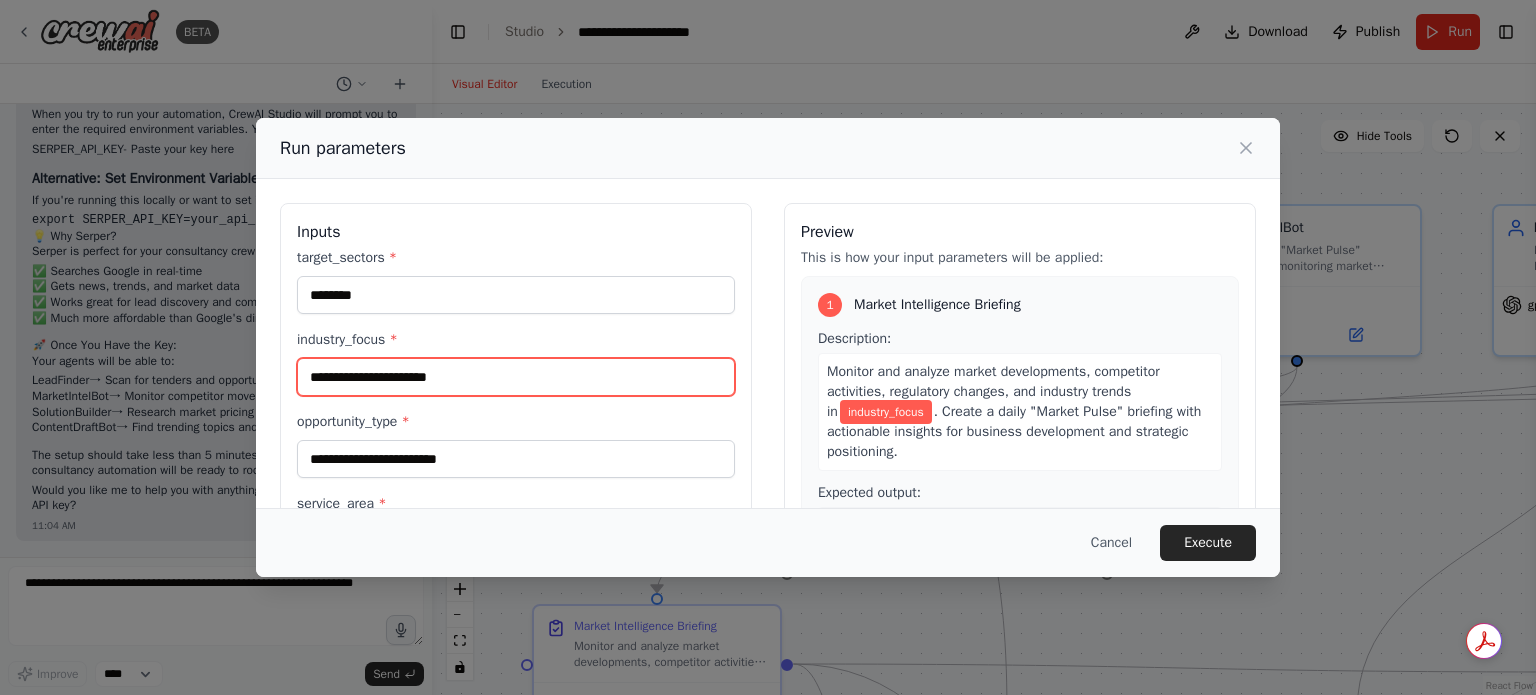 click on "industry_focus *" at bounding box center (516, 377) 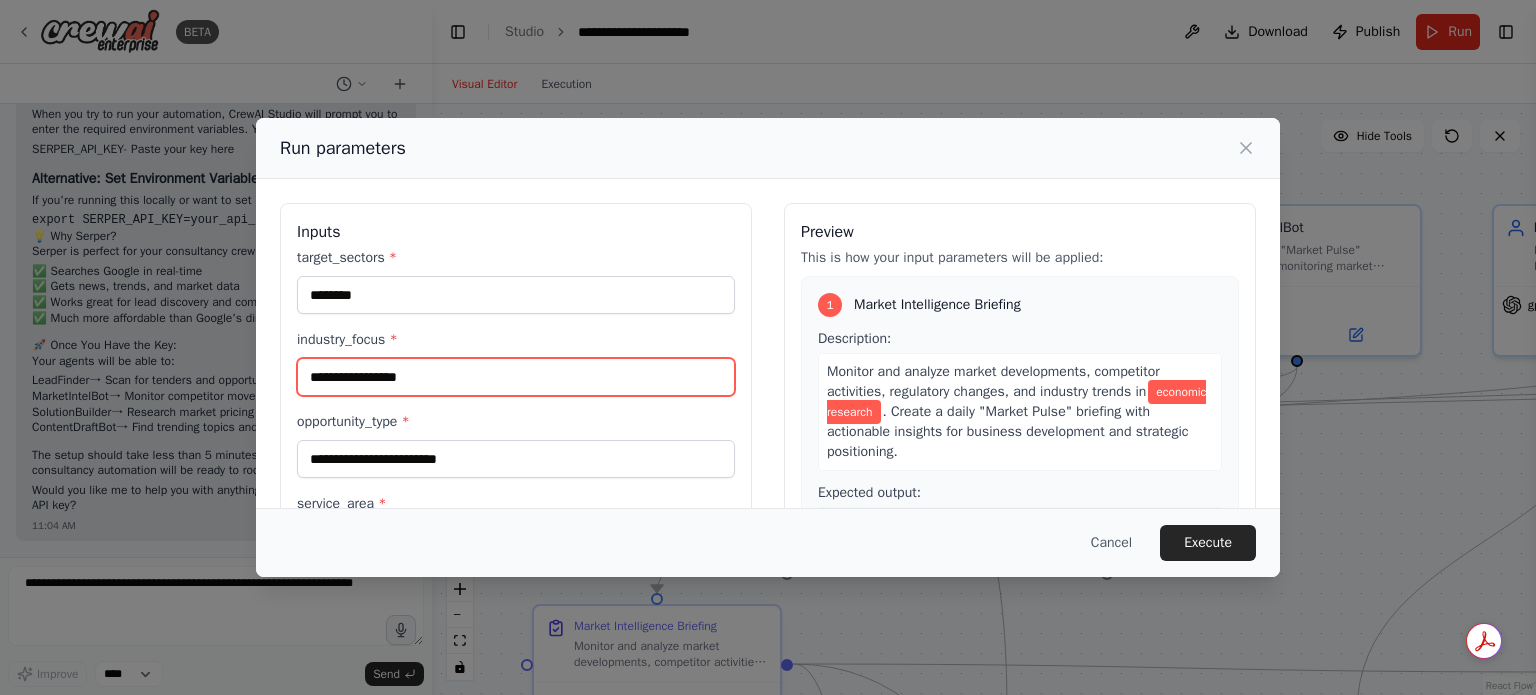 type on "**********" 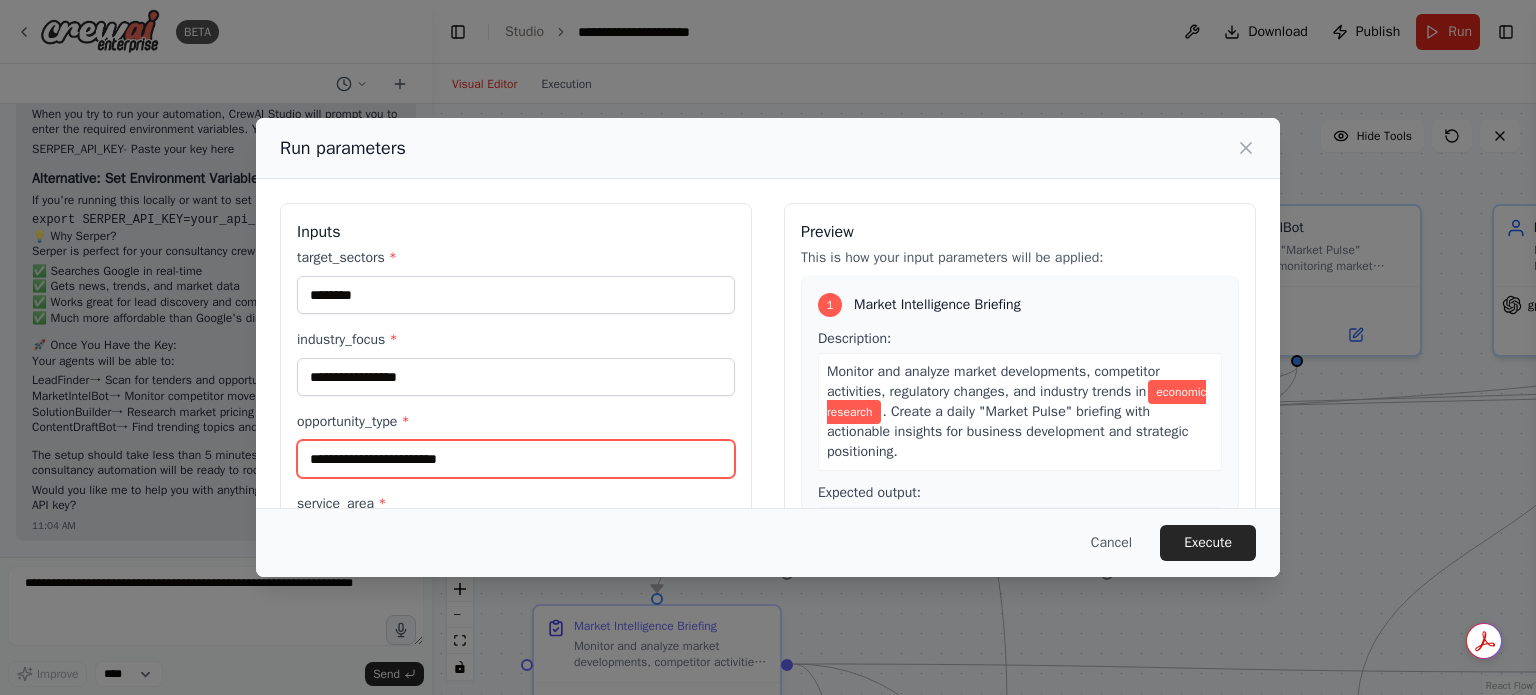 click on "opportunity_type *" at bounding box center [516, 459] 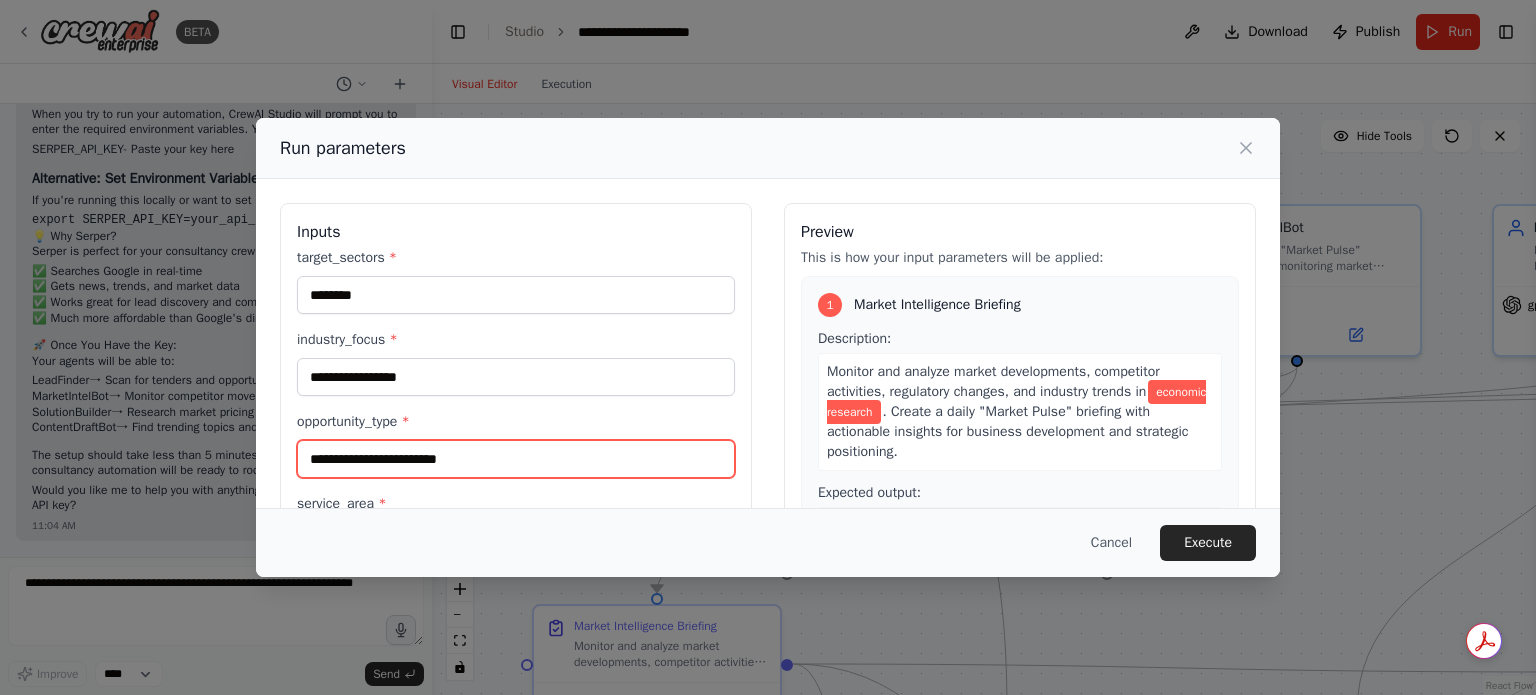 click on "opportunity_type *" at bounding box center [516, 459] 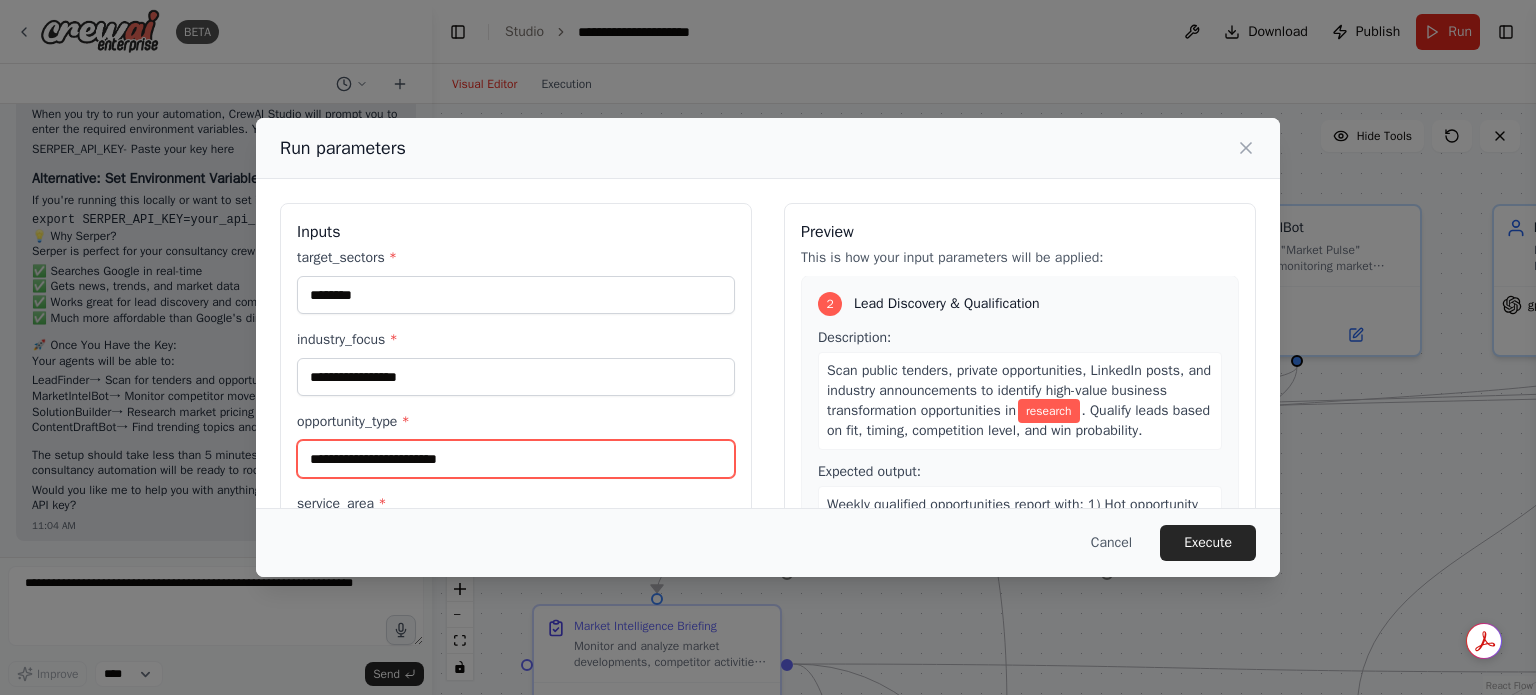 scroll, scrollTop: 388, scrollLeft: 0, axis: vertical 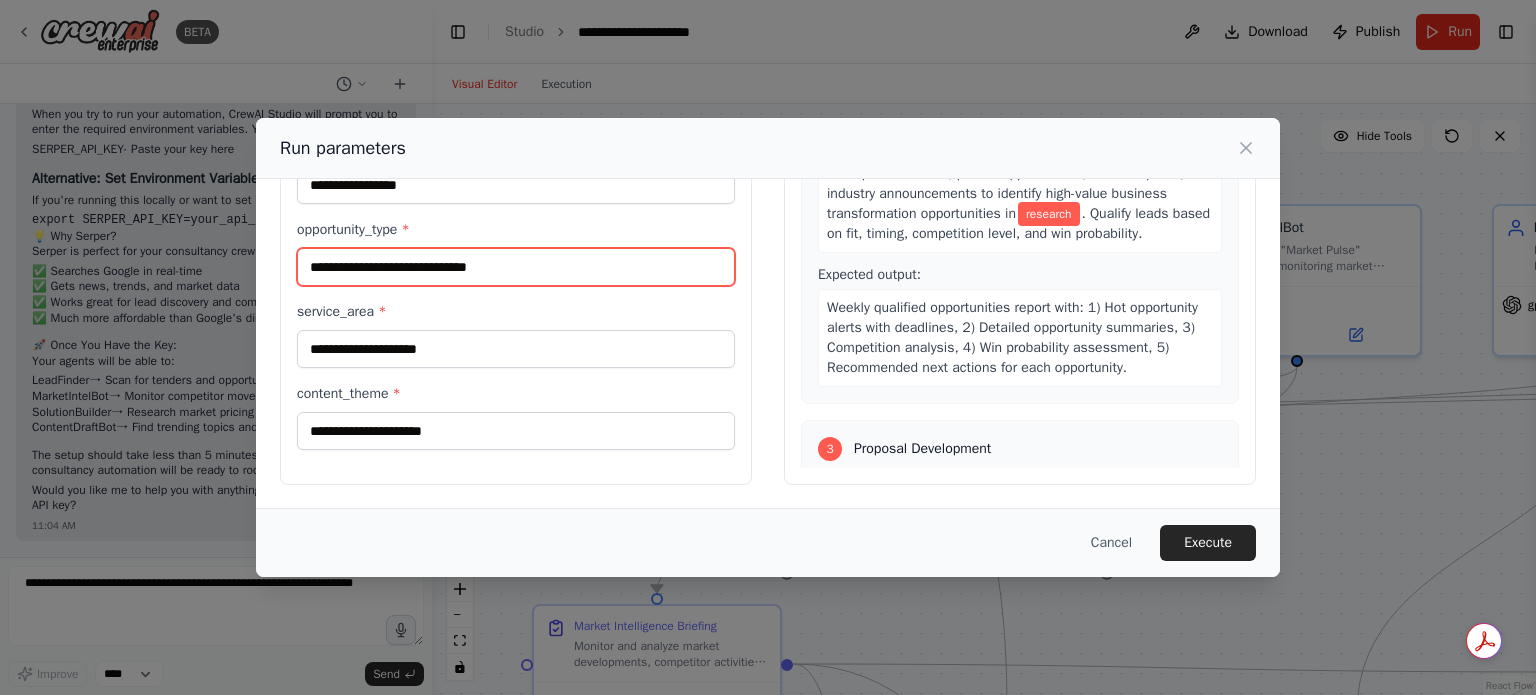 type on "**********" 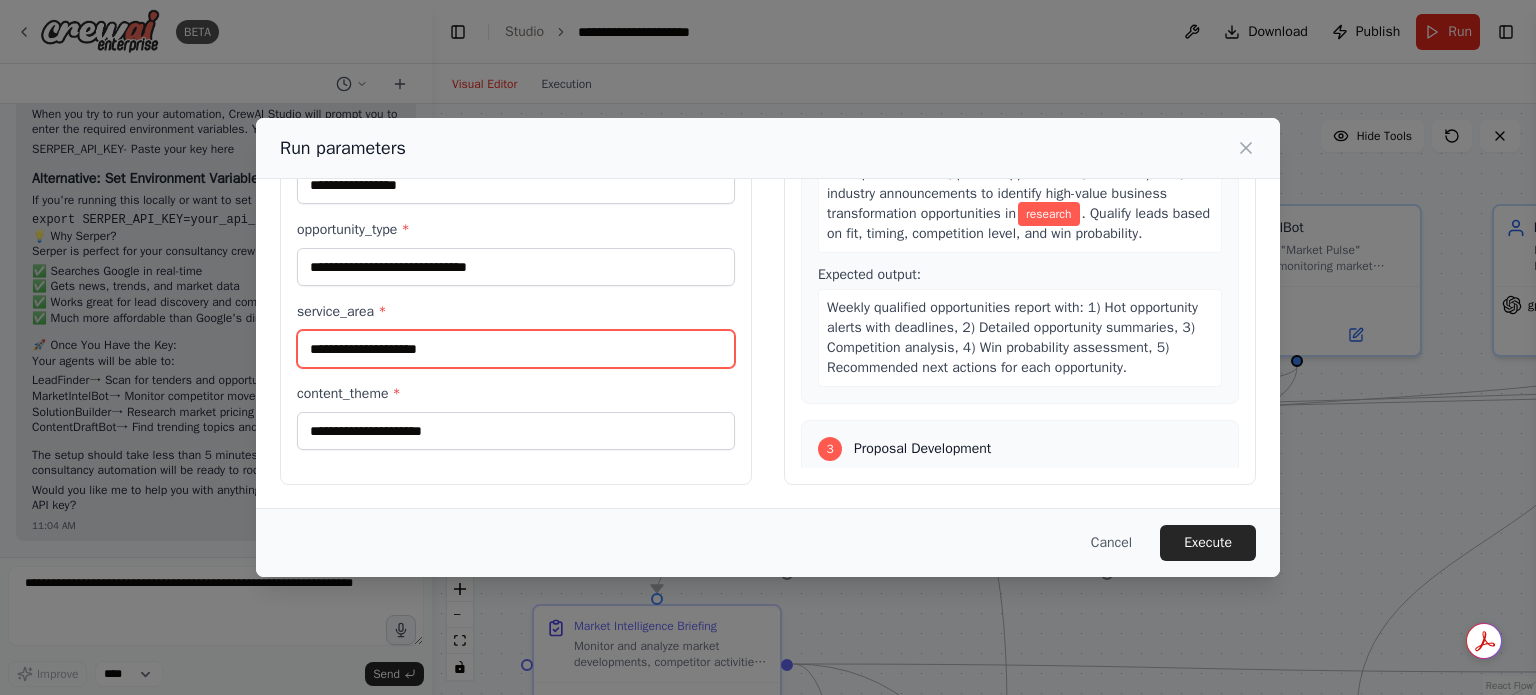 click on "service_area *" at bounding box center (516, 349) 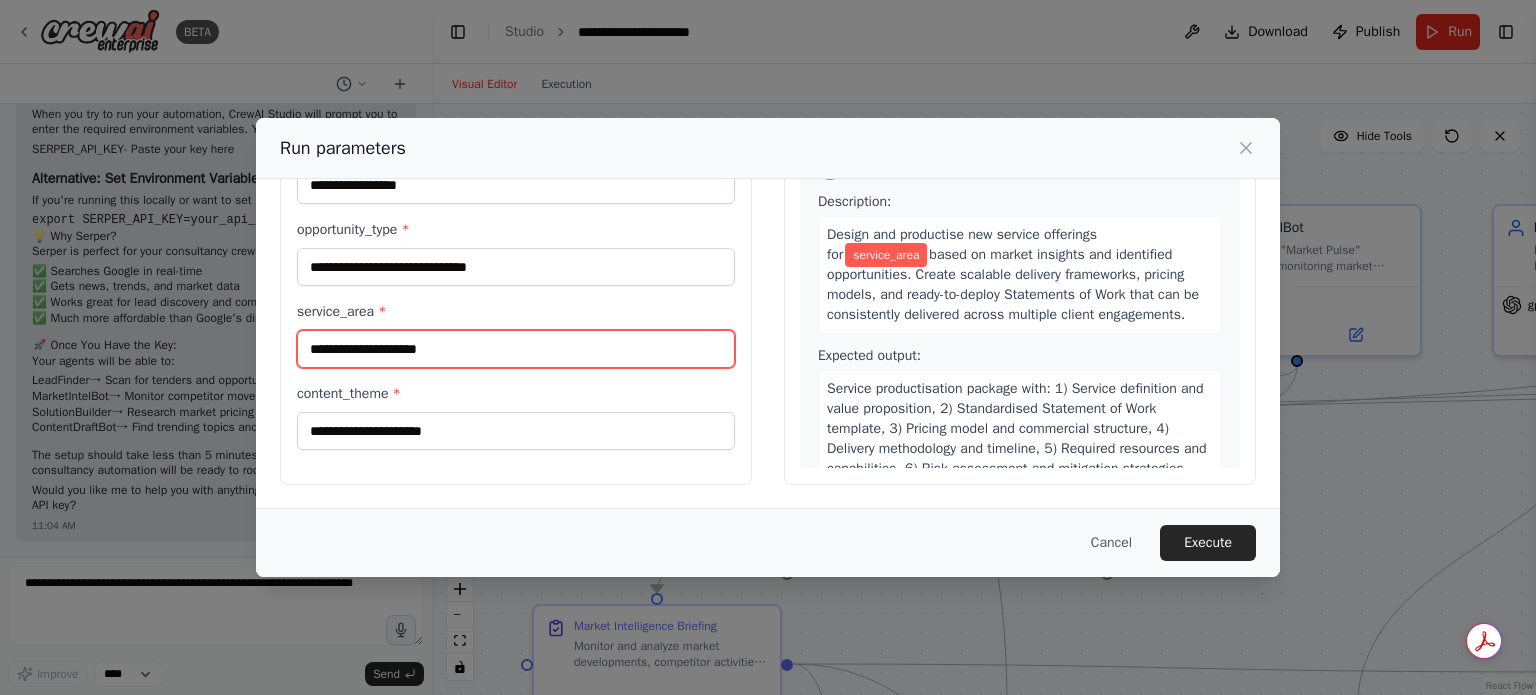 scroll, scrollTop: 1056, scrollLeft: 0, axis: vertical 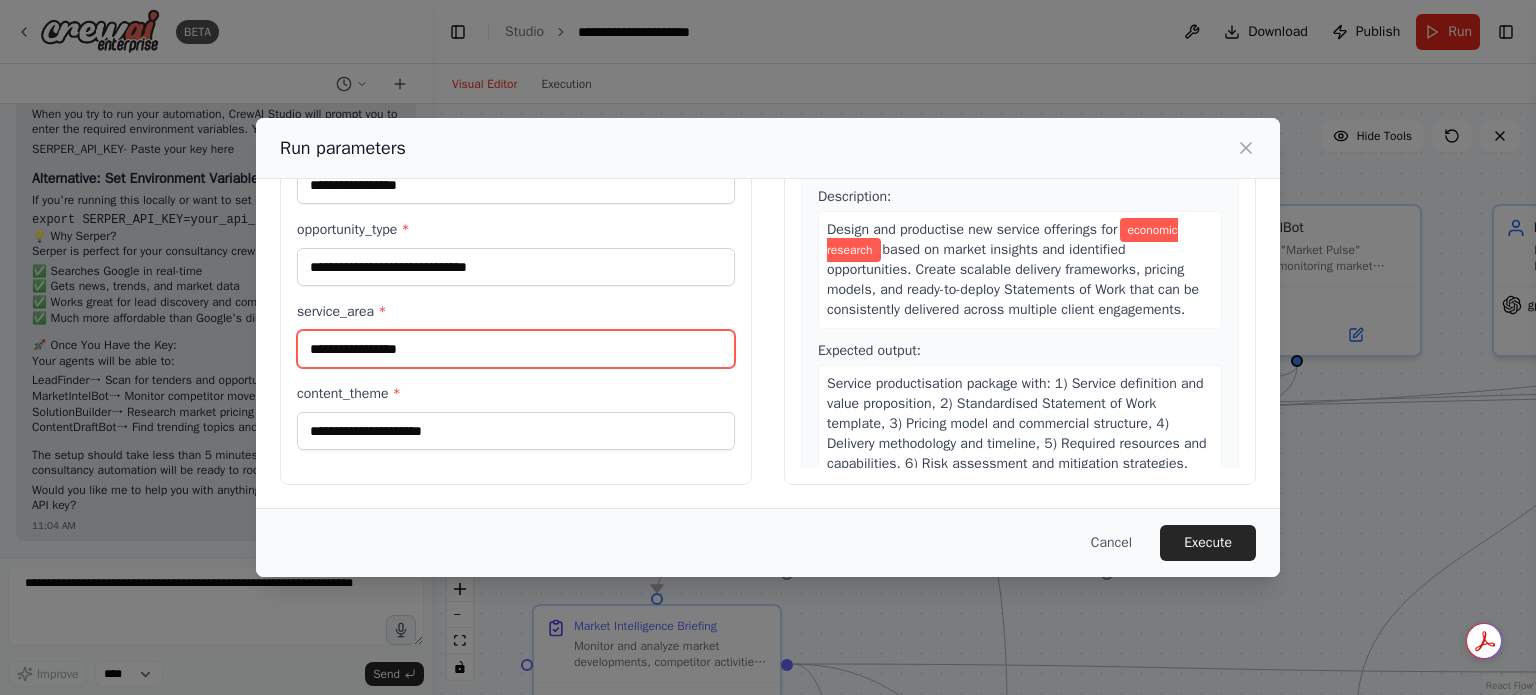 type on "**********" 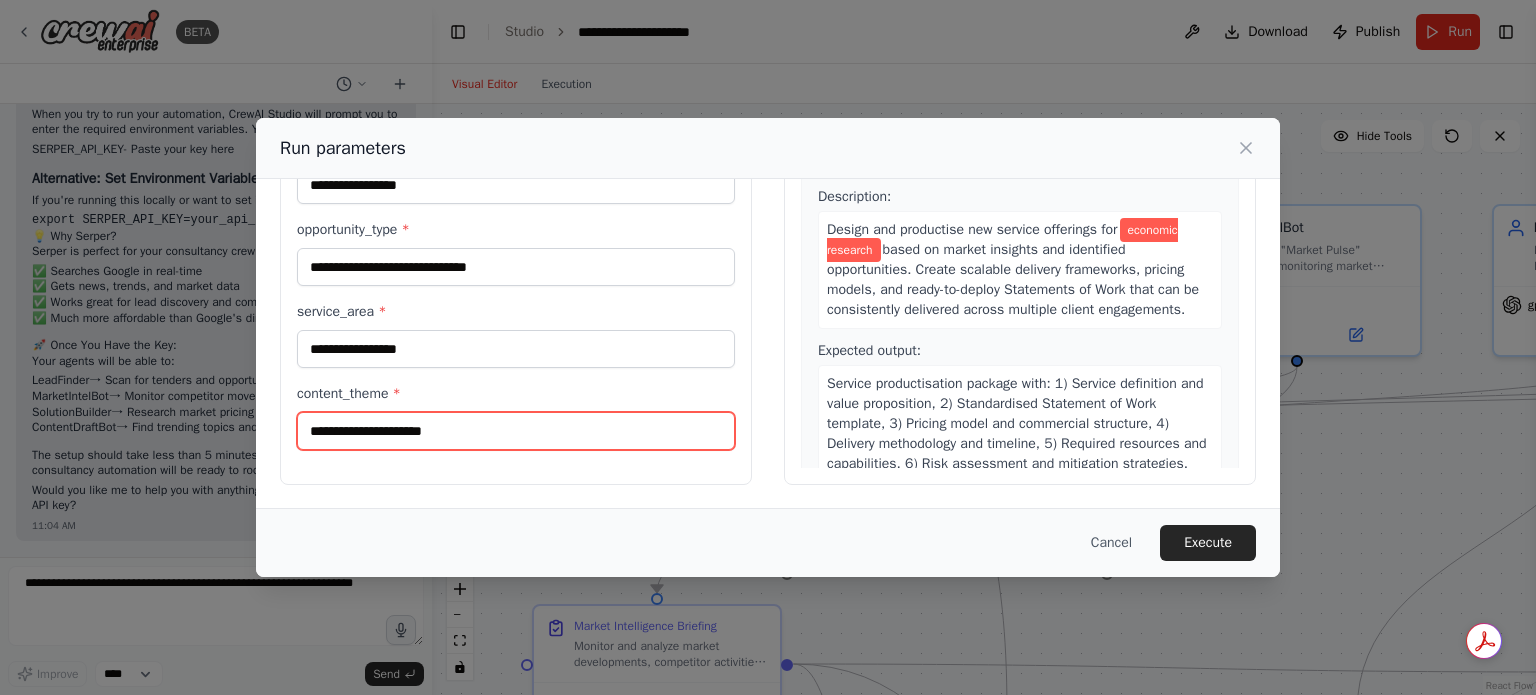 click on "content_theme *" at bounding box center (516, 431) 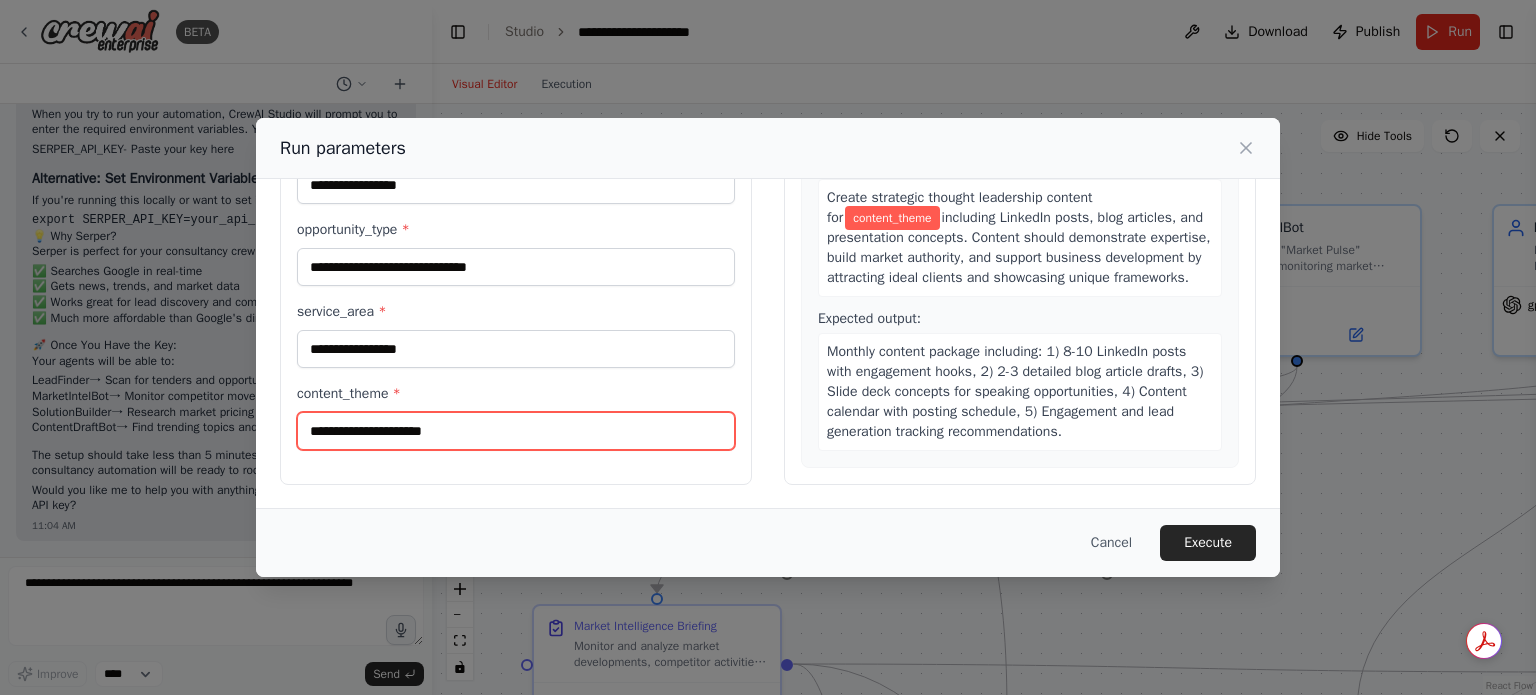 scroll, scrollTop: 1501, scrollLeft: 0, axis: vertical 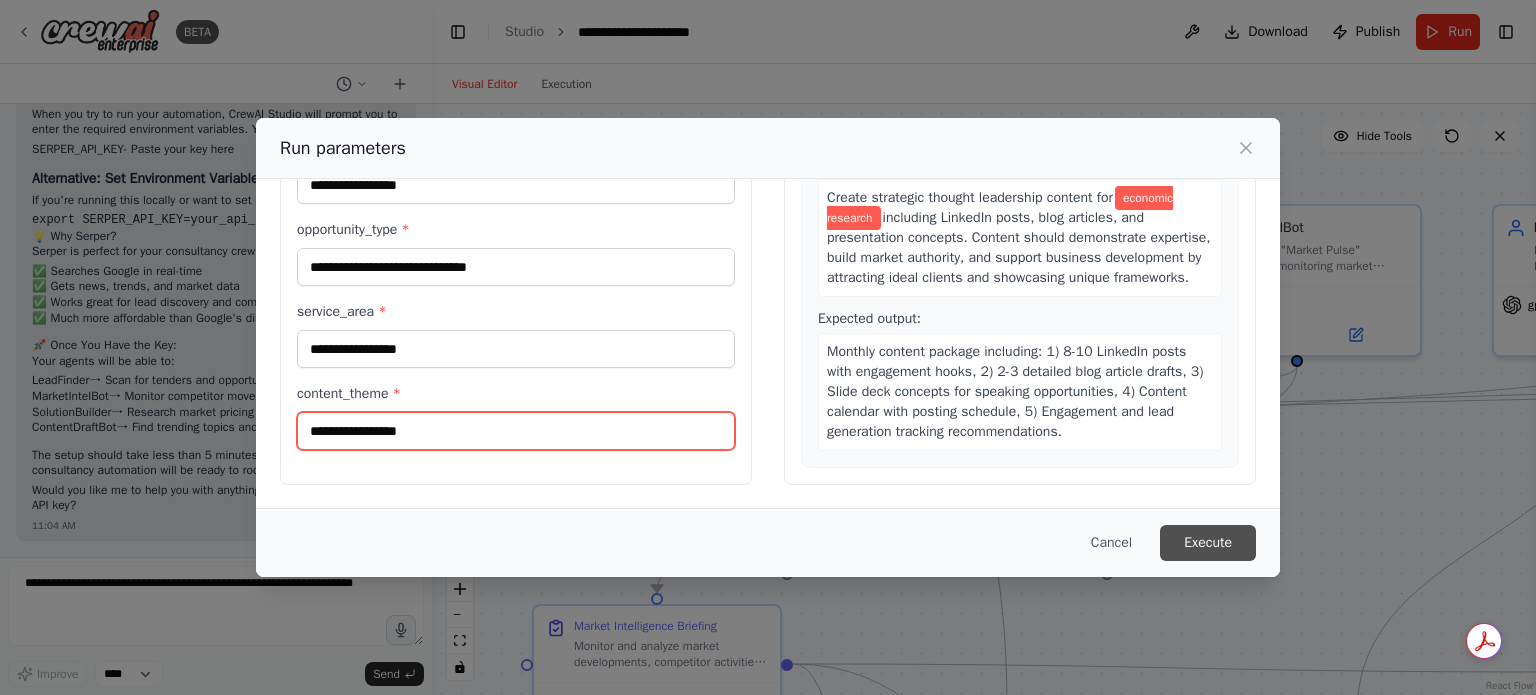 type on "**********" 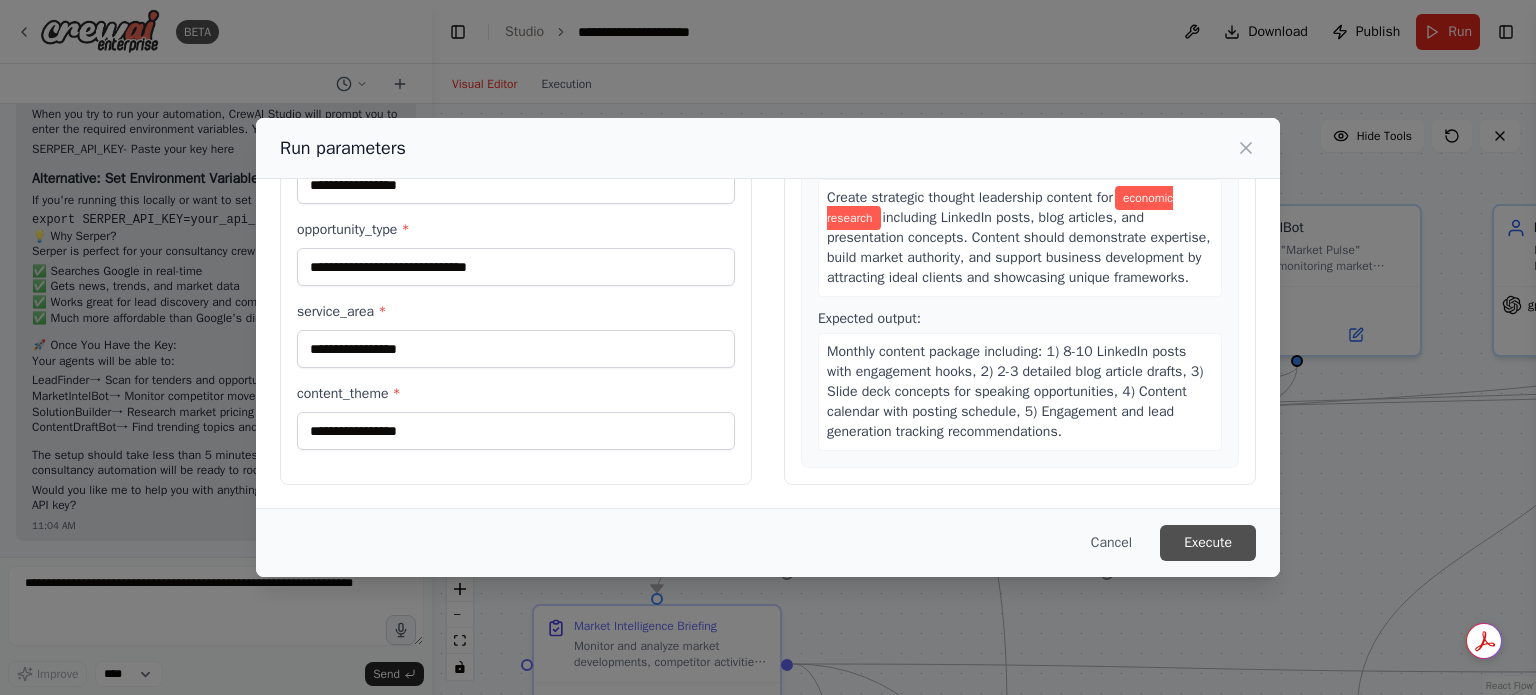 click on "Execute" at bounding box center (1208, 543) 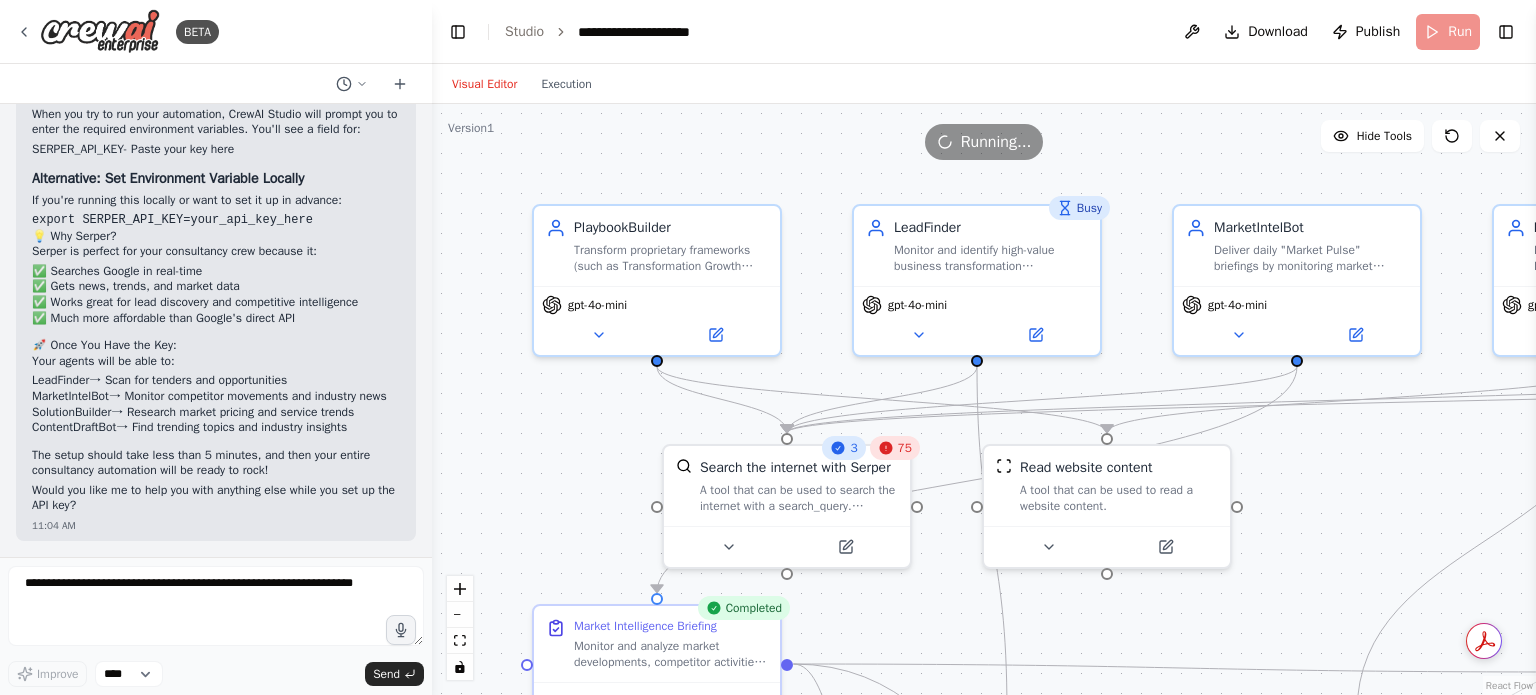 click on ".deletable-edge-delete-btn {
width: 20px;
height: 20px;
border: 0px solid #ffffff;
color: #6b7280;
background-color: #f8fafc;
cursor: pointer;
border-radius: 50%;
font-size: 12px;
padding: 3px;
display: flex;
align-items: center;
justify-content: center;
transition: all 0.2s cubic-bezier(0.4, 0, 0.2, 1);
box-shadow: 0 2px 4px rgba(0, 0, 0, 0.1);
}
.deletable-edge-delete-btn:hover {
background-color: #ef4444;
color: #ffffff;
border-color: #dc2626;
transform: scale(1.1);
box-shadow: 0 4px 12px rgba(239, 68, 68, 0.4);
}
.deletable-edge-delete-btn:active {
transform: scale(0.95);
box-shadow: 0 2px 4px rgba(239, 68, 68, 0.3);
}
PlaybookBuilder gpt-4o-mini 3 75 Search the internet with Serper Busy" at bounding box center (984, 399) 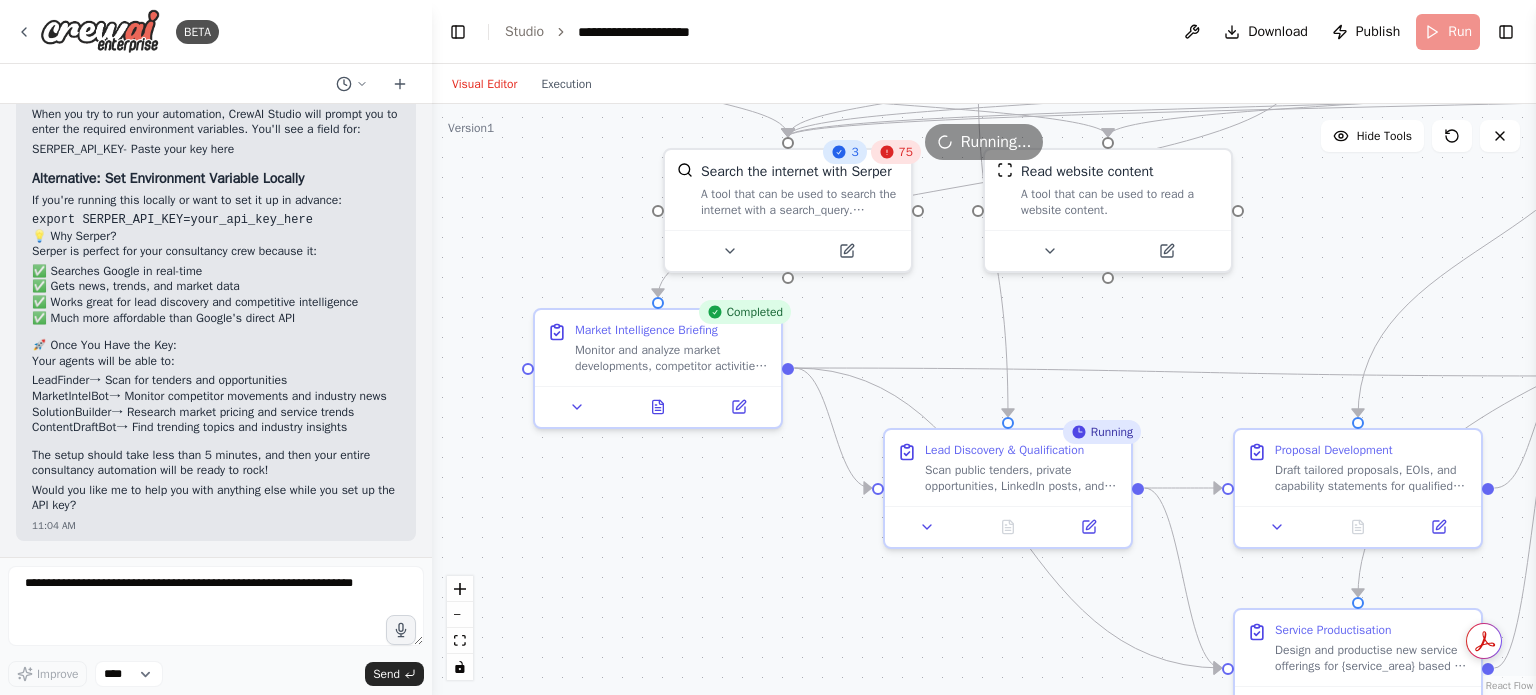 drag, startPoint x: 1384, startPoint y: 488, endPoint x: 1384, endPoint y: 202, distance: 286 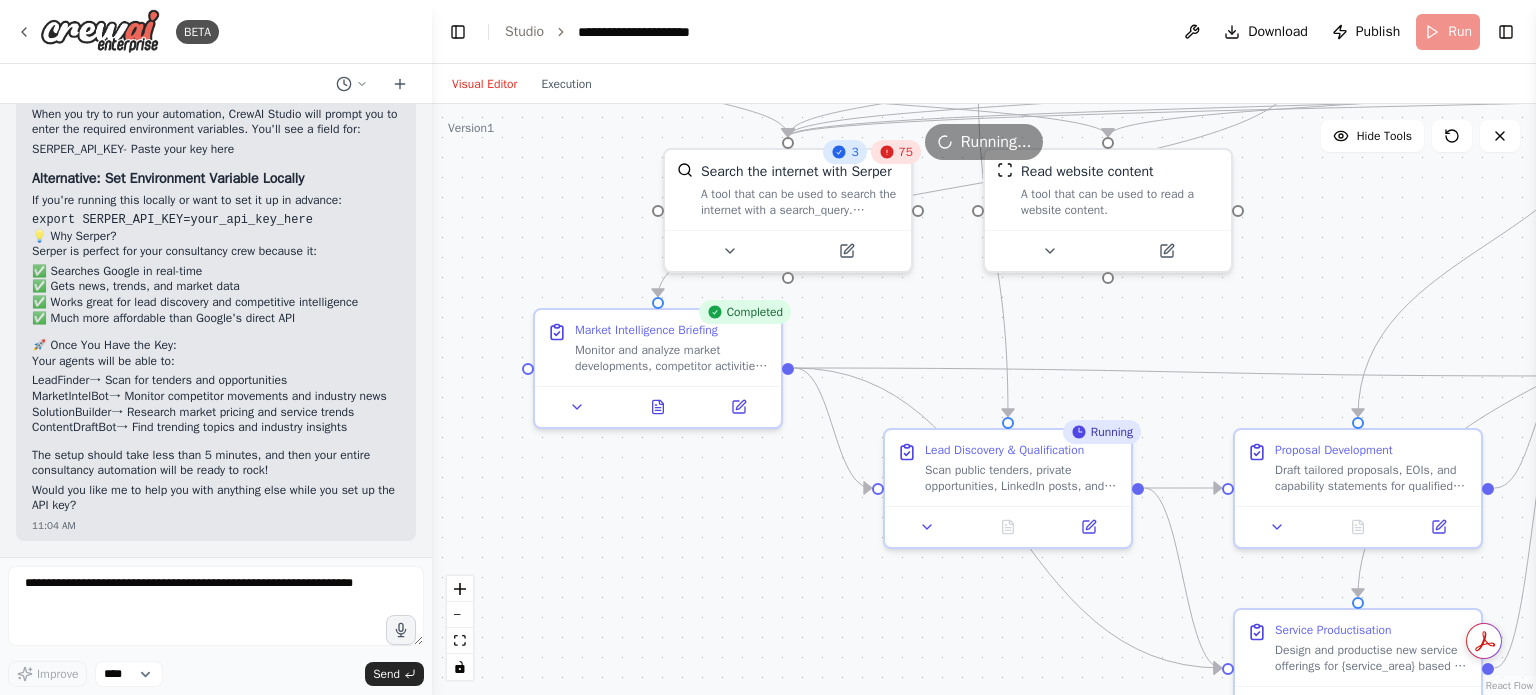 click on ".deletable-edge-delete-btn {
width: 20px;
height: 20px;
border: 0px solid #ffffff;
color: #6b7280;
background-color: #f8fafc;
cursor: pointer;
border-radius: 50%;
font-size: 12px;
padding: 3px;
display: flex;
align-items: center;
justify-content: center;
transition: all 0.2s cubic-bezier(0.4, 0, 0.2, 1);
box-shadow: 0 2px 4px rgba(0, 0, 0, 0.1);
}
.deletable-edge-delete-btn:hover {
background-color: #ef4444;
color: #ffffff;
border-color: #dc2626;
transform: scale(1.1);
box-shadow: 0 4px 12px rgba(239, 68, 68, 0.4);
}
.deletable-edge-delete-btn:active {
transform: scale(0.95);
box-shadow: 0 2px 4px rgba(239, 68, 68, 0.3);
}
PlaybookBuilder gpt-4o-mini 3 75 Search the internet with Serper Busy" at bounding box center (984, 399) 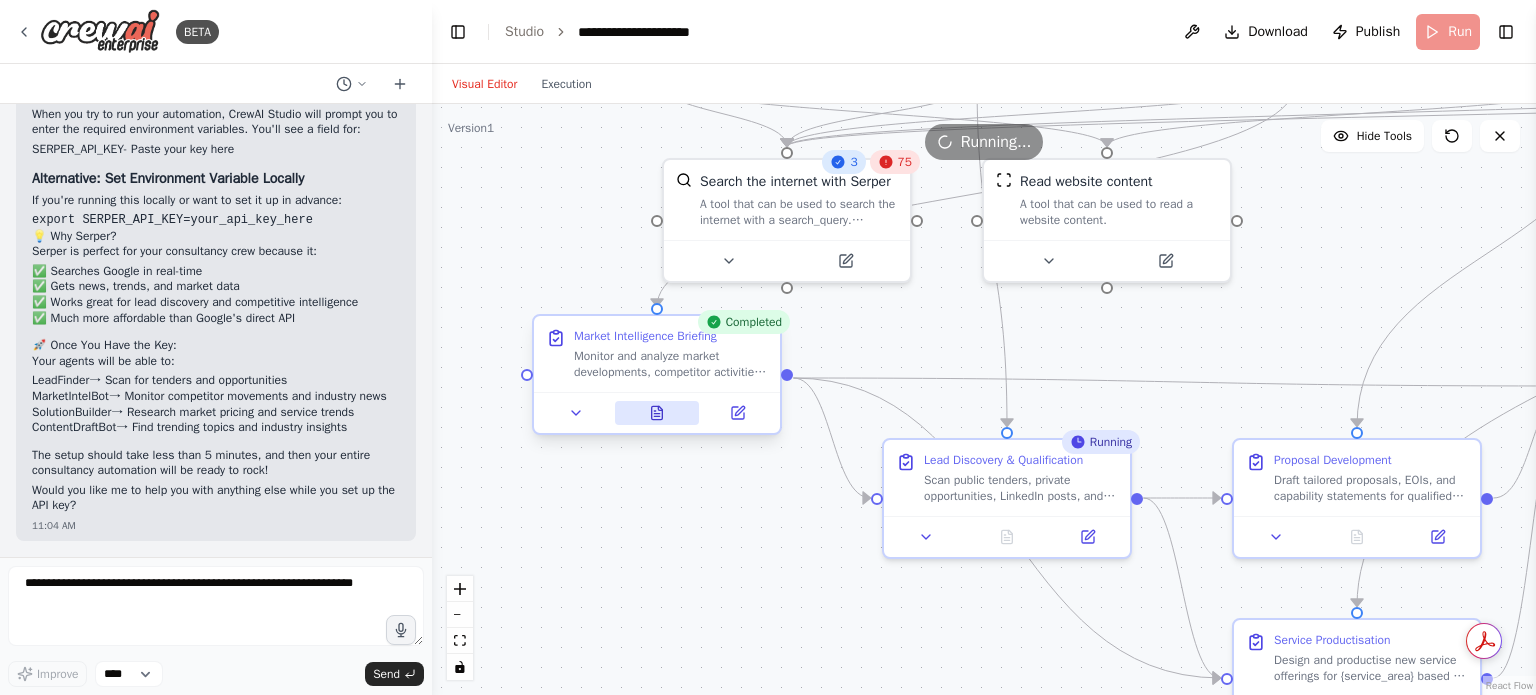 click 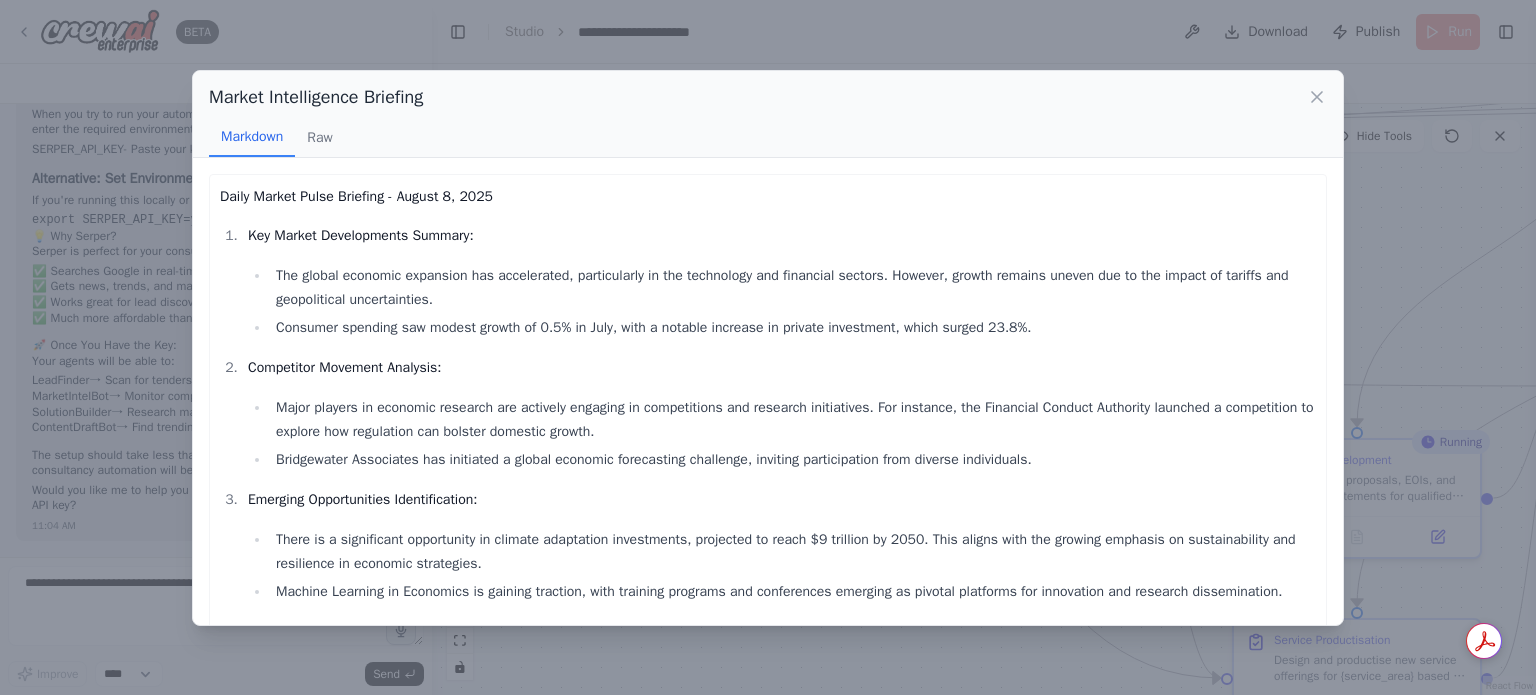 scroll, scrollTop: 70, scrollLeft: 0, axis: vertical 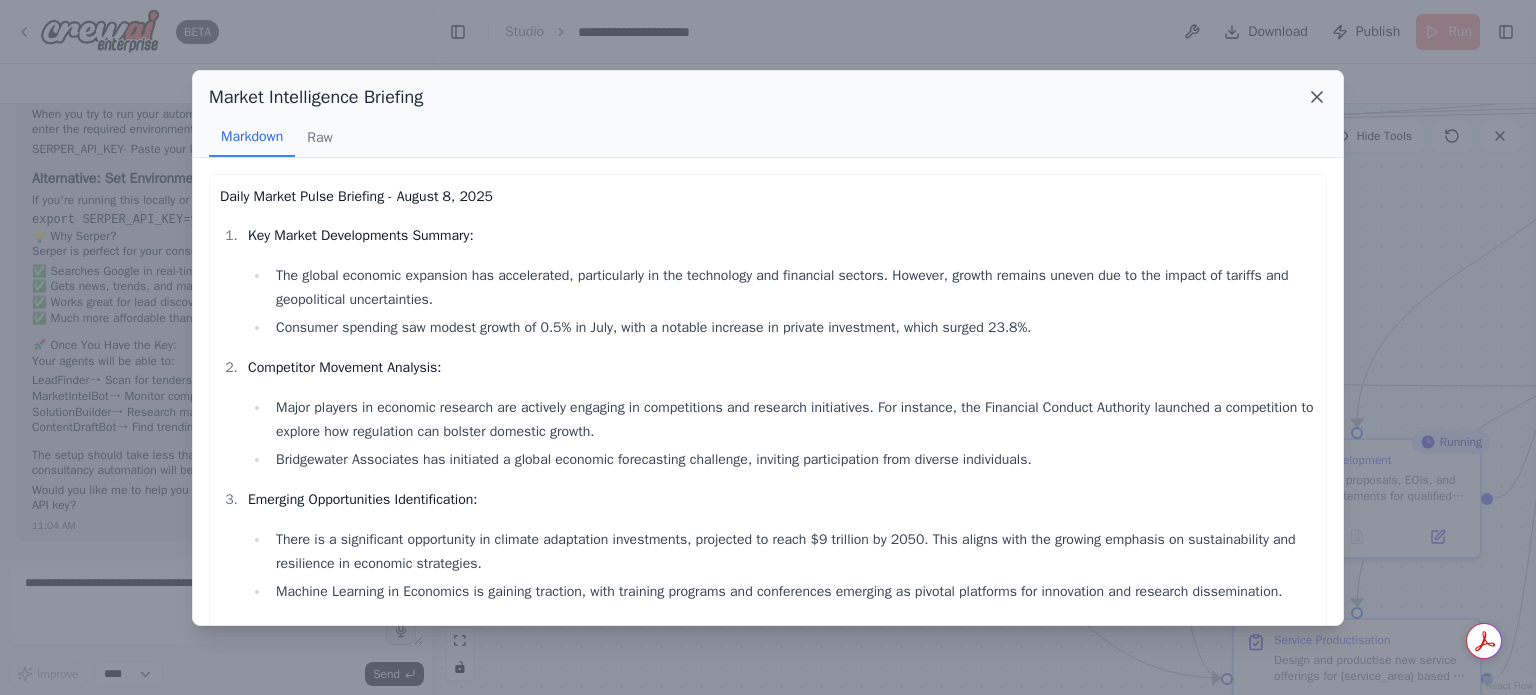 click 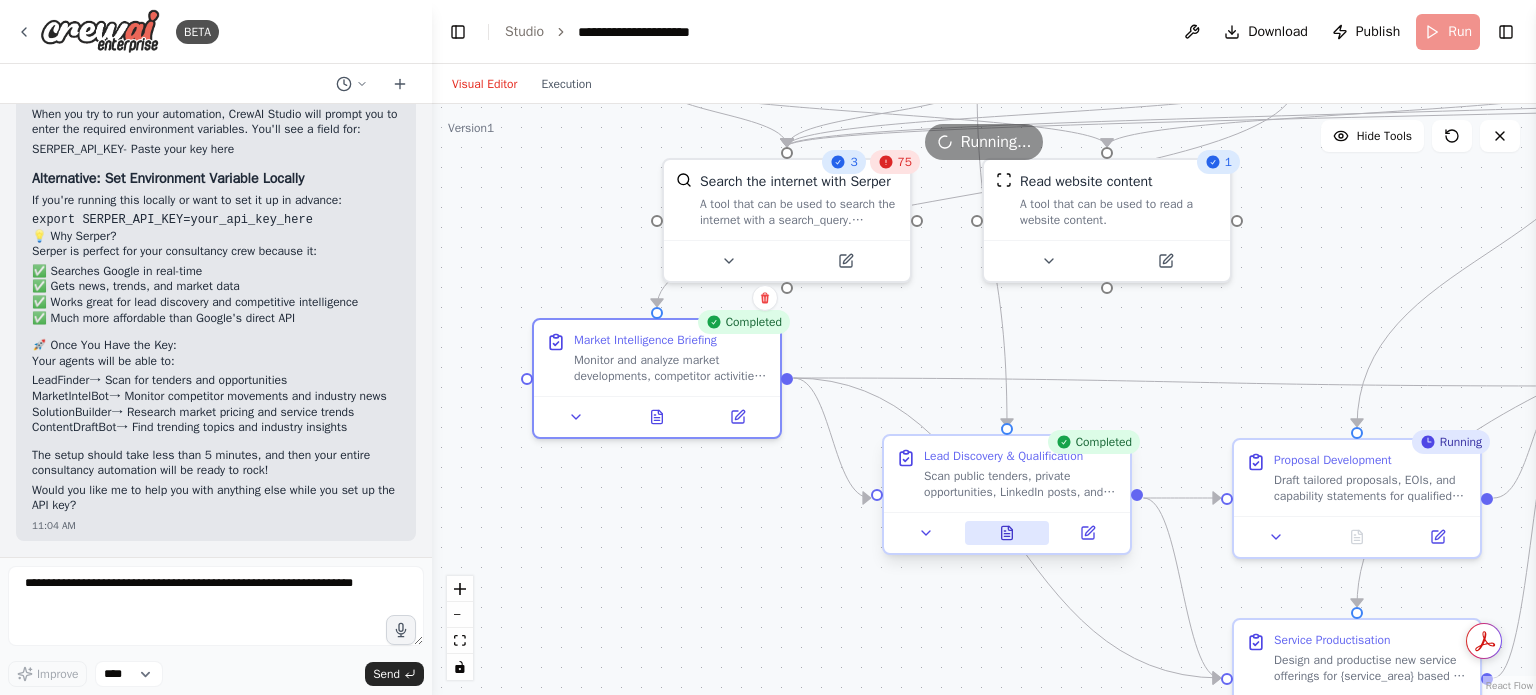 click 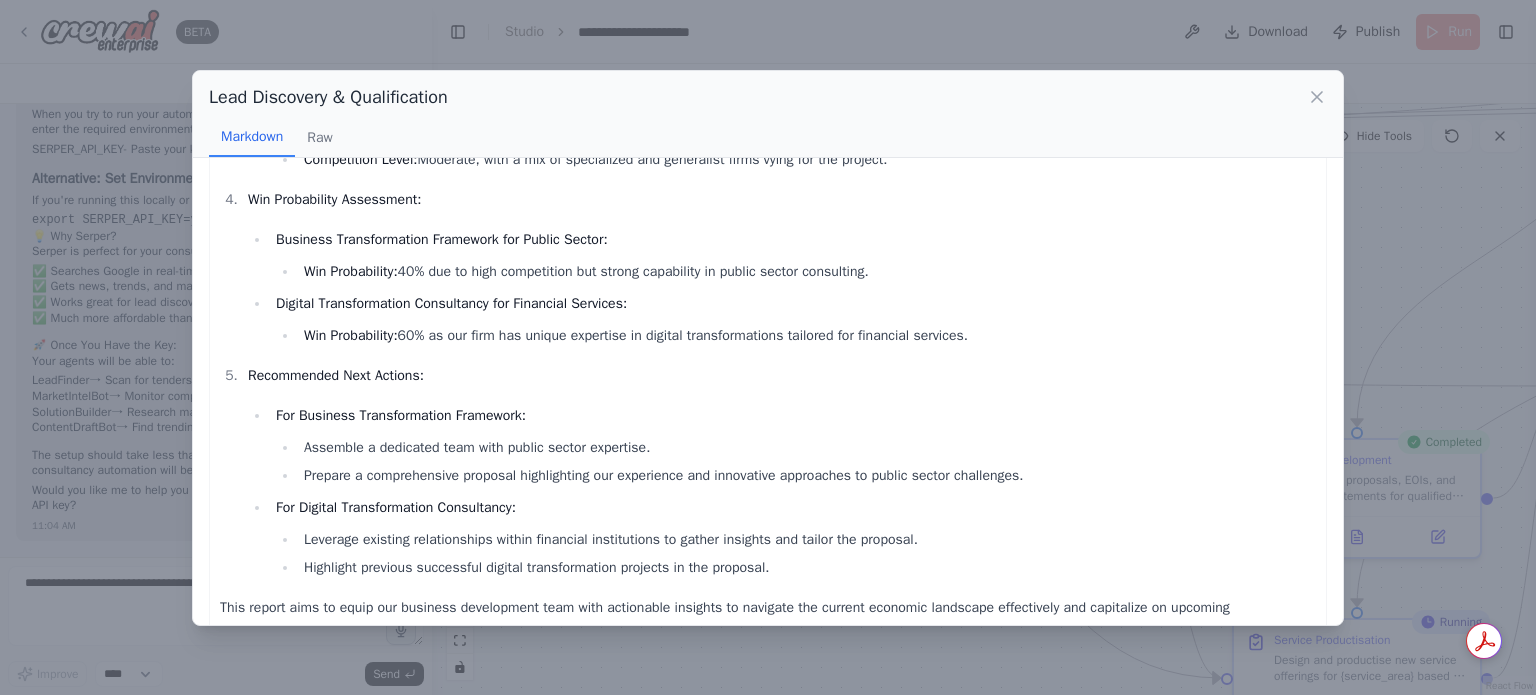 scroll, scrollTop: 929, scrollLeft: 0, axis: vertical 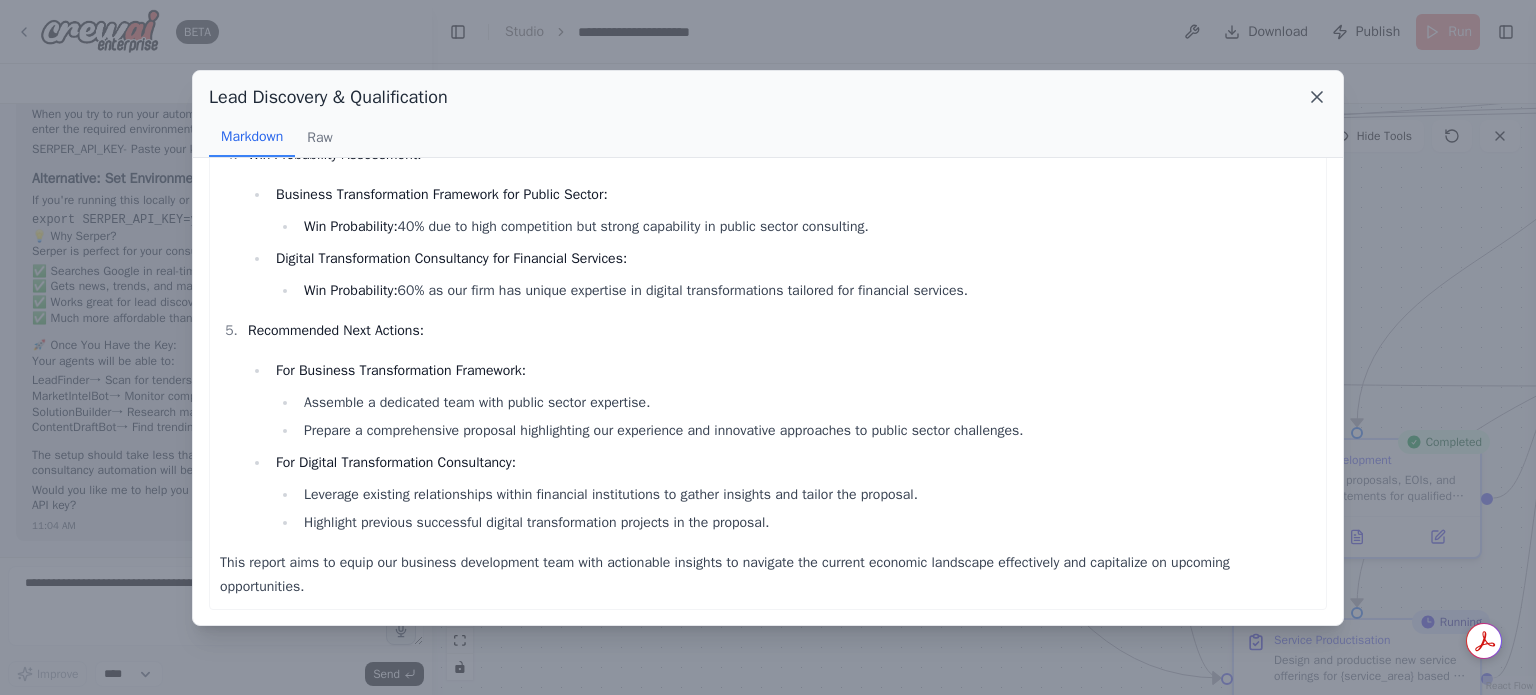click 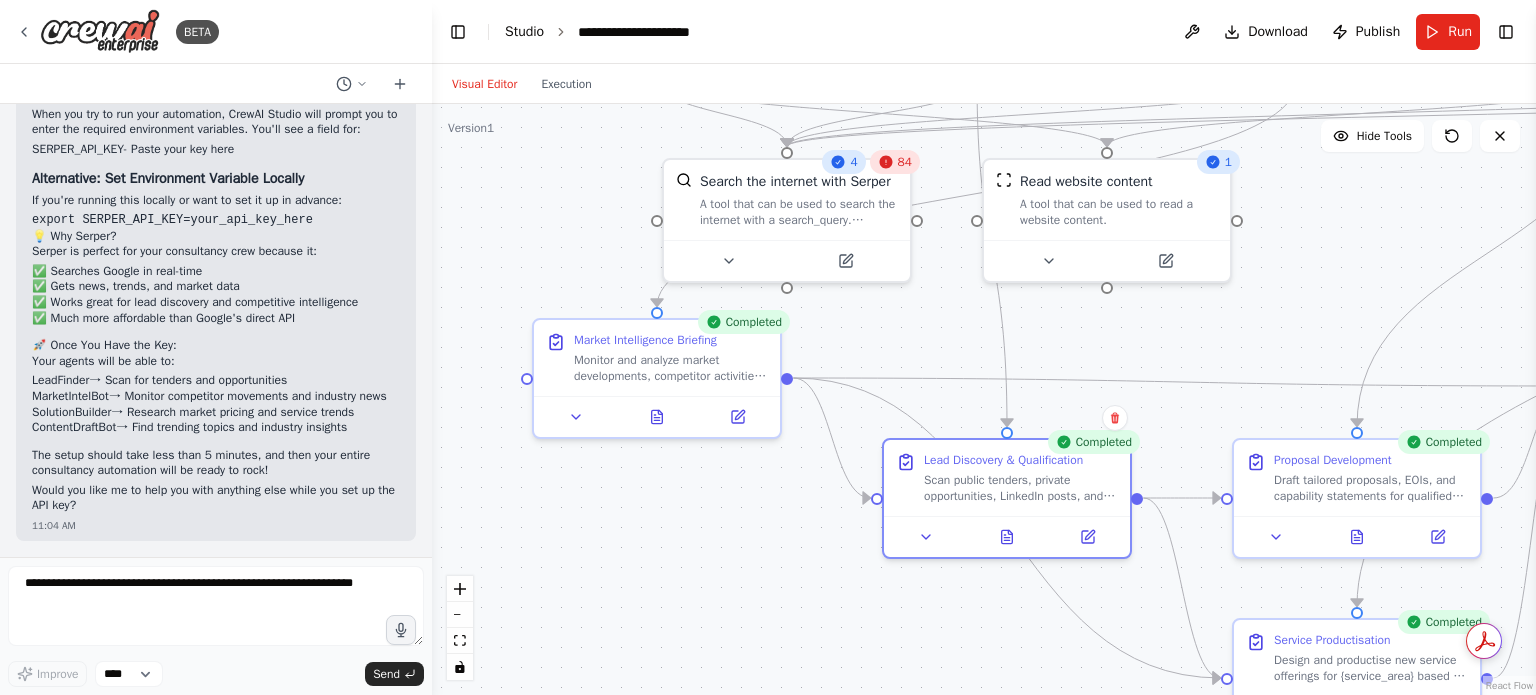 click on "Studio" at bounding box center [524, 31] 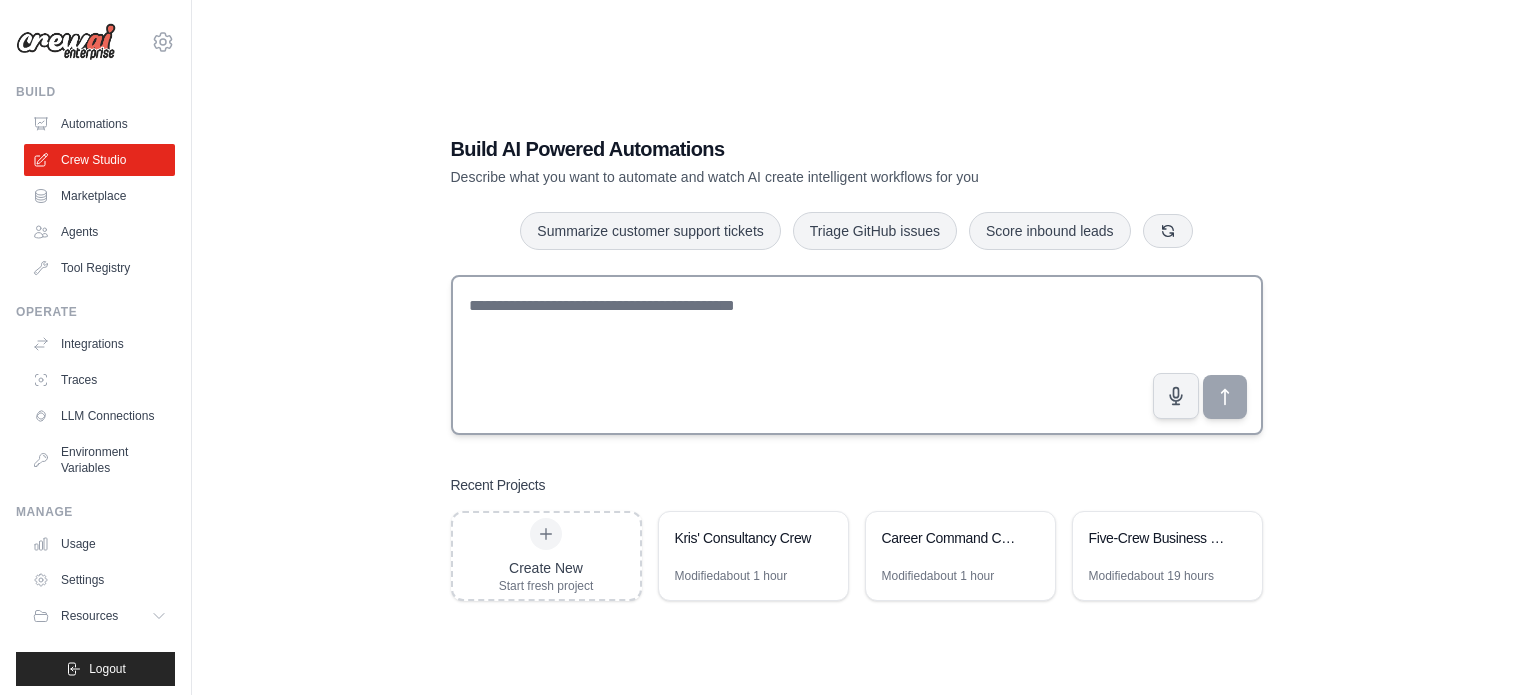 scroll, scrollTop: 0, scrollLeft: 0, axis: both 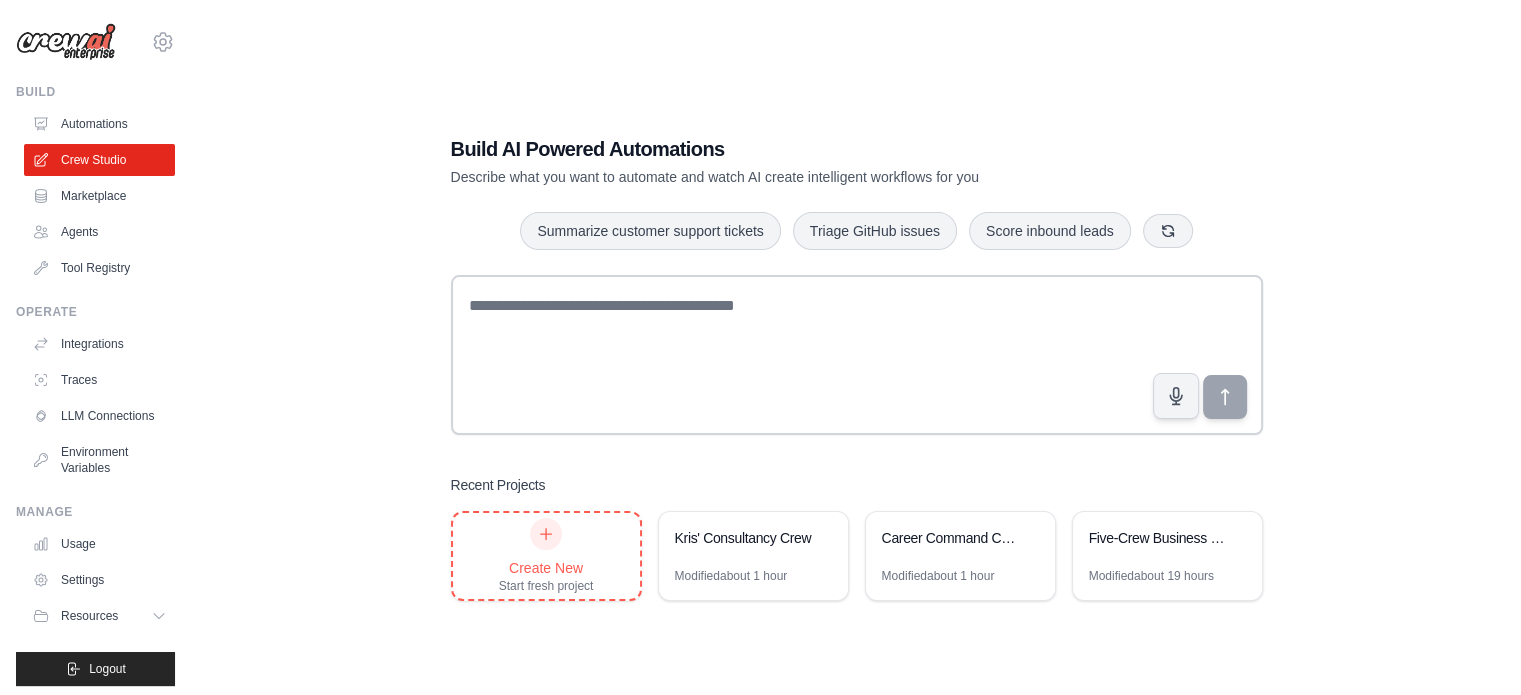 click 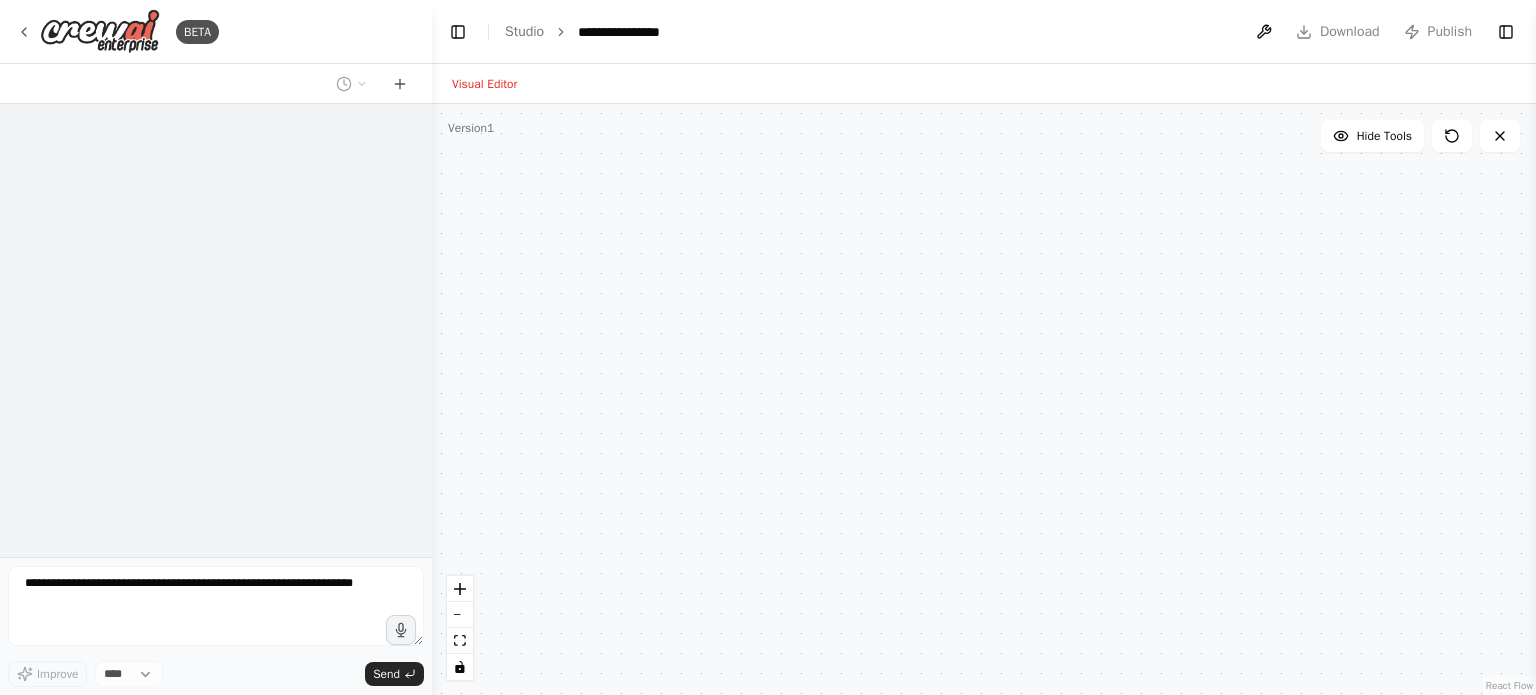 scroll, scrollTop: 0, scrollLeft: 0, axis: both 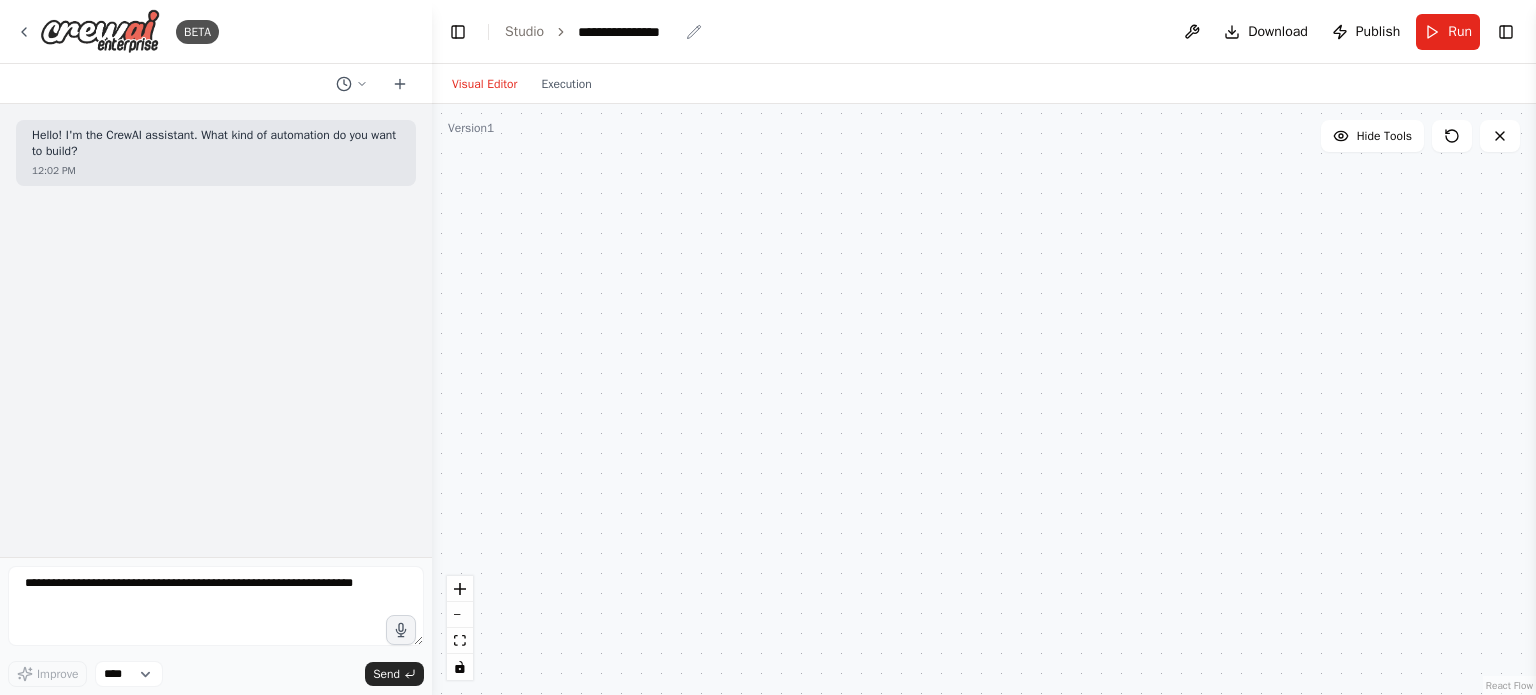 click on "**********" at bounding box center [628, 32] 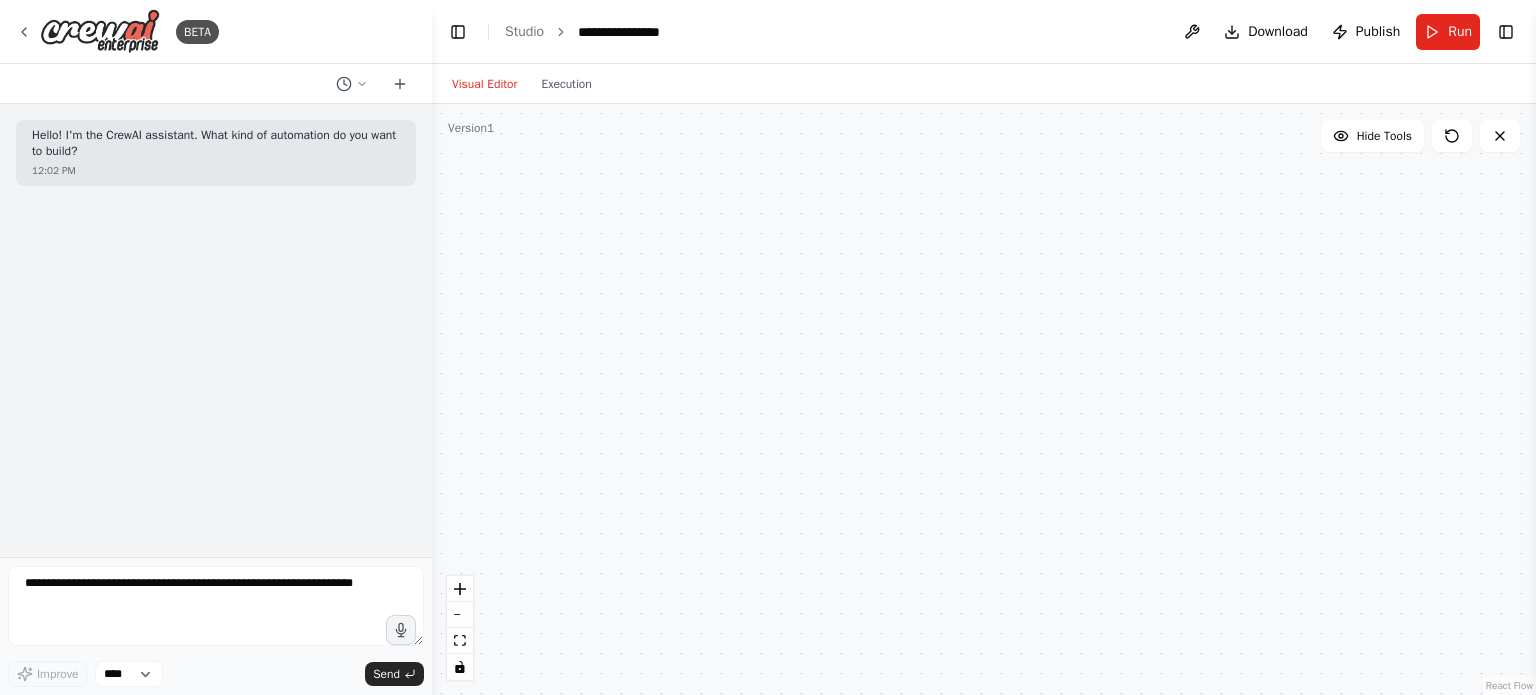 type 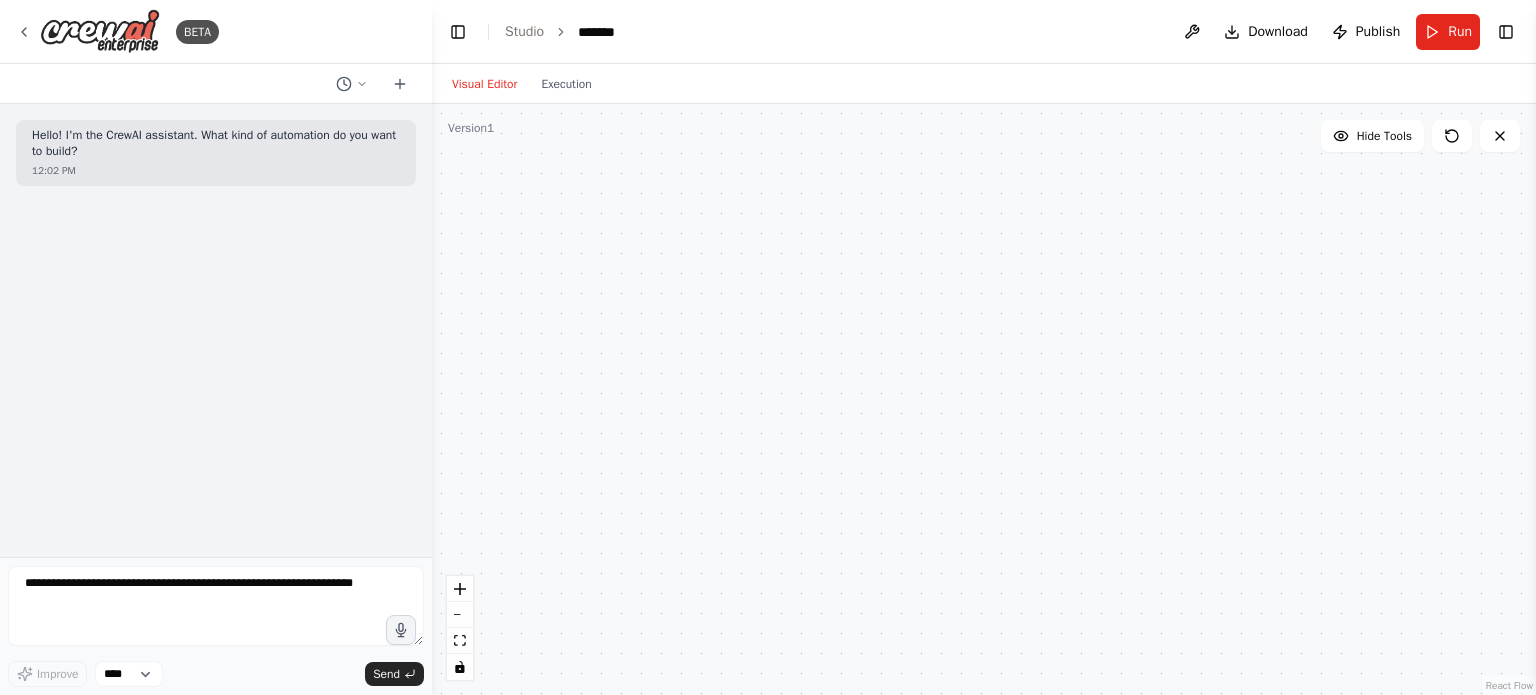 click on "Hello! I'm the CrewAI assistant. What kind of automation do you want to build? 12:02 PM" at bounding box center [216, 330] 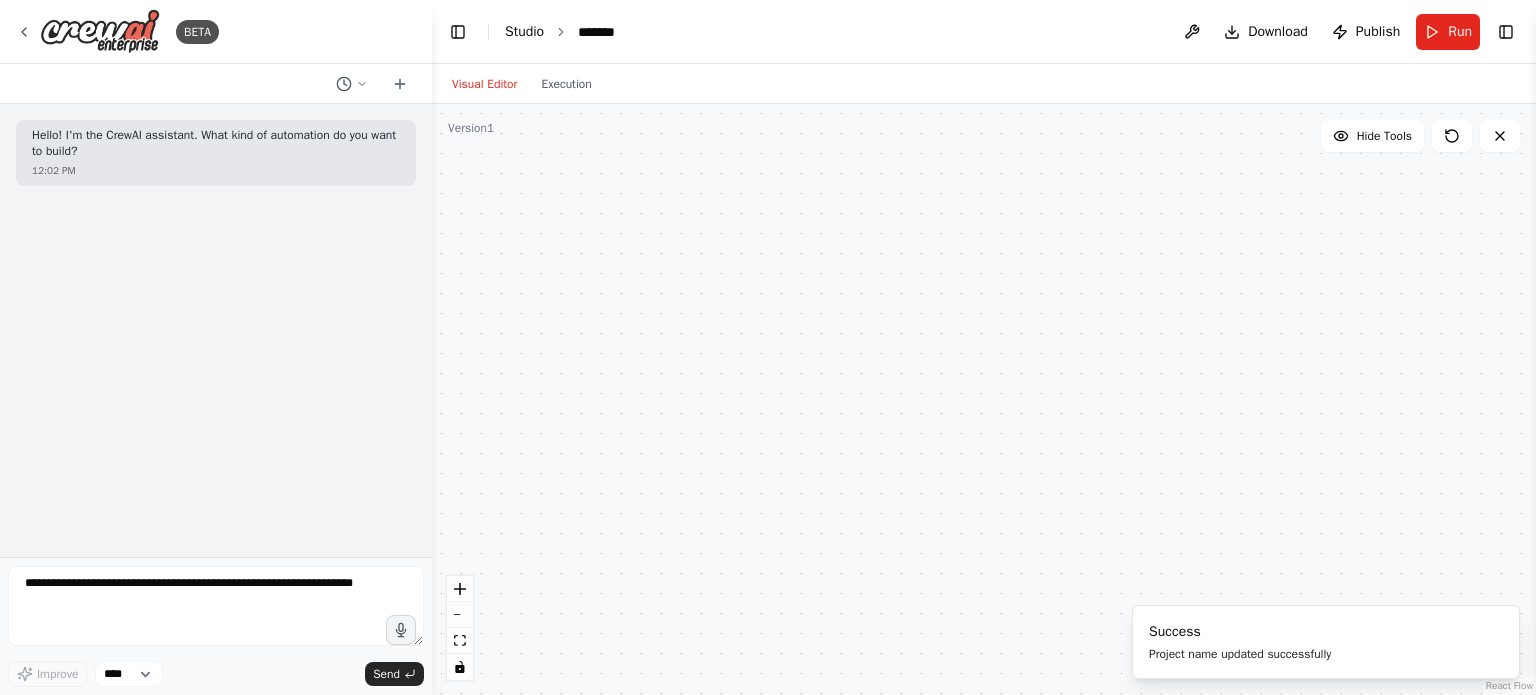 click on "Studio" at bounding box center [524, 31] 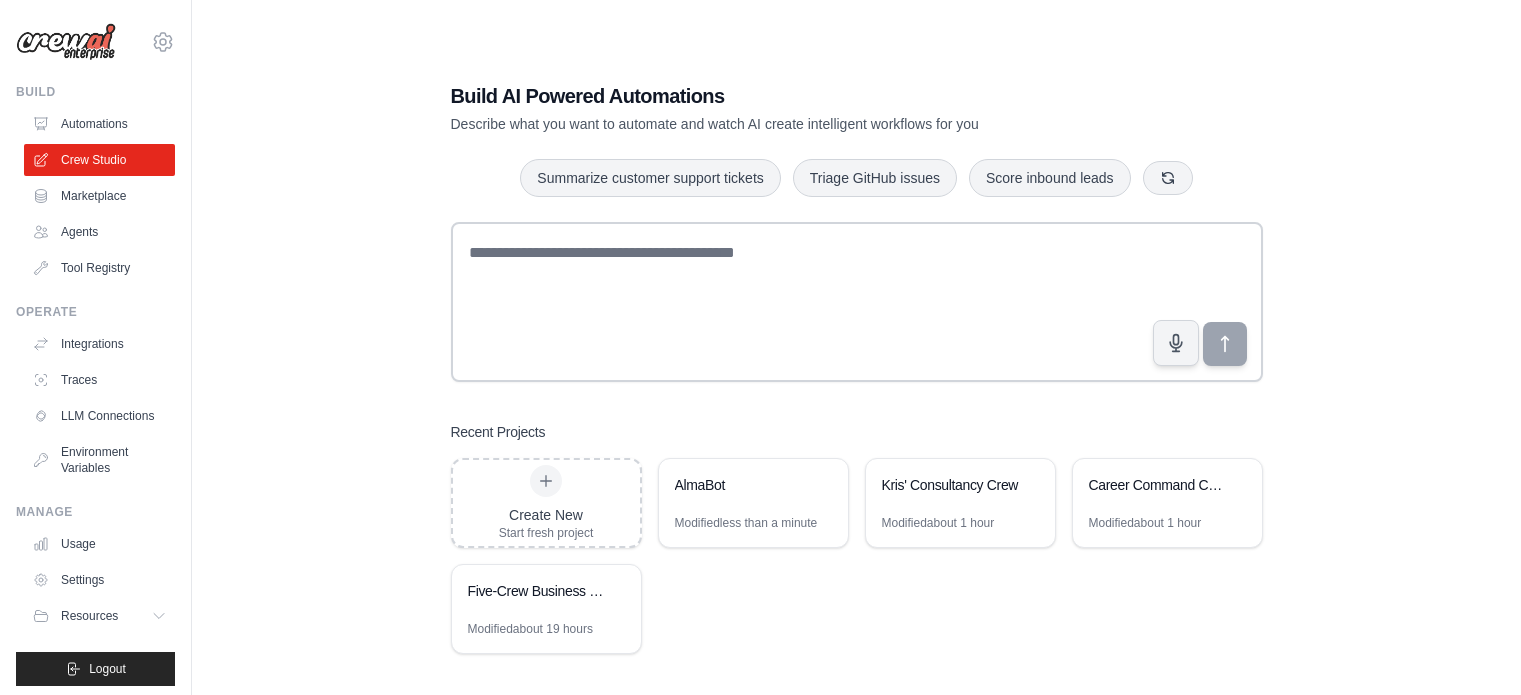 scroll, scrollTop: 0, scrollLeft: 0, axis: both 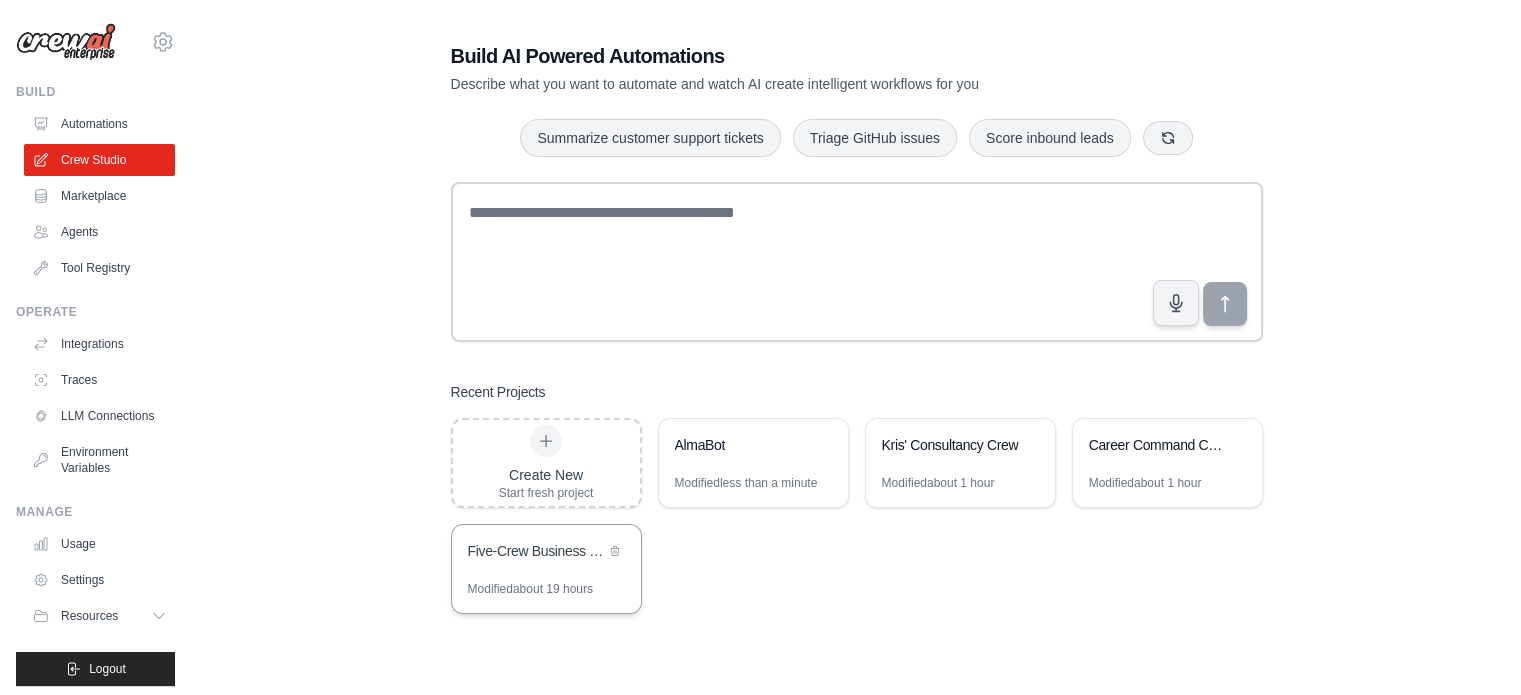 click on "Five-Crew Business Intelligence Suite" at bounding box center (546, 553) 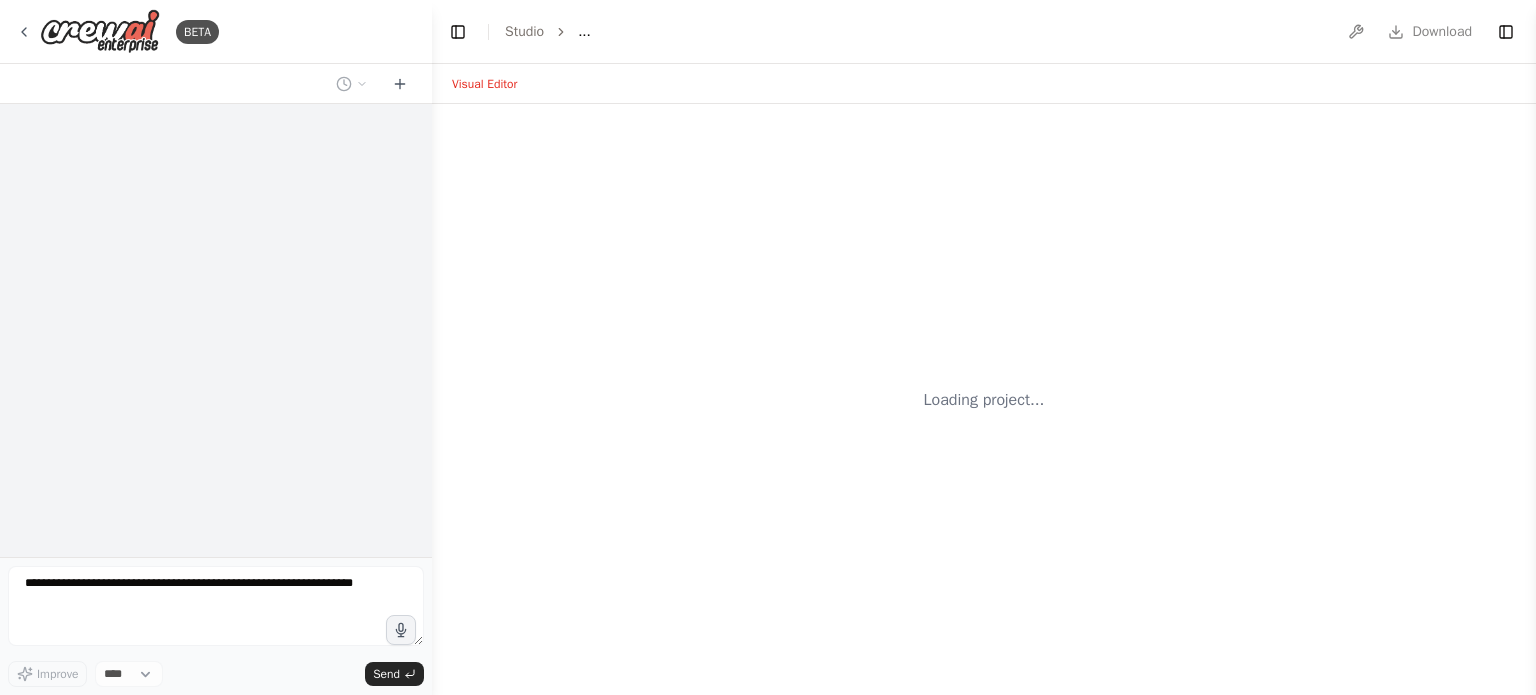 scroll, scrollTop: 0, scrollLeft: 0, axis: both 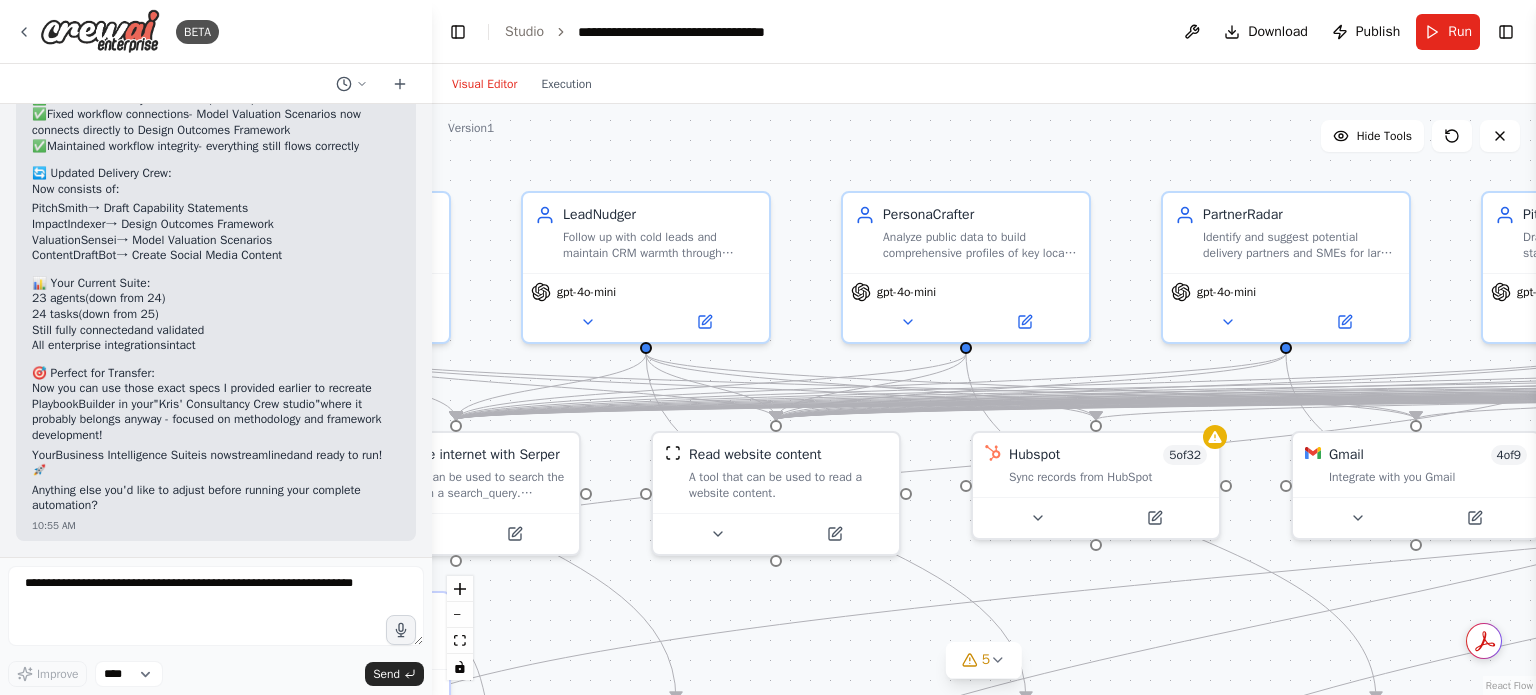 drag, startPoint x: 928, startPoint y: 180, endPoint x: 597, endPoint y: 171, distance: 331.12234 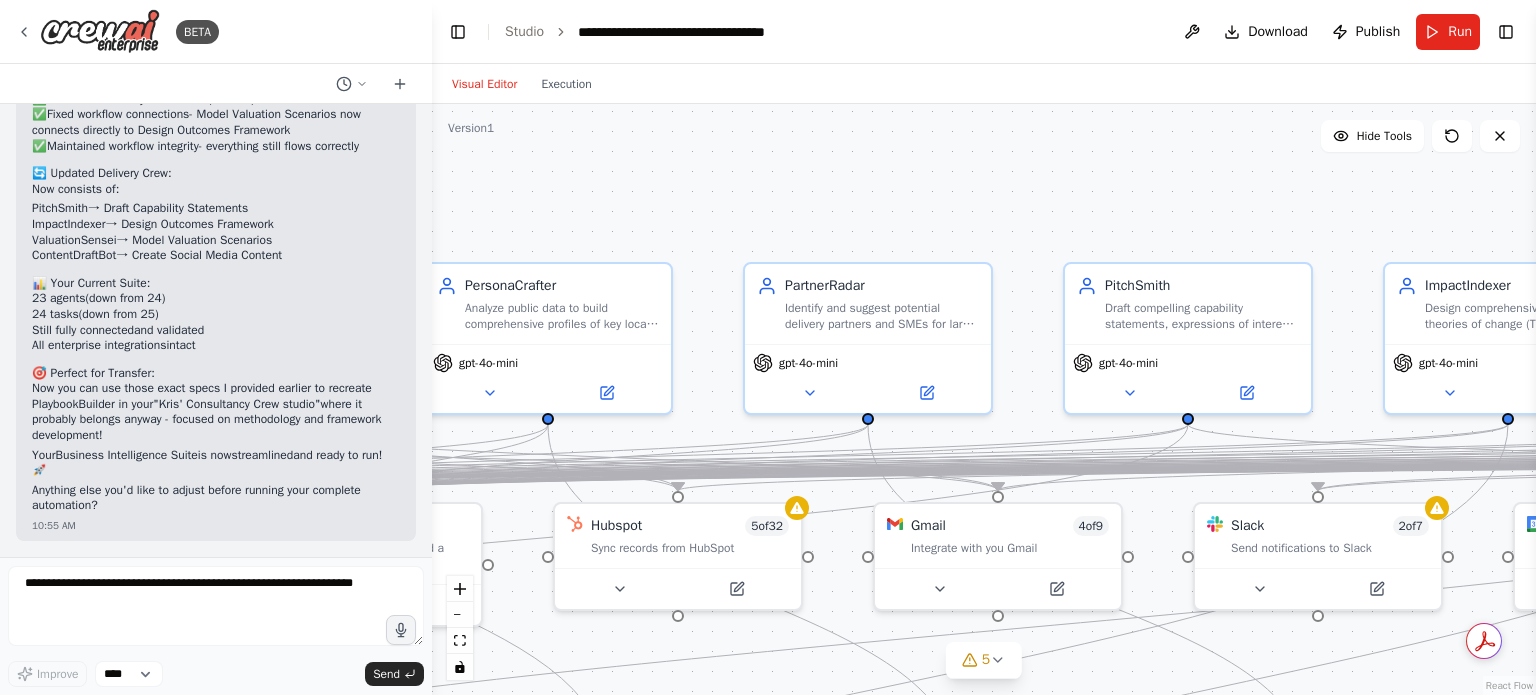 drag, startPoint x: 971, startPoint y: 152, endPoint x: 555, endPoint y: 220, distance: 421.52106 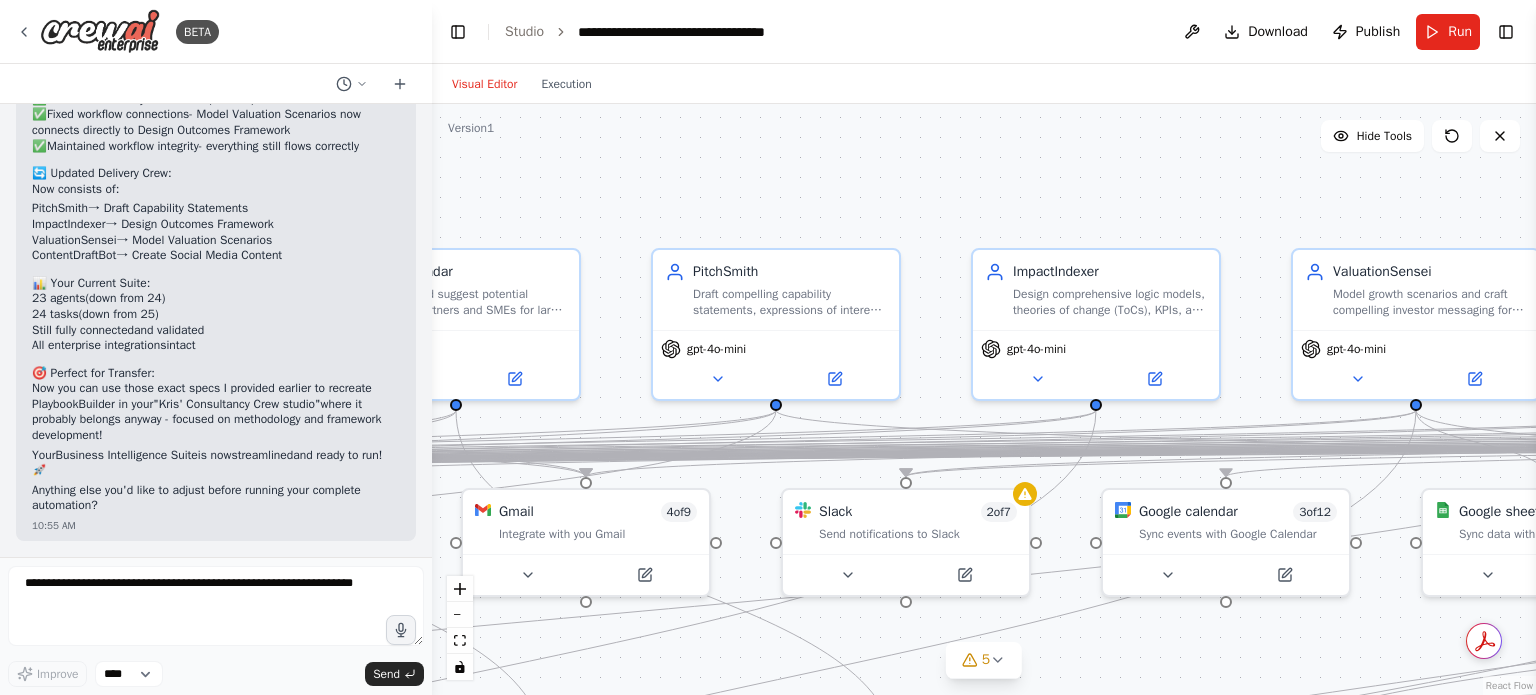 drag, startPoint x: 952, startPoint y: 219, endPoint x: 519, endPoint y: 217, distance: 433.0046 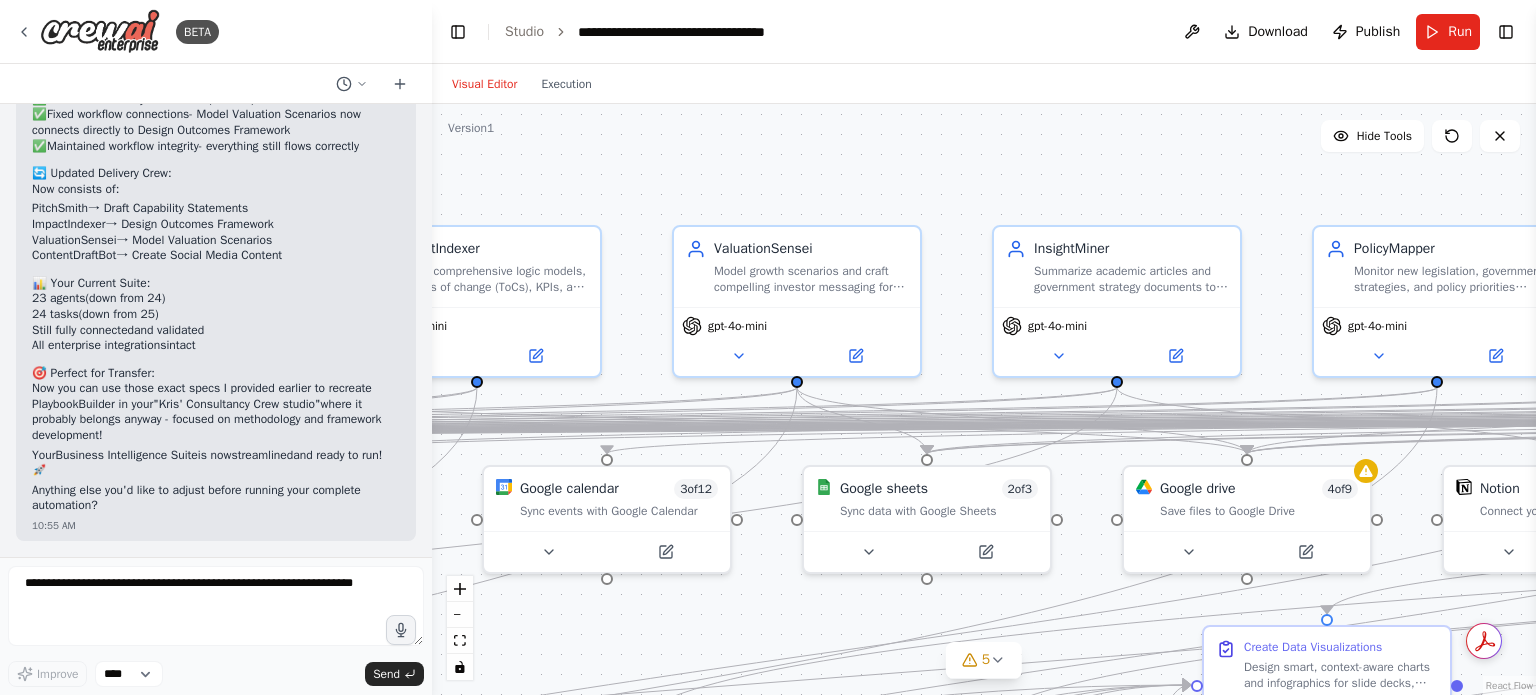 drag, startPoint x: 1064, startPoint y: 200, endPoint x: 464, endPoint y: 164, distance: 601.07904 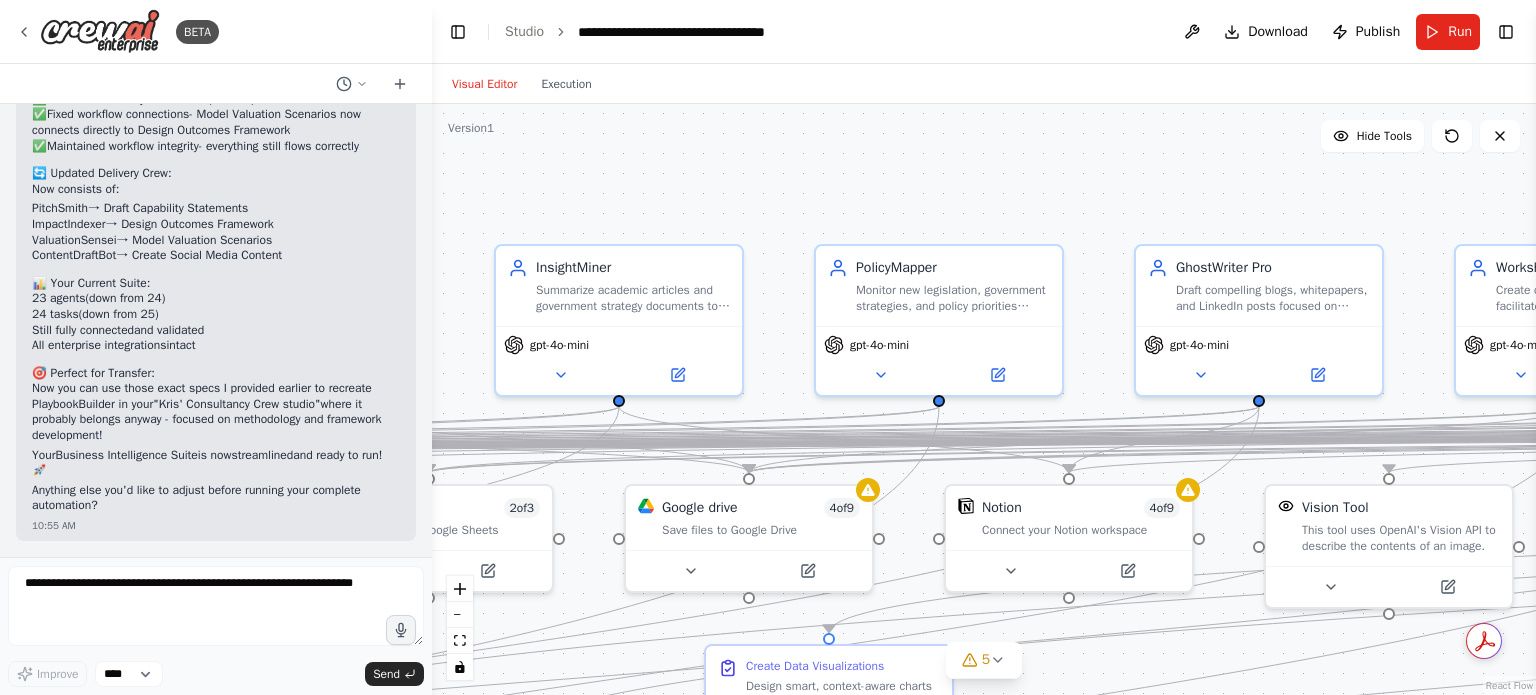 drag, startPoint x: 1090, startPoint y: 162, endPoint x: 592, endPoint y: 181, distance: 498.3623 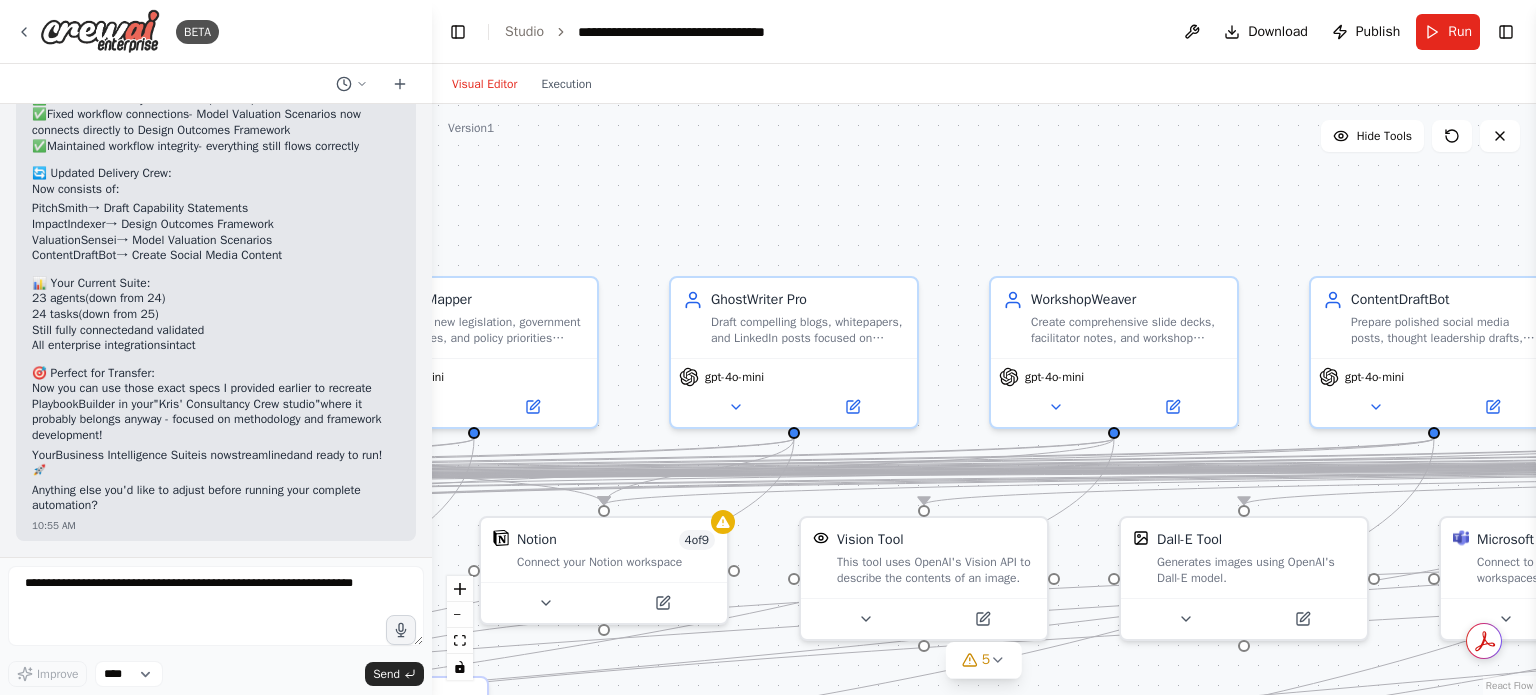drag, startPoint x: 1151, startPoint y: 139, endPoint x: 686, endPoint y: 171, distance: 466.09976 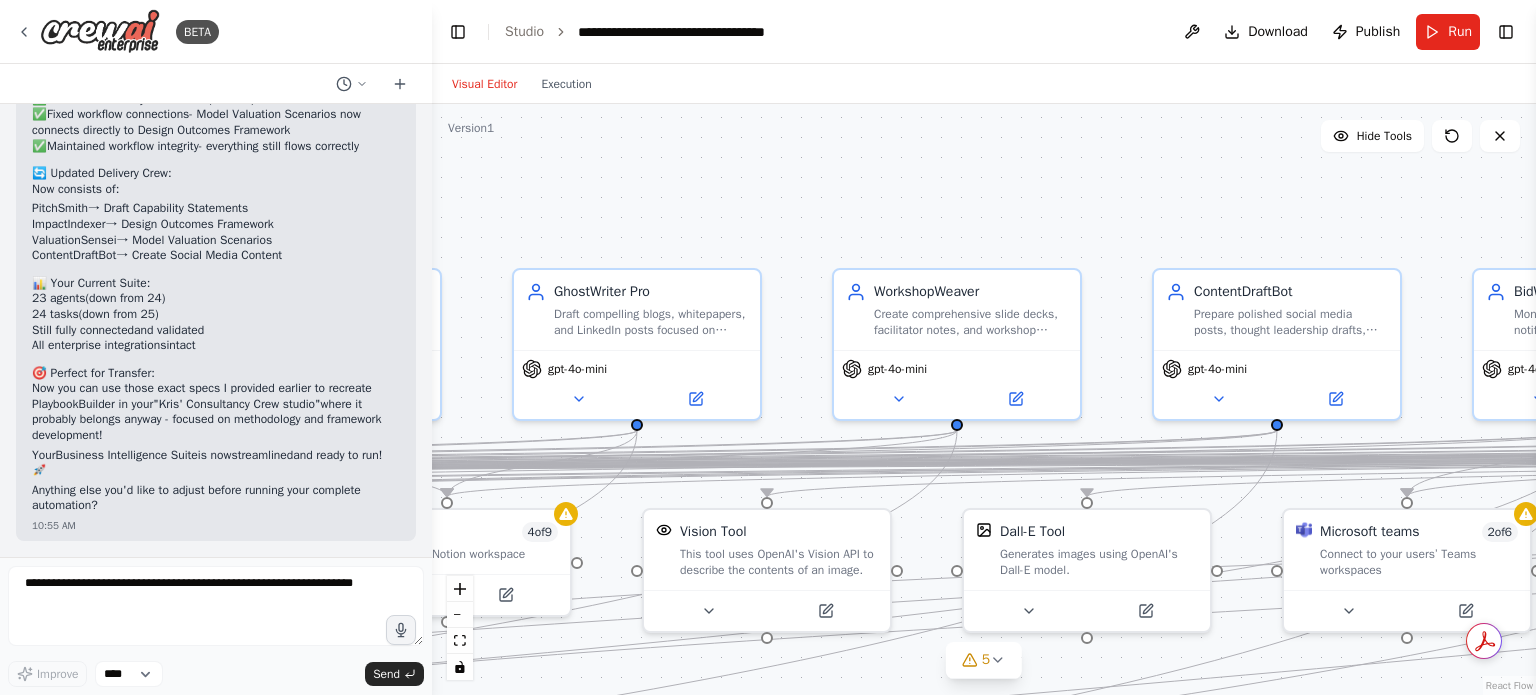 drag, startPoint x: 1001, startPoint y: 188, endPoint x: 844, endPoint y: 180, distance: 157.20369 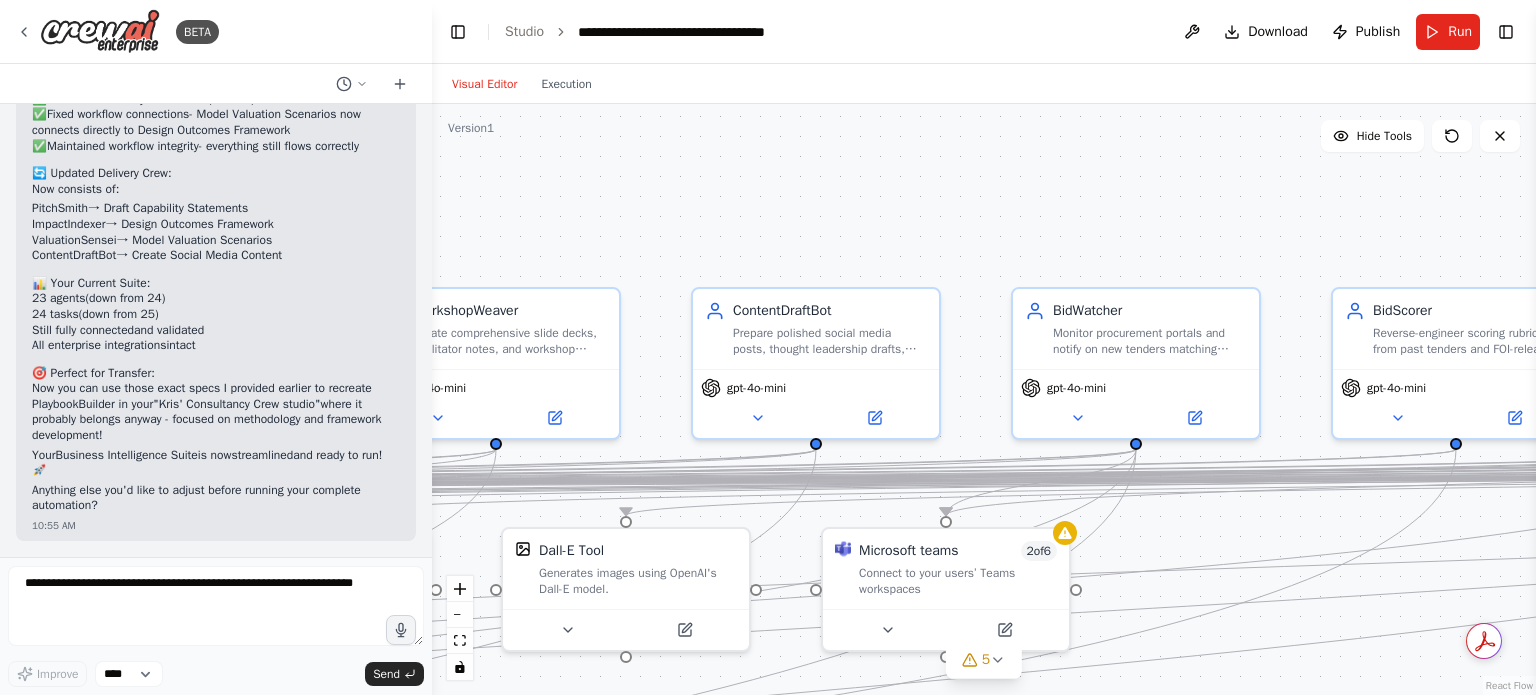 drag, startPoint x: 1081, startPoint y: 196, endPoint x: 619, endPoint y: 217, distance: 462.47702 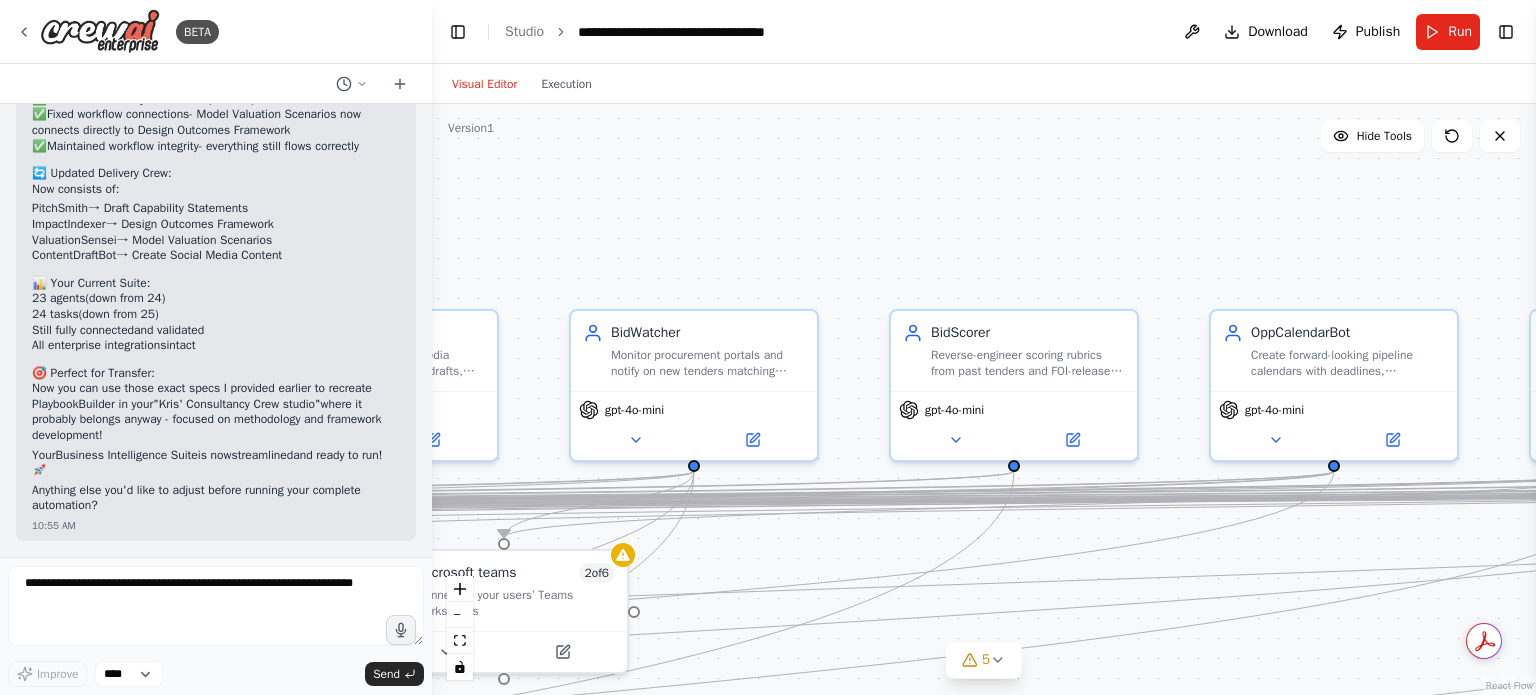 drag, startPoint x: 1070, startPoint y: 204, endPoint x: 629, endPoint y: 227, distance: 441.59937 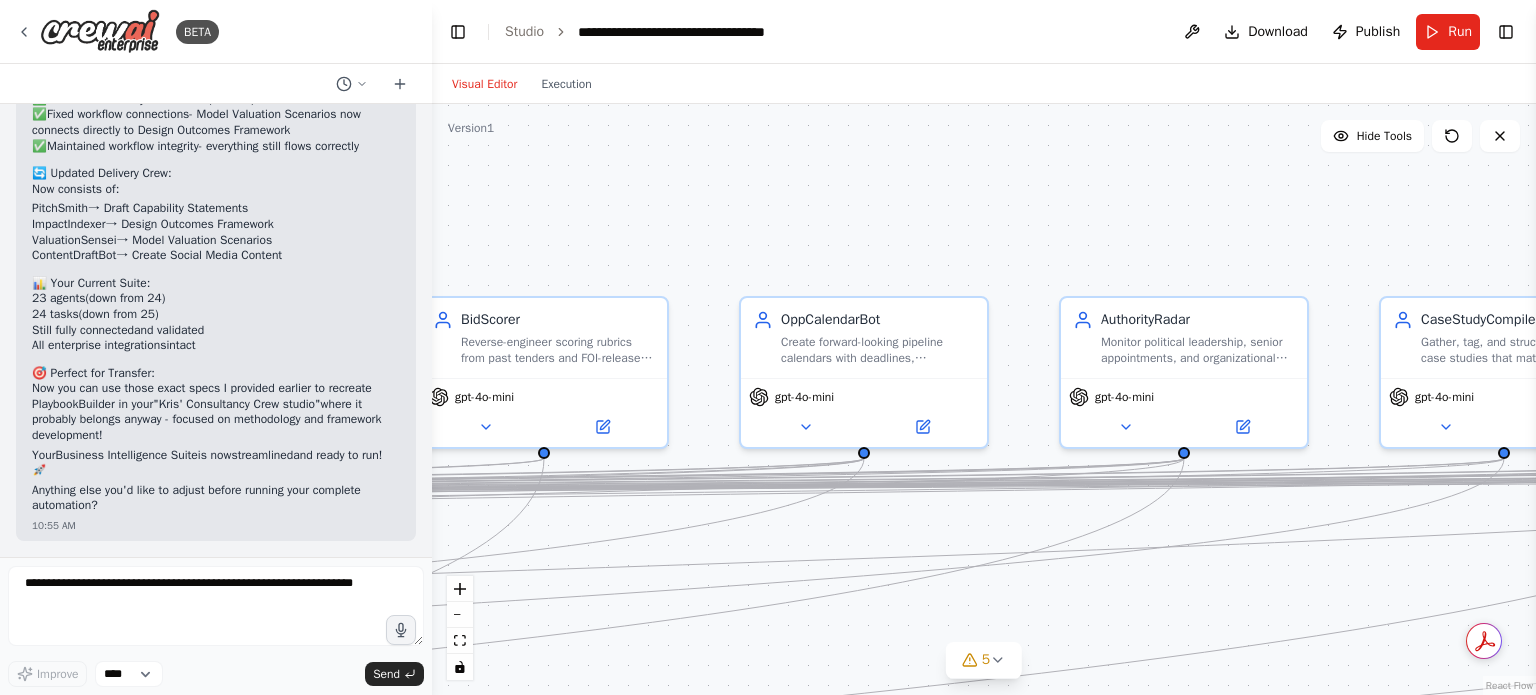 drag, startPoint x: 956, startPoint y: 218, endPoint x: 486, endPoint y: 202, distance: 470.27225 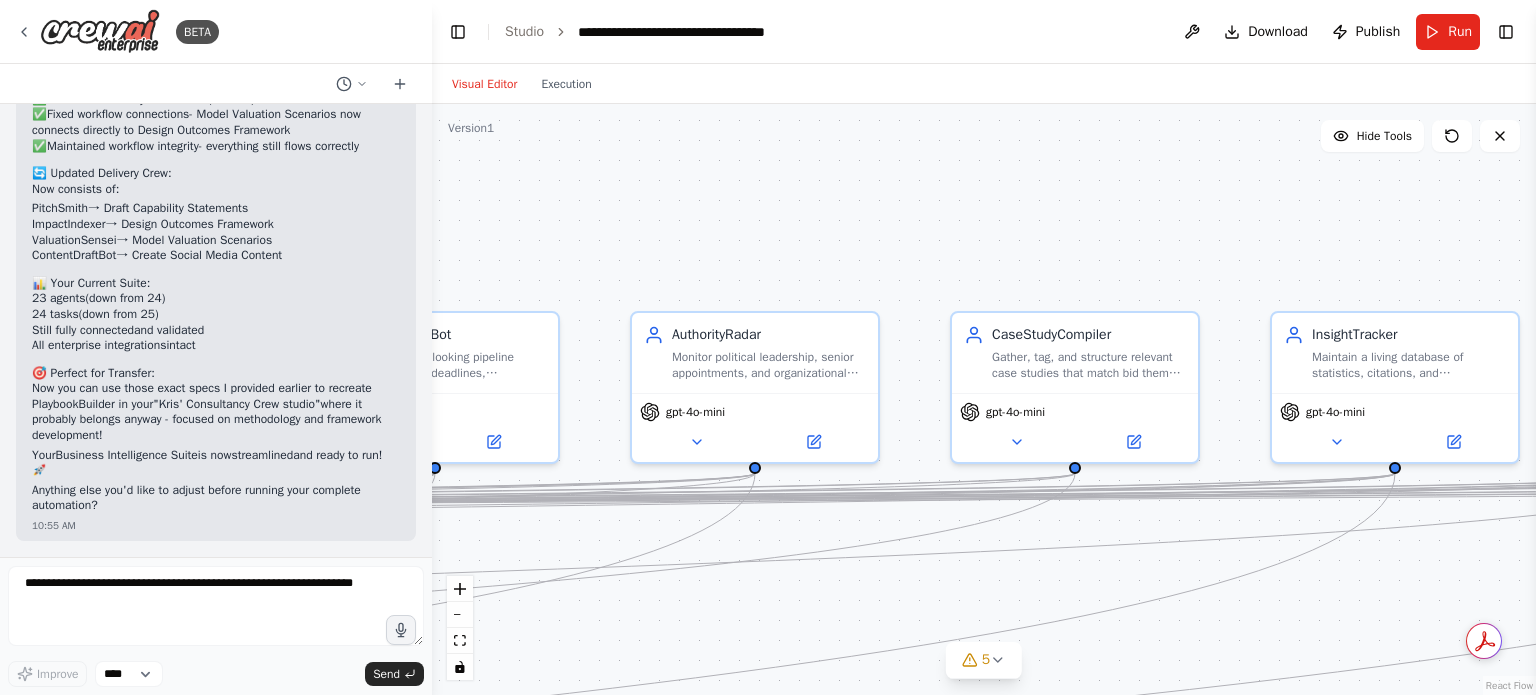drag, startPoint x: 997, startPoint y: 216, endPoint x: 568, endPoint y: 231, distance: 429.26215 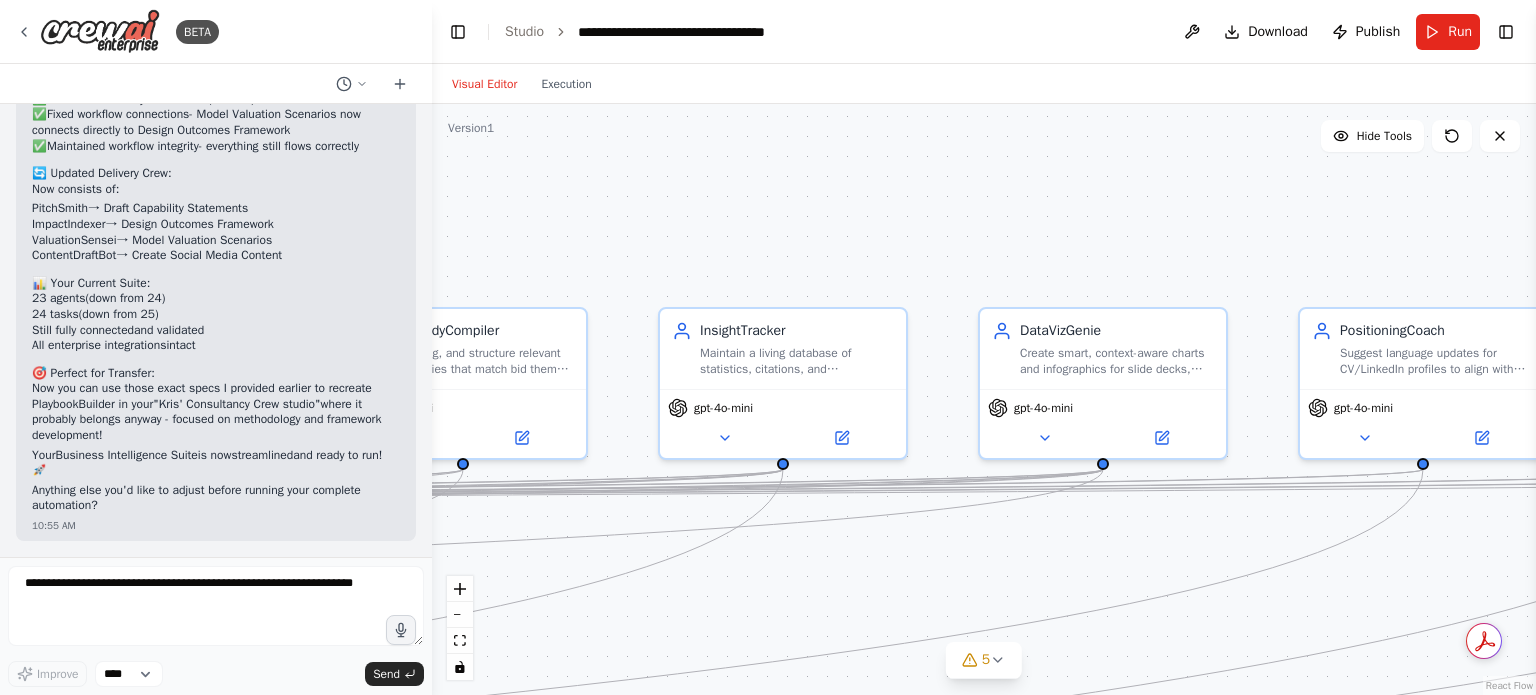 drag, startPoint x: 1088, startPoint y: 181, endPoint x: 476, endPoint y: 177, distance: 612.01306 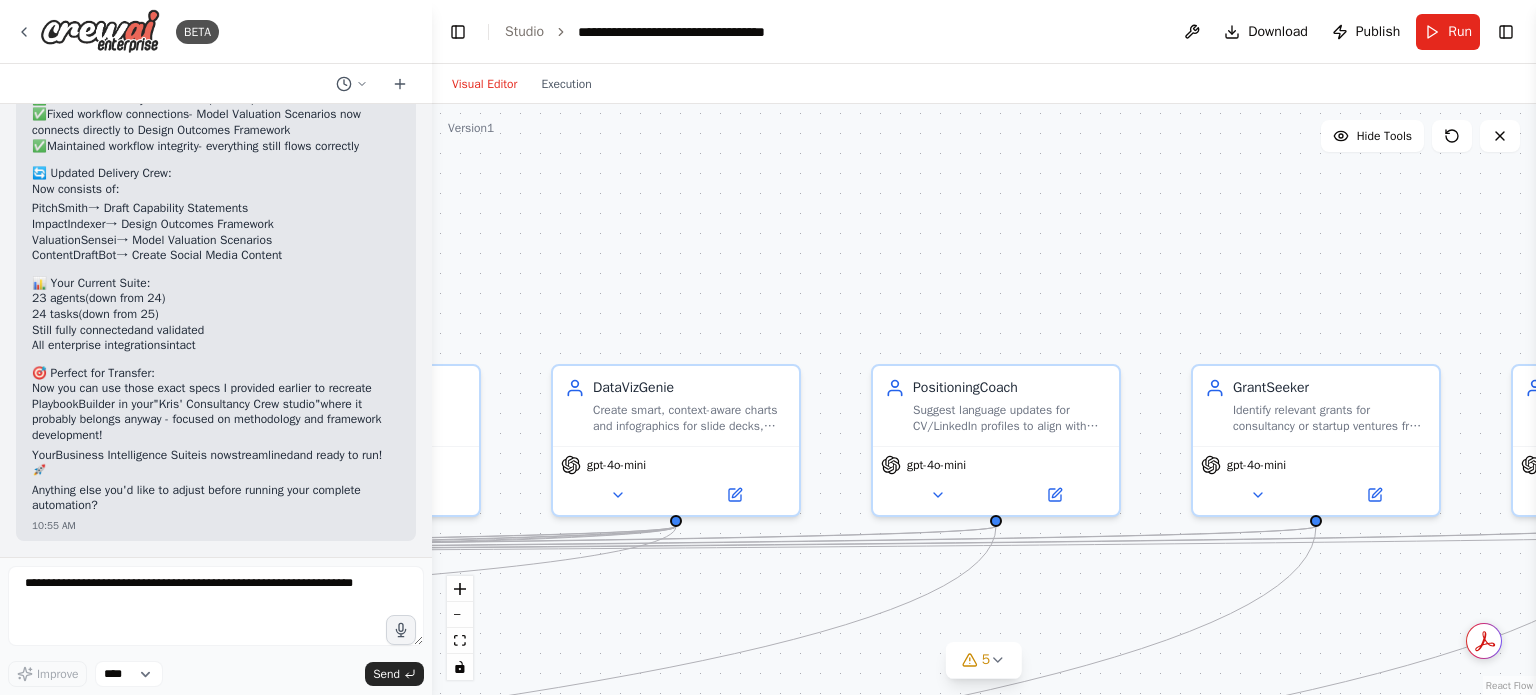 drag, startPoint x: 947, startPoint y: 163, endPoint x: 520, endPoint y: 220, distance: 430.78766 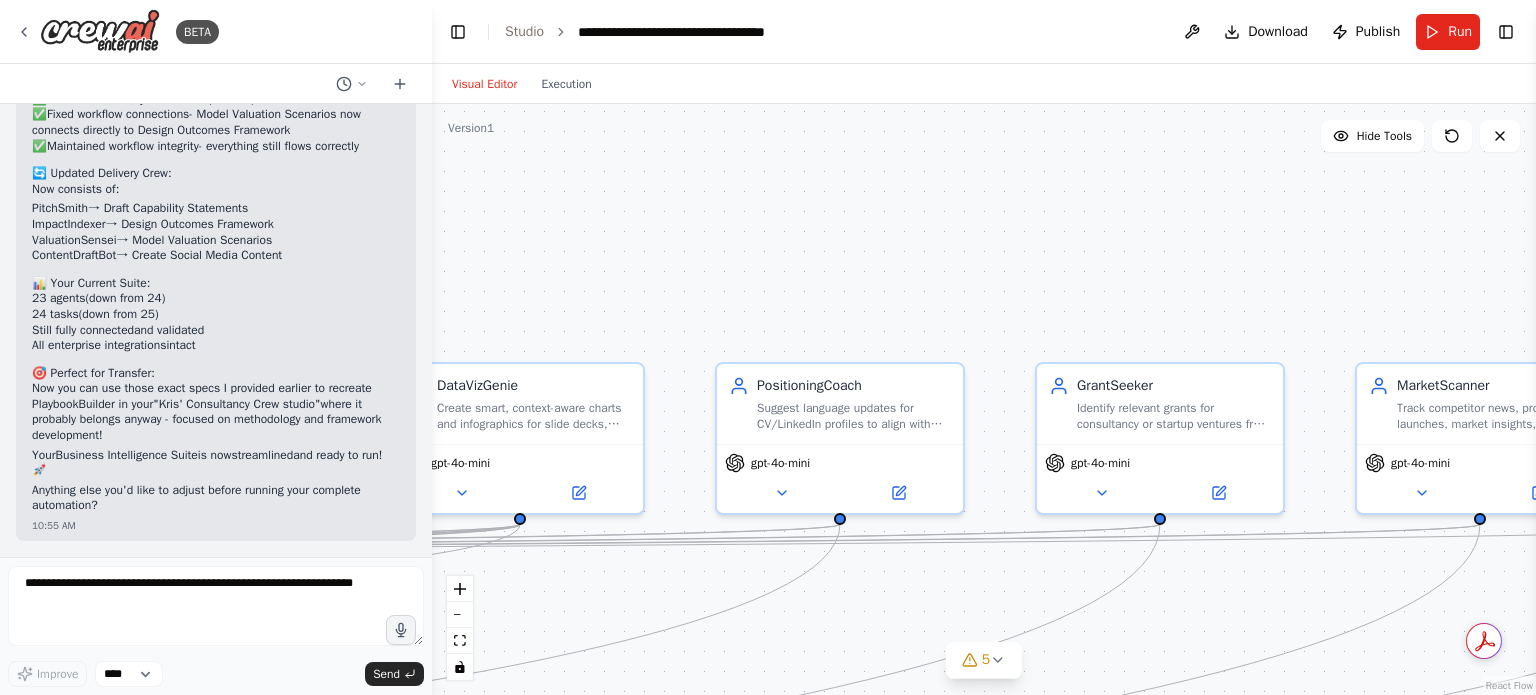 drag, startPoint x: 996, startPoint y: 189, endPoint x: 840, endPoint y: 187, distance: 156.01282 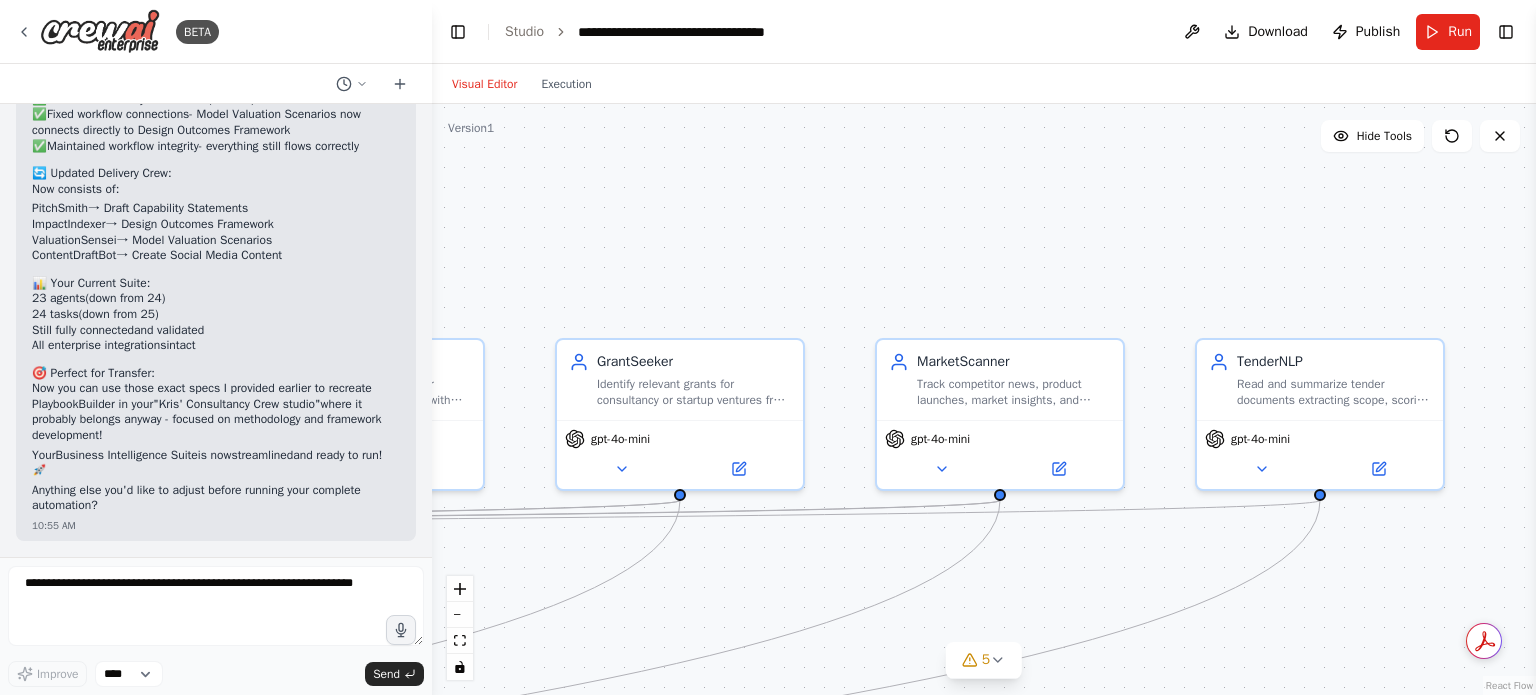 drag, startPoint x: 1056, startPoint y: 250, endPoint x: 576, endPoint y: 226, distance: 480.59964 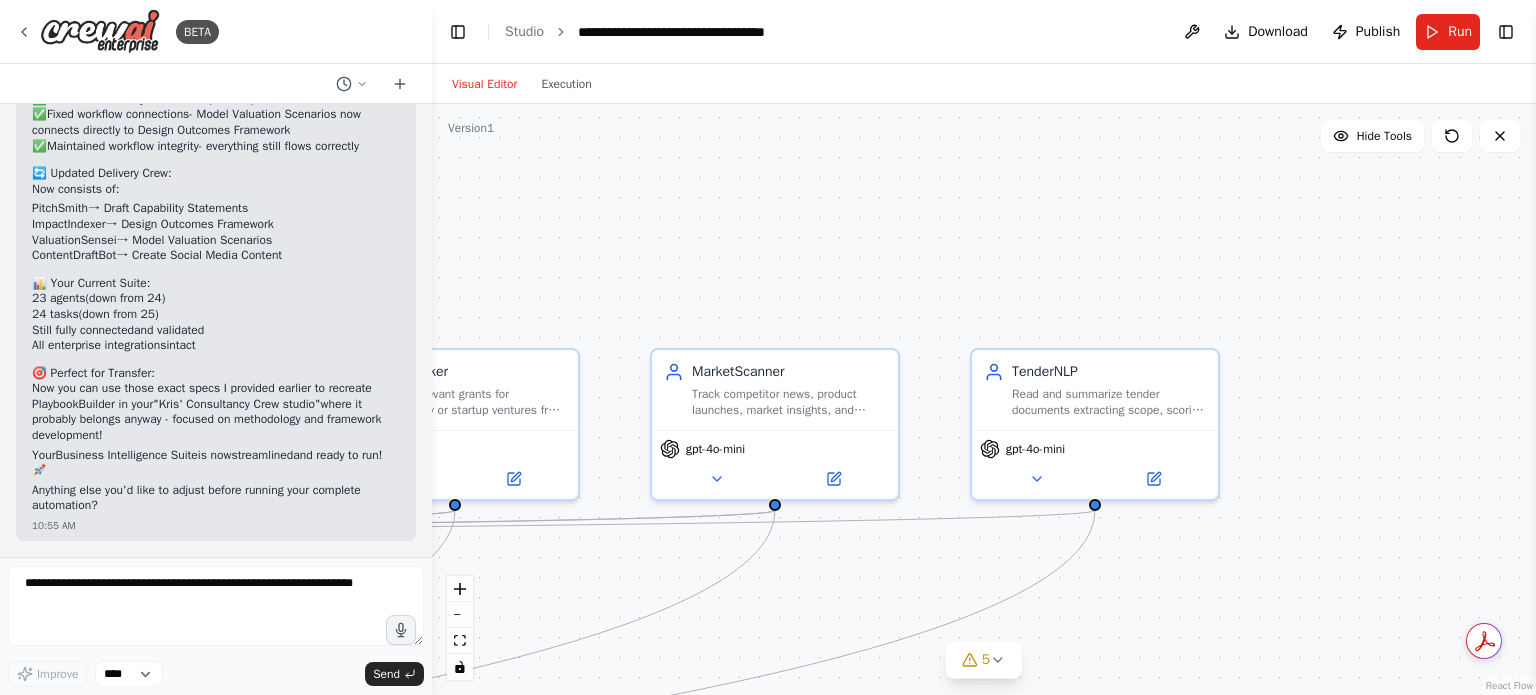 drag, startPoint x: 1005, startPoint y: 214, endPoint x: 780, endPoint y: 224, distance: 225.2221 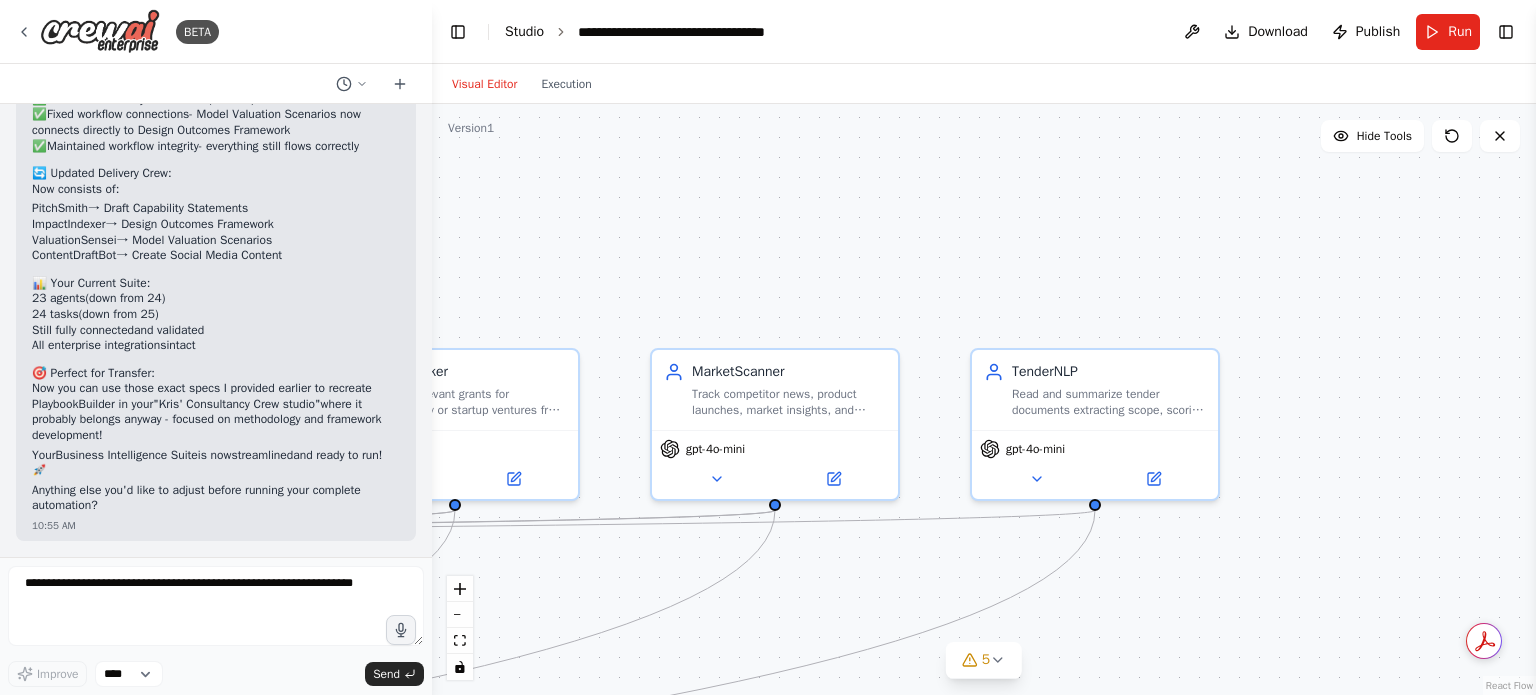 click on "Studio" at bounding box center [524, 31] 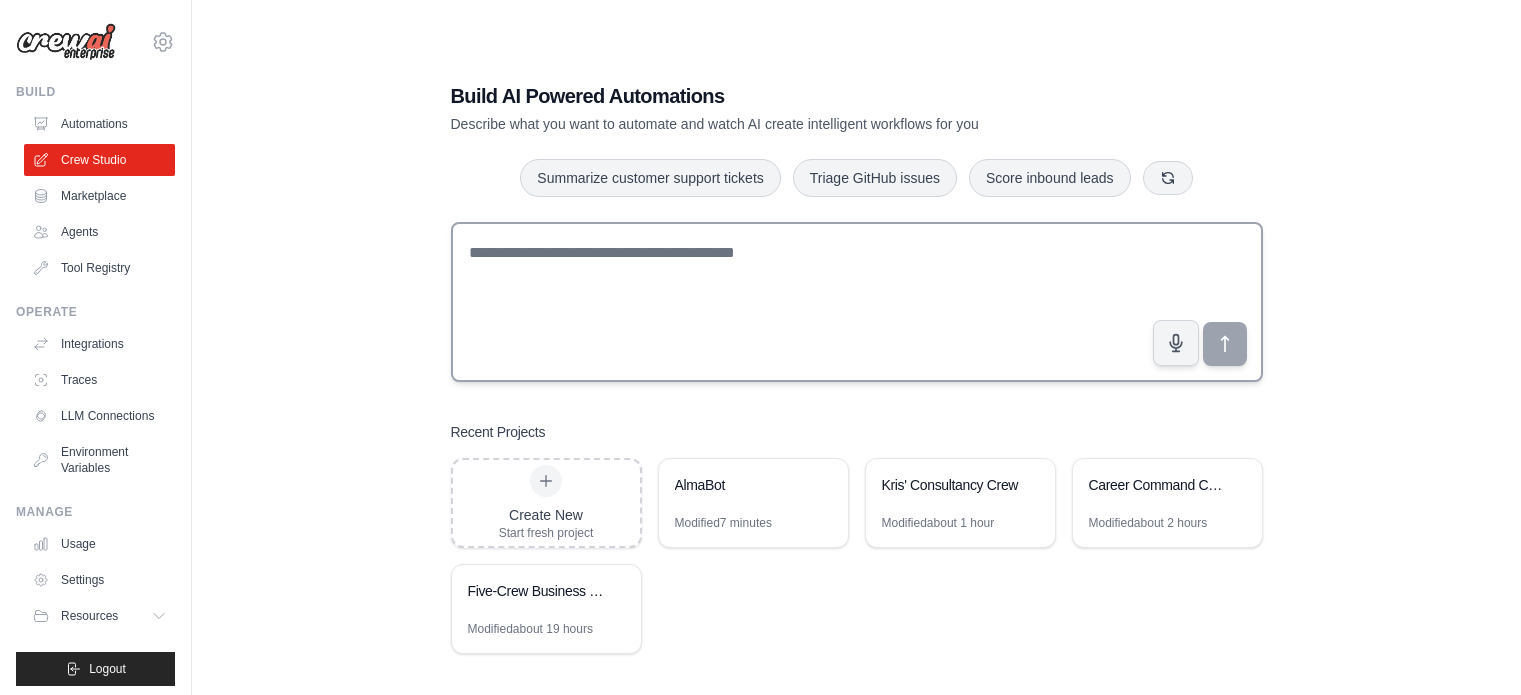scroll, scrollTop: 0, scrollLeft: 0, axis: both 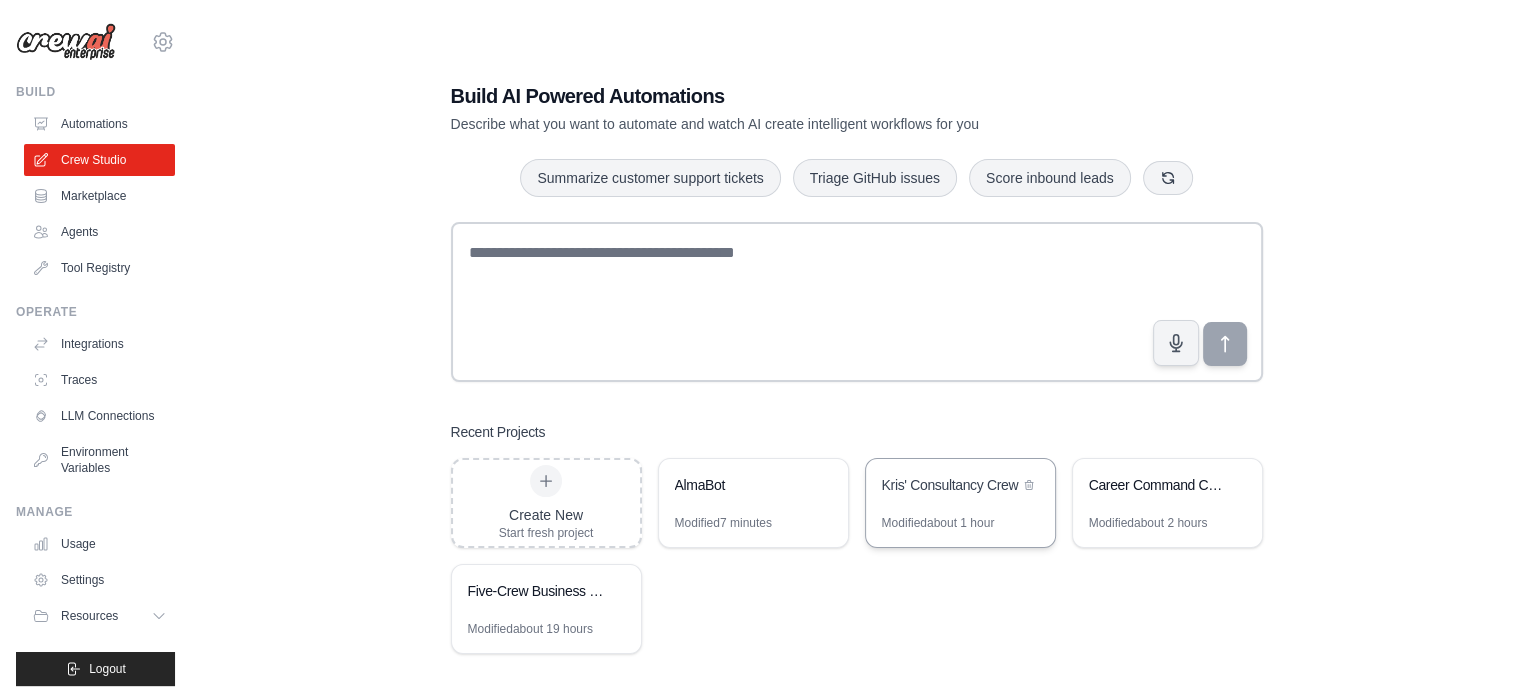 click on "Modified  about 1 hour" at bounding box center (938, 523) 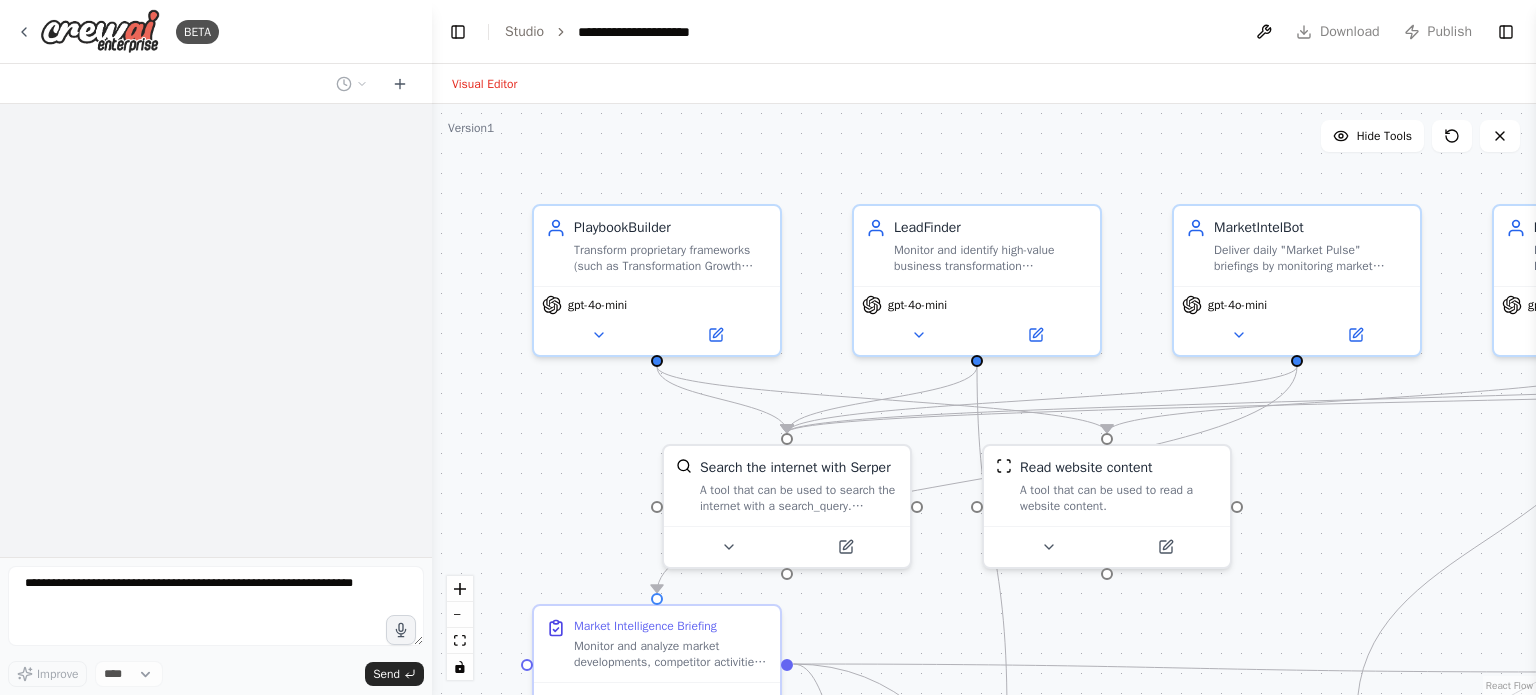scroll, scrollTop: 0, scrollLeft: 0, axis: both 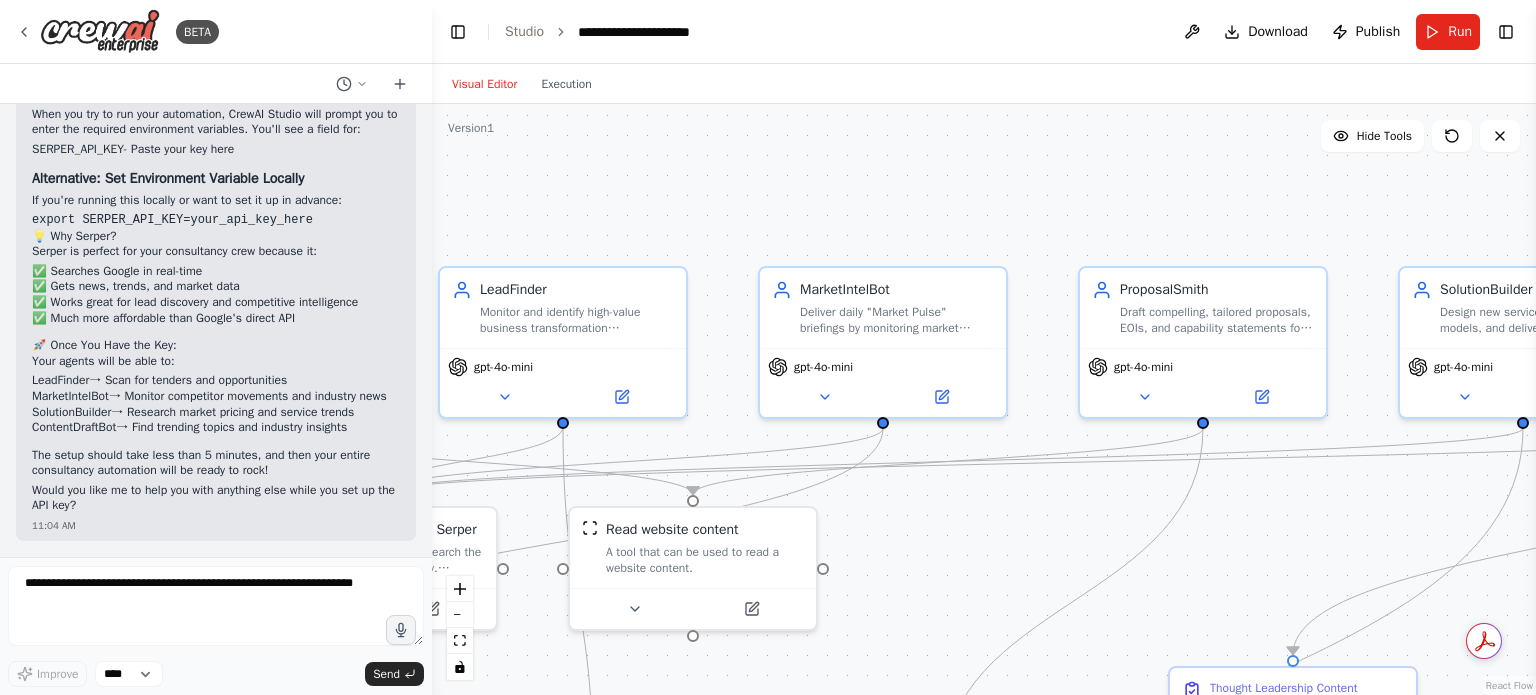 drag, startPoint x: 1066, startPoint y: 132, endPoint x: 649, endPoint y: 195, distance: 421.73215 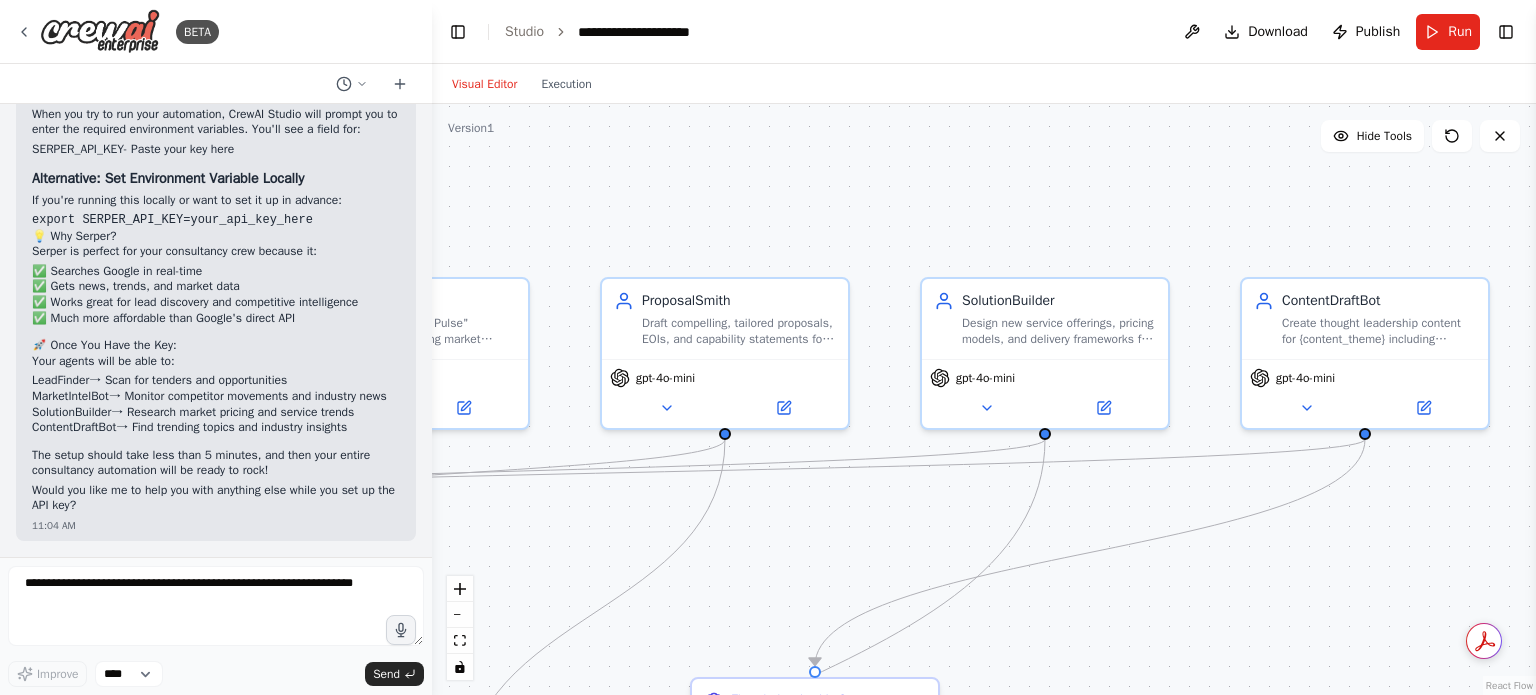 drag, startPoint x: 1011, startPoint y: 190, endPoint x: 545, endPoint y: 200, distance: 466.10727 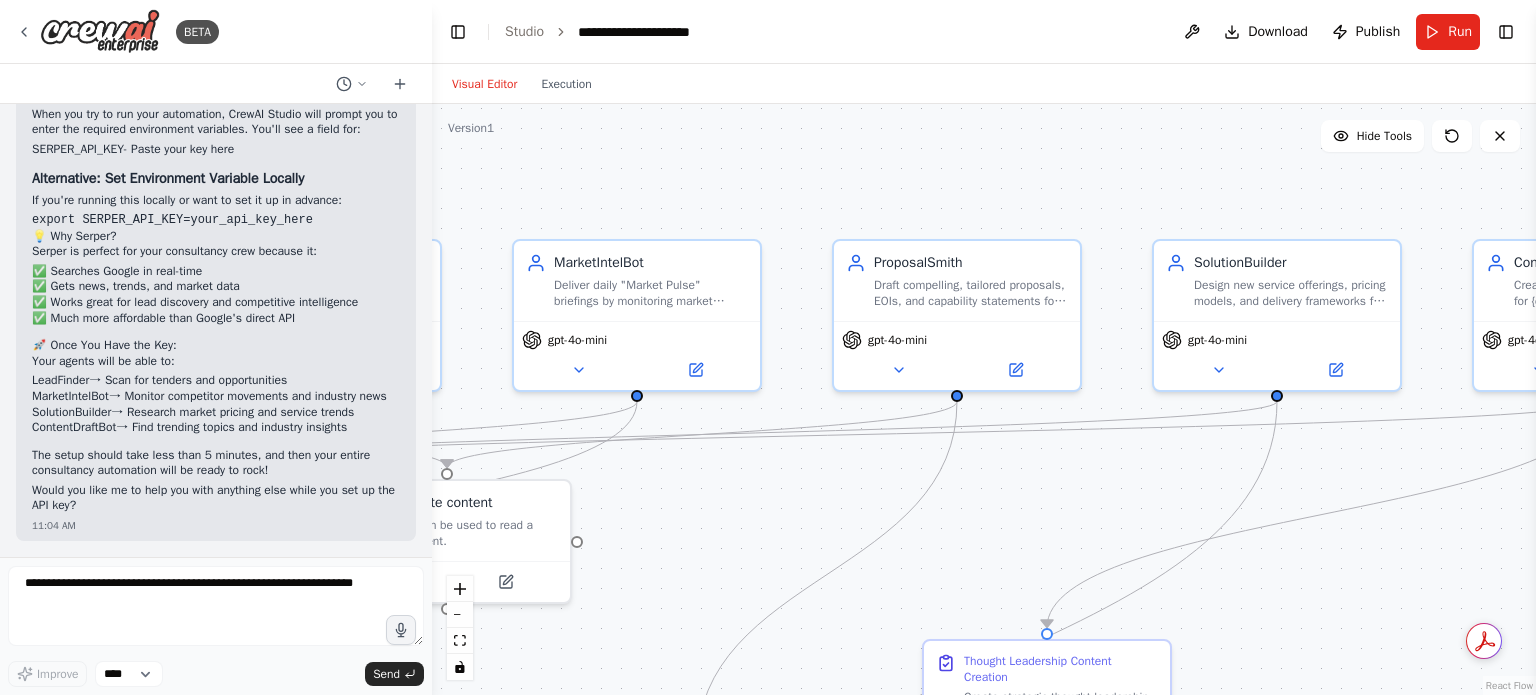 drag, startPoint x: 884, startPoint y: 221, endPoint x: 1104, endPoint y: 186, distance: 222.7667 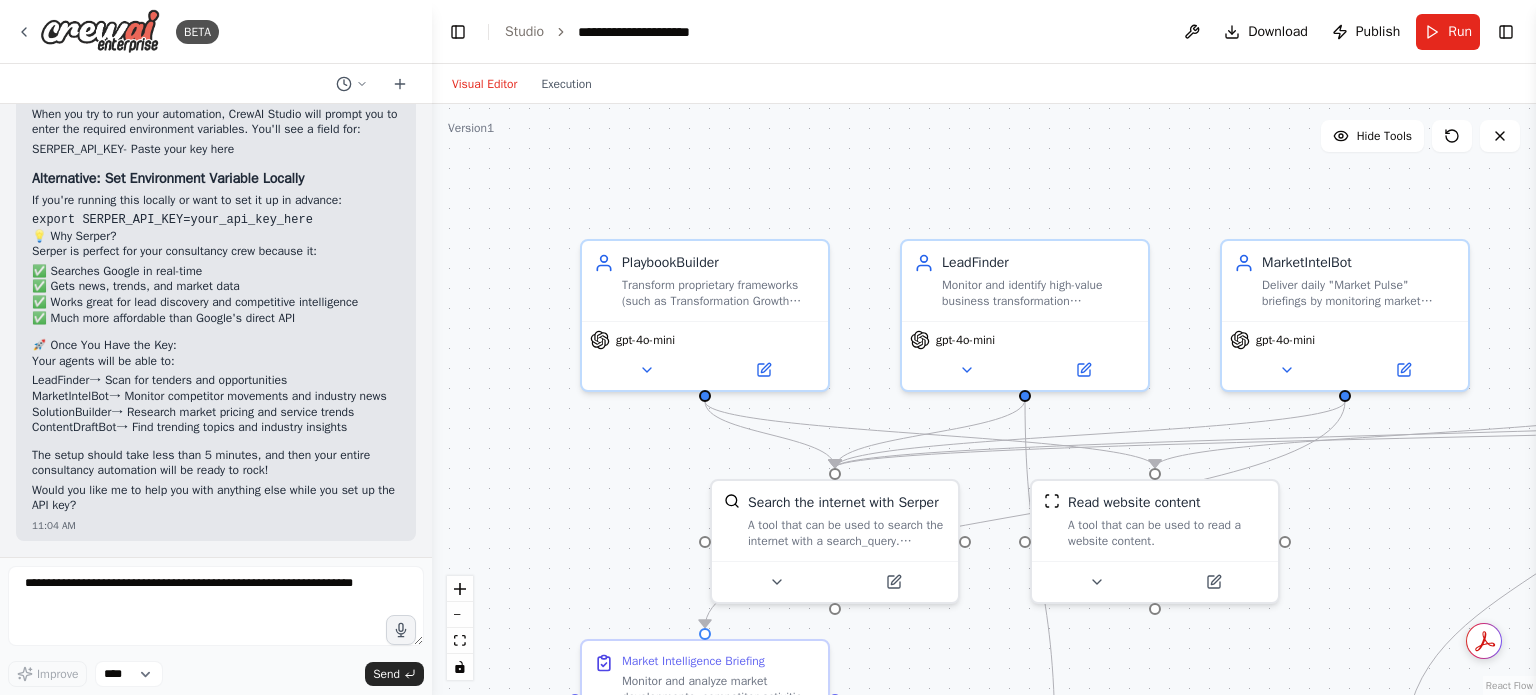 drag, startPoint x: 717, startPoint y: 198, endPoint x: 1428, endPoint y: 195, distance: 711.00635 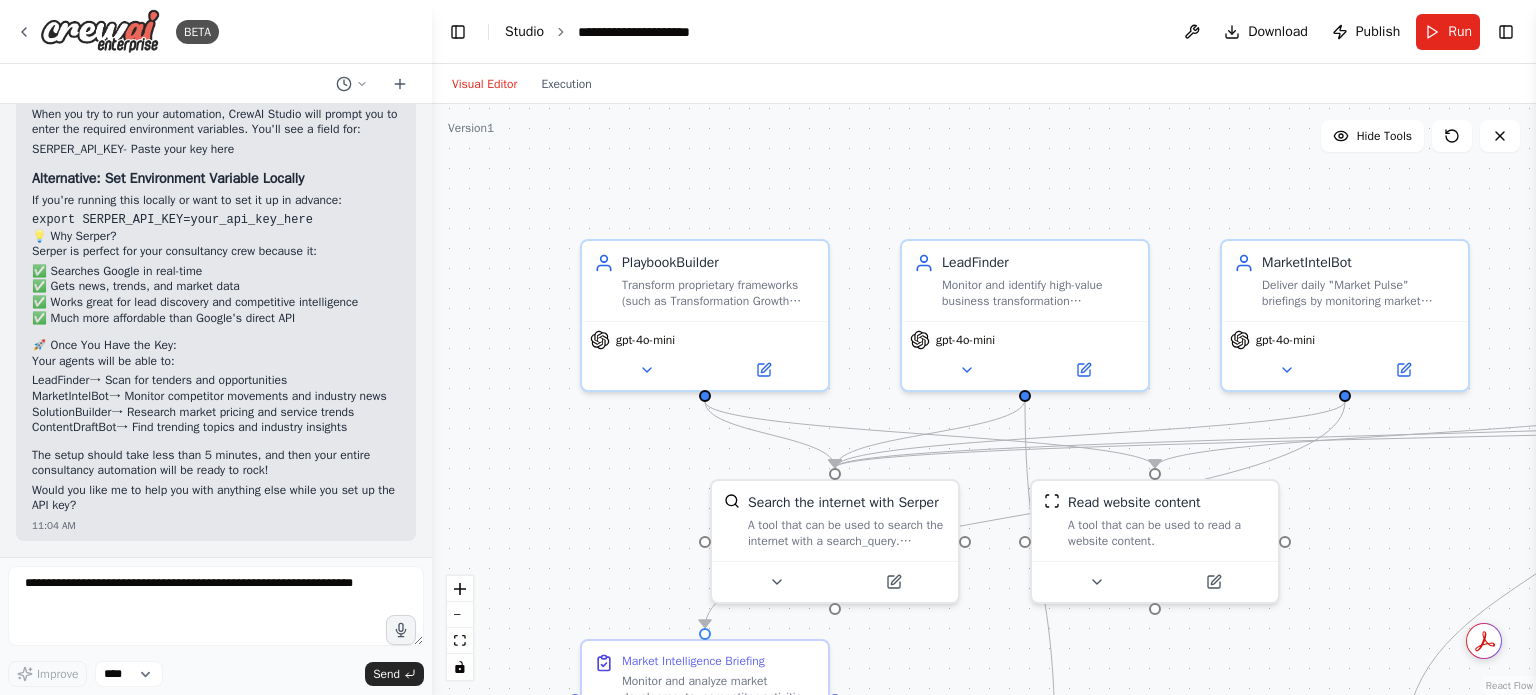click on "Studio" at bounding box center (524, 31) 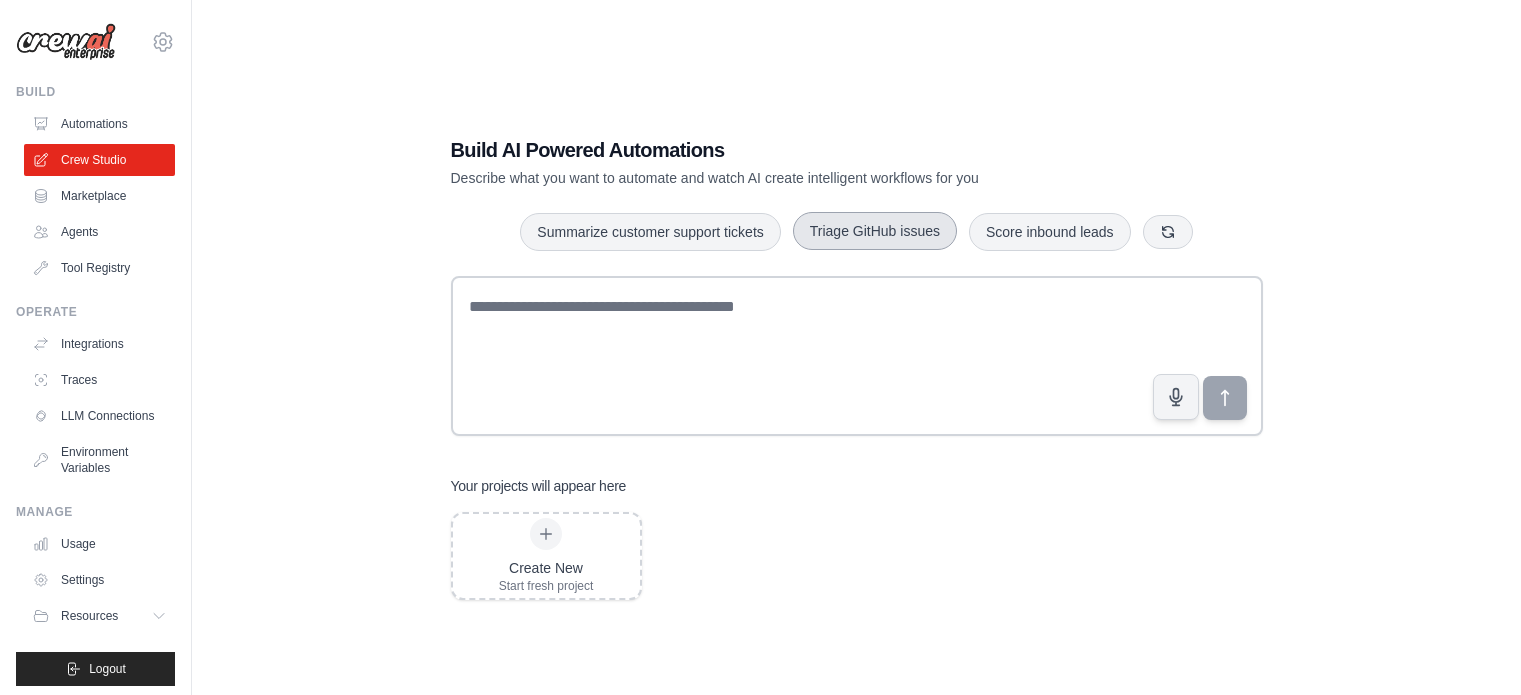 scroll, scrollTop: 0, scrollLeft: 0, axis: both 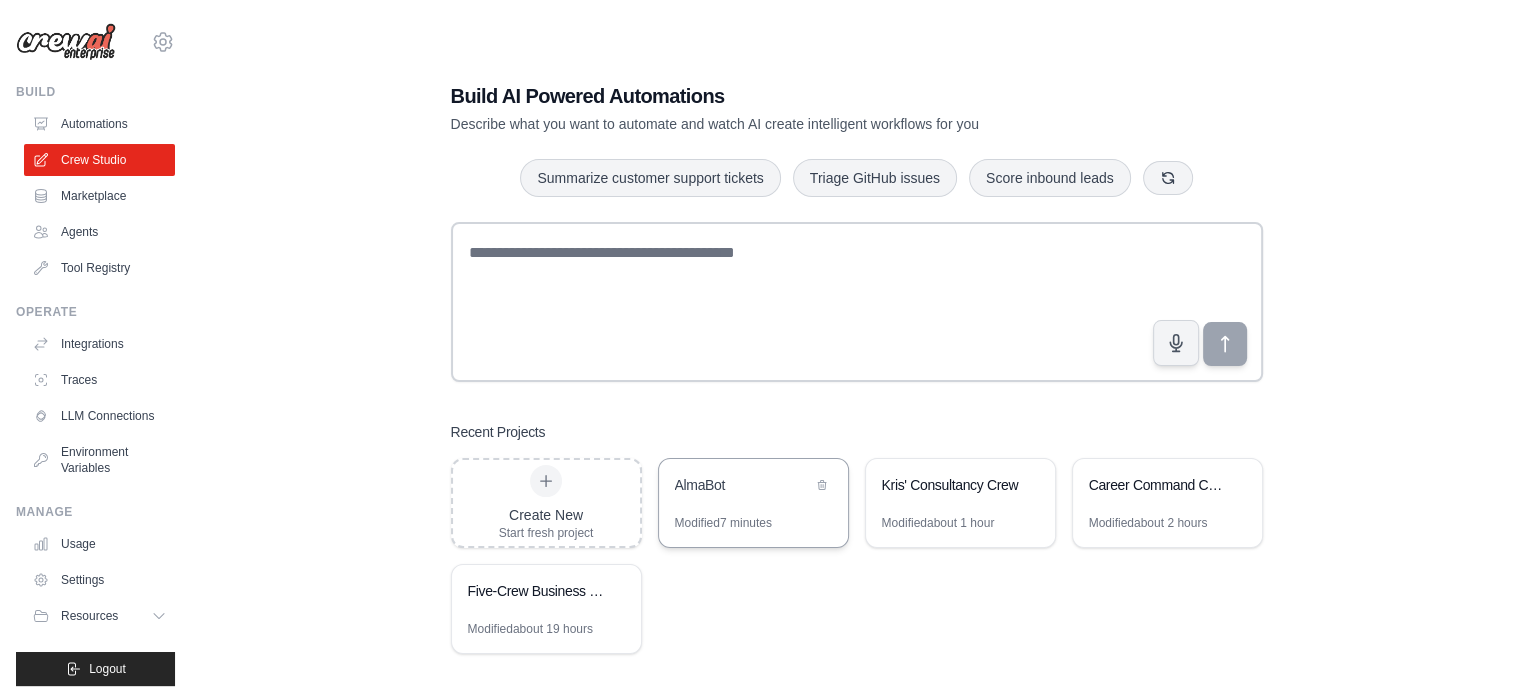 click on "AlmaBot" at bounding box center [753, 487] 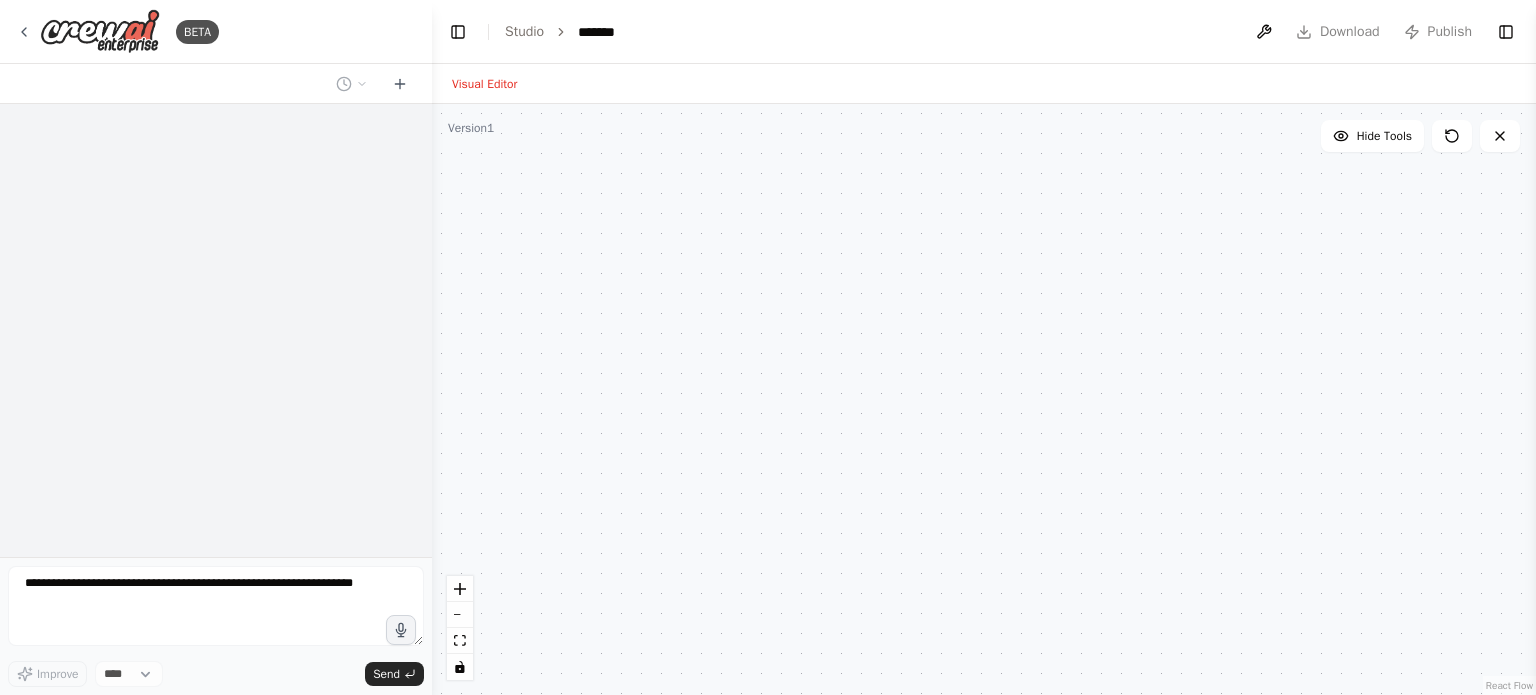 scroll, scrollTop: 0, scrollLeft: 0, axis: both 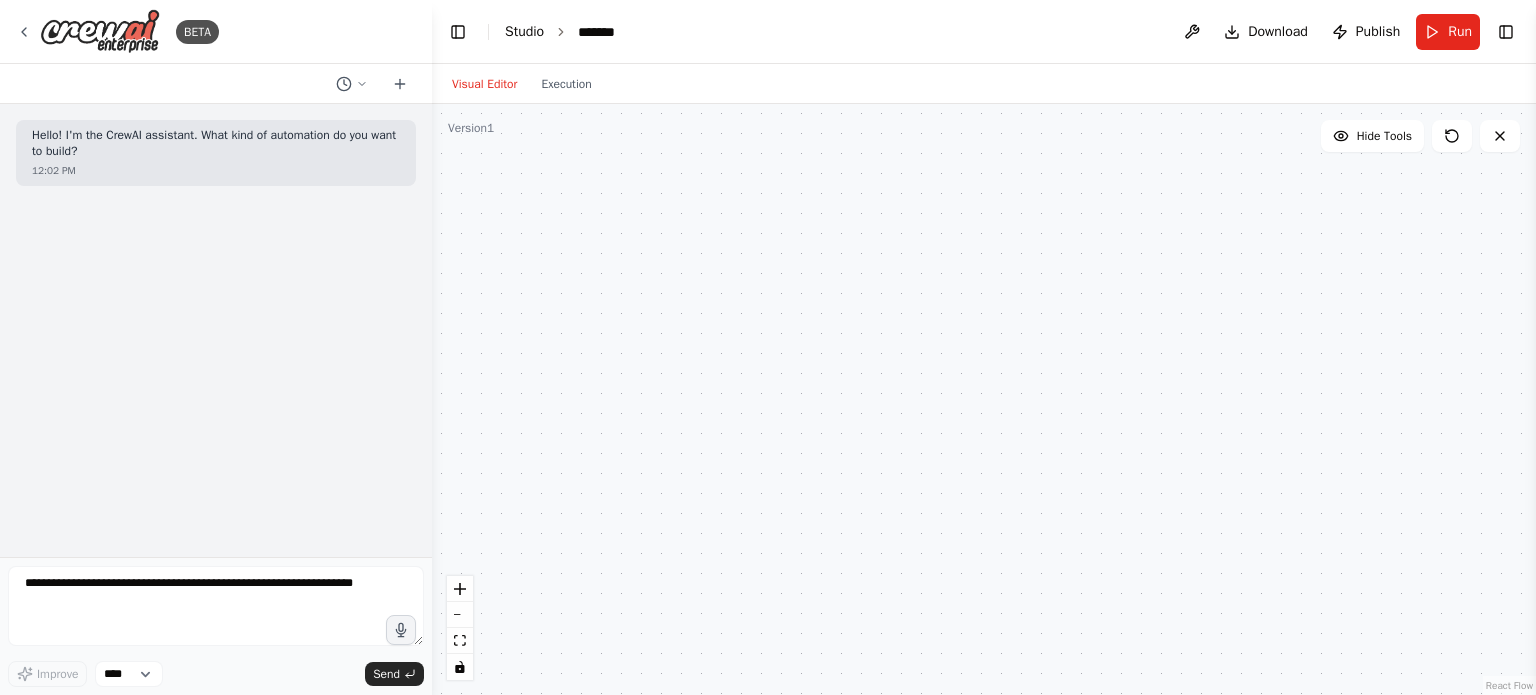click on "Studio" at bounding box center [524, 31] 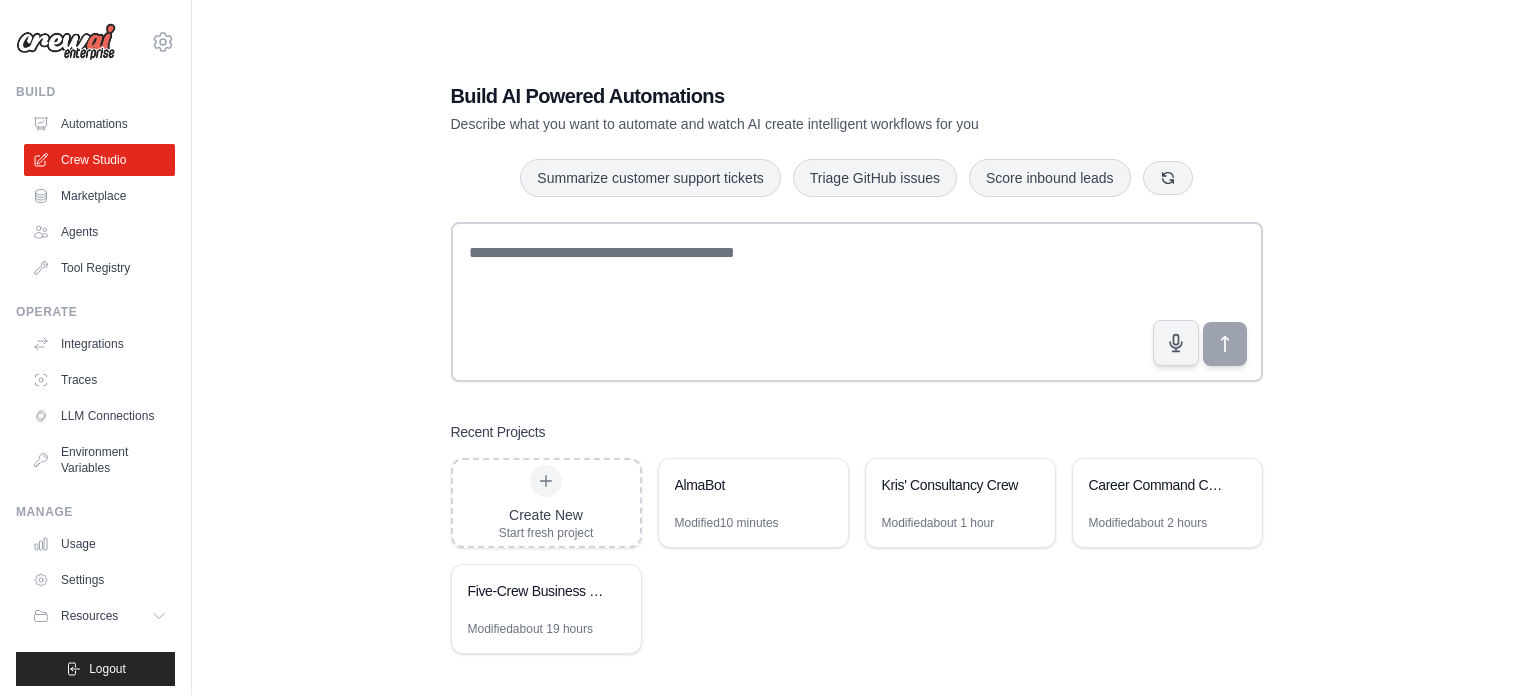 scroll, scrollTop: 0, scrollLeft: 0, axis: both 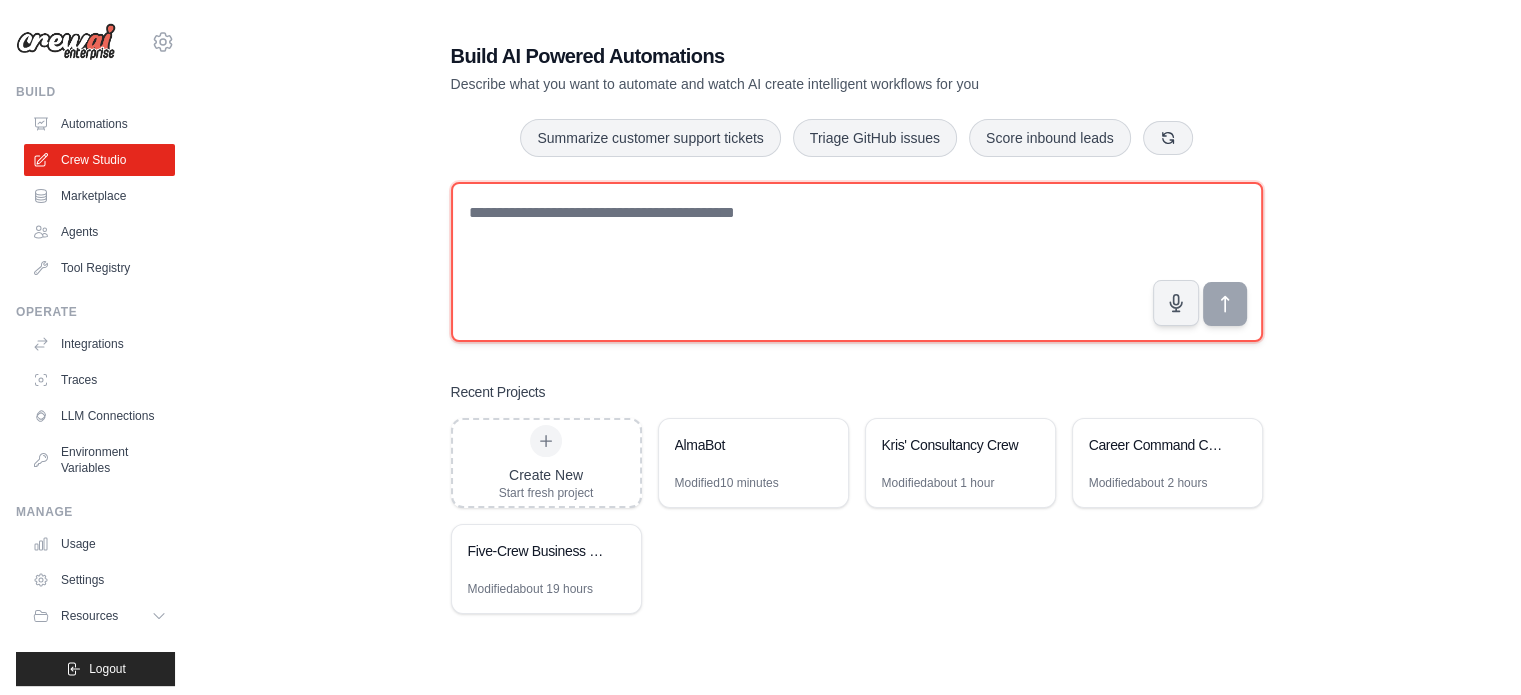 click at bounding box center [857, 262] 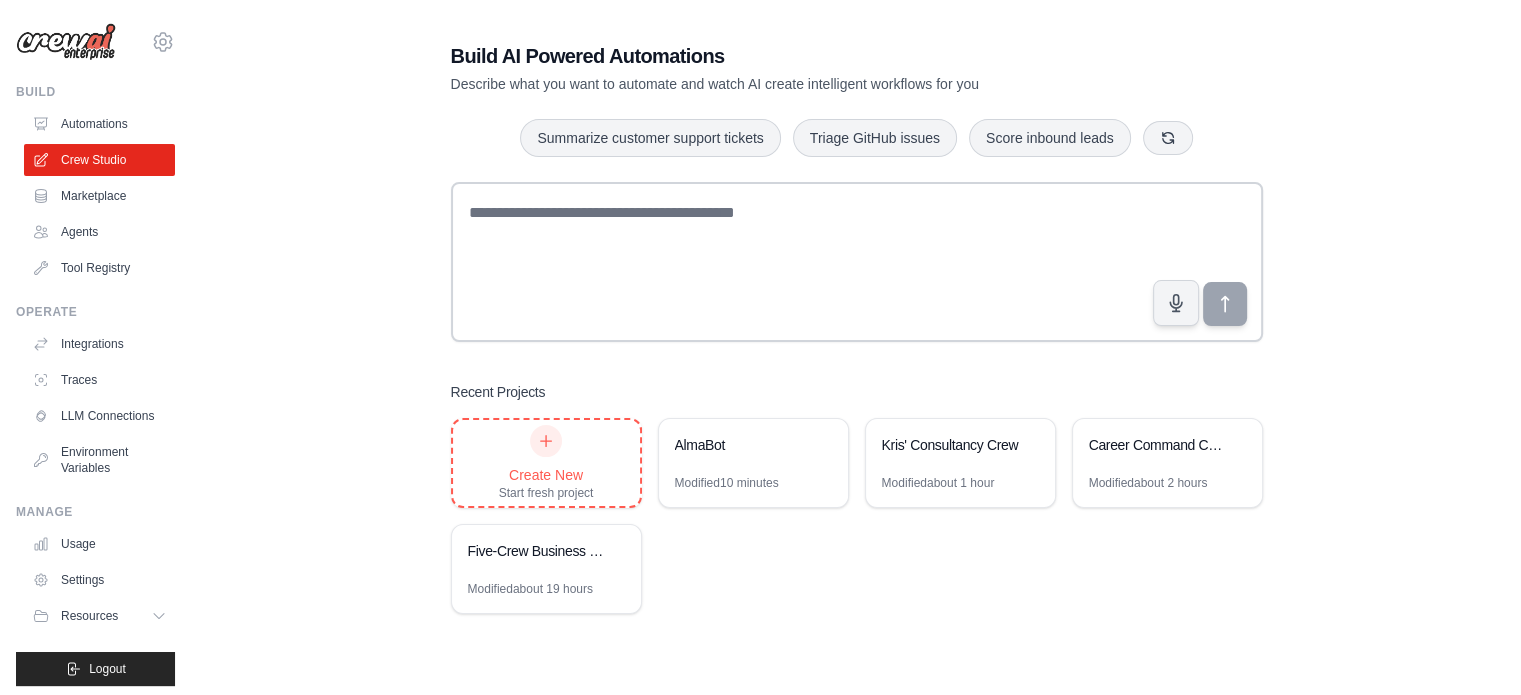 click 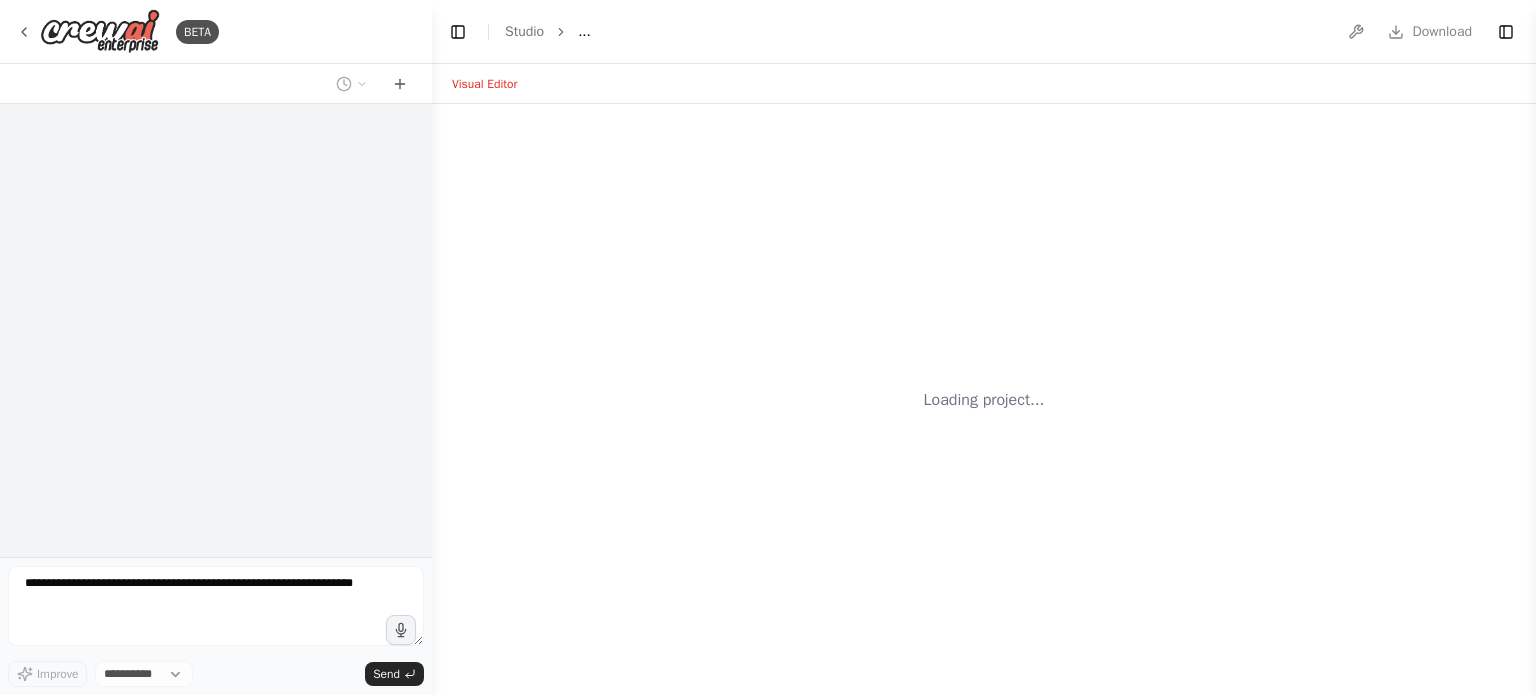 scroll, scrollTop: 0, scrollLeft: 0, axis: both 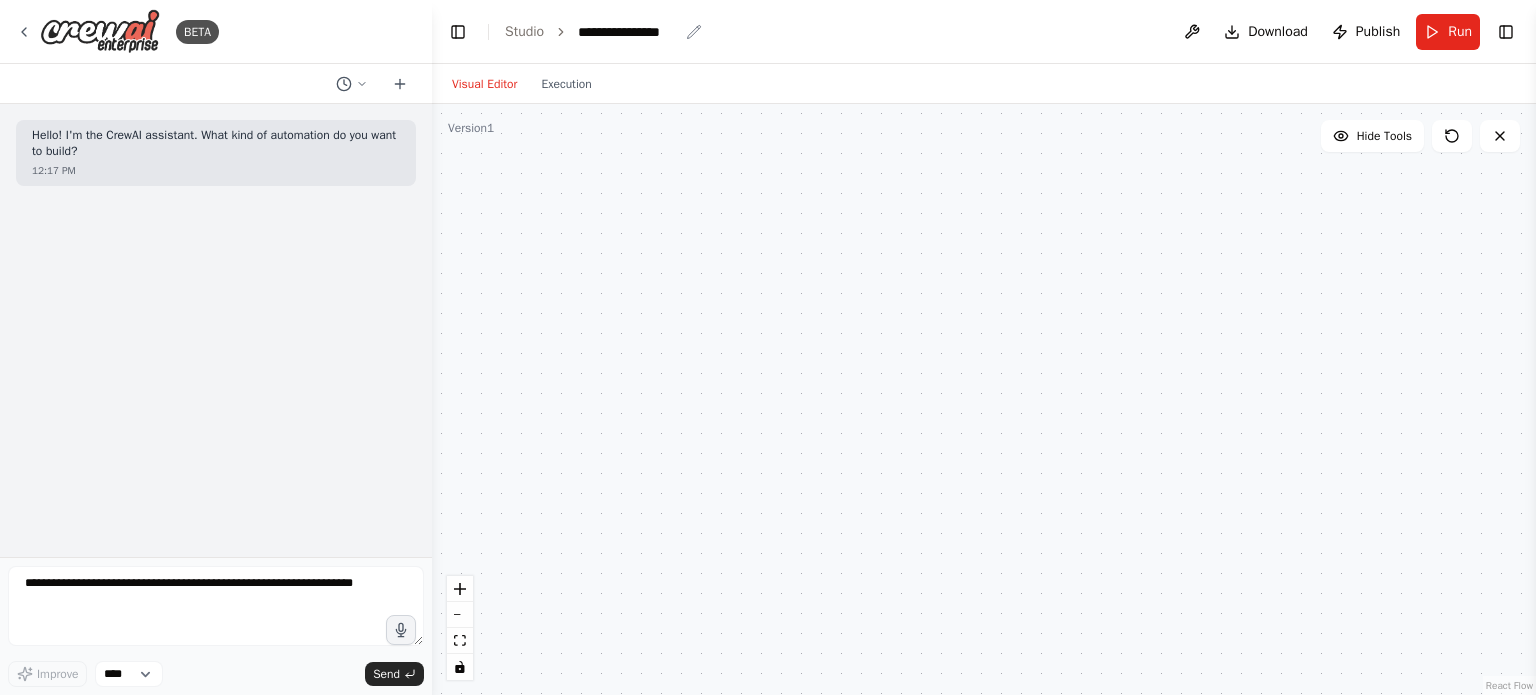 click 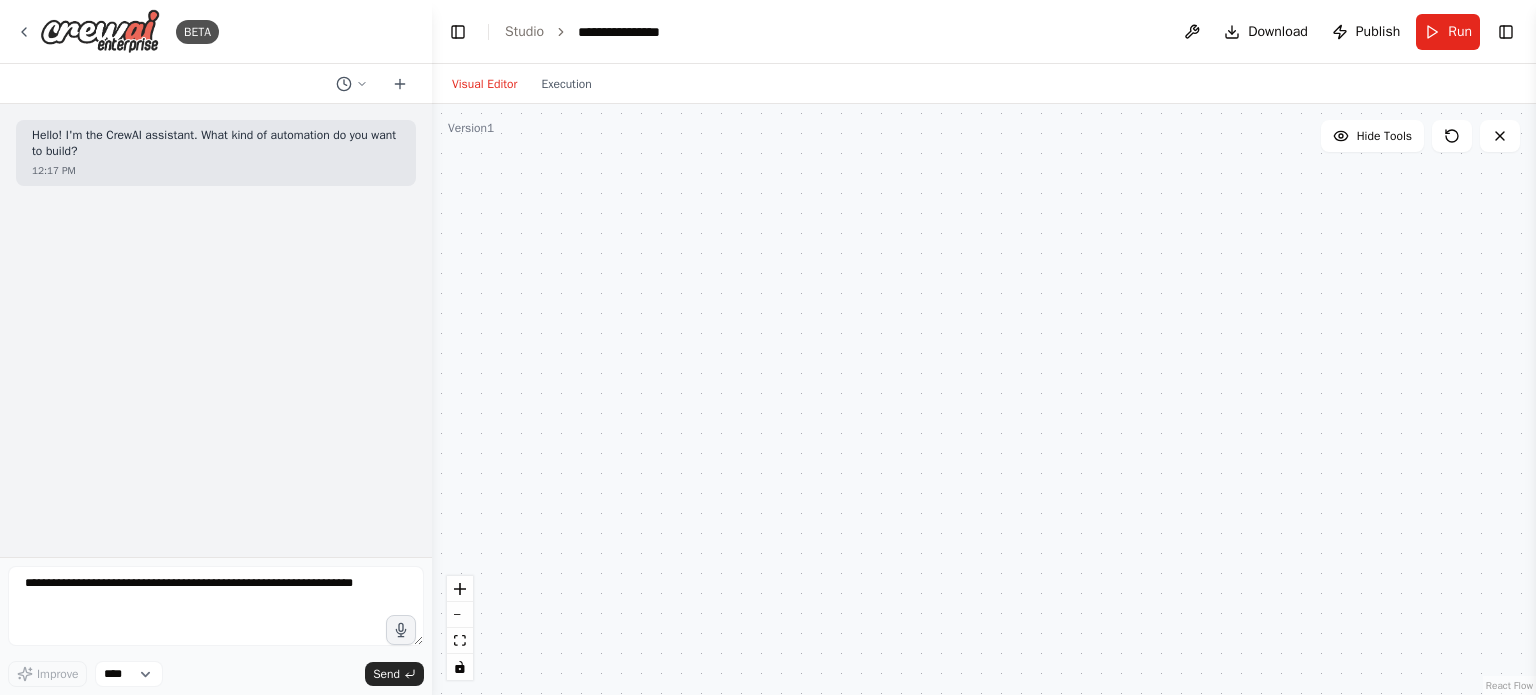 type 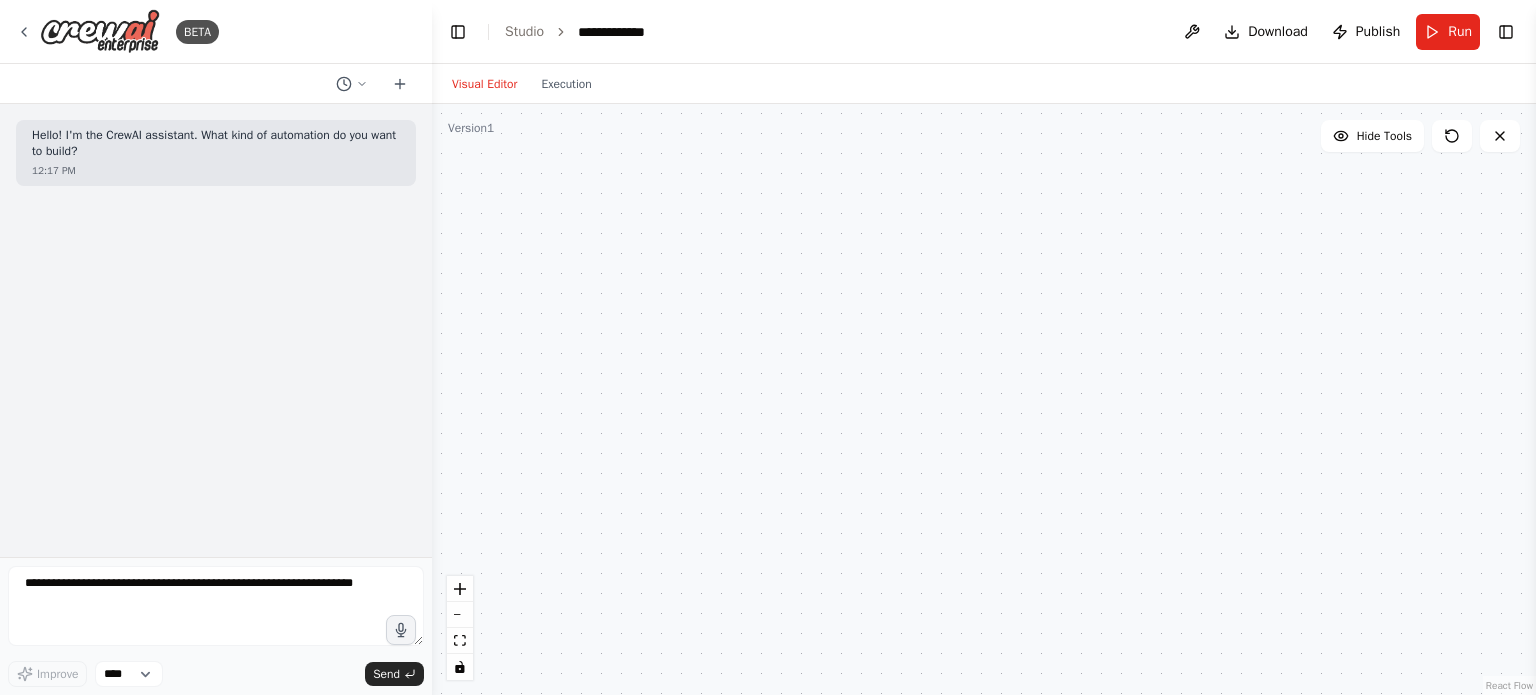 click on "Hello! I'm the CrewAI assistant. What kind of automation do you want to build? 12:17 PM" at bounding box center [216, 330] 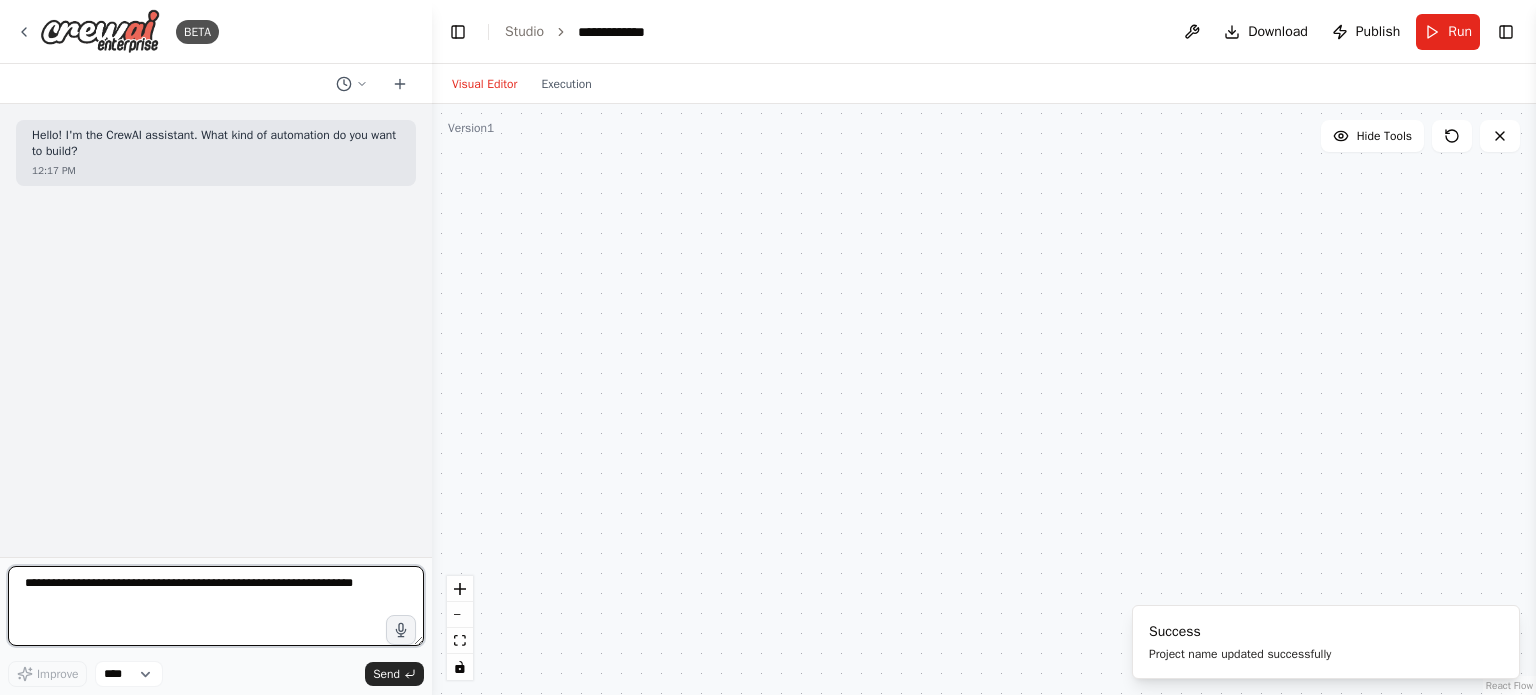 click at bounding box center (216, 606) 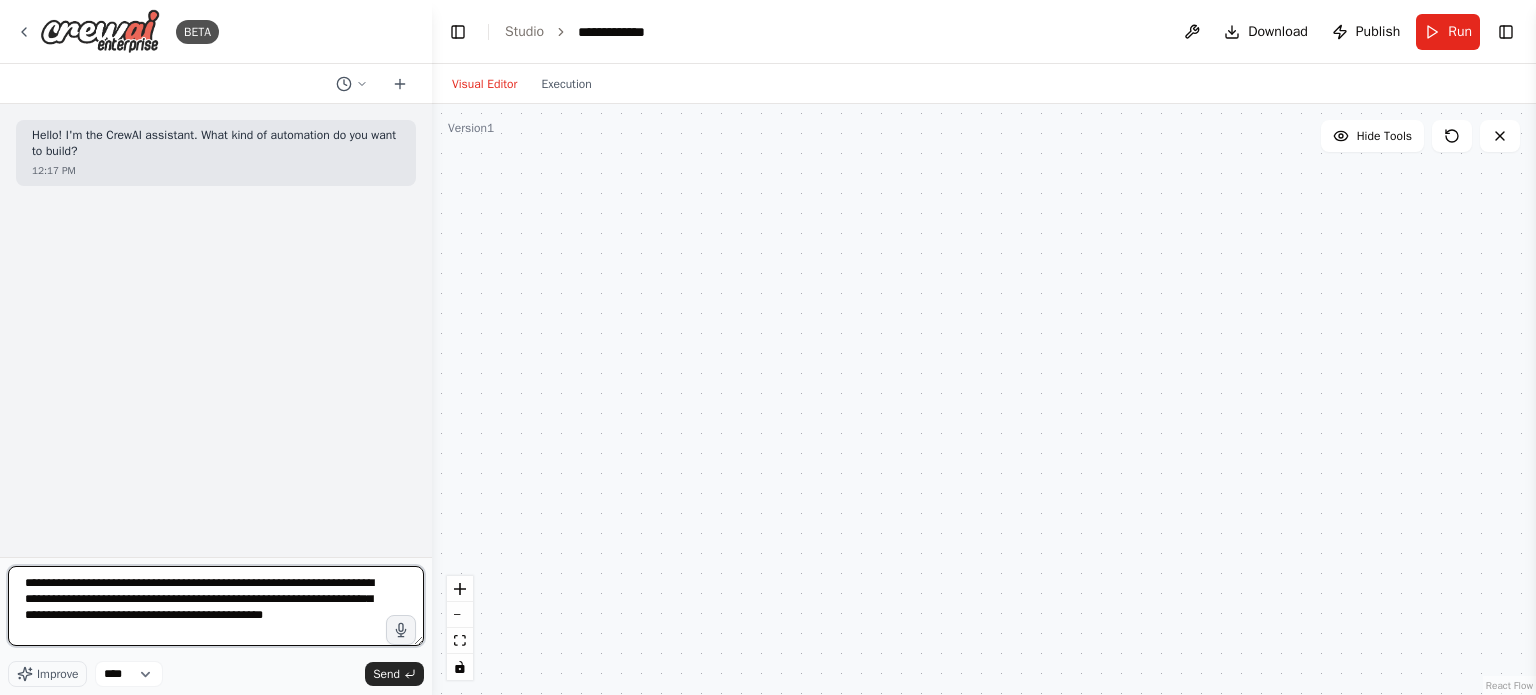 scroll, scrollTop: 25, scrollLeft: 0, axis: vertical 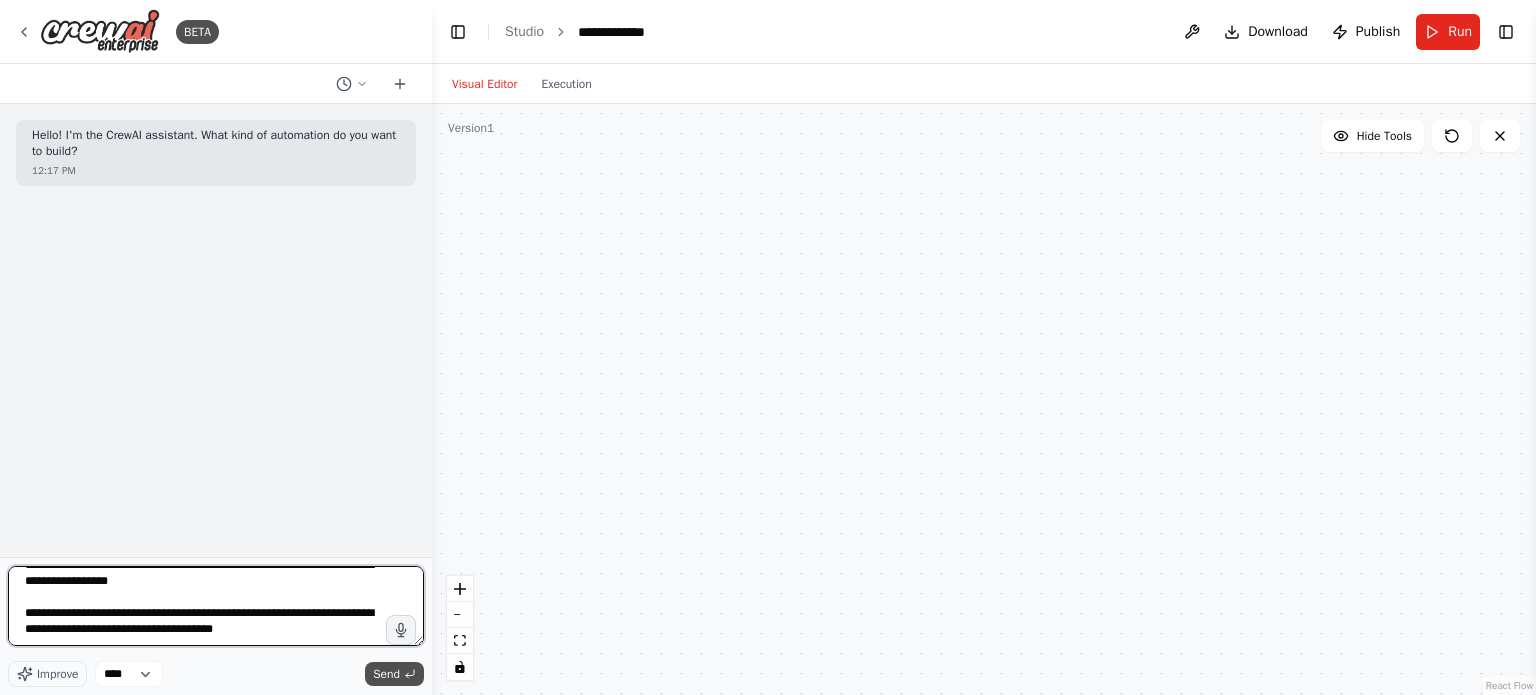 type on "**********" 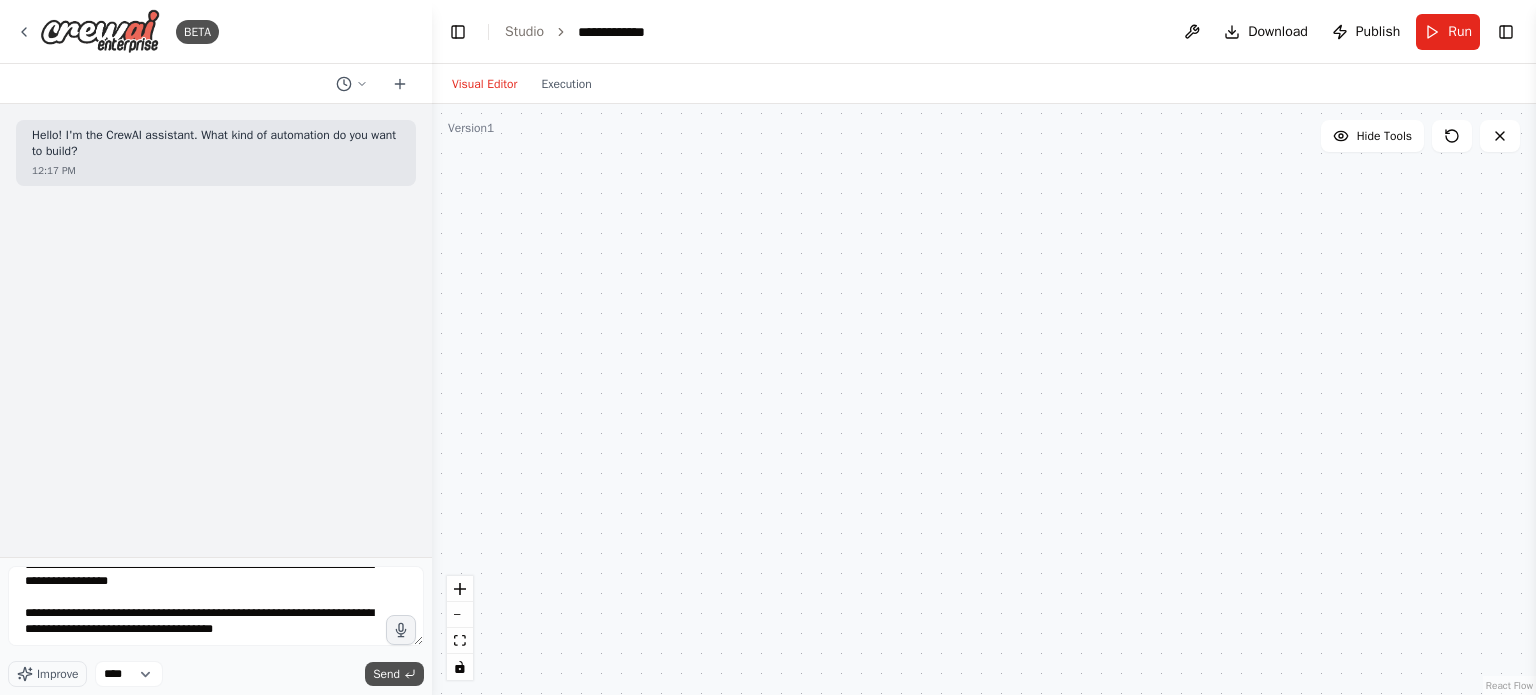 click on "Send" at bounding box center (386, 674) 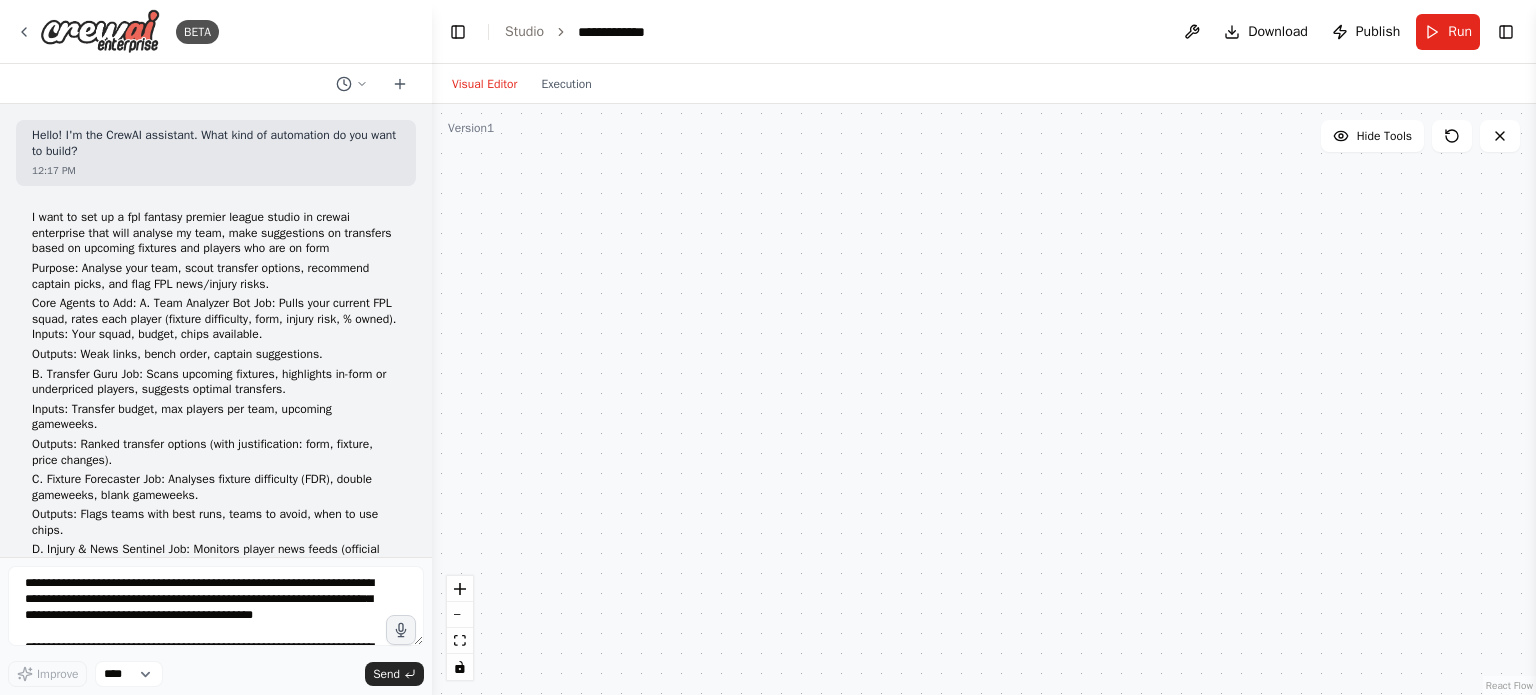 scroll, scrollTop: 763, scrollLeft: 0, axis: vertical 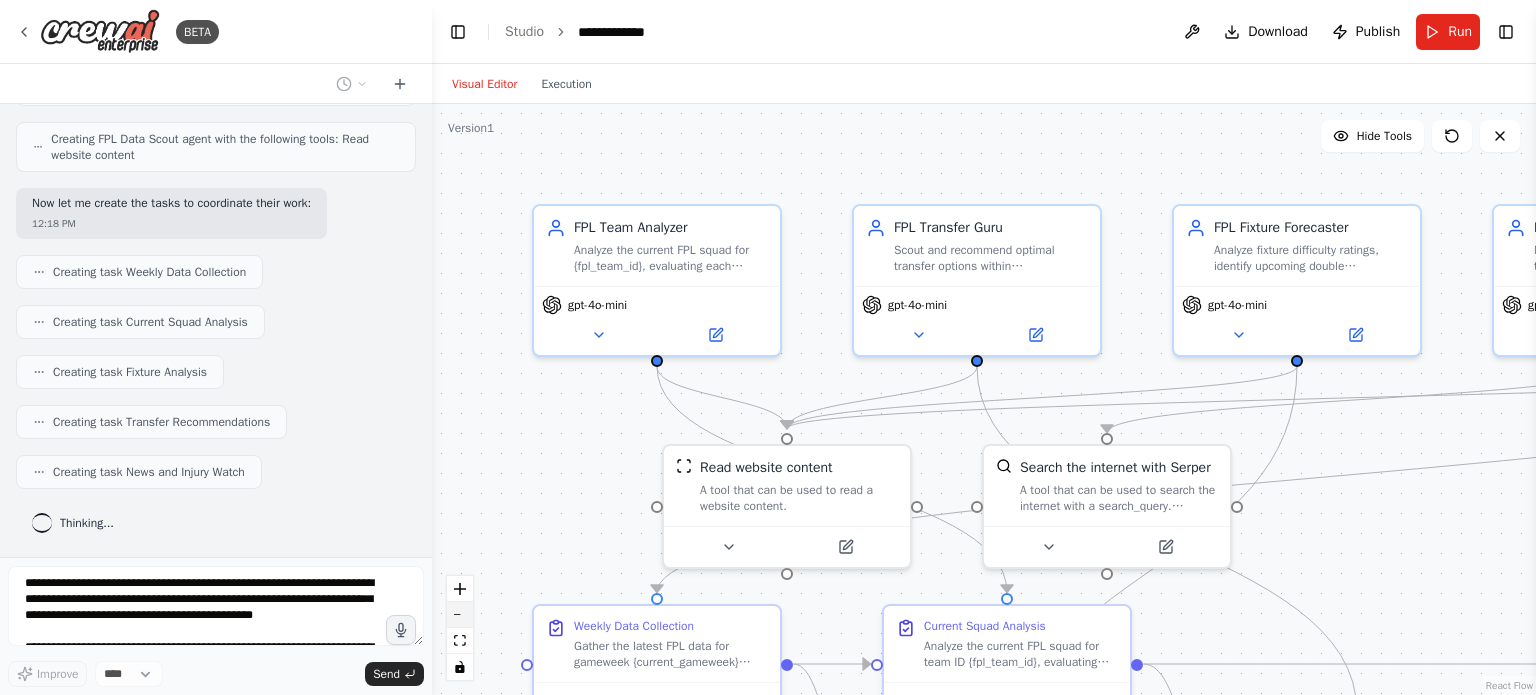 click at bounding box center [460, 615] 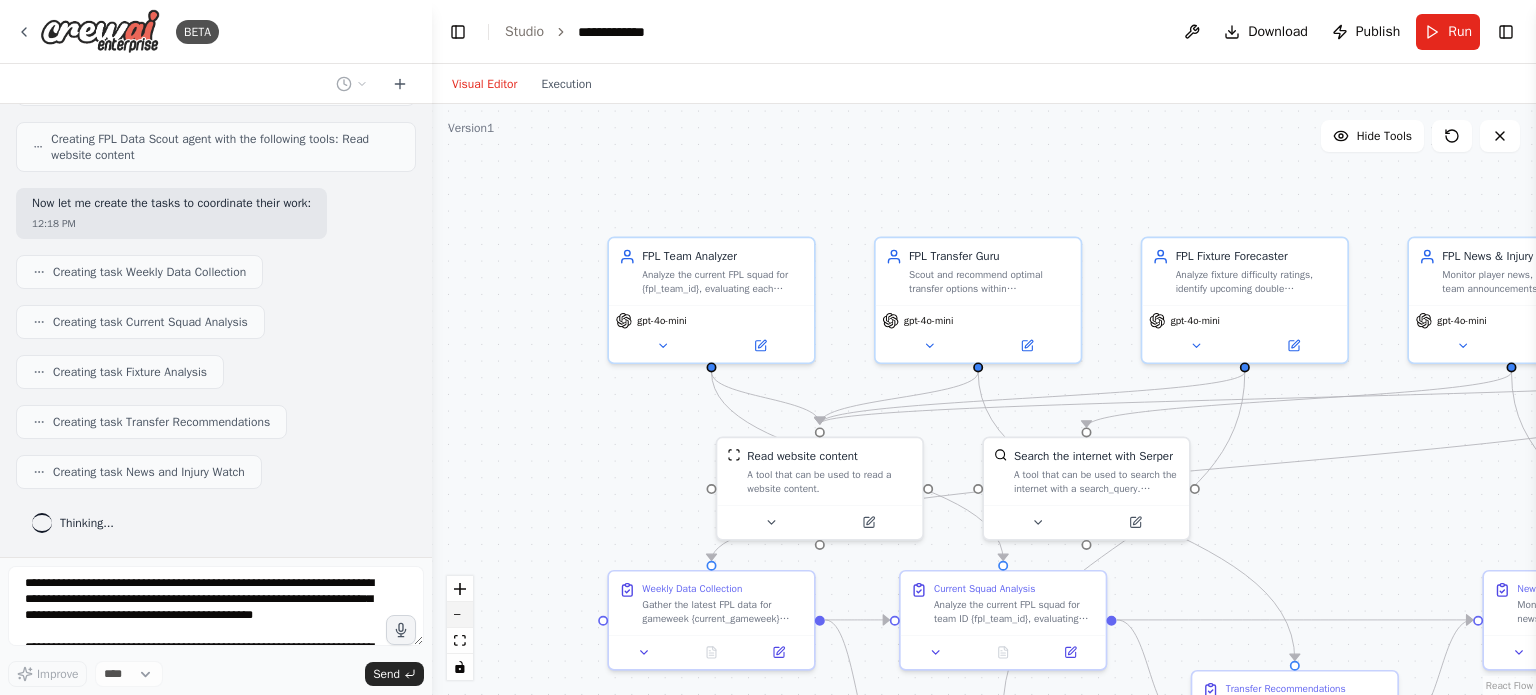click at bounding box center (460, 615) 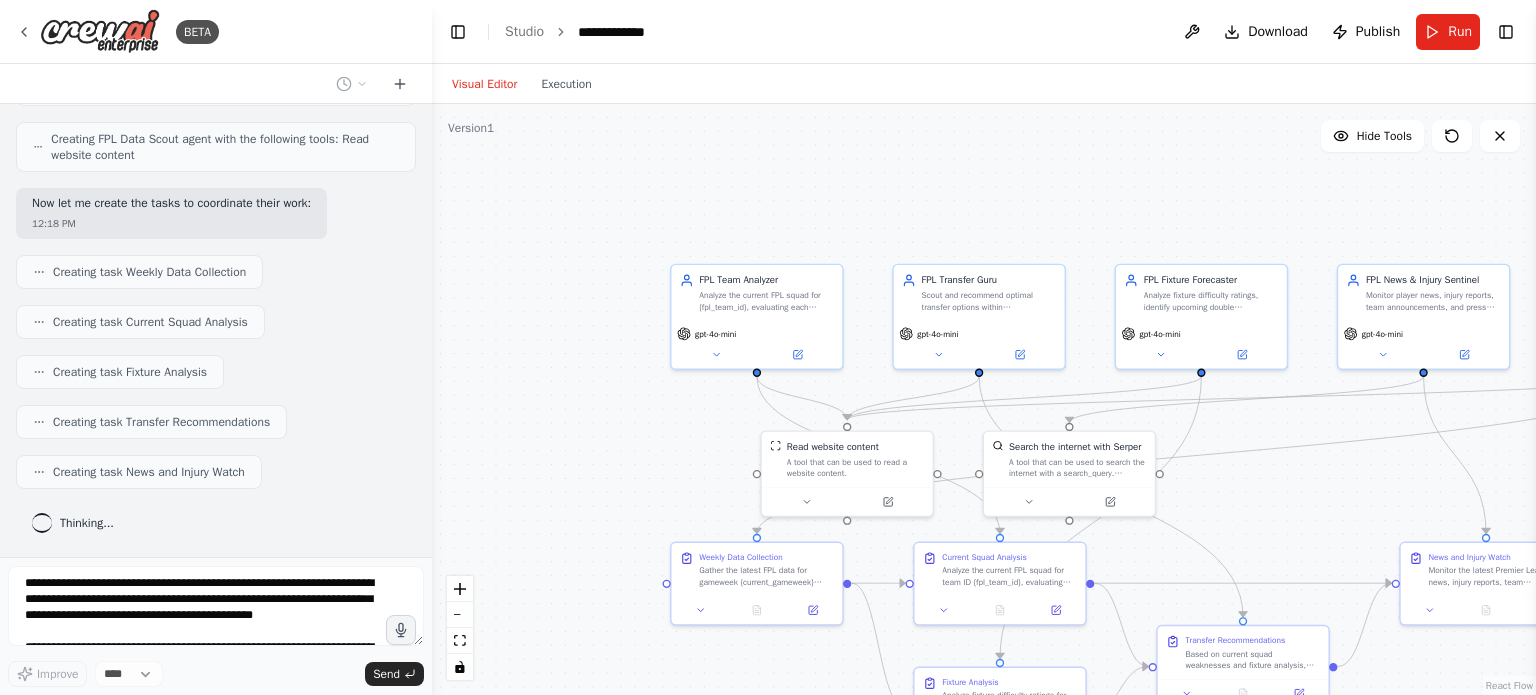 scroll, scrollTop: 1968, scrollLeft: 0, axis: vertical 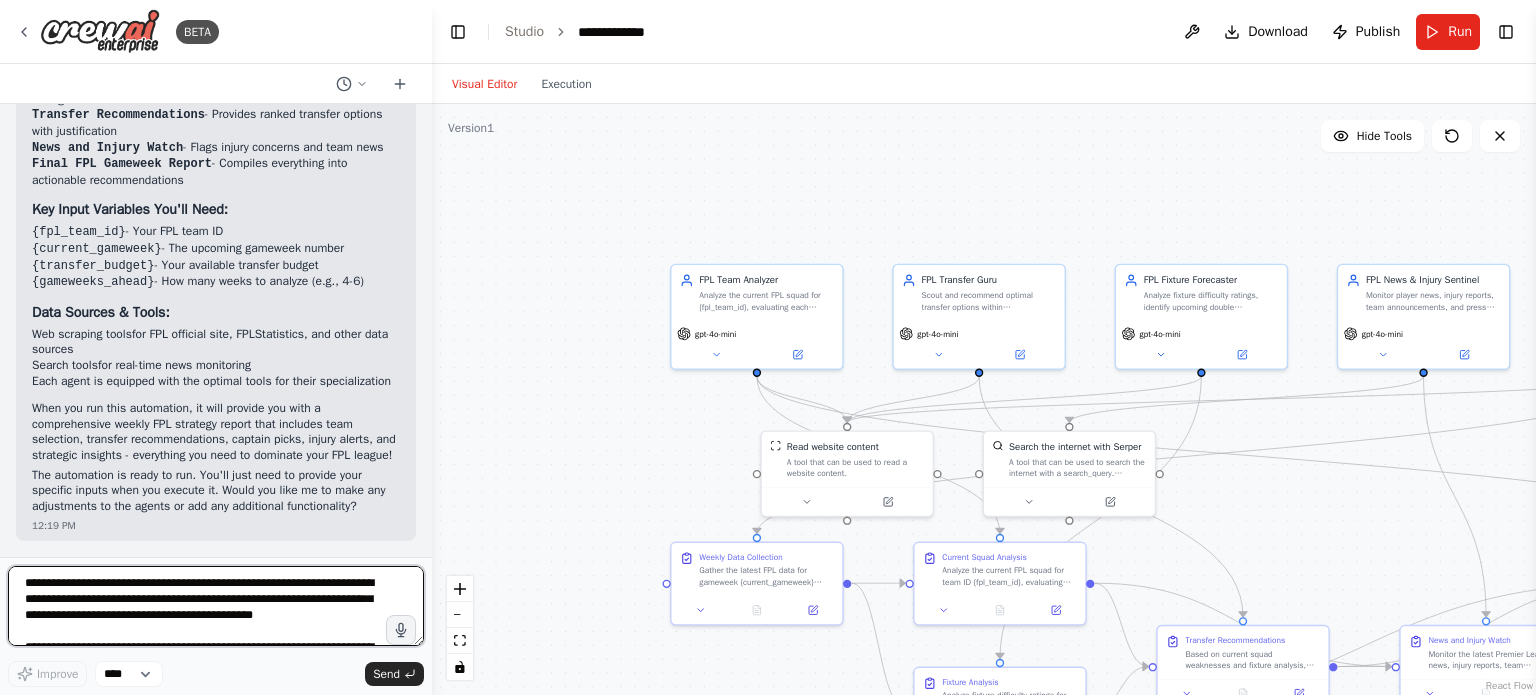 click at bounding box center (216, 606) 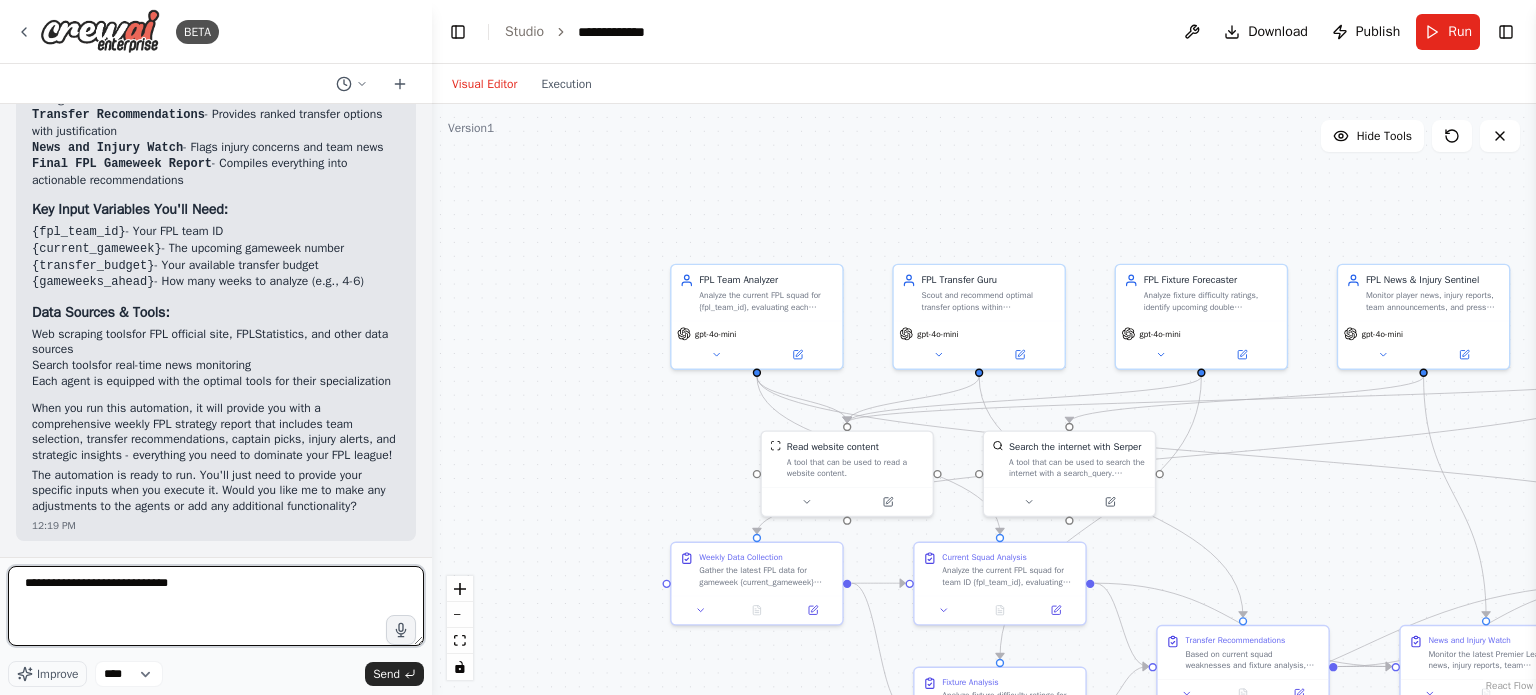 type on "**********" 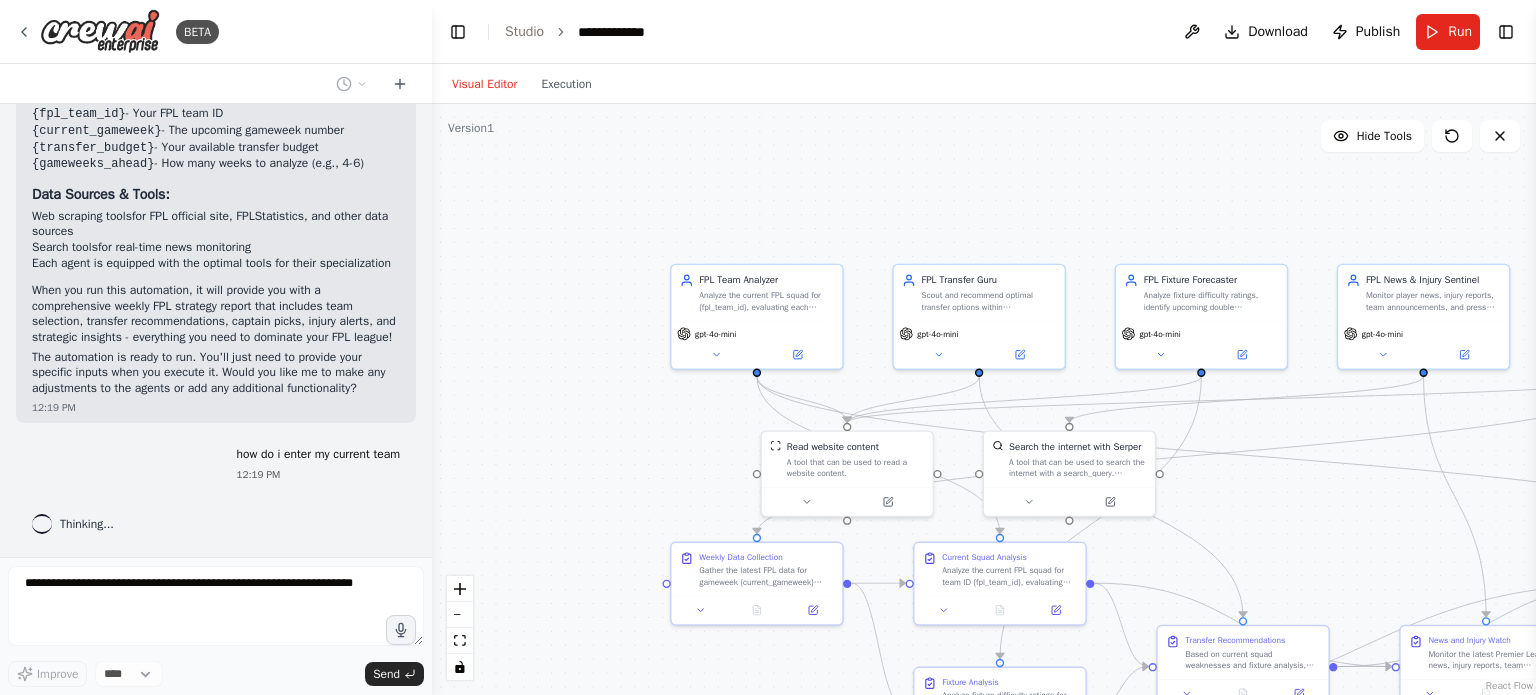 scroll, scrollTop: 3033, scrollLeft: 0, axis: vertical 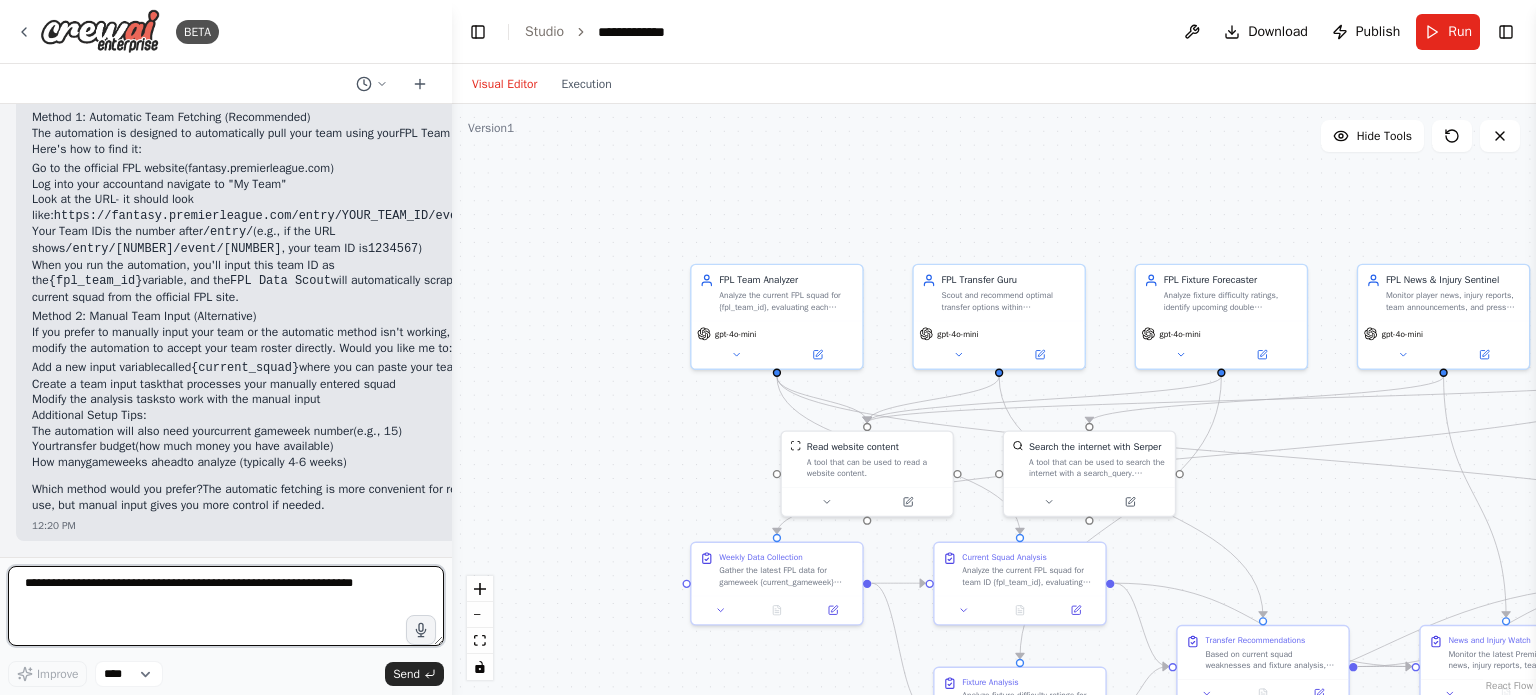 drag, startPoint x: 424, startPoint y: 518, endPoint x: 452, endPoint y: 487, distance: 41.773197 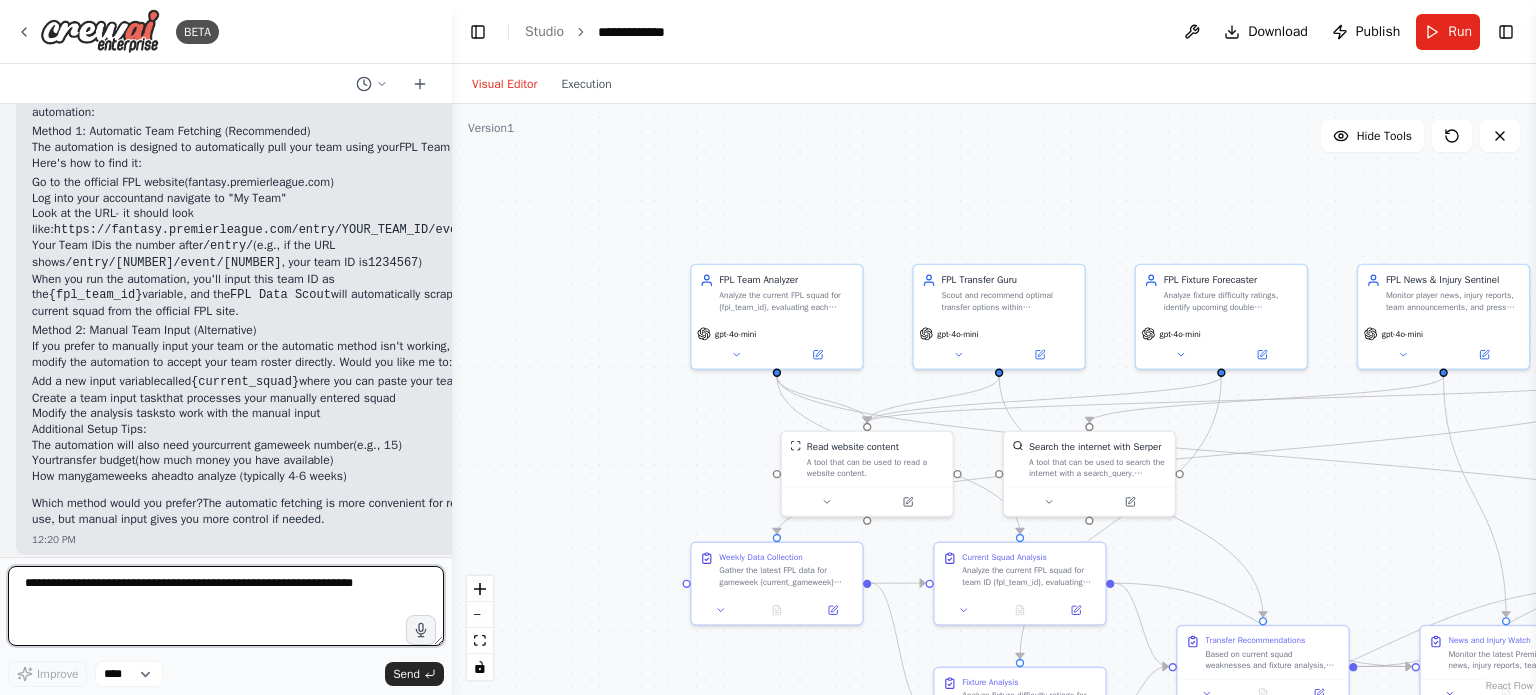 scroll, scrollTop: 3459, scrollLeft: 0, axis: vertical 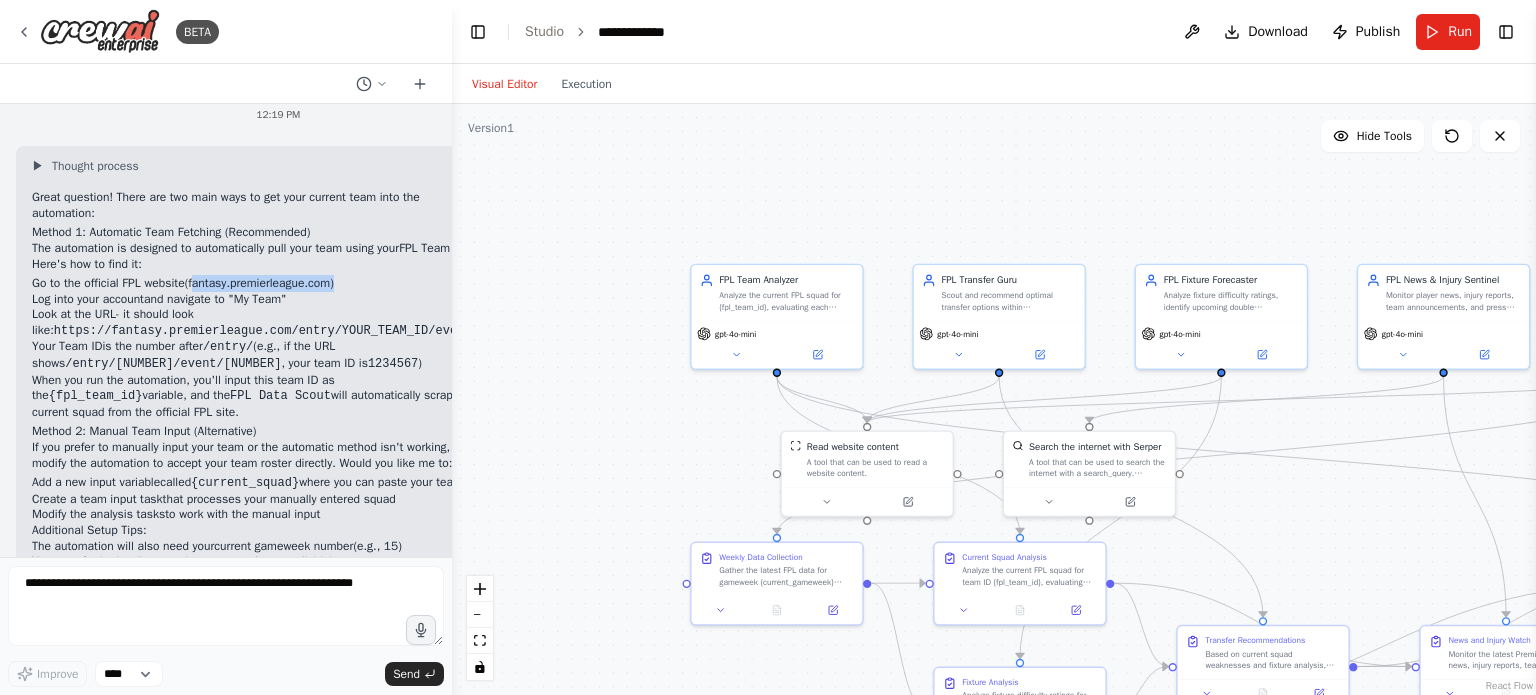 drag, startPoint x: 203, startPoint y: 127, endPoint x: 345, endPoint y: 299, distance: 223.0426 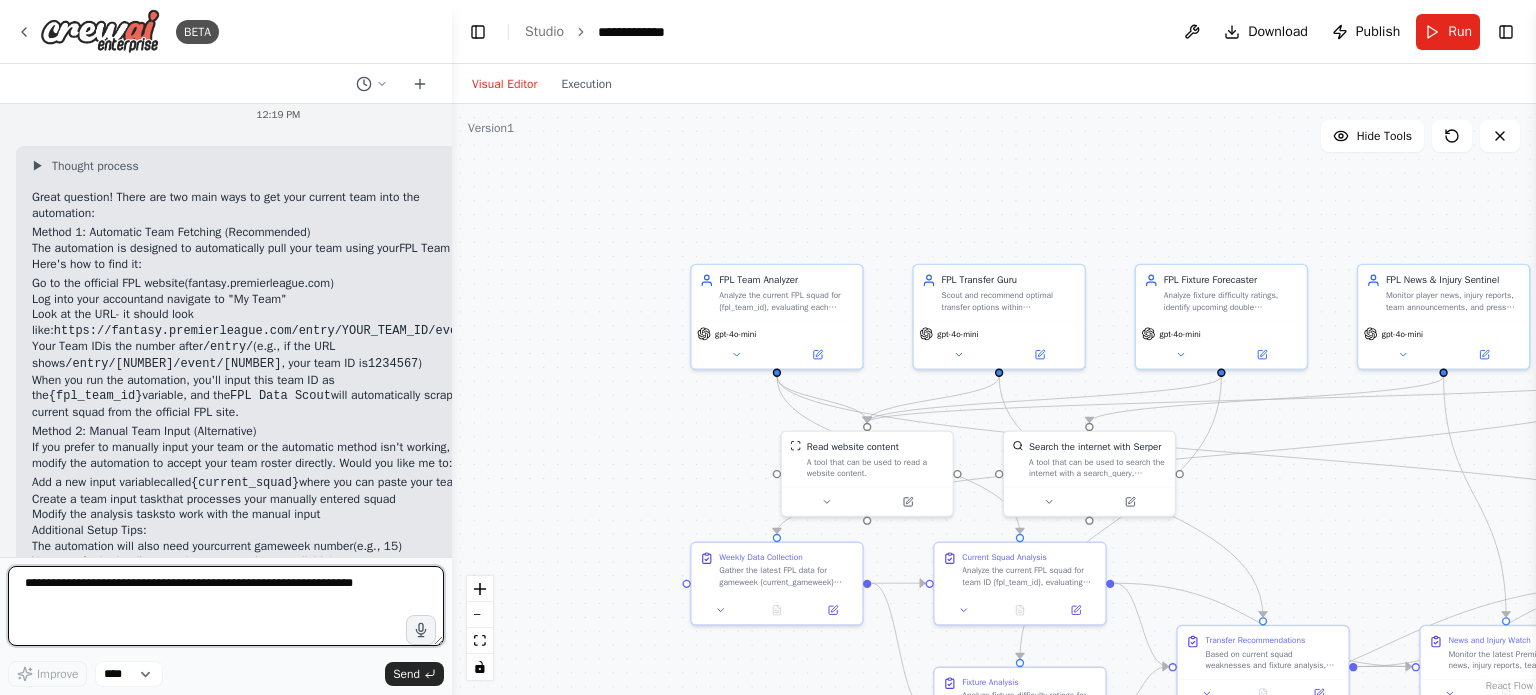 click at bounding box center [226, 606] 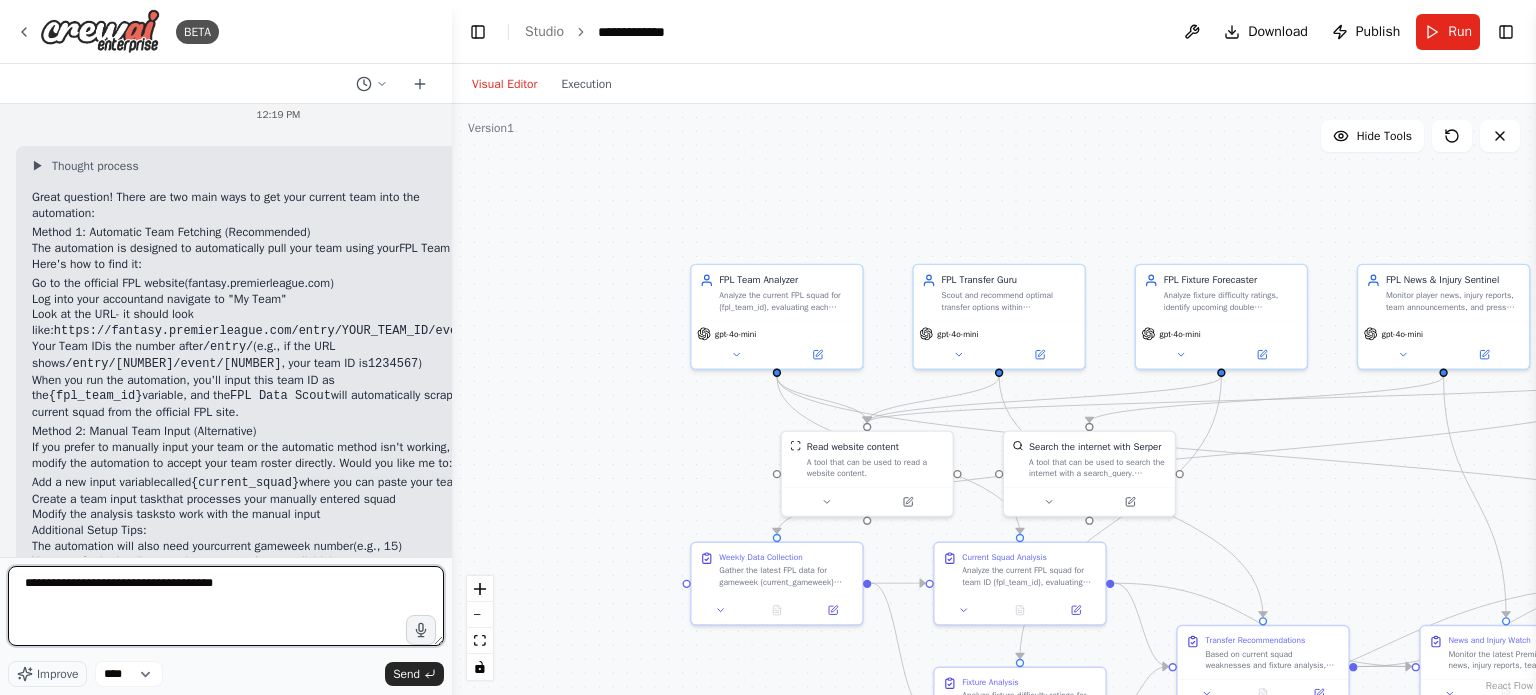 paste on "*********" 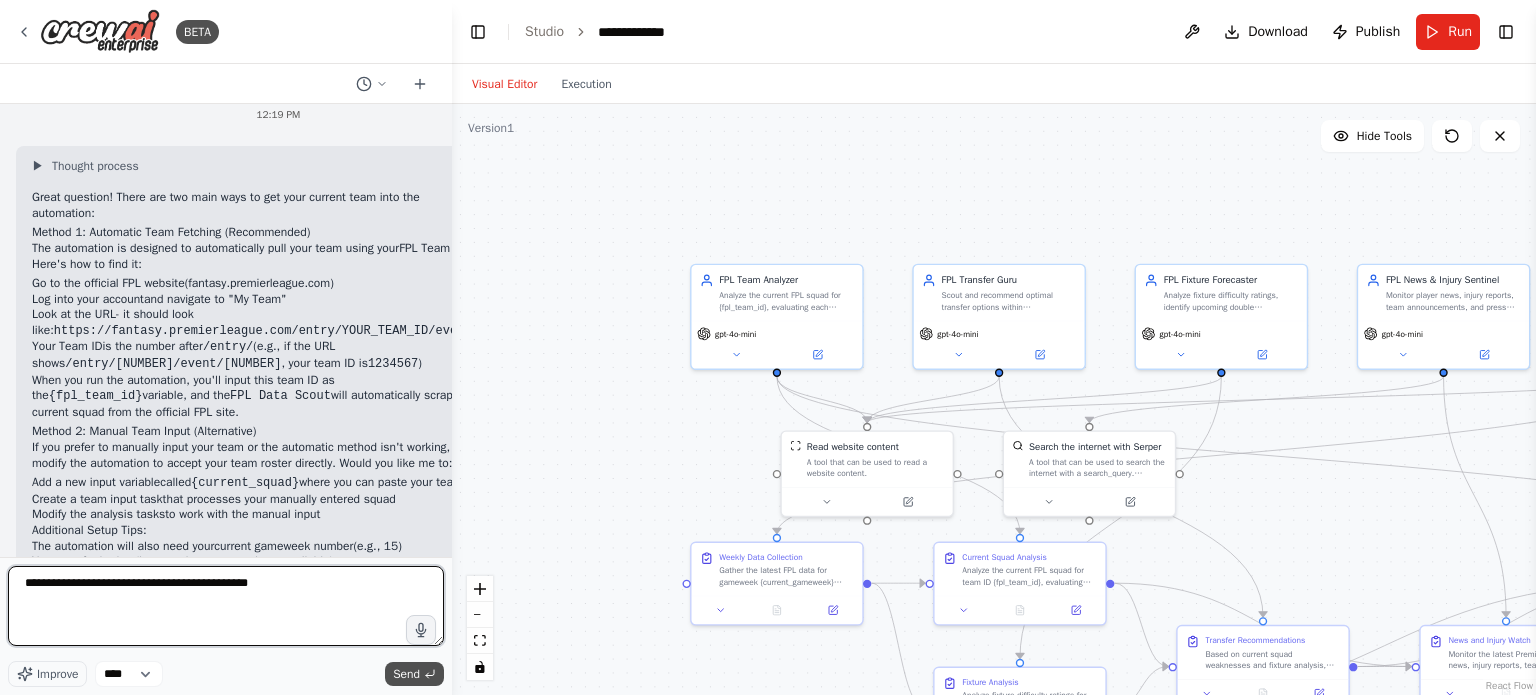 type on "**********" 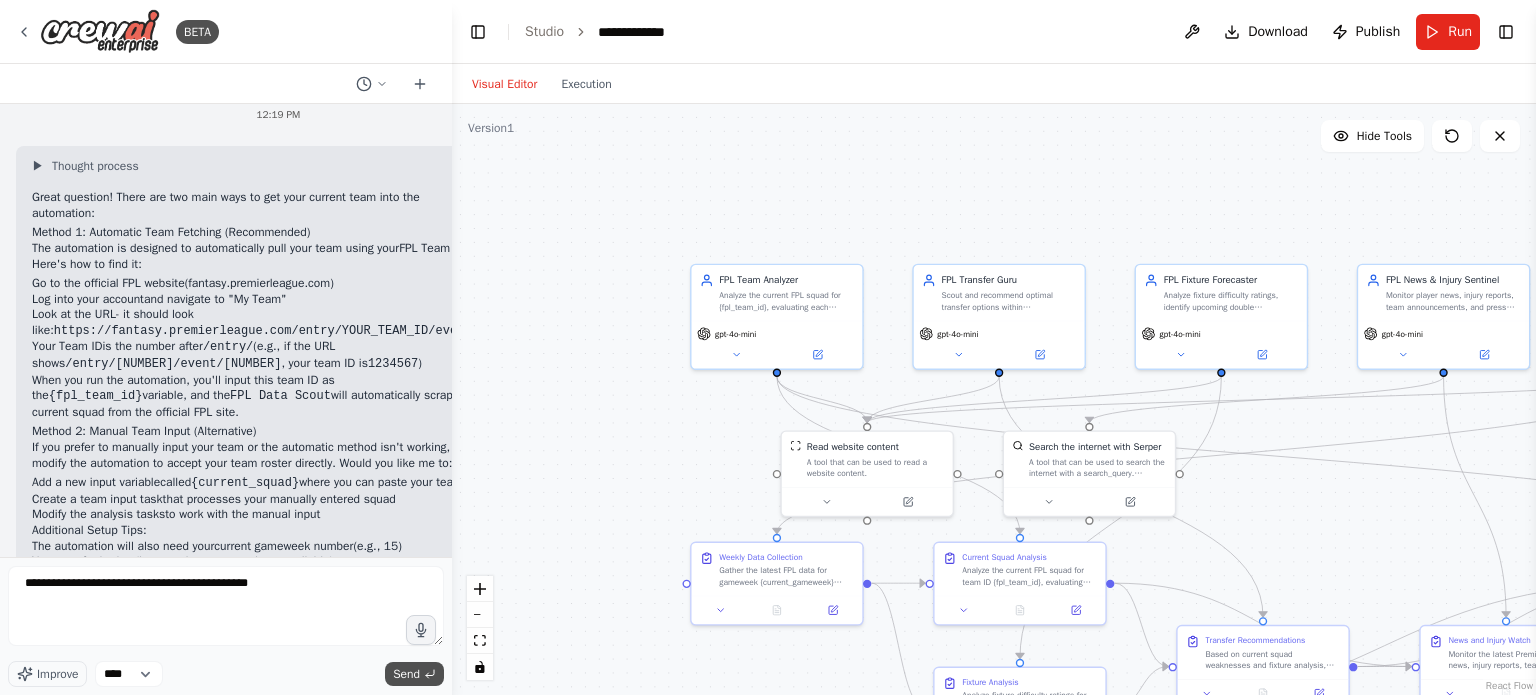 click on "Send" at bounding box center [414, 674] 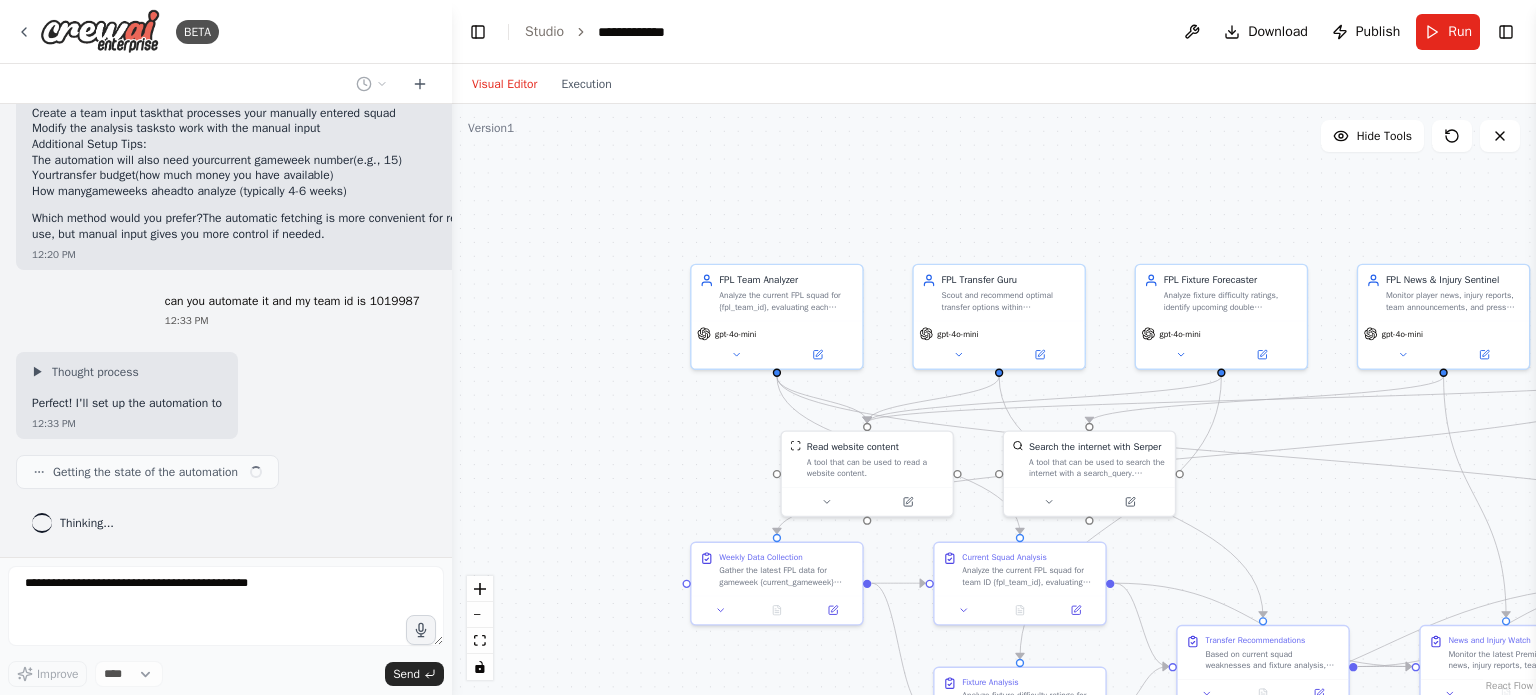 scroll, scrollTop: 3746, scrollLeft: 0, axis: vertical 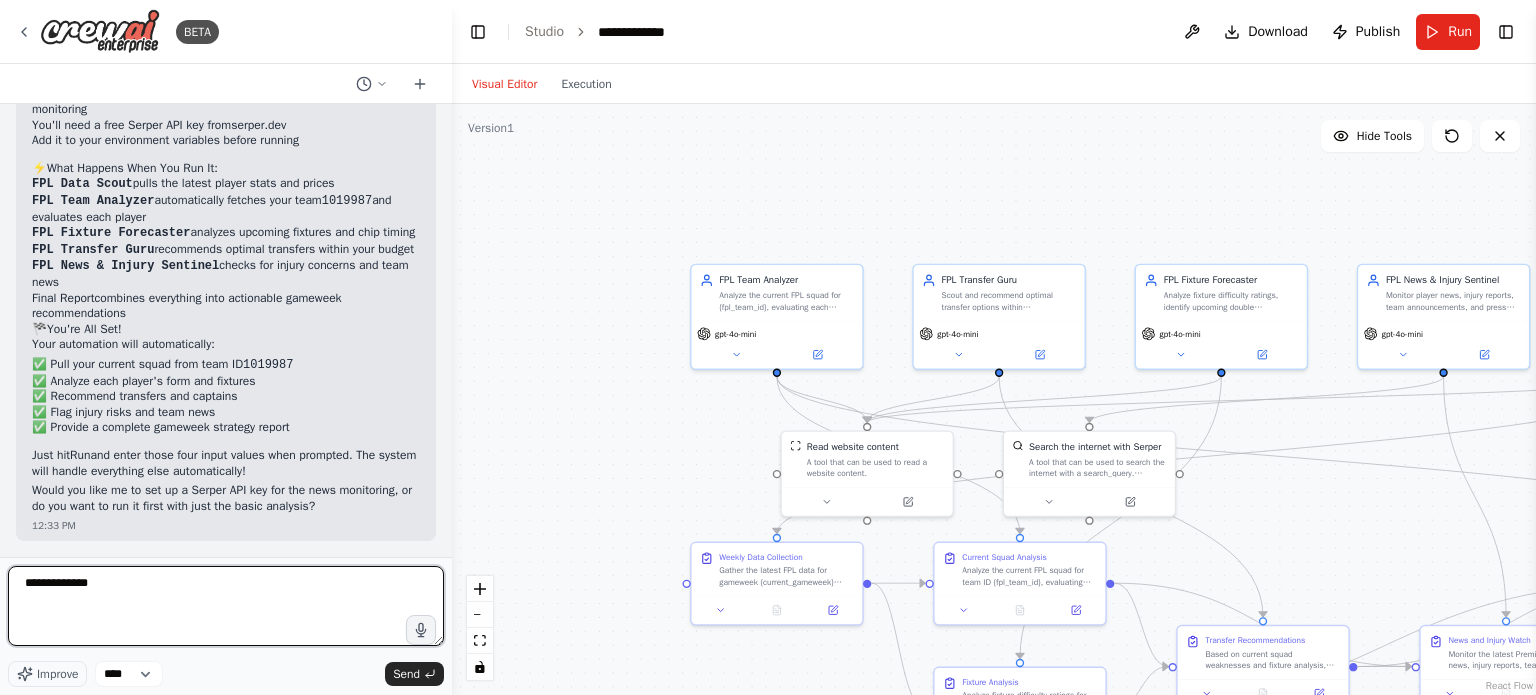 type on "**********" 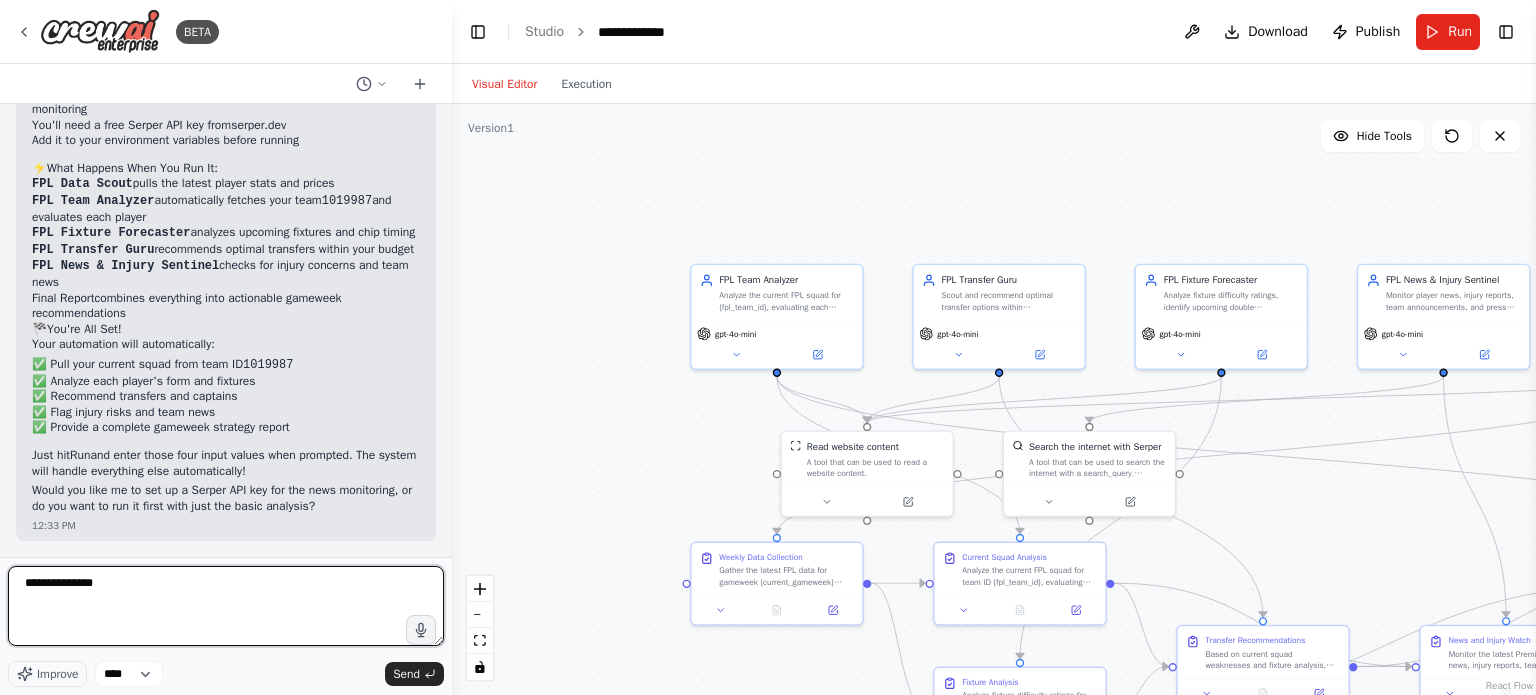 type 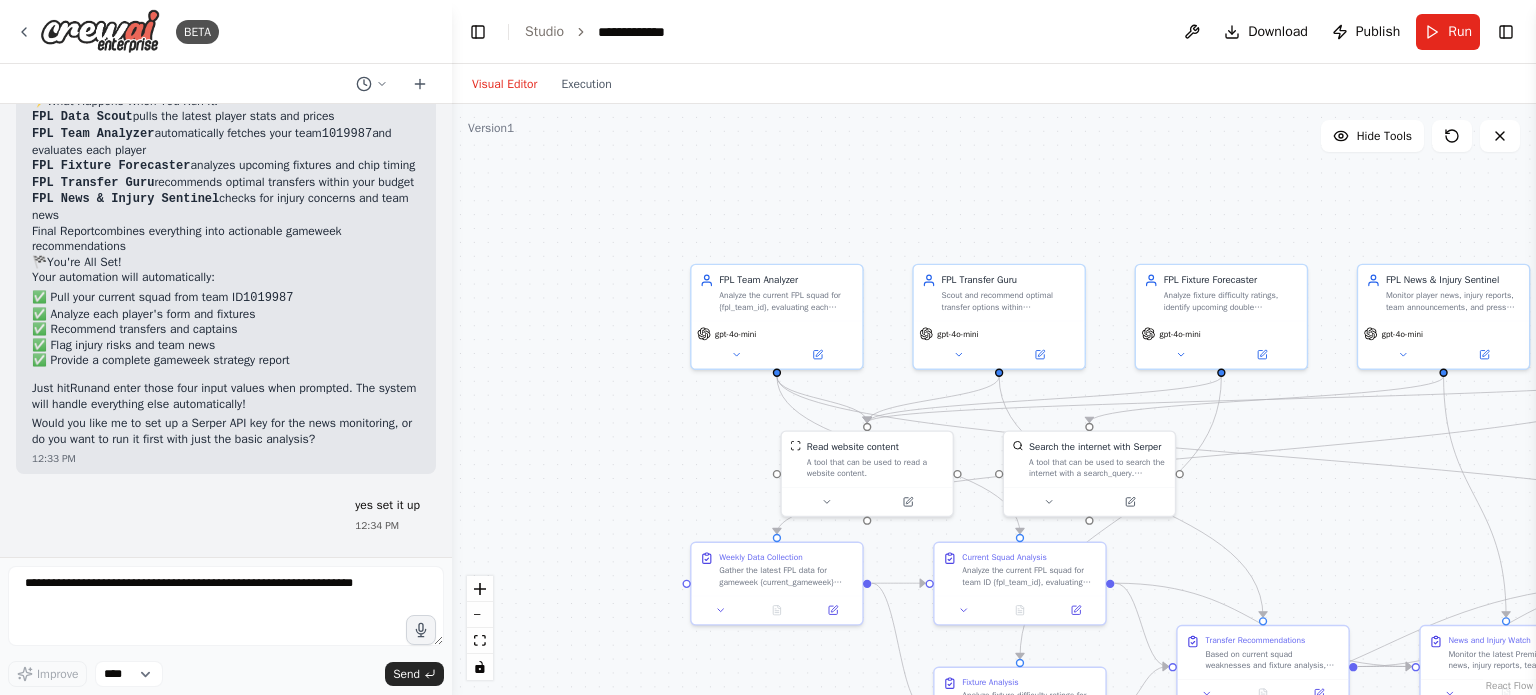 scroll, scrollTop: 4558, scrollLeft: 0, axis: vertical 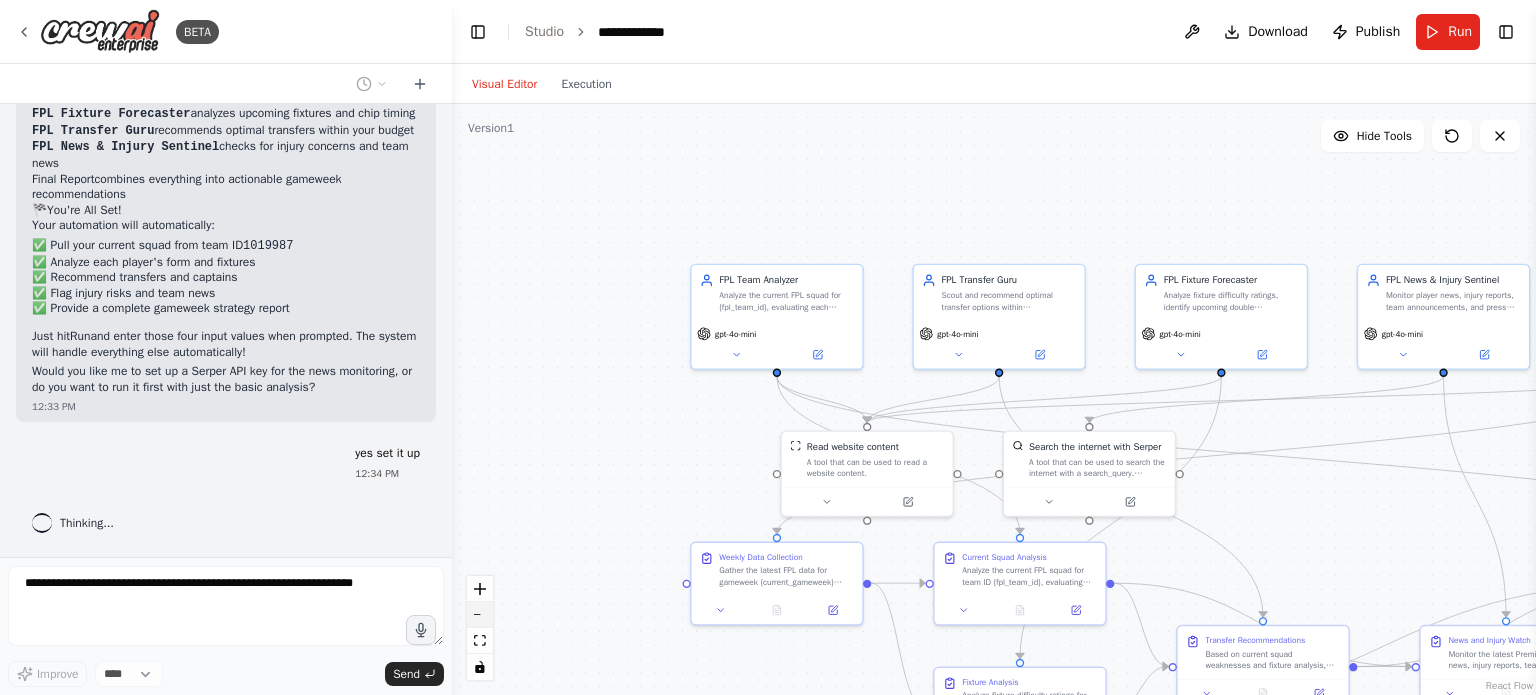 click at bounding box center (480, 615) 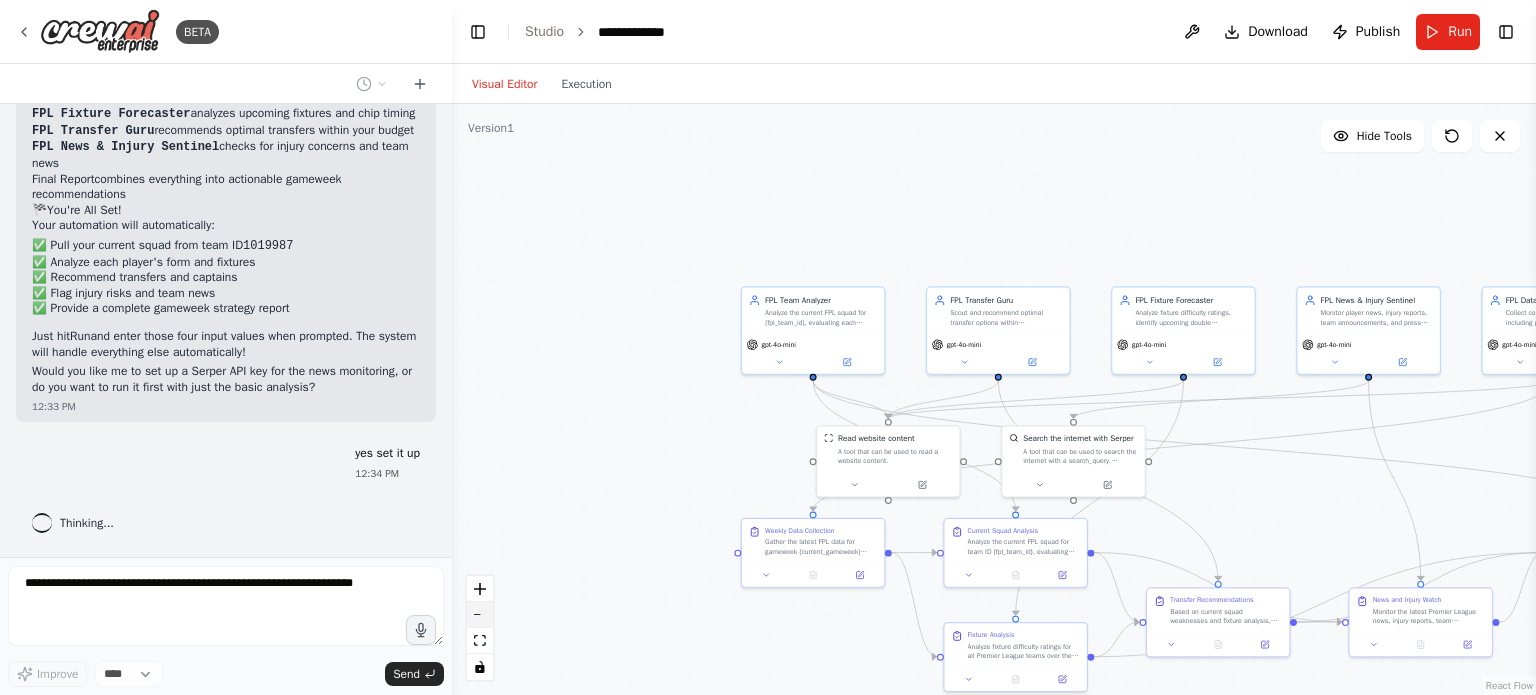 click at bounding box center (480, 615) 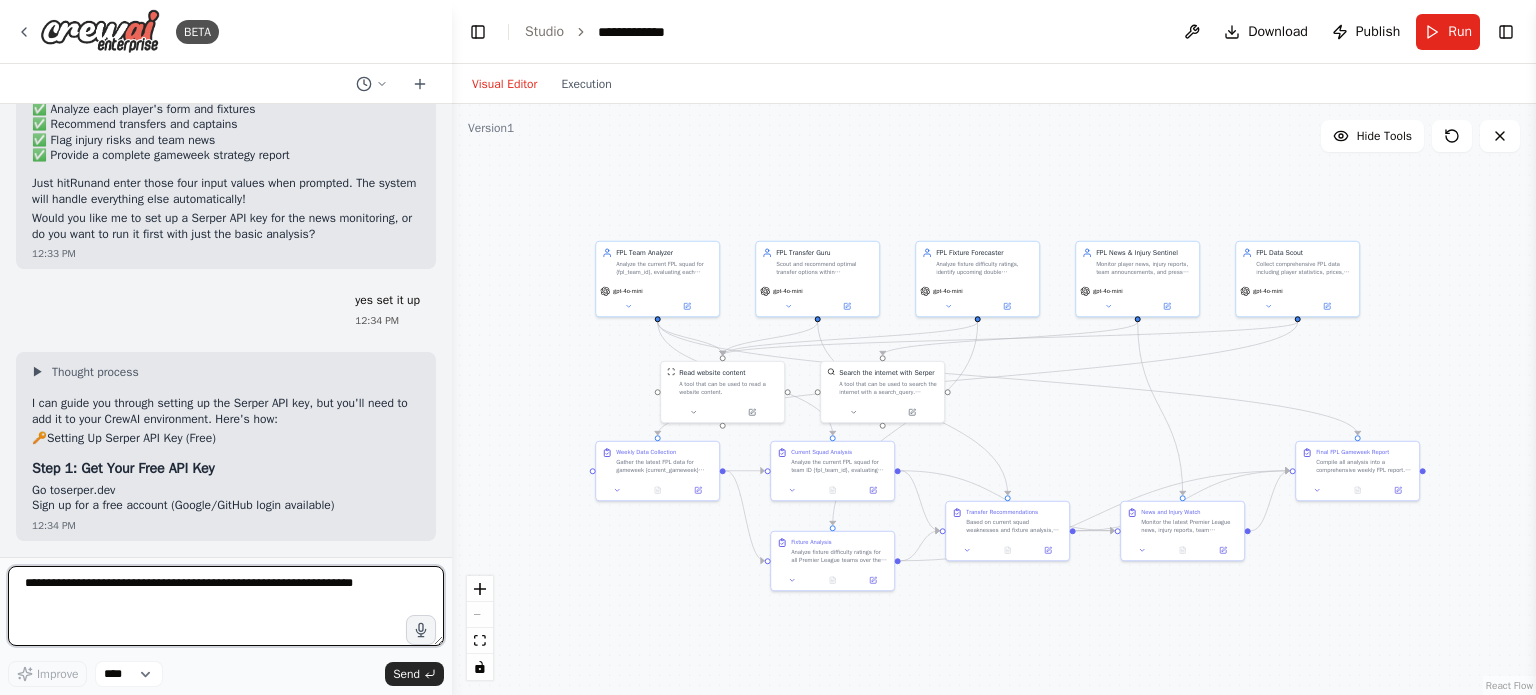 drag, startPoint x: 628, startPoint y: 399, endPoint x: 448, endPoint y: 338, distance: 190.05525 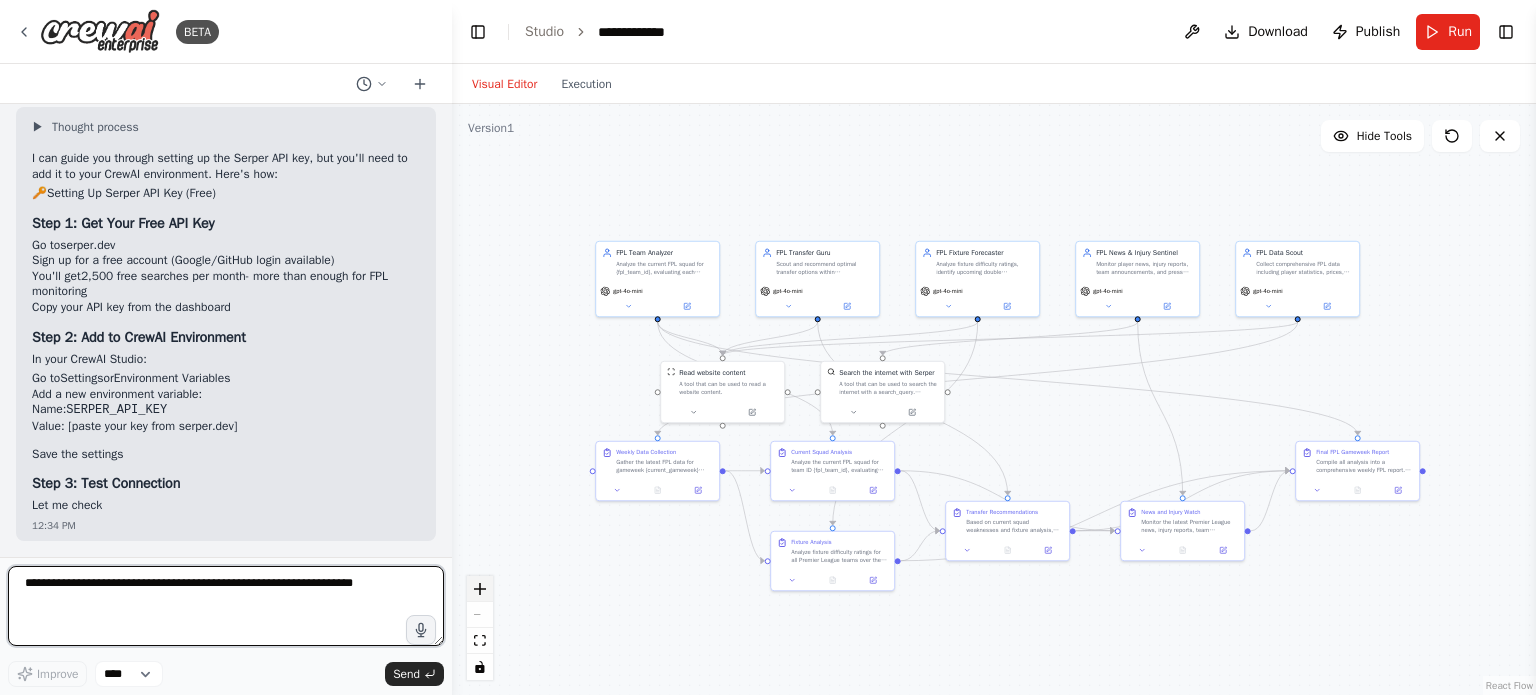 scroll, scrollTop: 4956, scrollLeft: 0, axis: vertical 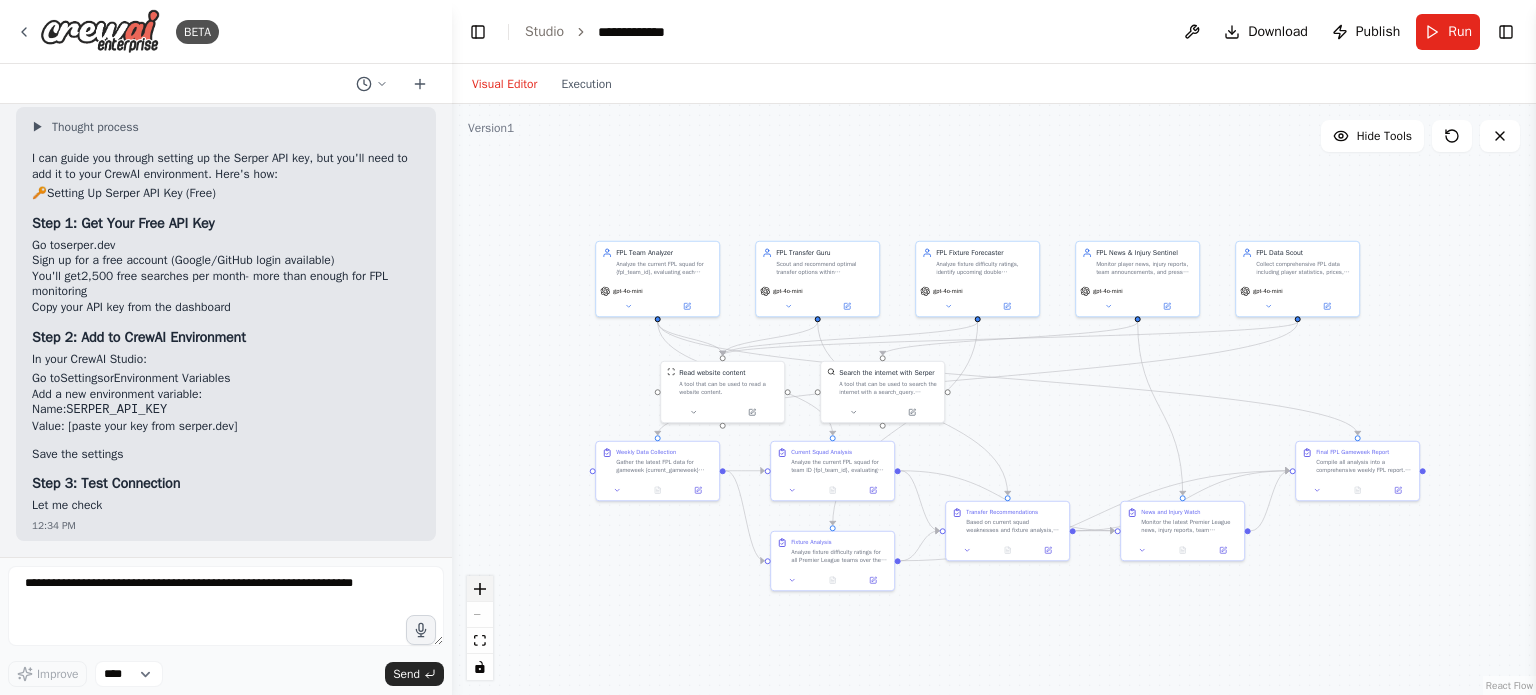 click 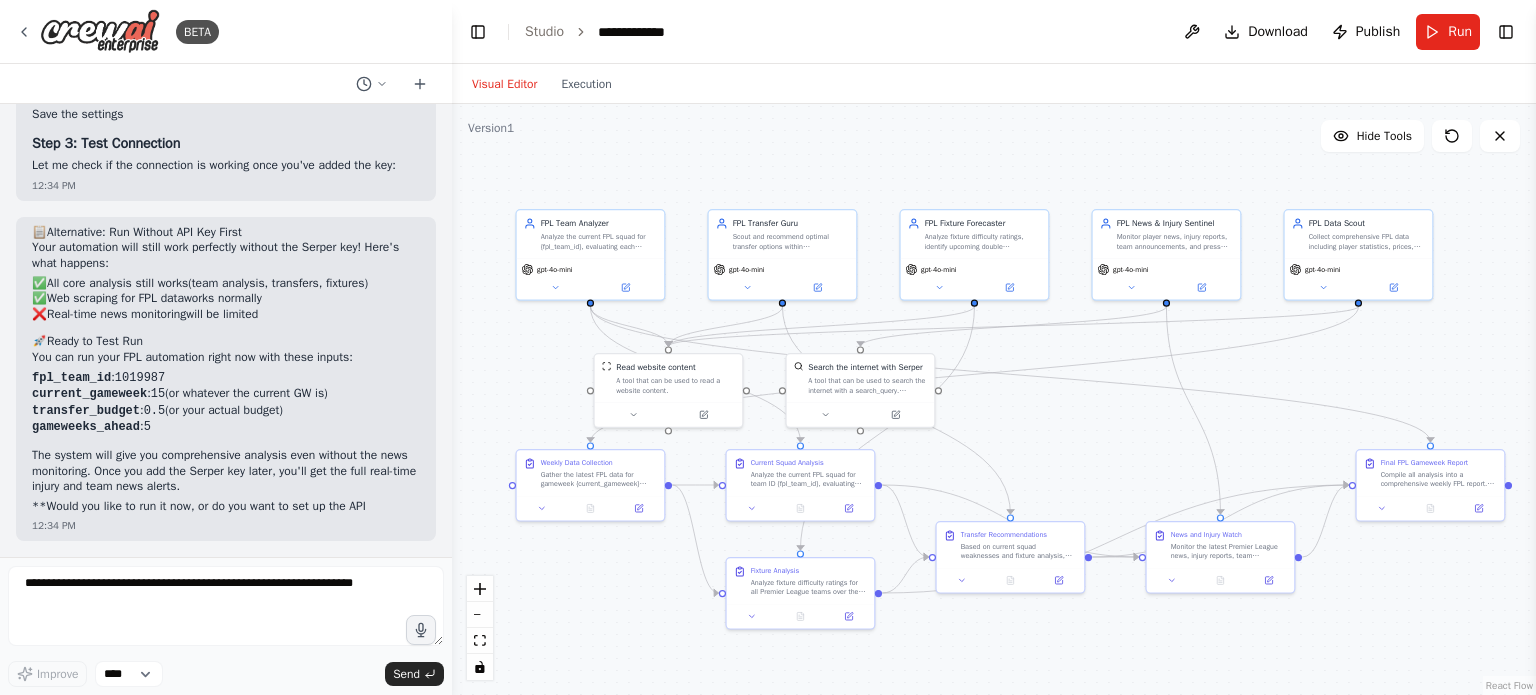 scroll, scrollTop: 5311, scrollLeft: 0, axis: vertical 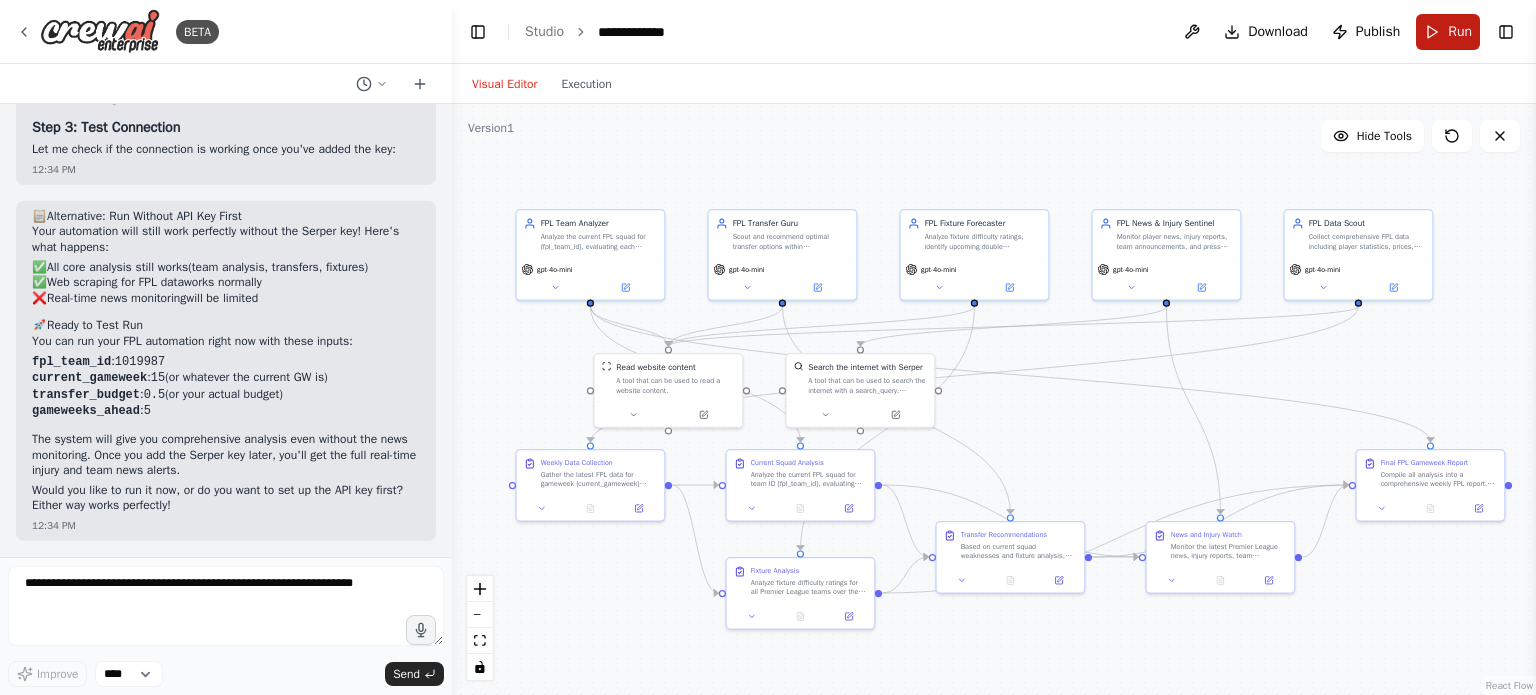 click on "Run" at bounding box center (1460, 32) 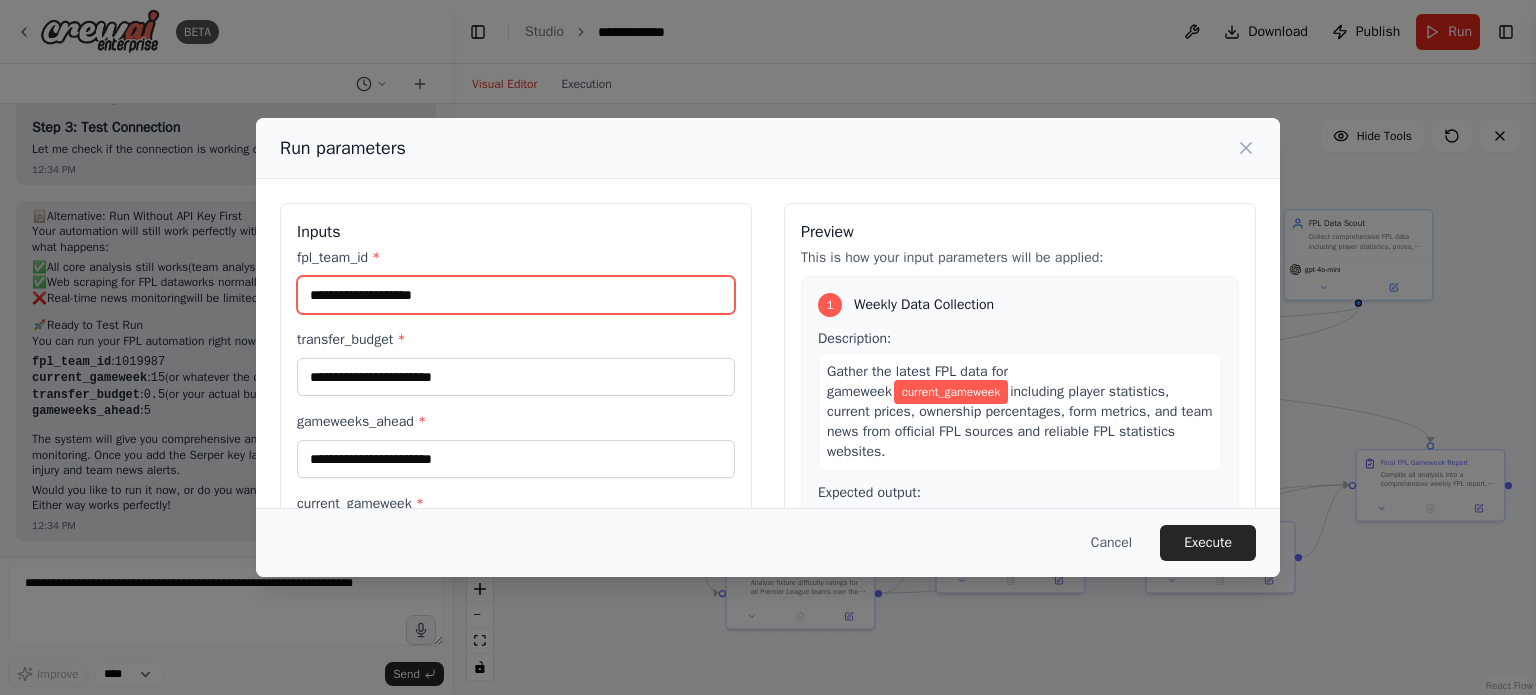 click on "fpl_team_id *" at bounding box center [516, 295] 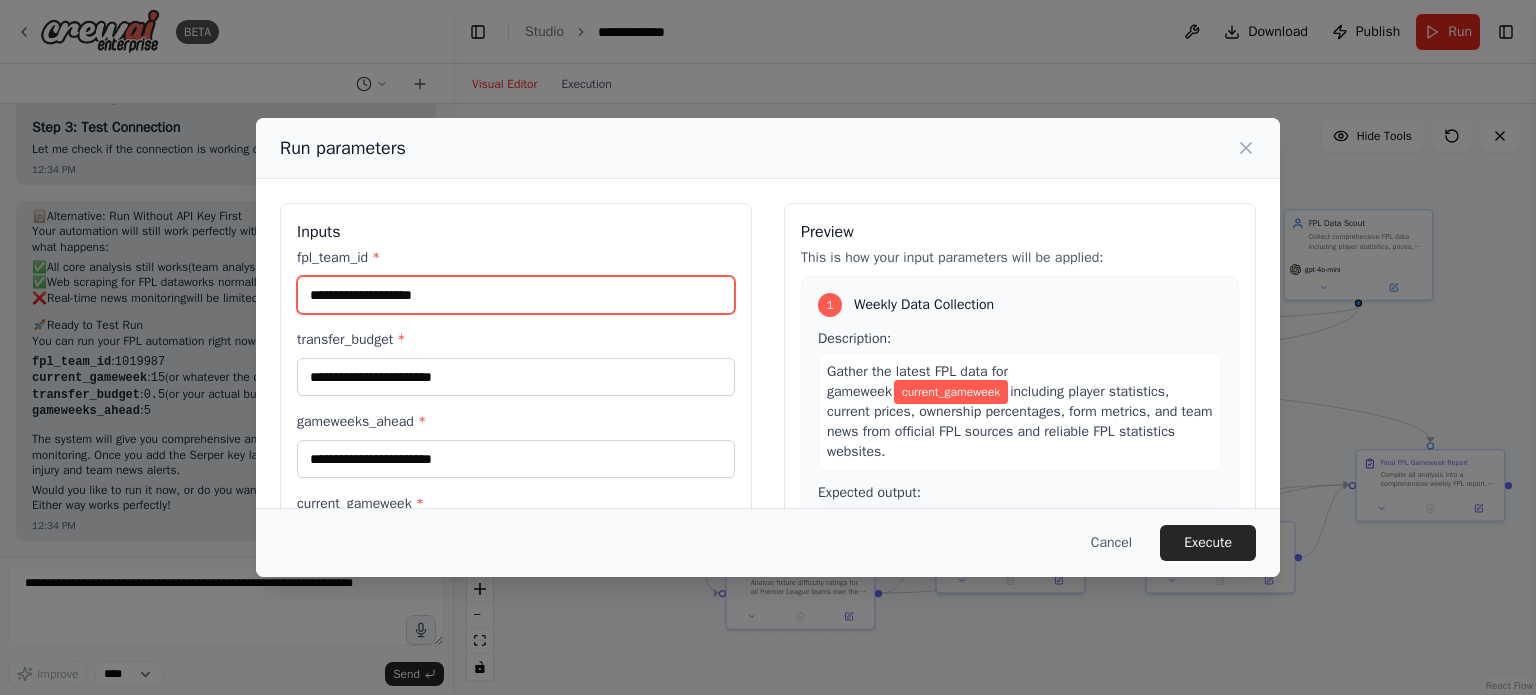 paste on "********" 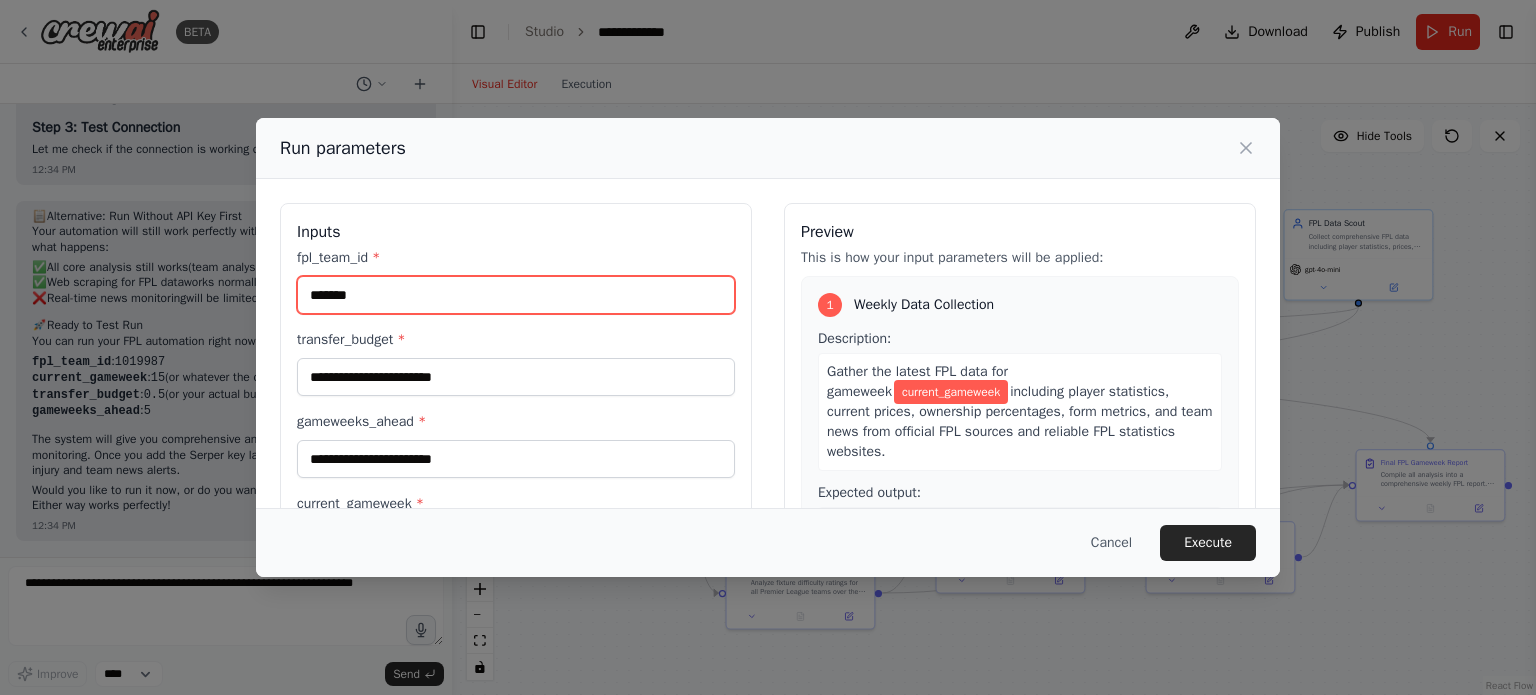 type on "*******" 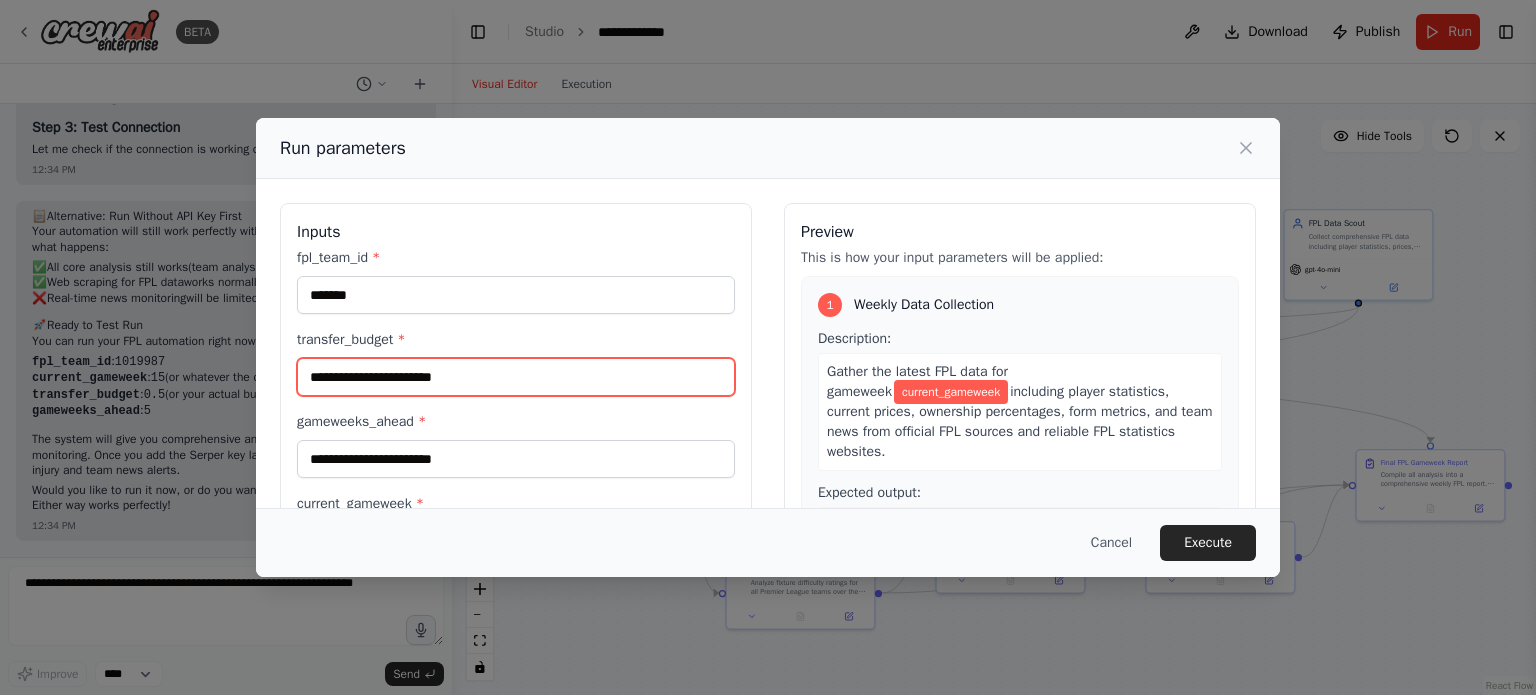 click on "transfer_budget *" at bounding box center [516, 377] 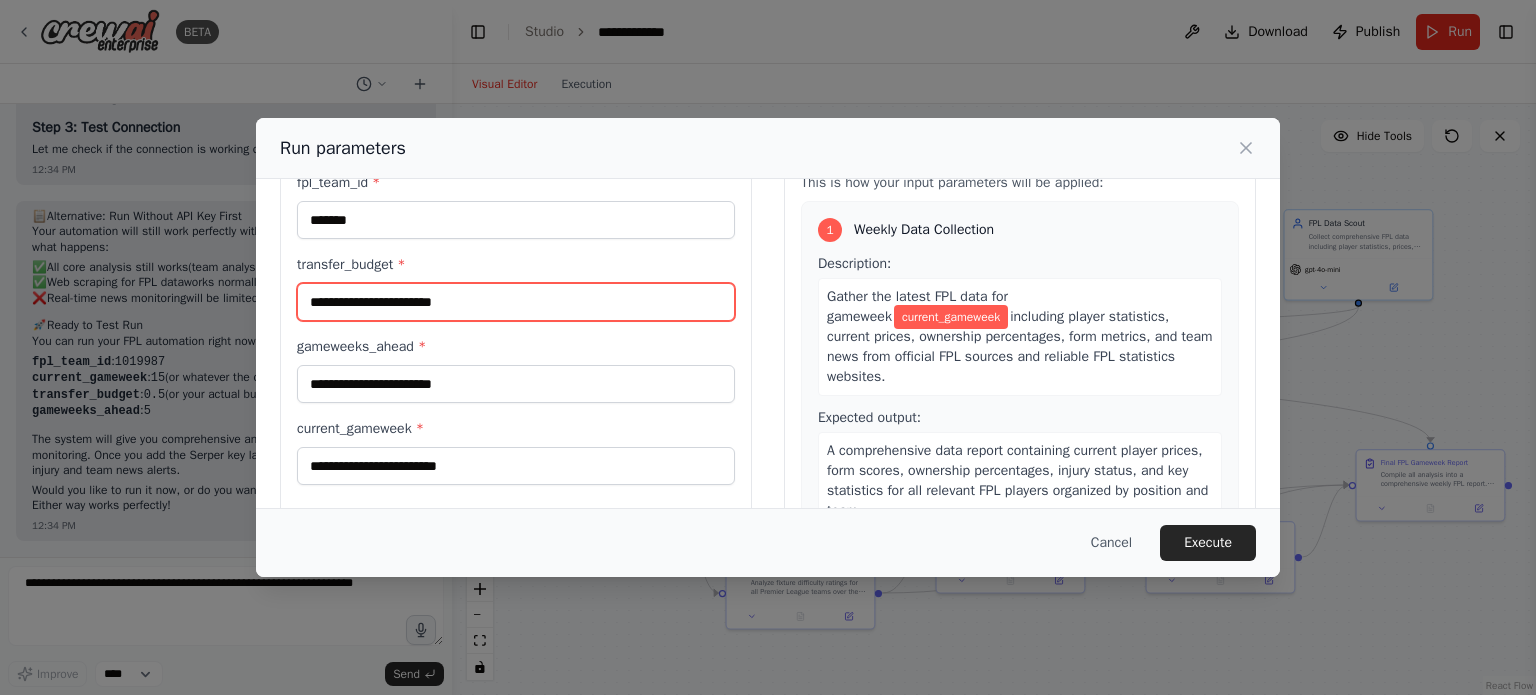 scroll, scrollTop: 73, scrollLeft: 0, axis: vertical 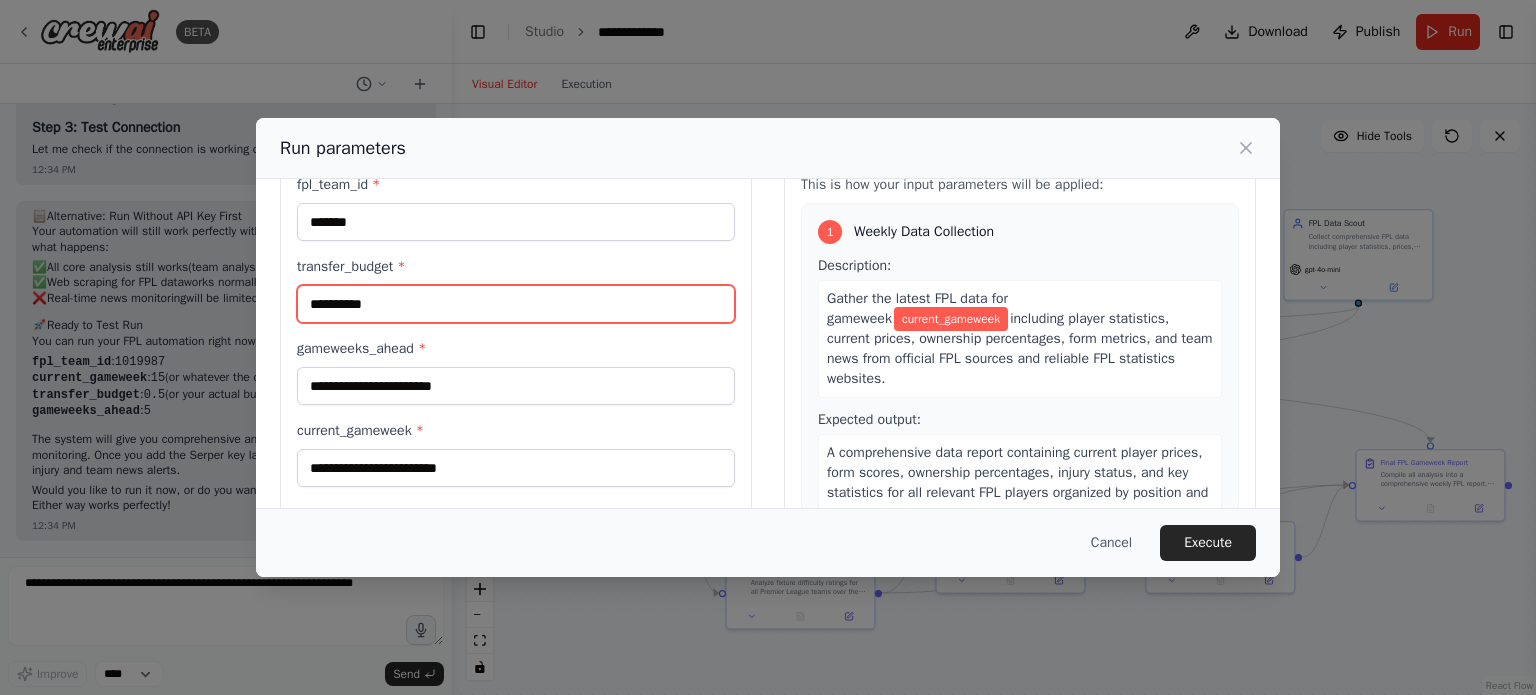 type on "**********" 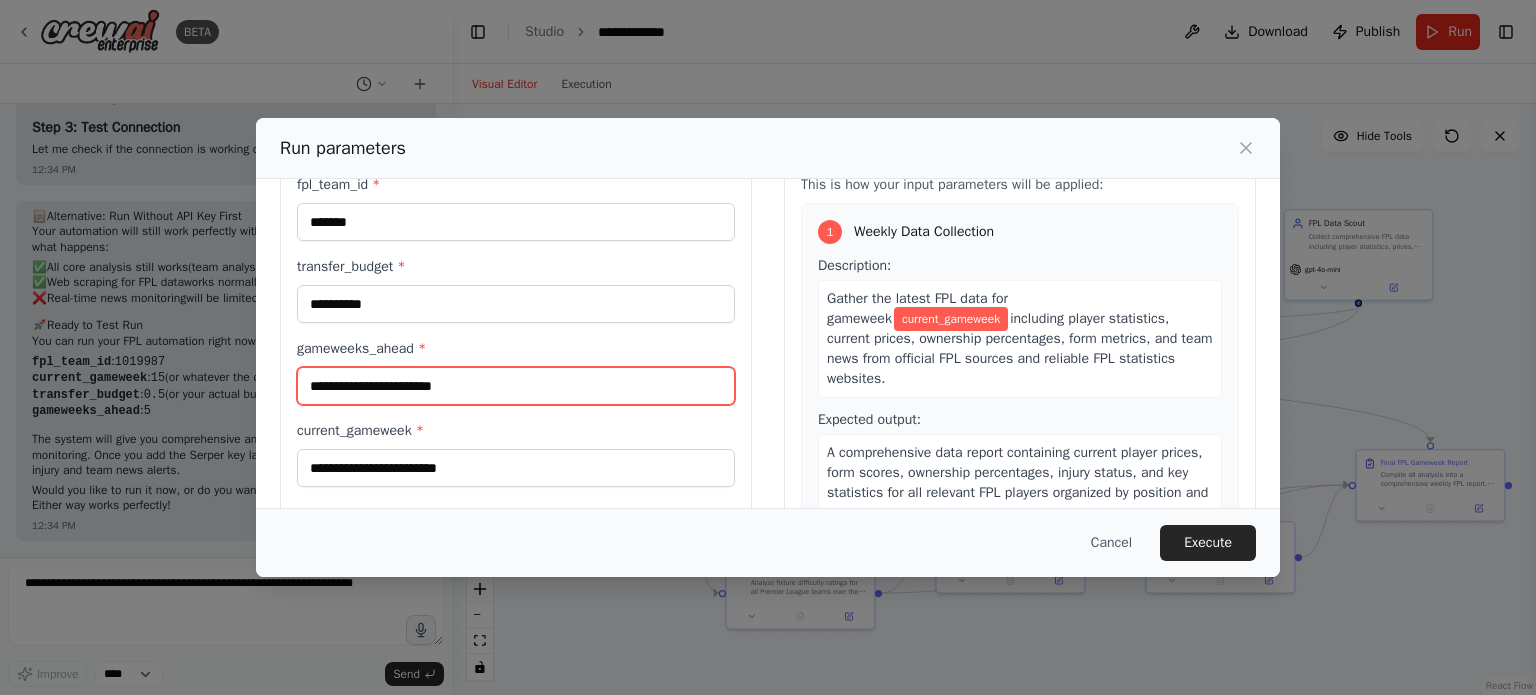 click on "gameweeks_ahead *" at bounding box center [516, 386] 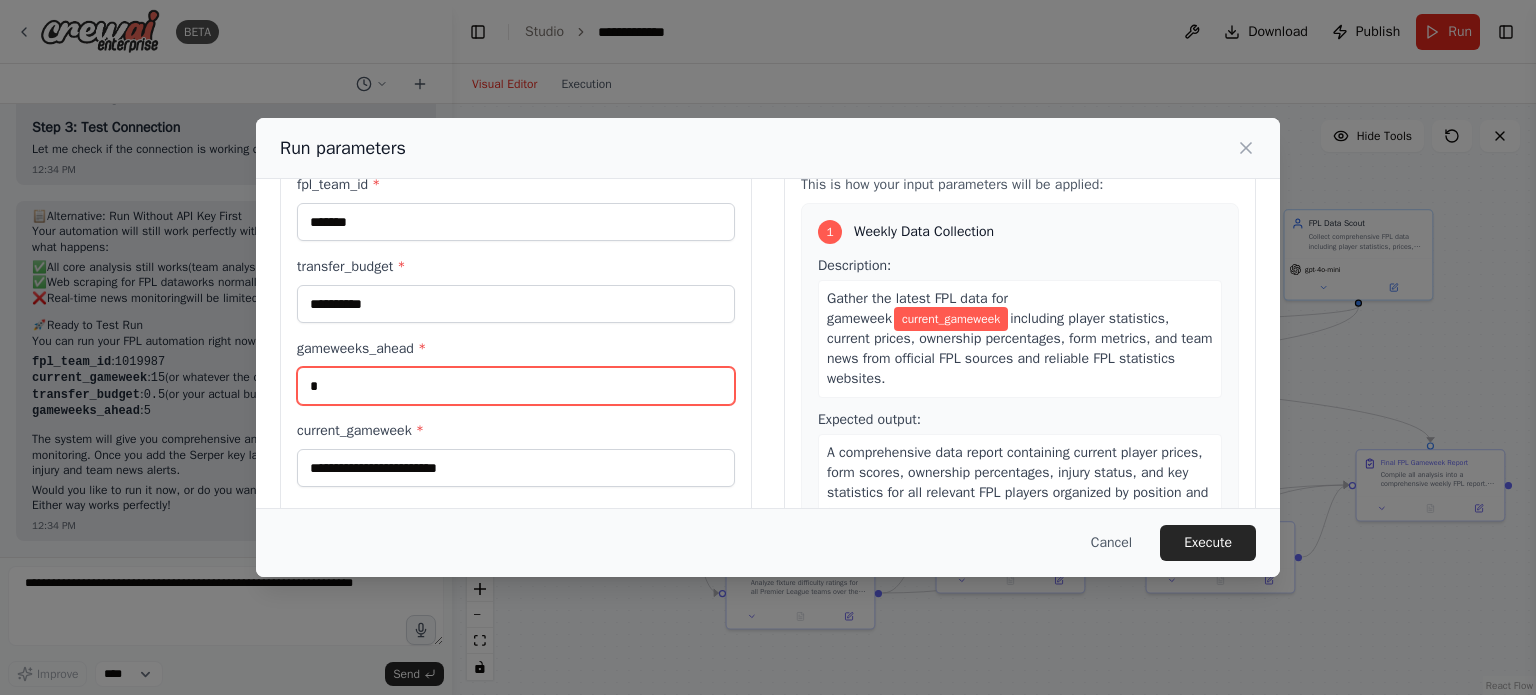type on "*" 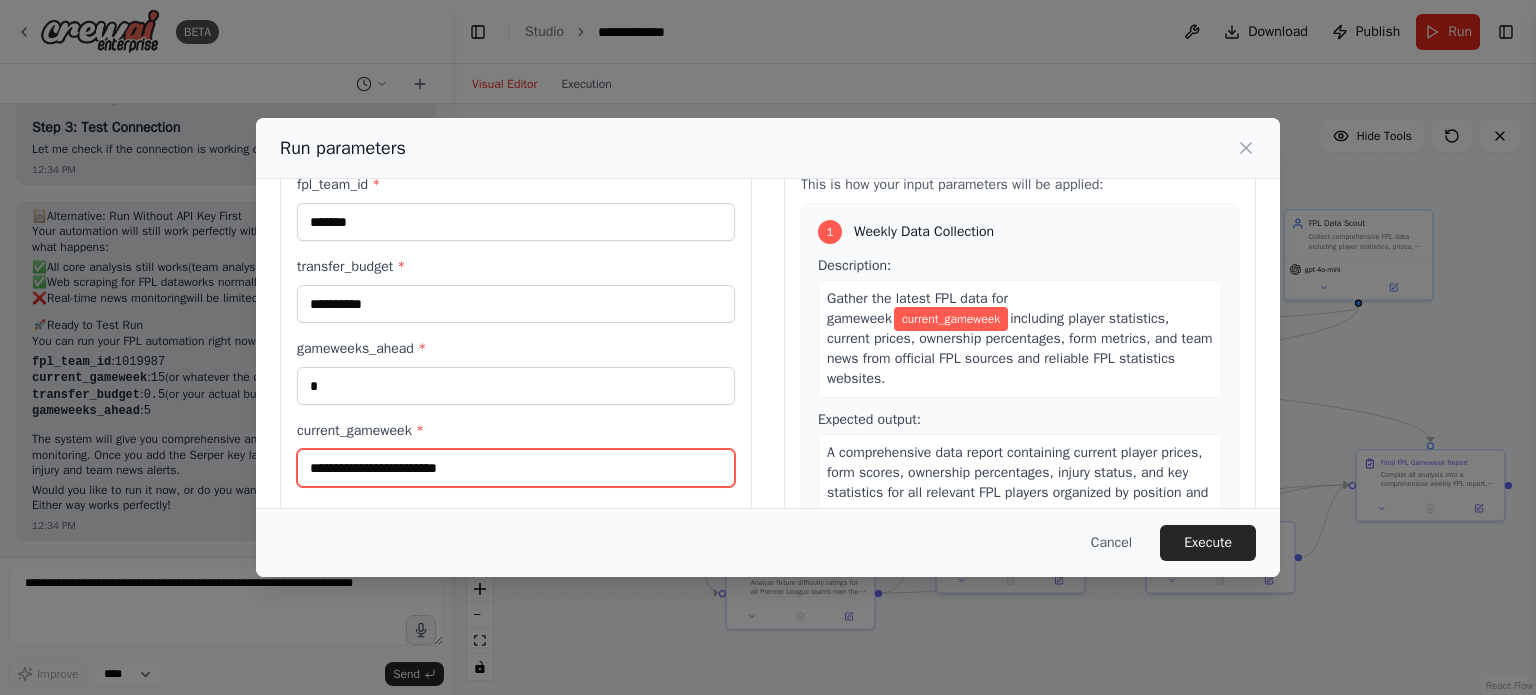 click on "current_gameweek *" at bounding box center [516, 468] 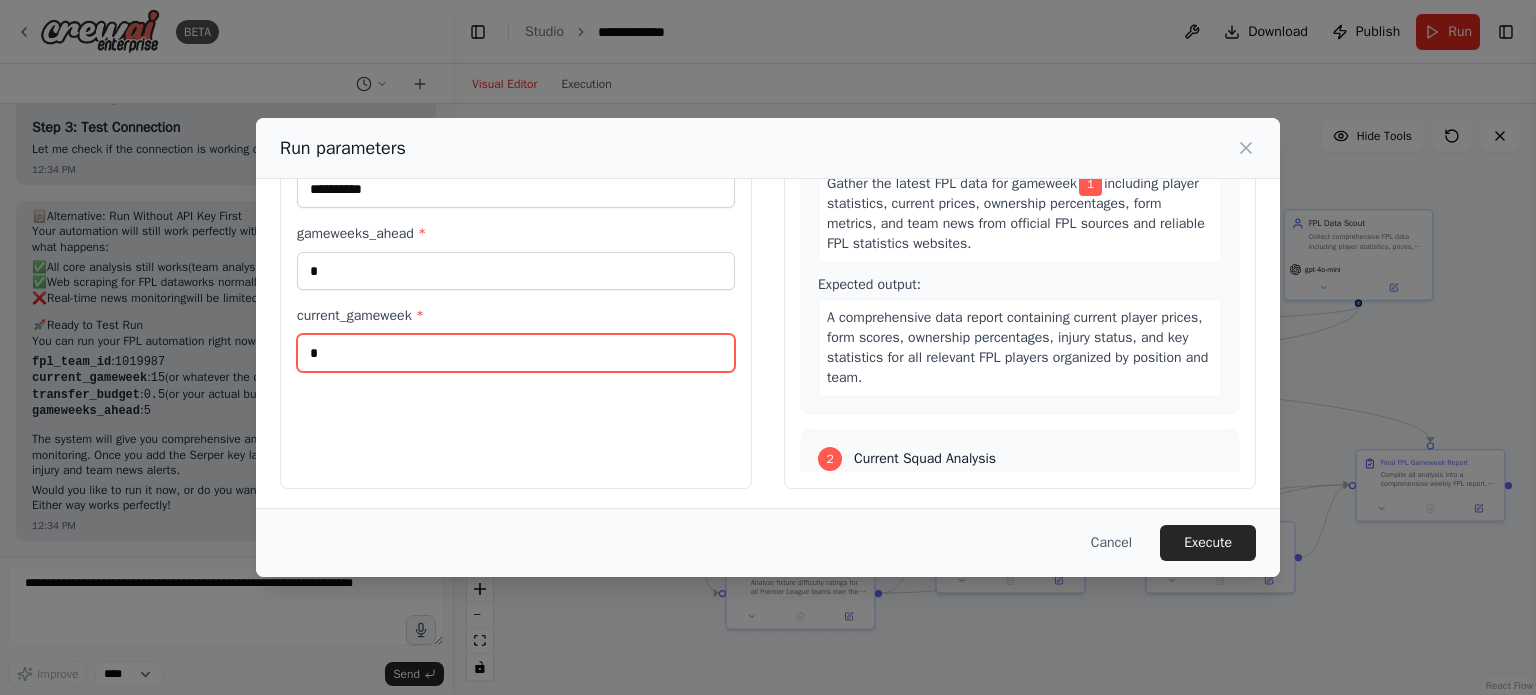 scroll, scrollTop: 192, scrollLeft: 0, axis: vertical 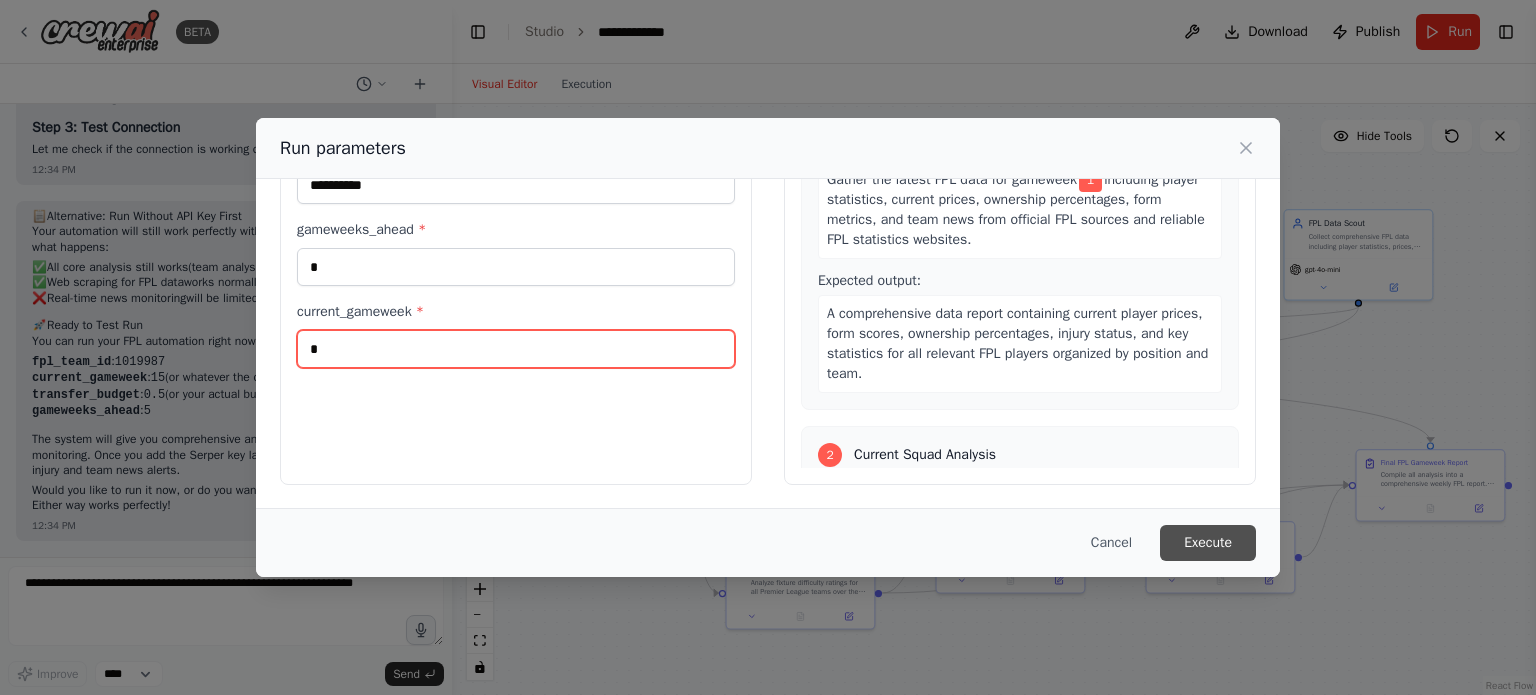 type on "*" 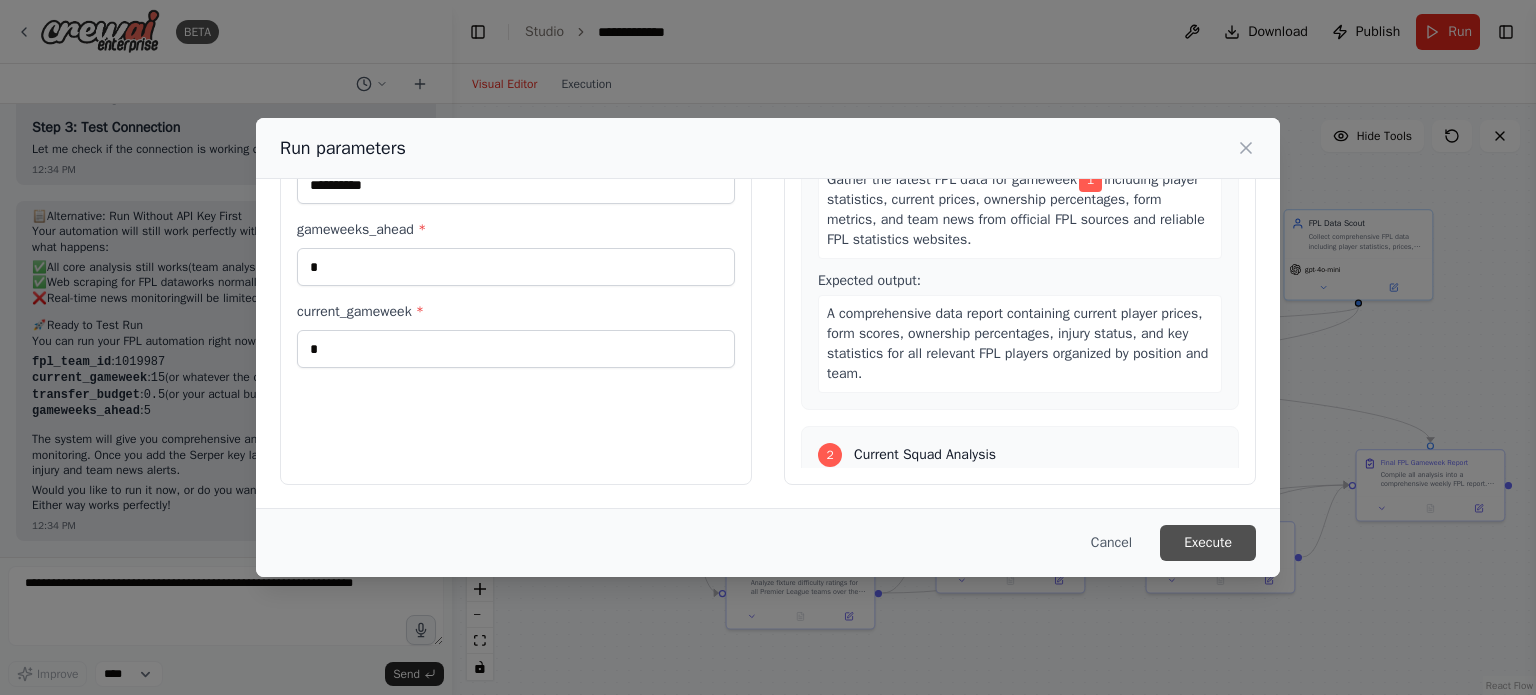 click on "Execute" at bounding box center (1208, 543) 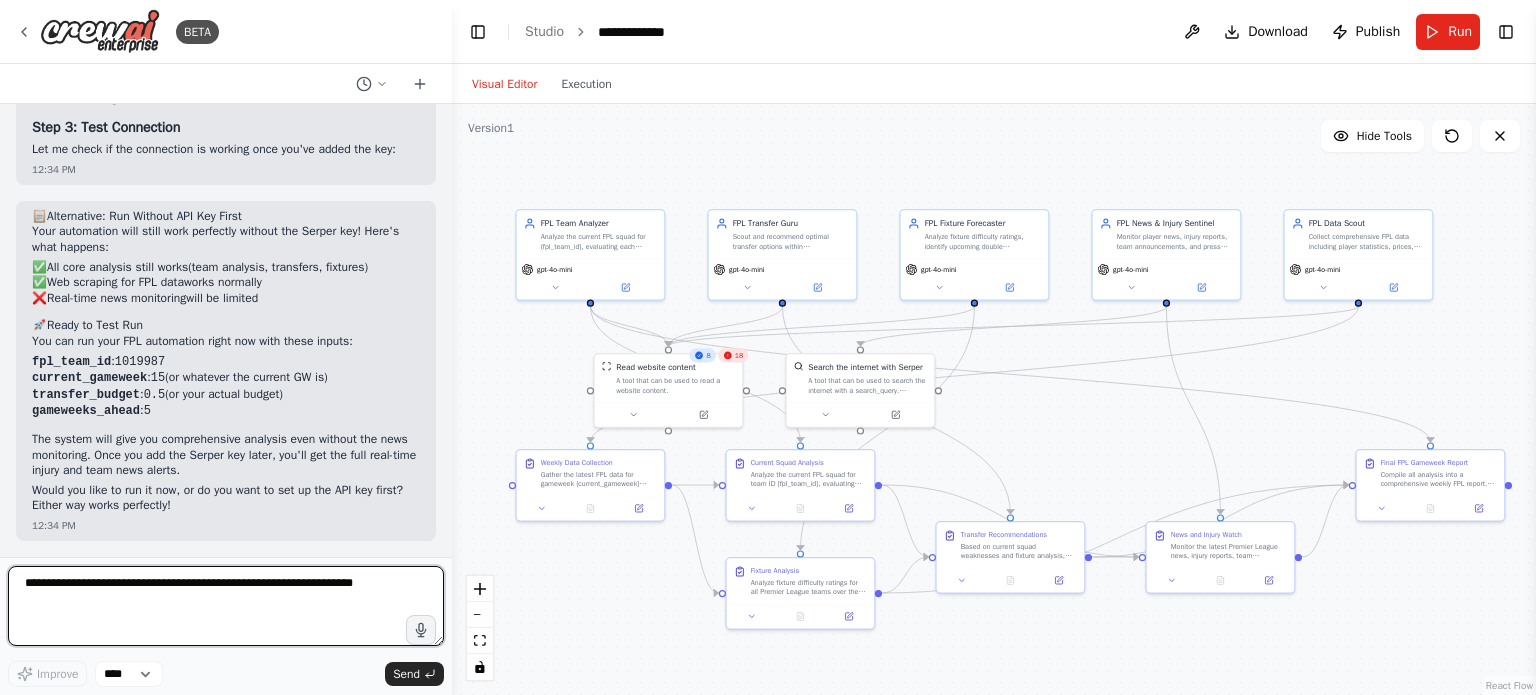 click at bounding box center [226, 606] 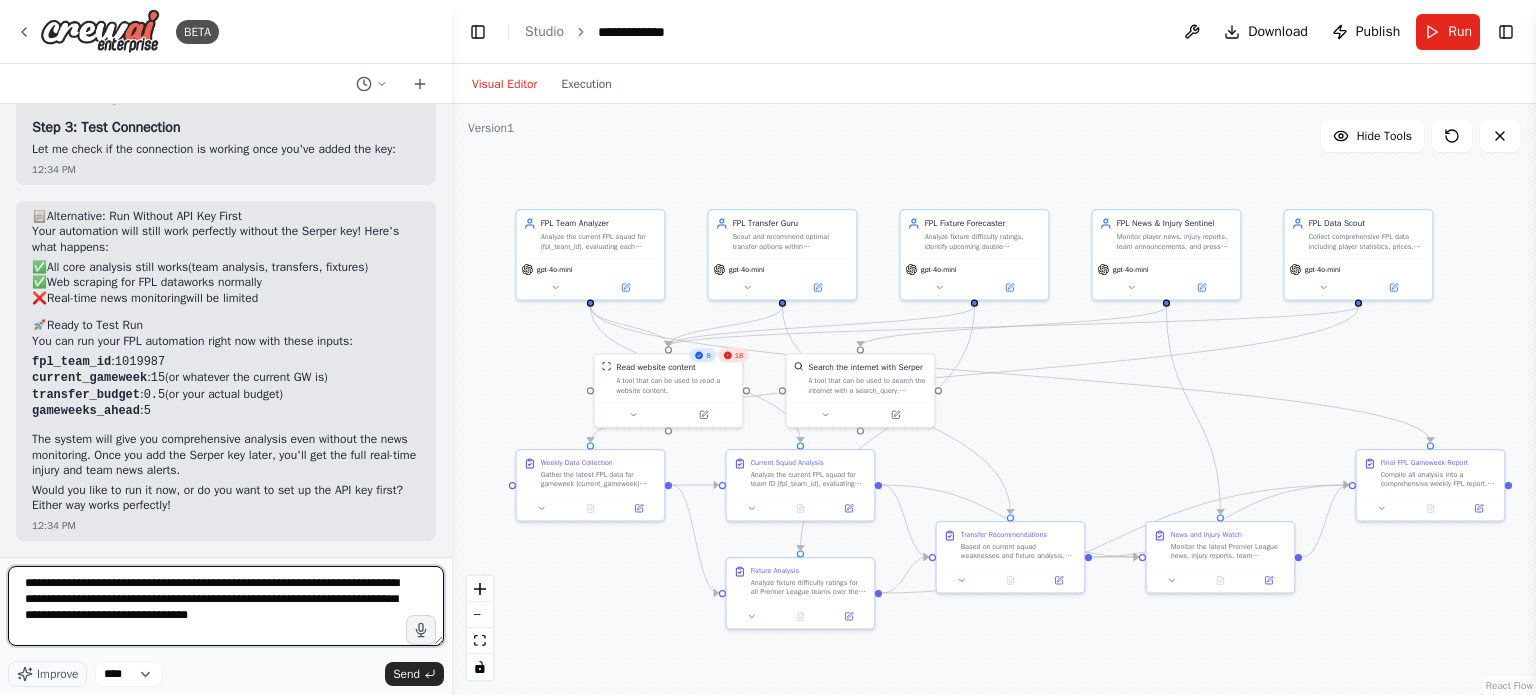 type on "**********" 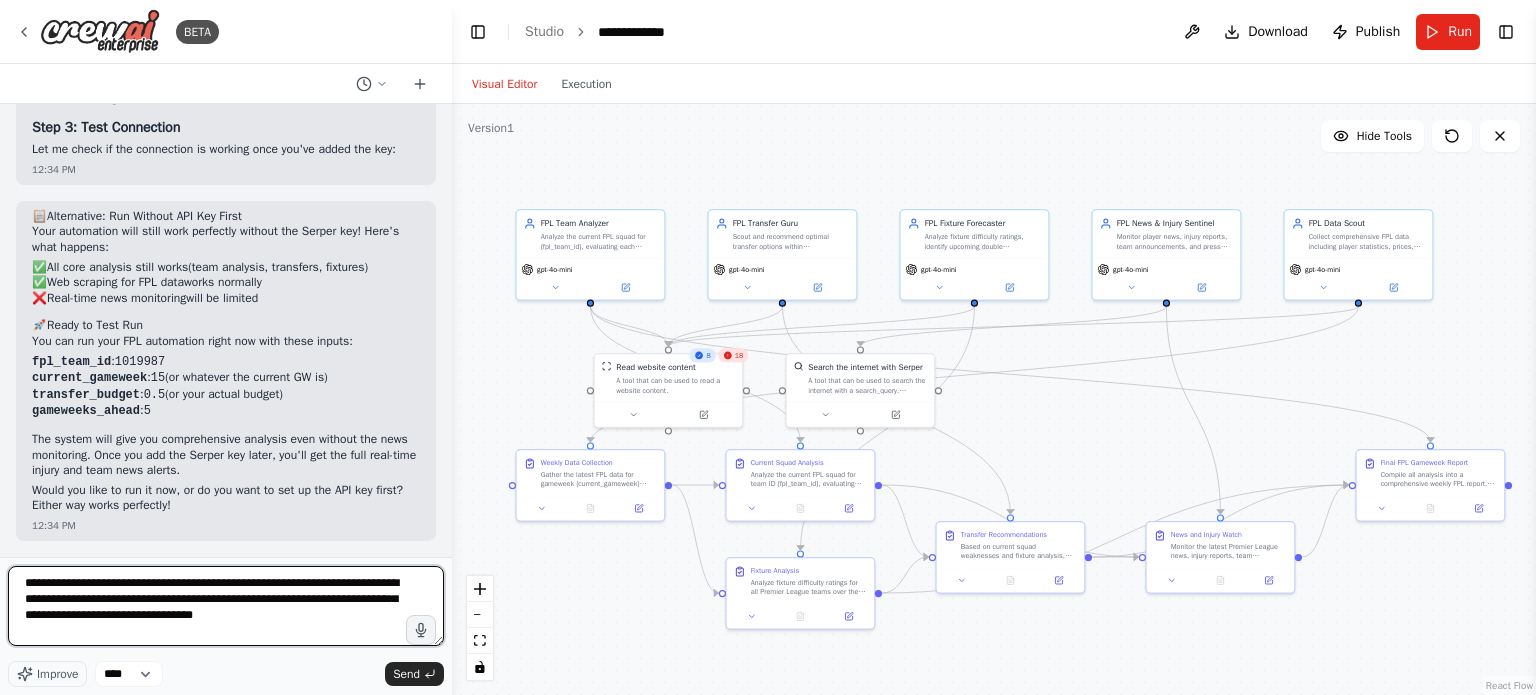 type 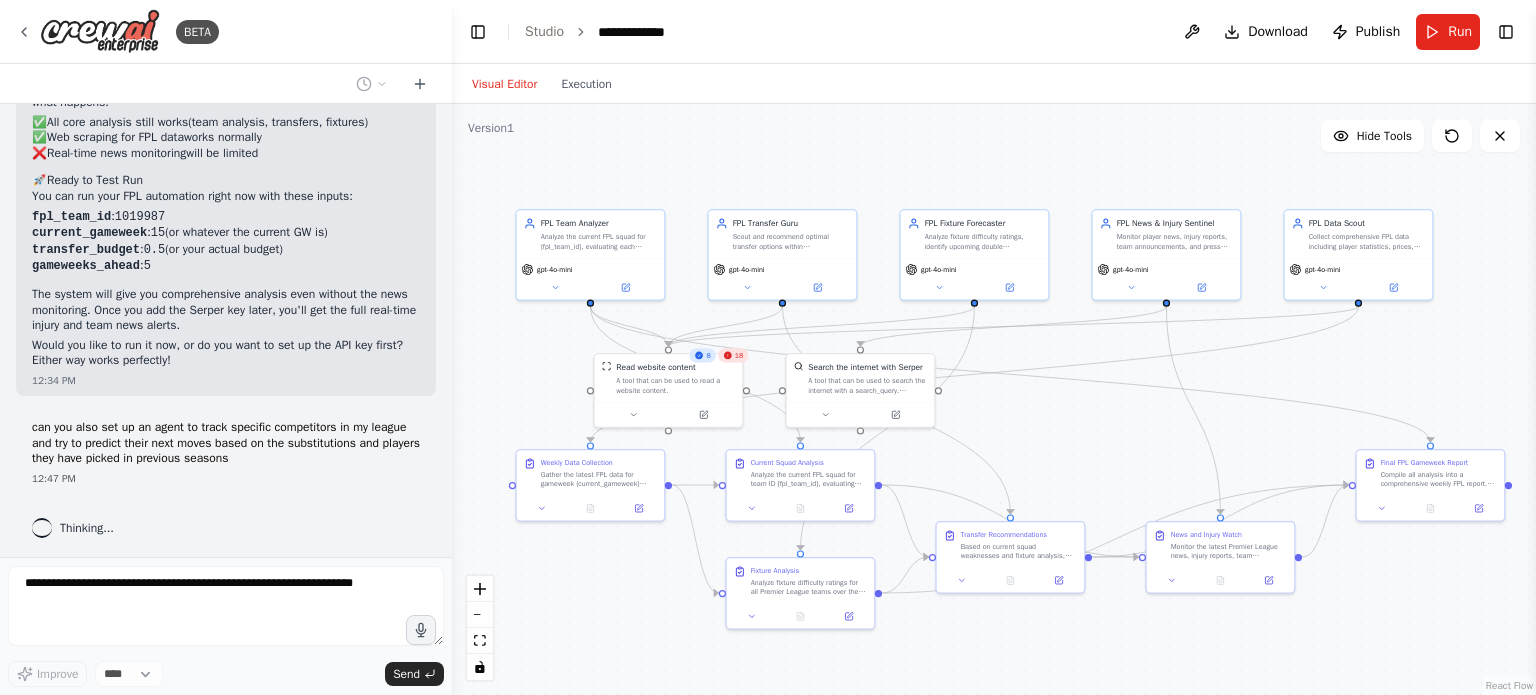 scroll, scrollTop: 5460, scrollLeft: 0, axis: vertical 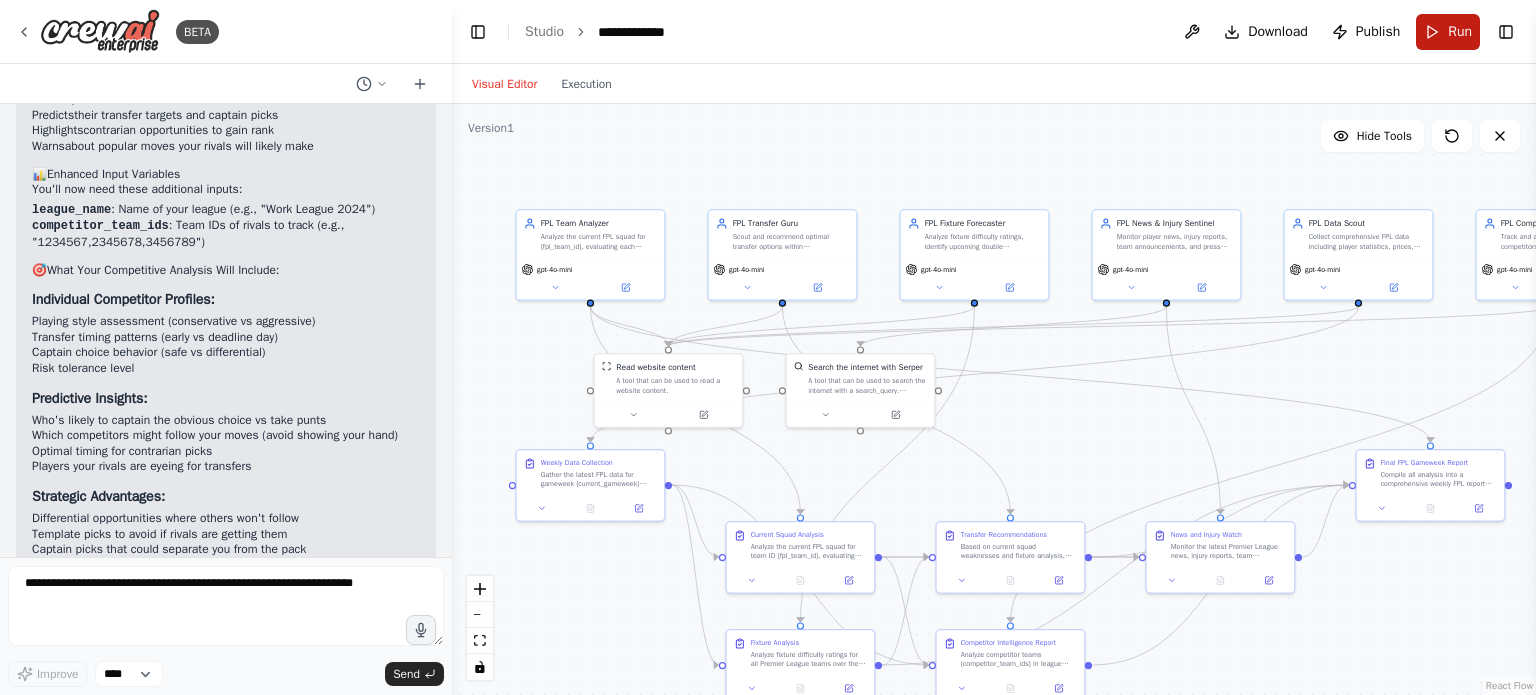 click on "Run" at bounding box center (1460, 32) 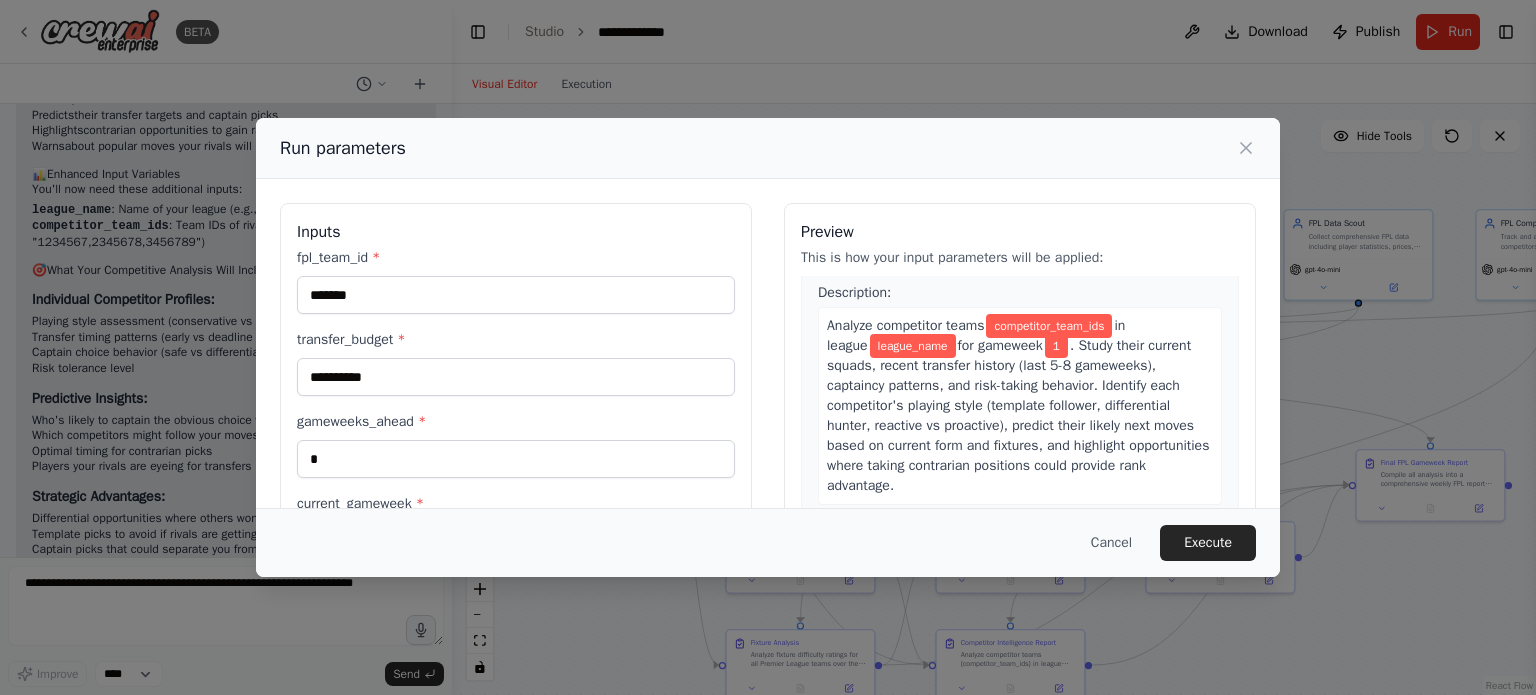 scroll, scrollTop: 2405, scrollLeft: 0, axis: vertical 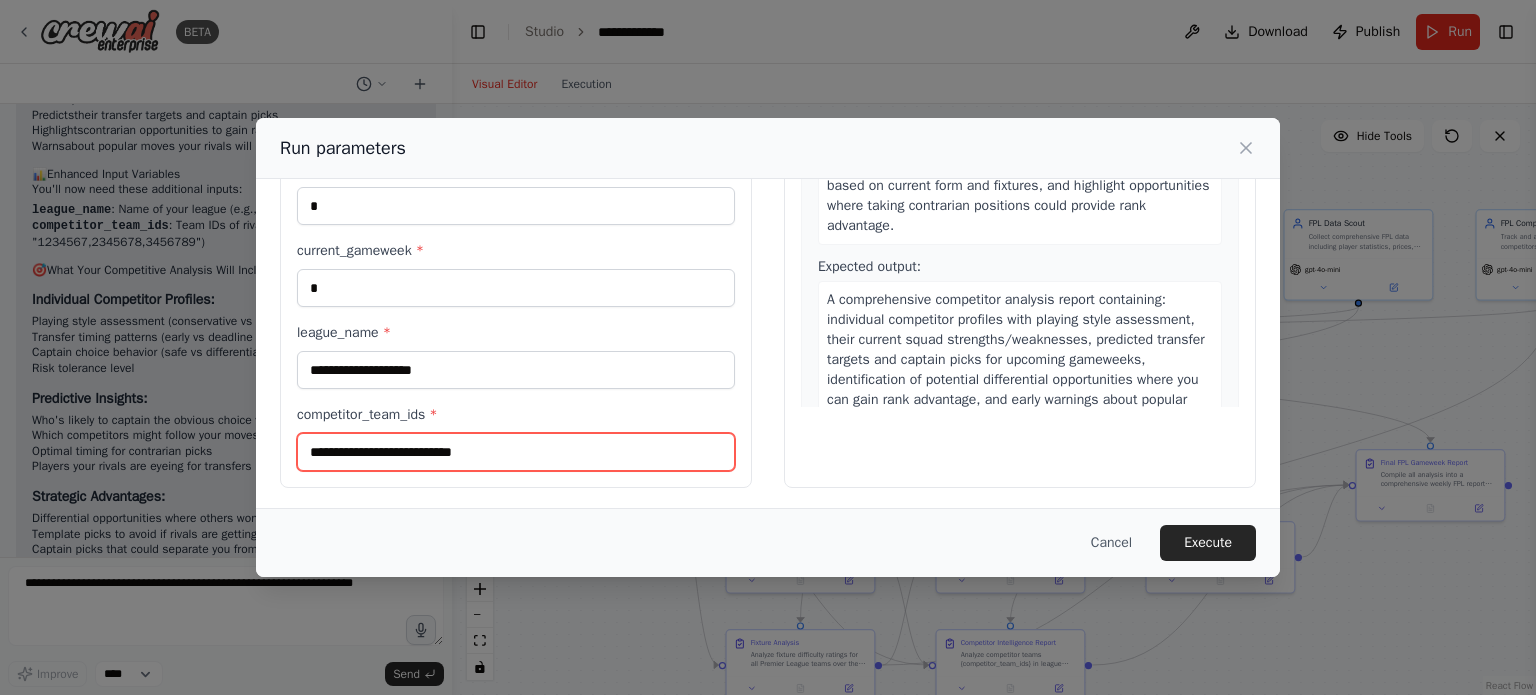 click on "competitor_team_ids *" at bounding box center [516, 452] 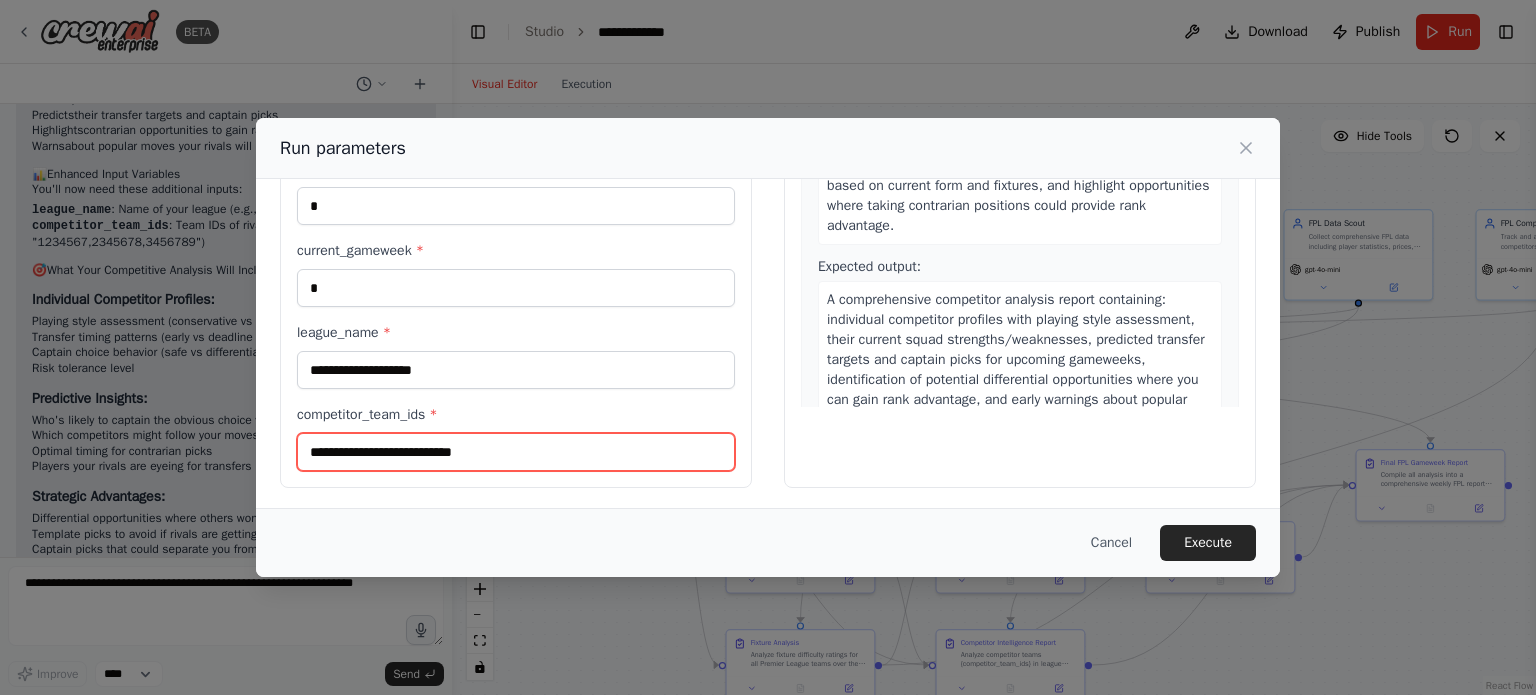 paste on "********" 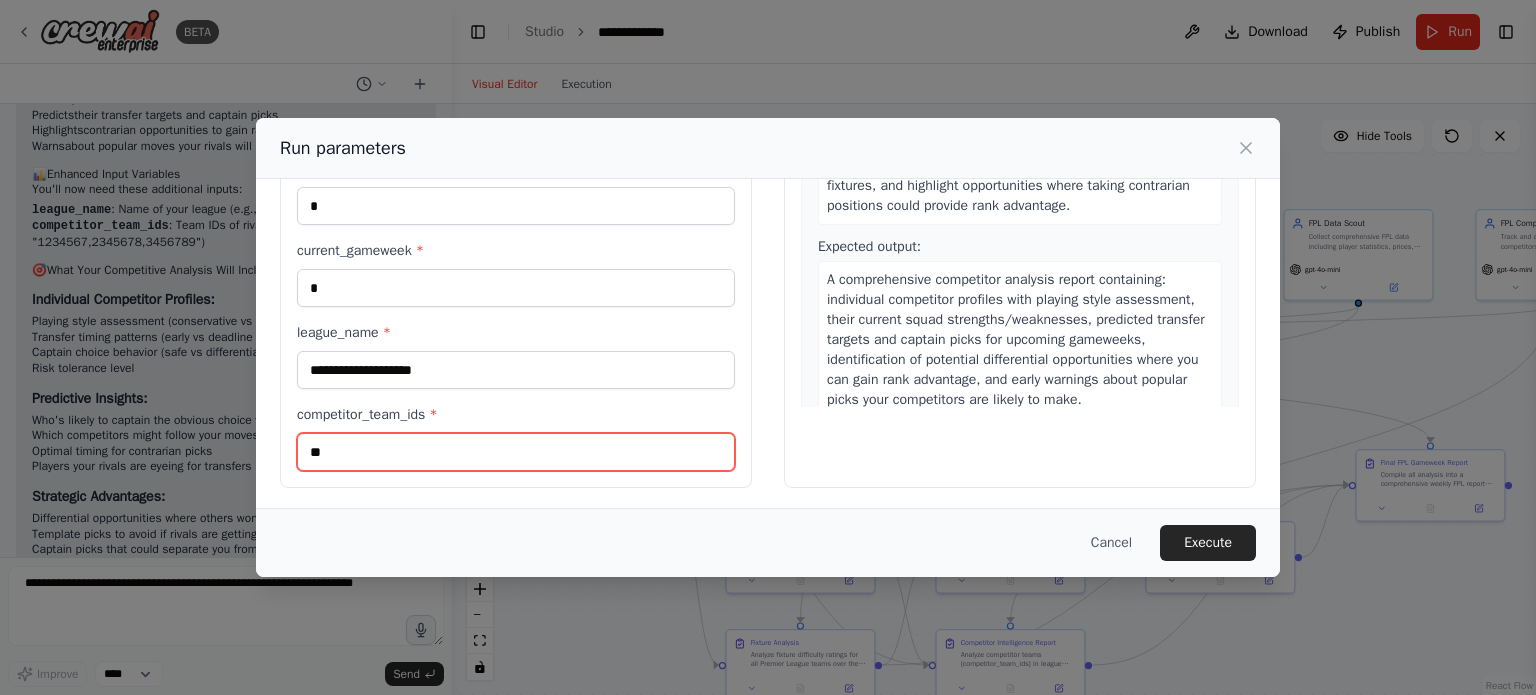 type on "*" 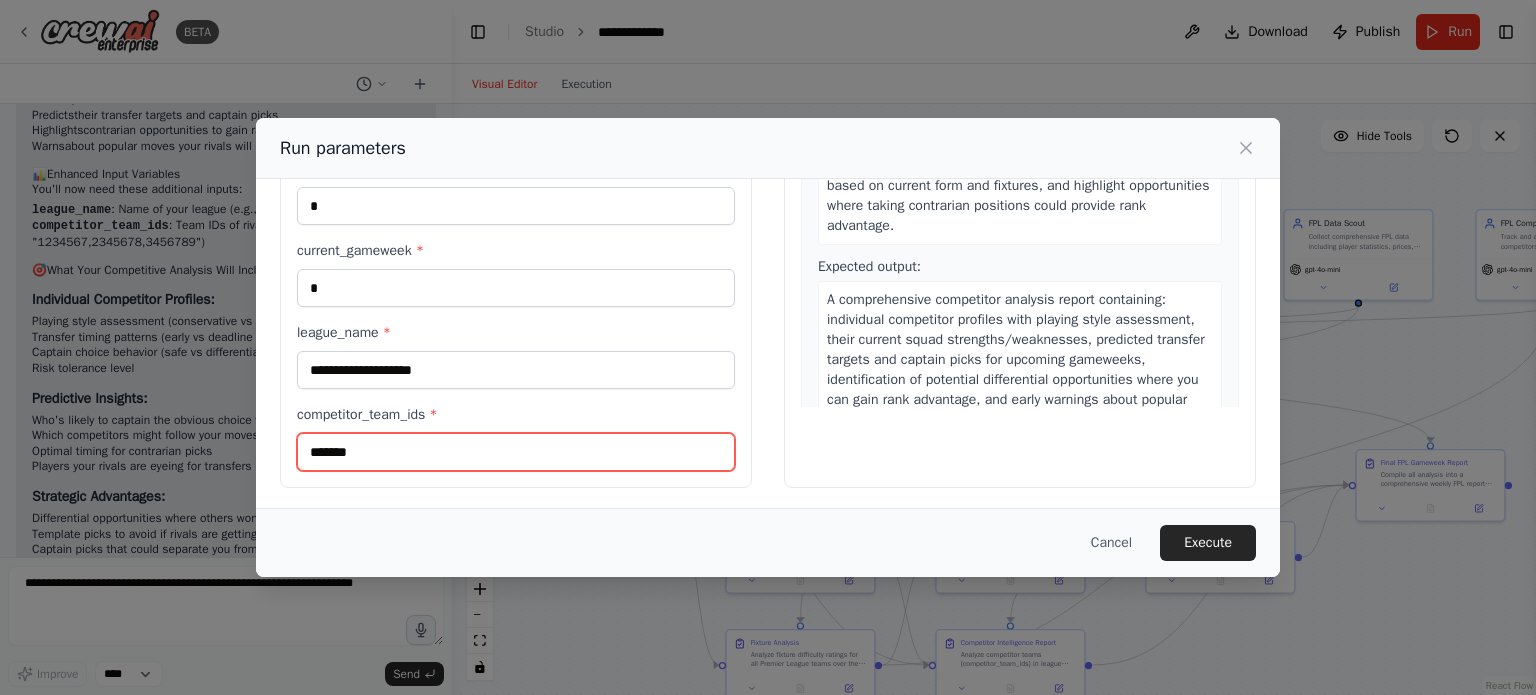 type on "*******" 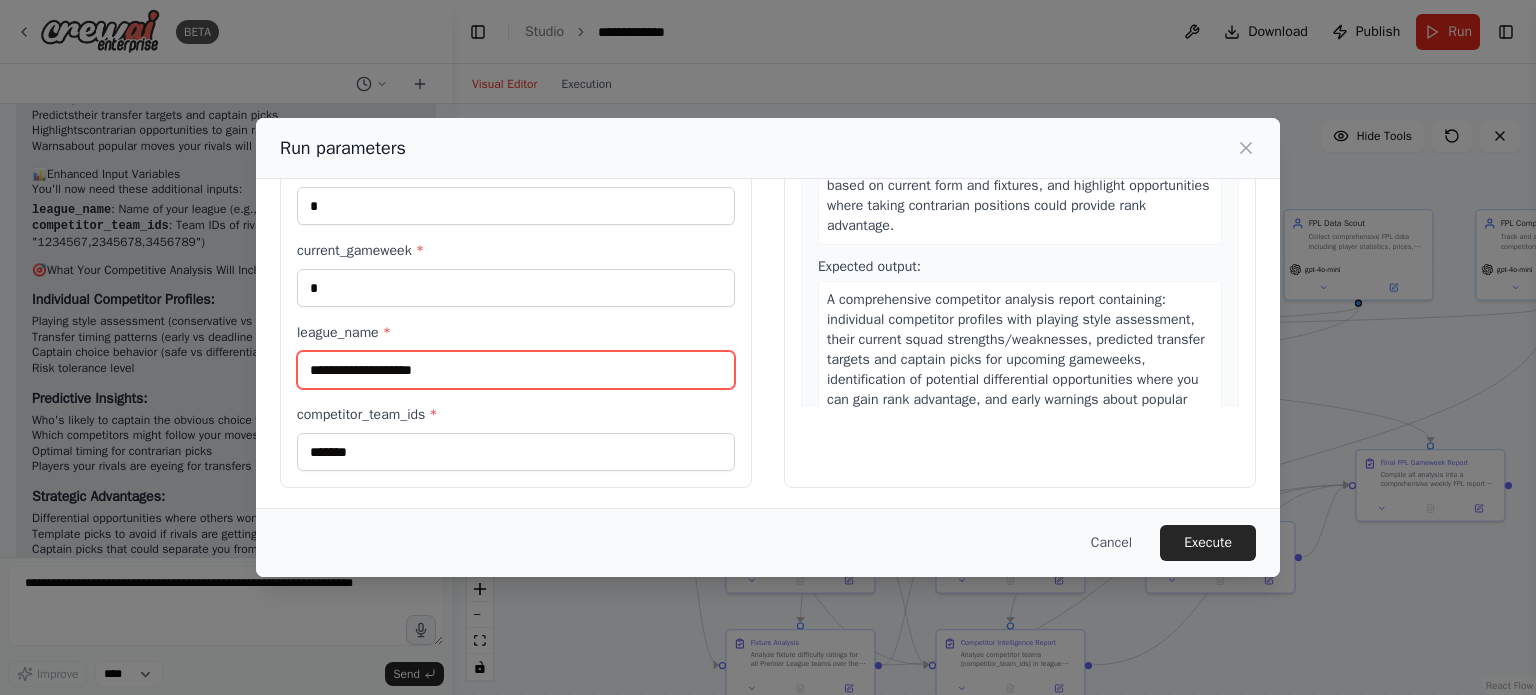 click on "league_name *" at bounding box center (516, 370) 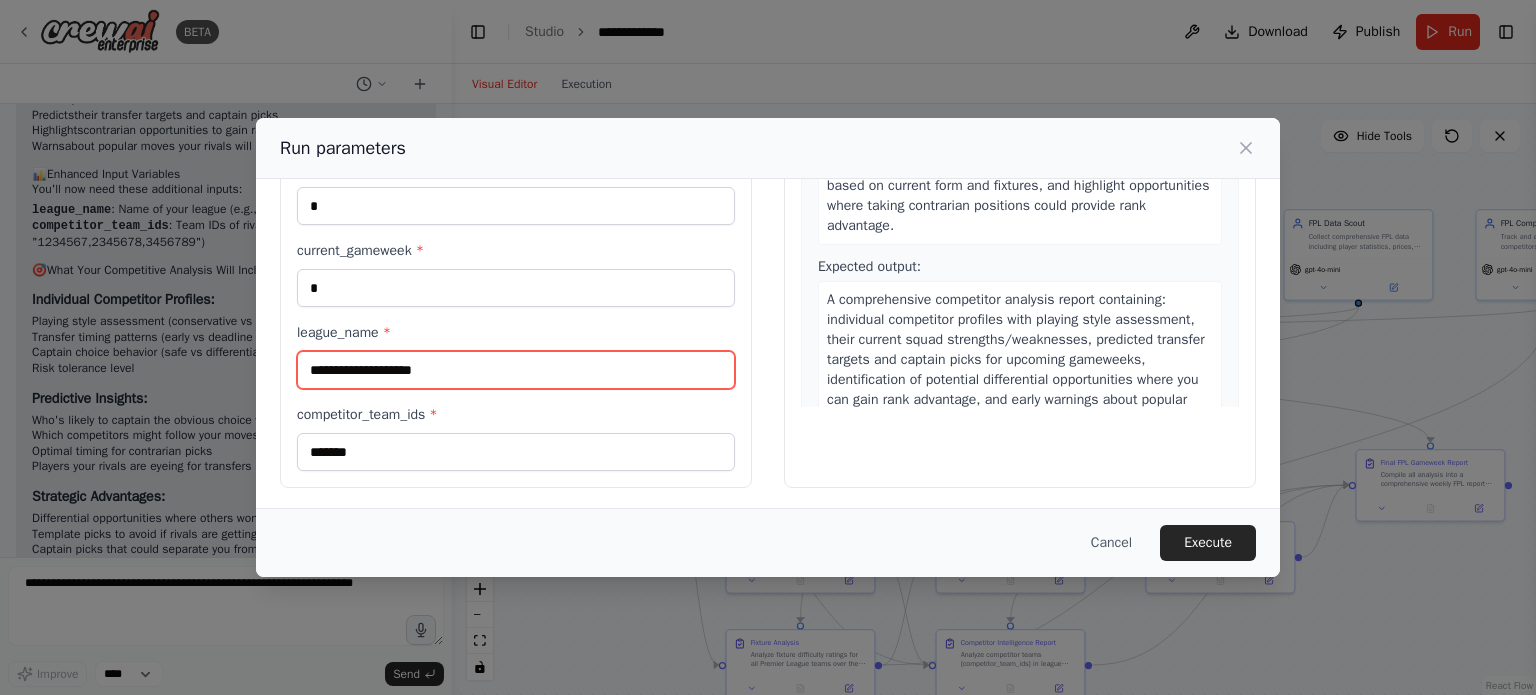 paste on "**********" 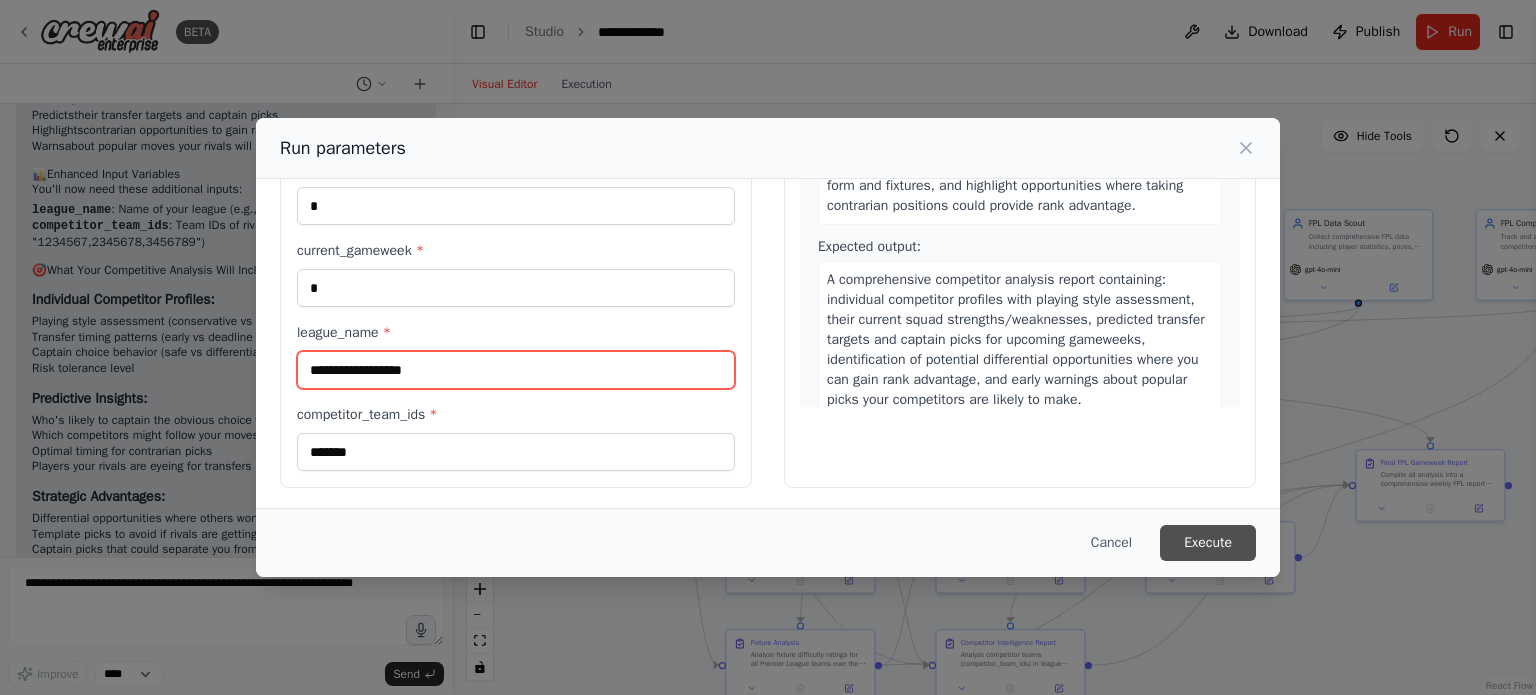 type on "**********" 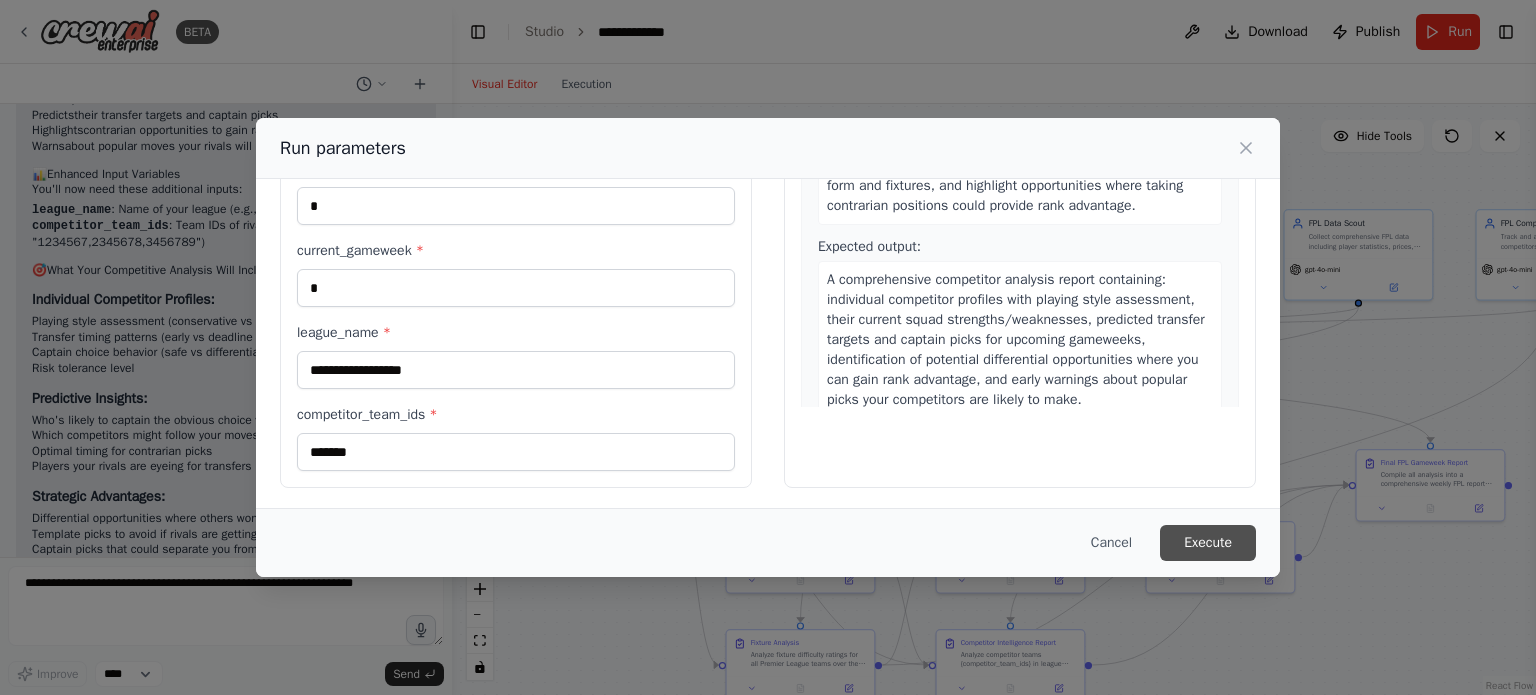 click on "Execute" at bounding box center [1208, 543] 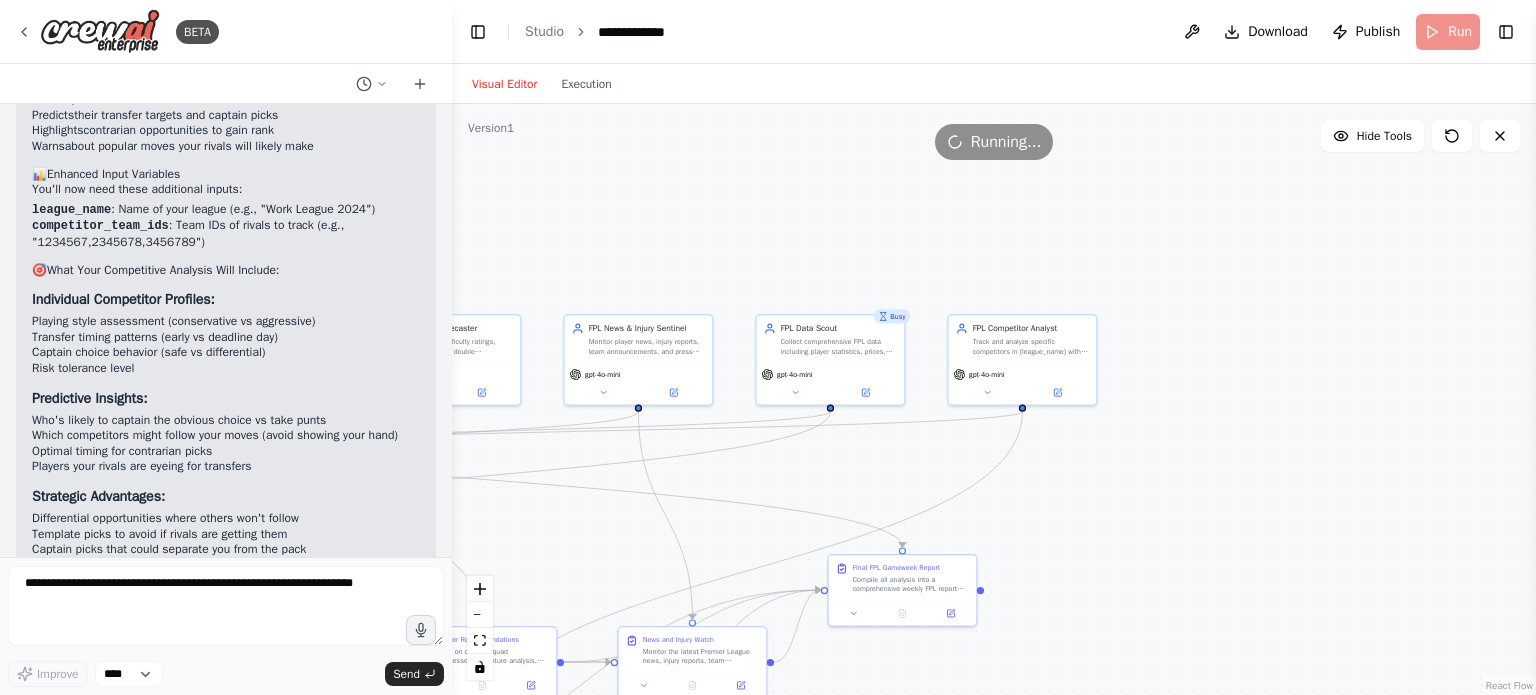 drag, startPoint x: 1292, startPoint y: 363, endPoint x: 765, endPoint y: 471, distance: 537.9526 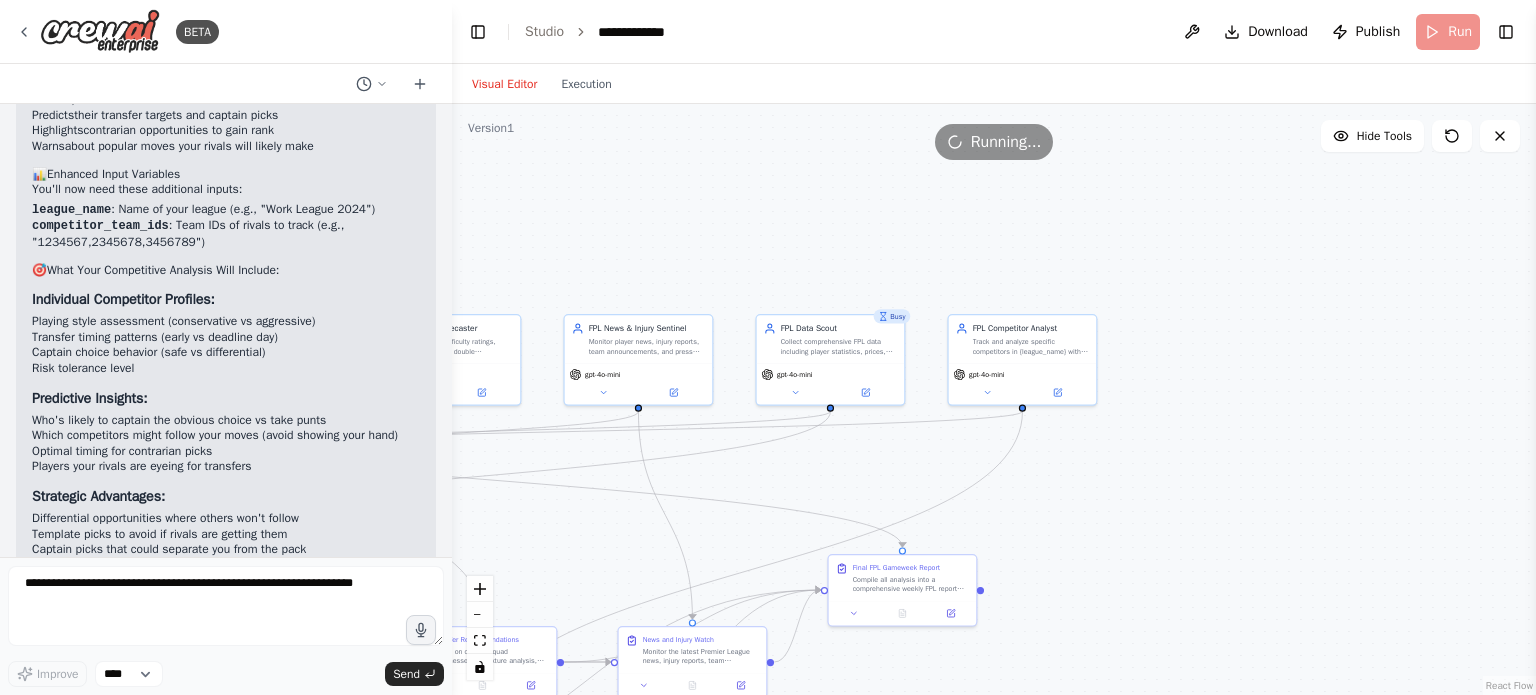 click on ".deletable-edge-delete-btn {
width: 20px;
height: 20px;
border: 0px solid #ffffff;
color: #6b7280;
background-color: #f8fafc;
cursor: pointer;
border-radius: 50%;
font-size: 12px;
padding: 3px;
display: flex;
align-items: center;
justify-content: center;
transition: all 0.2s cubic-bezier(0.4, 0, 0.2, 1);
box-shadow: 0 2px 4px rgba(0, 0, 0, 0.1);
}
.deletable-edge-delete-btn:hover {
background-color: #ef4444;
color: #ffffff;
border-color: #dc2626;
transform: scale(1.1);
box-shadow: 0 4px 12px rgba(239, 68, 68, 0.4);
}
.deletable-edge-delete-btn:active {
transform: scale(0.95);
box-shadow: 0 2px 4px rgba(239, 68, 68, 0.3);
}
FPL Team Analyzer gpt-4o-mini Read website content FPL Transfer Guru" at bounding box center [994, 399] 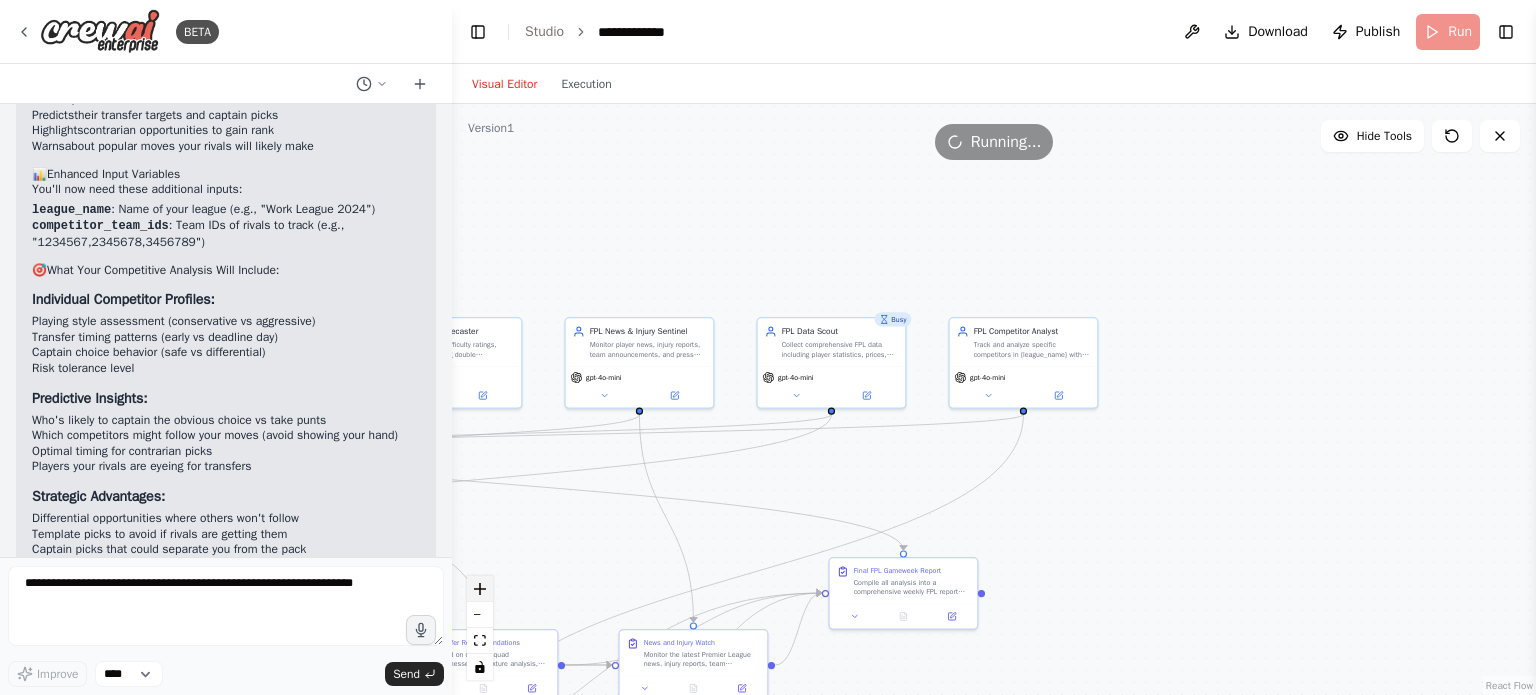 click 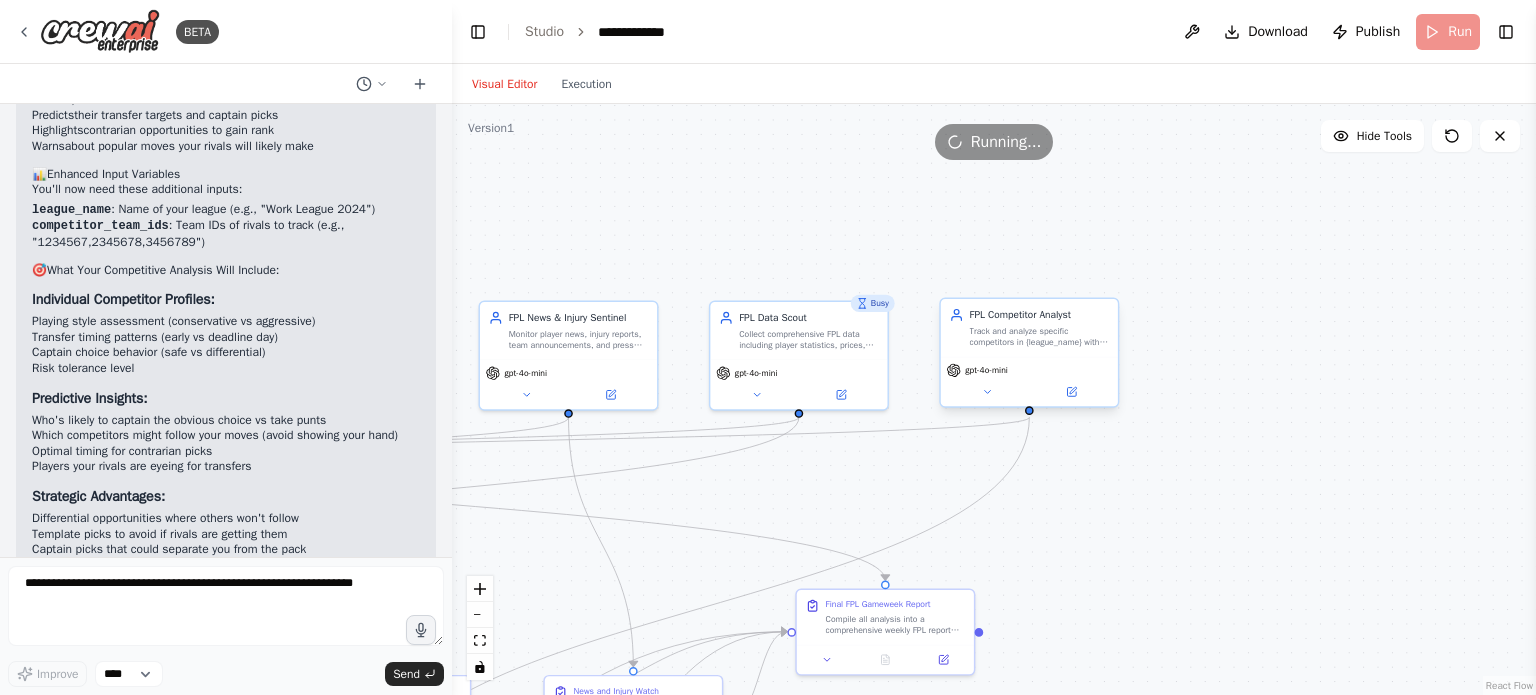 click on "Track and analyze specific competitors in {league_name} with team IDs {competitor_team_ids}, studying their historical transfer patterns, captain choices, and squad selection tendencies. Predict their likely next moves and identify opportunities for differential picks that could provide competitive advantage." at bounding box center [1040, 336] 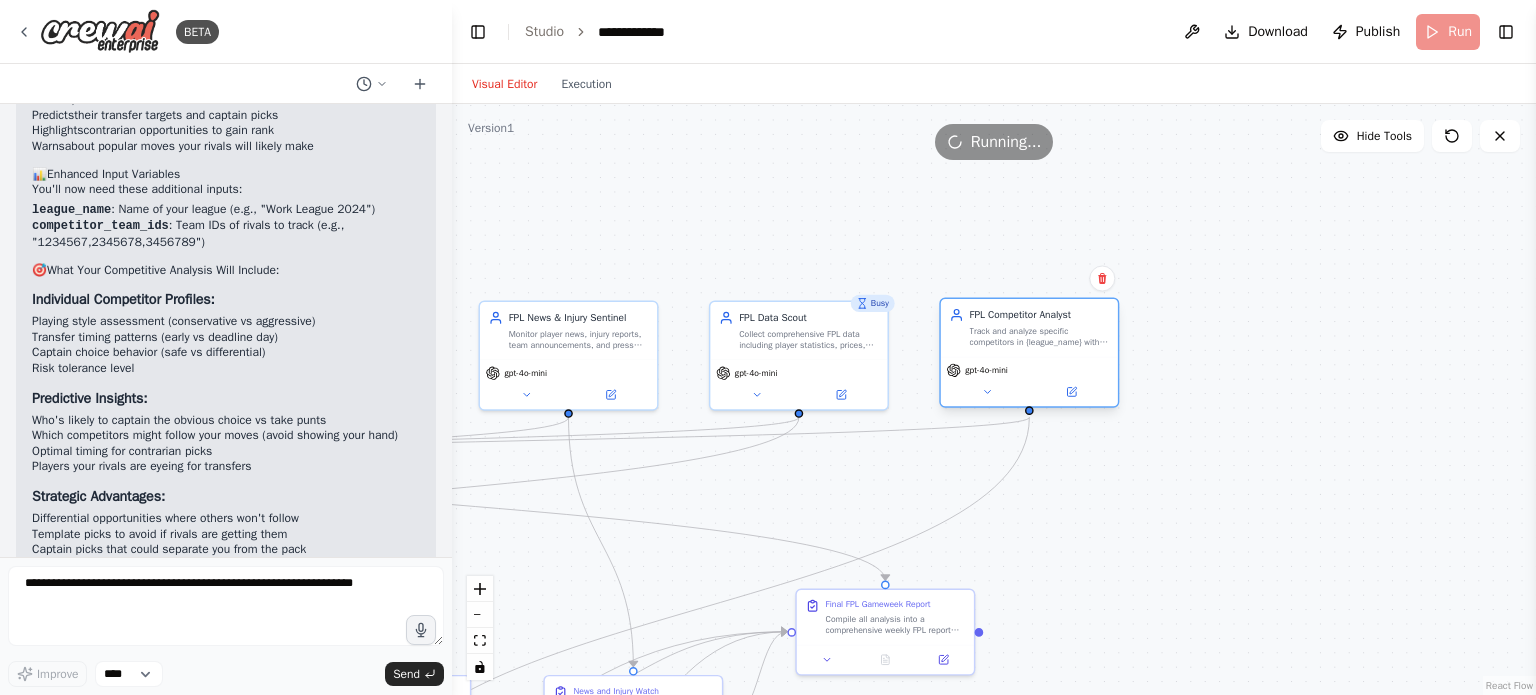 click on "Track and analyze specific competitors in {league_name} with team IDs {competitor_team_ids}, studying their historical transfer patterns, captain choices, and squad selection tendencies. Predict their likely next moves and identify opportunities for differential picks that could provide competitive advantage." at bounding box center (1040, 336) 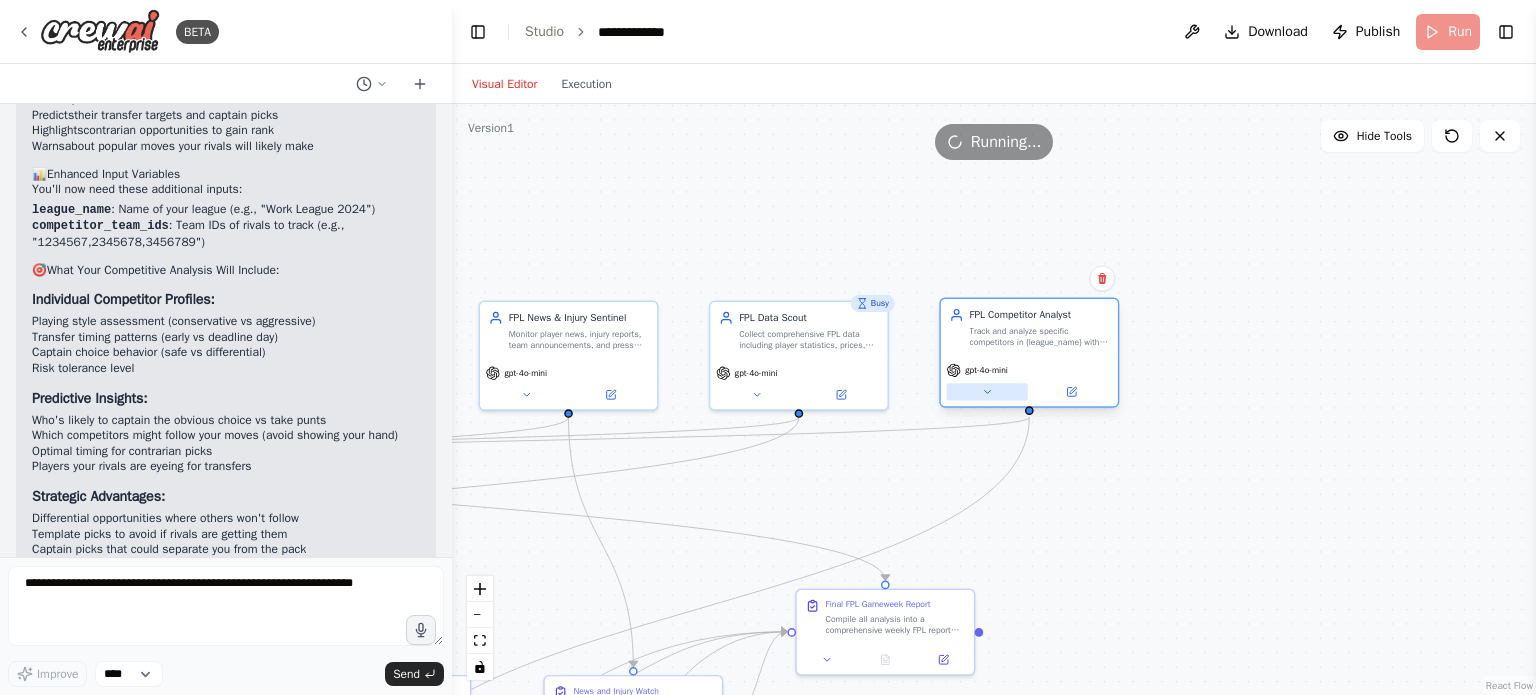 click at bounding box center (987, 391) 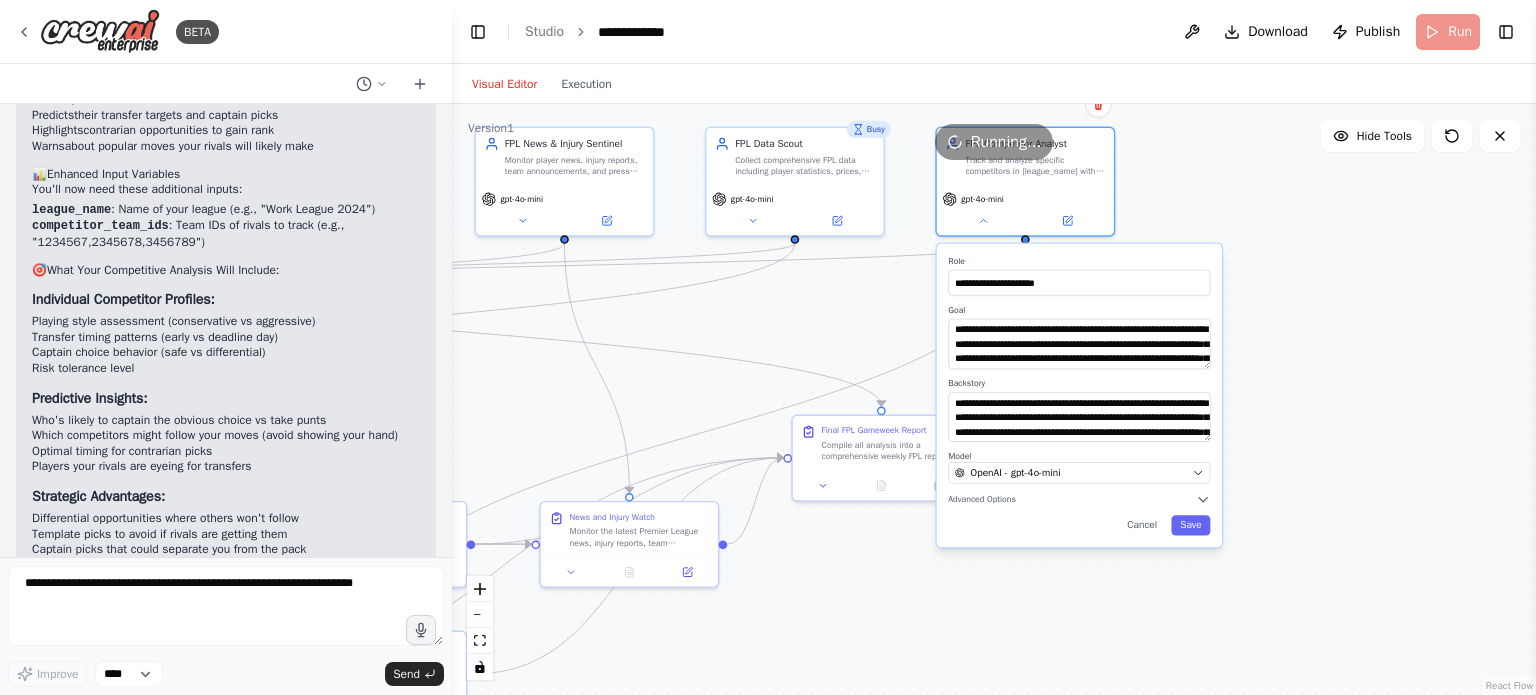 drag, startPoint x: 1410, startPoint y: 389, endPoint x: 1406, endPoint y: 215, distance: 174.04597 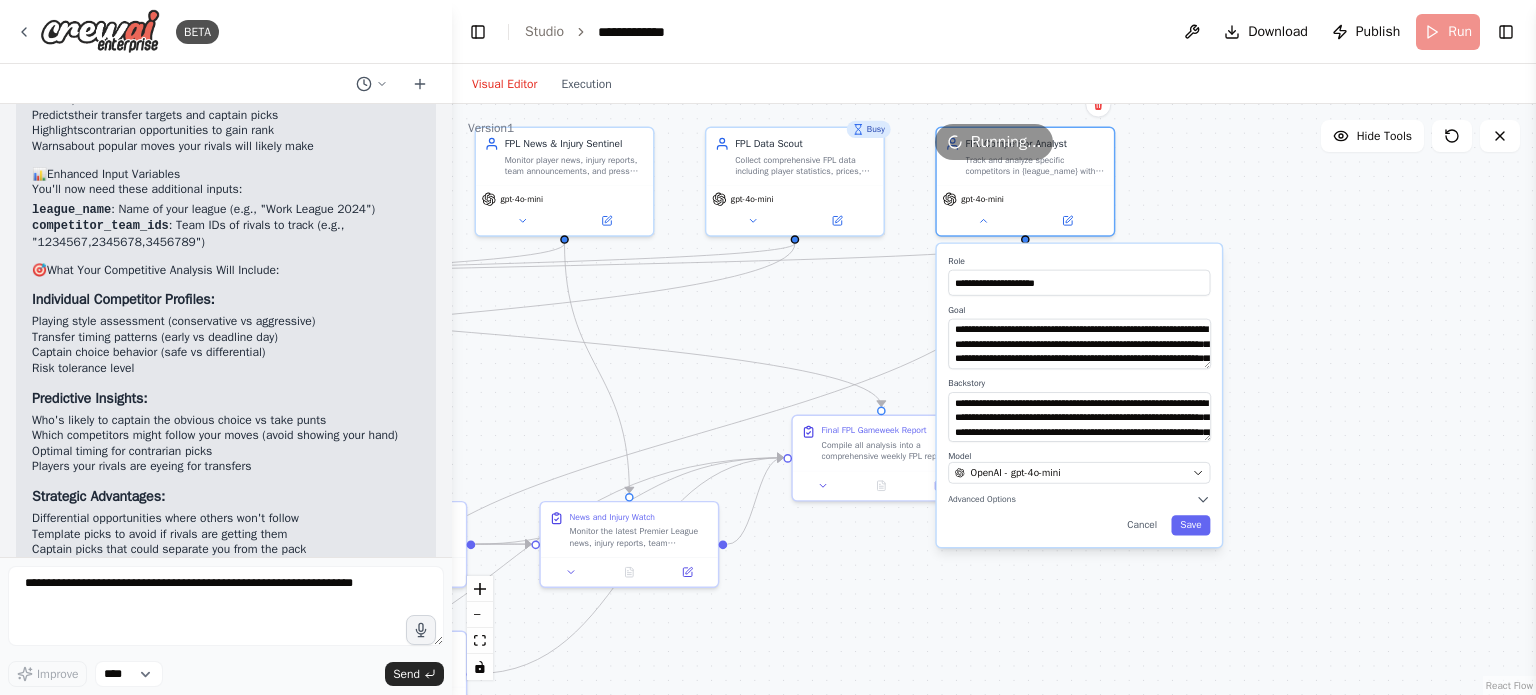 click on ".deletable-edge-delete-btn {
width: 20px;
height: 20px;
border: 0px solid #ffffff;
color: #6b7280;
background-color: #f8fafc;
cursor: pointer;
border-radius: 50%;
font-size: 12px;
padding: 3px;
display: flex;
align-items: center;
justify-content: center;
transition: all 0.2s cubic-bezier(0.4, 0, 0.2, 1);
box-shadow: 0 2px 4px rgba(0, 0, 0, 0.1);
}
.deletable-edge-delete-btn:hover {
background-color: #ef4444;
color: #ffffff;
border-color: #dc2626;
transform: scale(1.1);
box-shadow: 0 4px 12px rgba(239, 68, 68, 0.4);
}
.deletable-edge-delete-btn:active {
transform: scale(0.95);
box-shadow: 0 2px 4px rgba(239, 68, 68, 0.3);
}
FPL Team Analyzer gpt-4o-mini 3 Read website content gpt-4o-mini Busy" at bounding box center [994, 399] 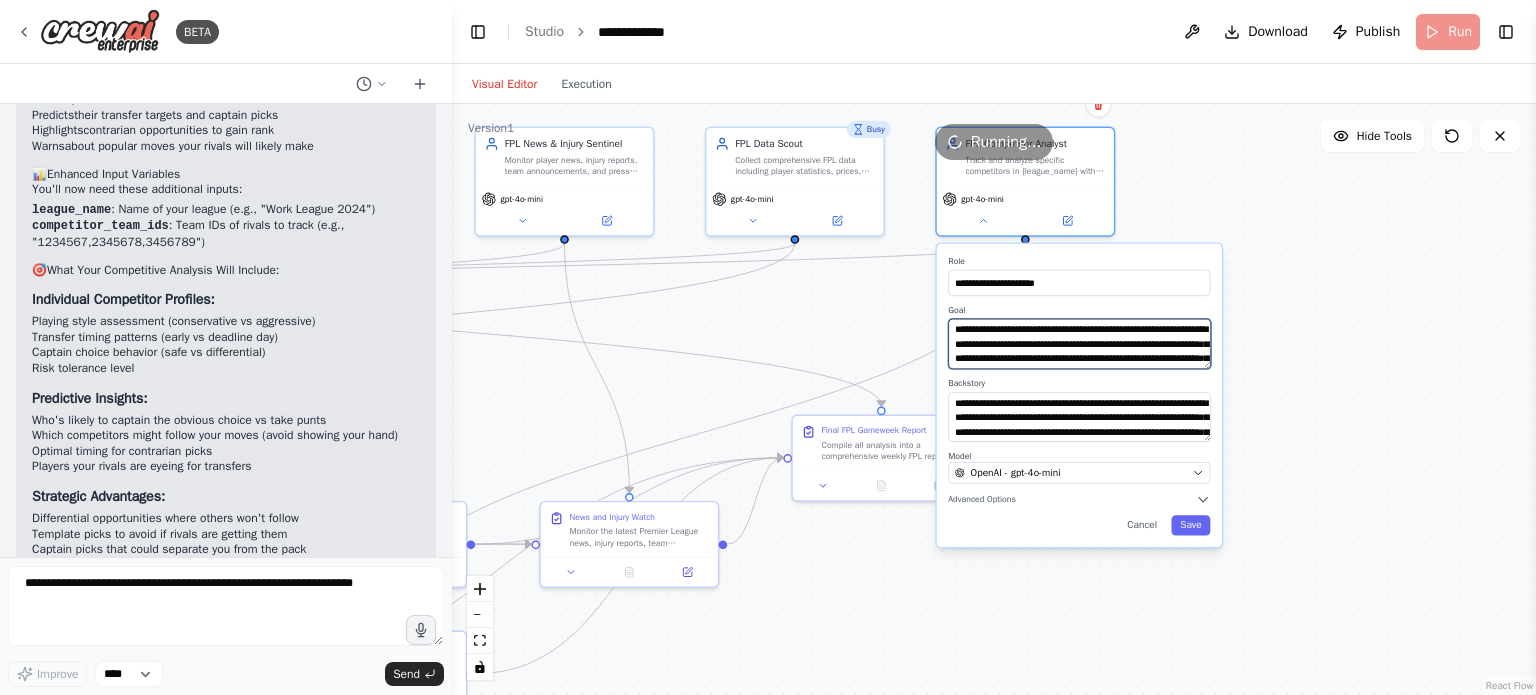 click on "**********" at bounding box center [1079, 344] 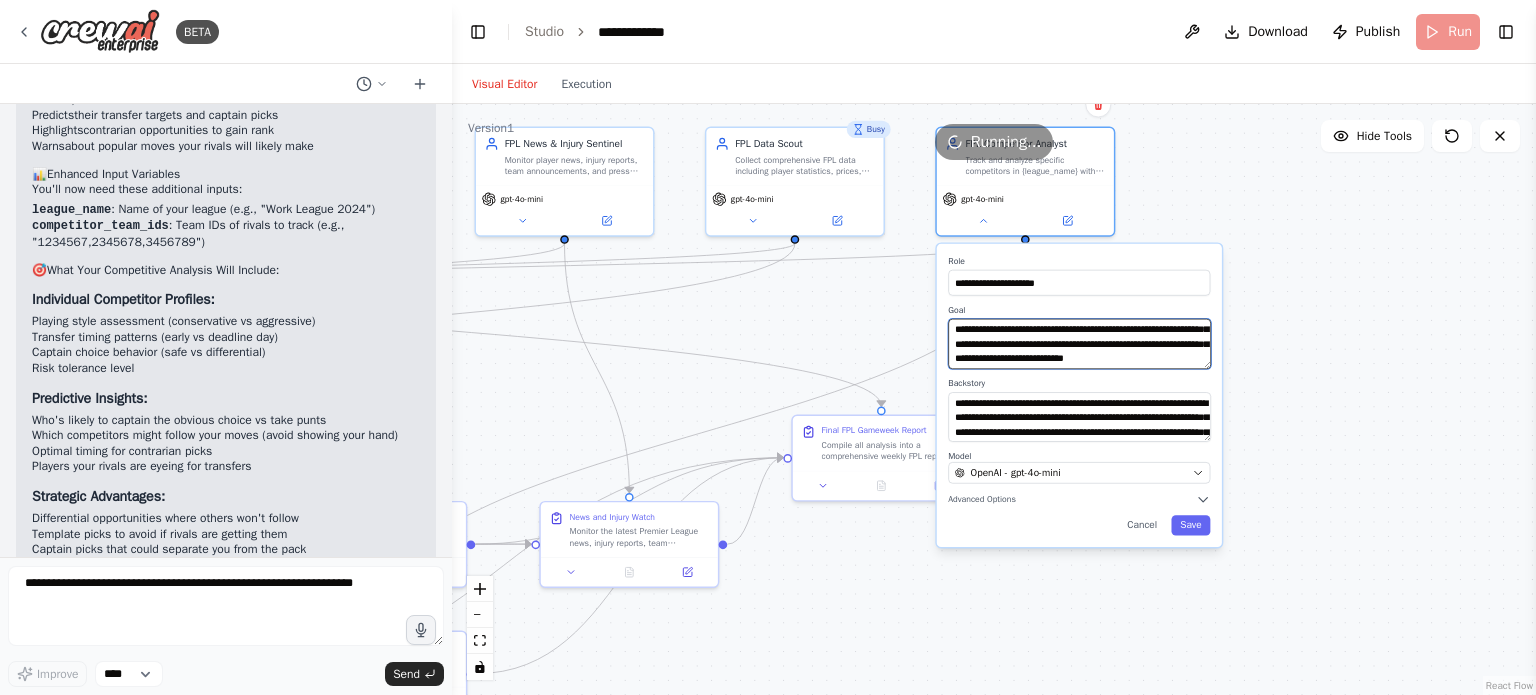 scroll, scrollTop: 76, scrollLeft: 0, axis: vertical 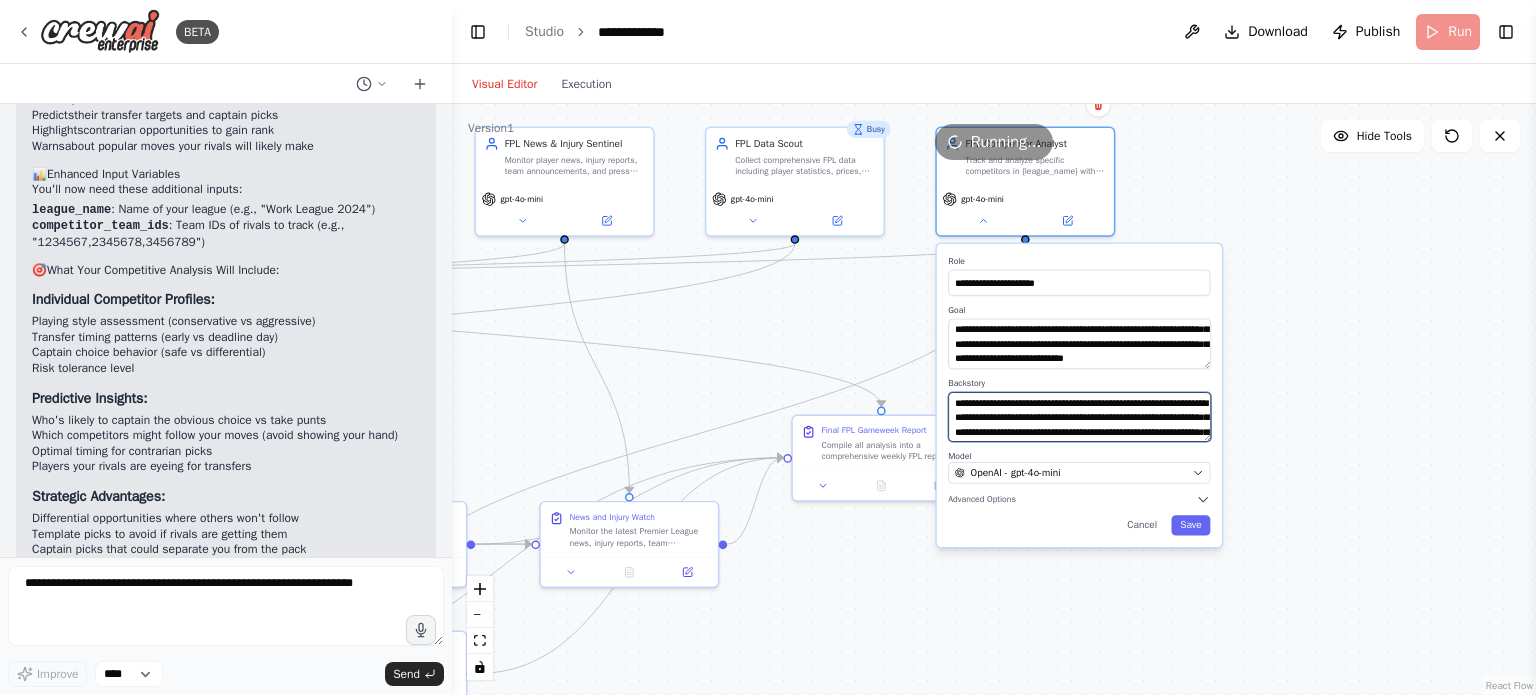 click on "**********" at bounding box center (1079, 417) 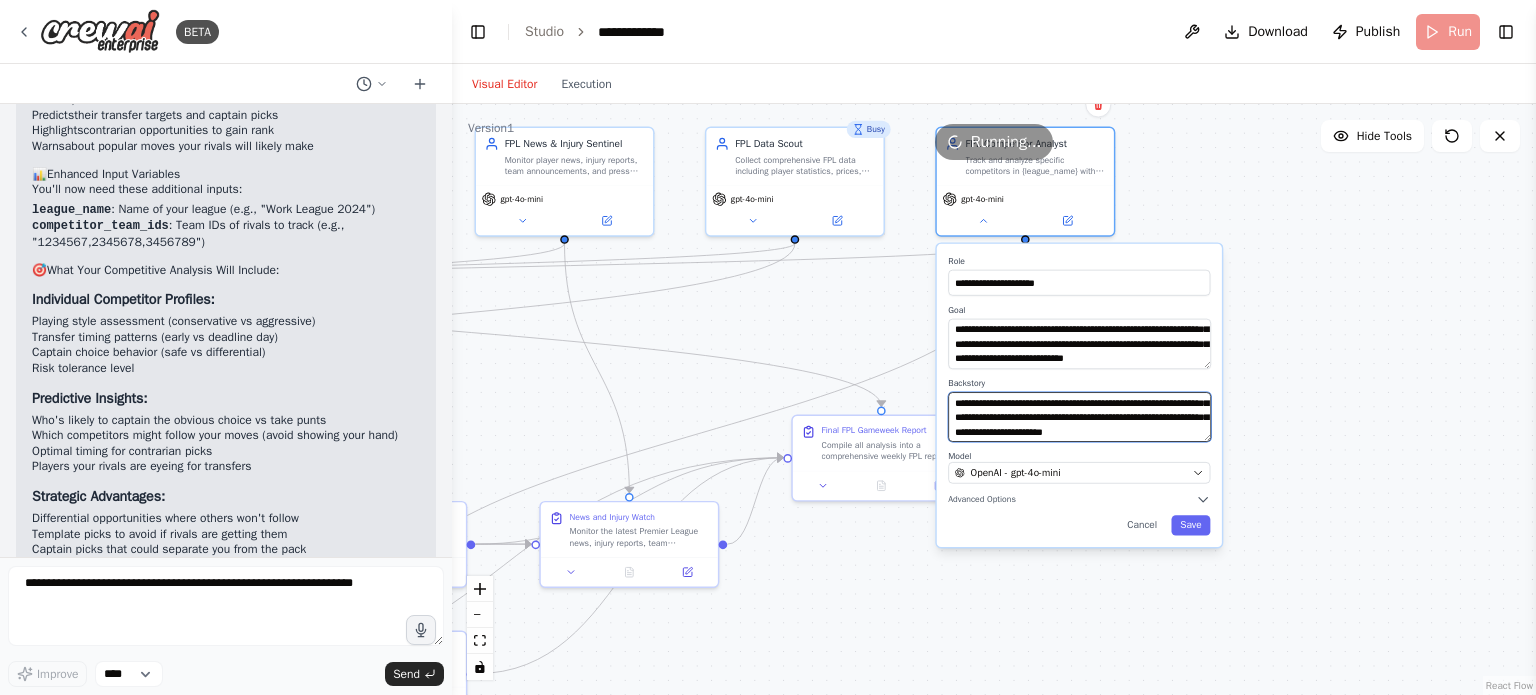scroll, scrollTop: 155, scrollLeft: 0, axis: vertical 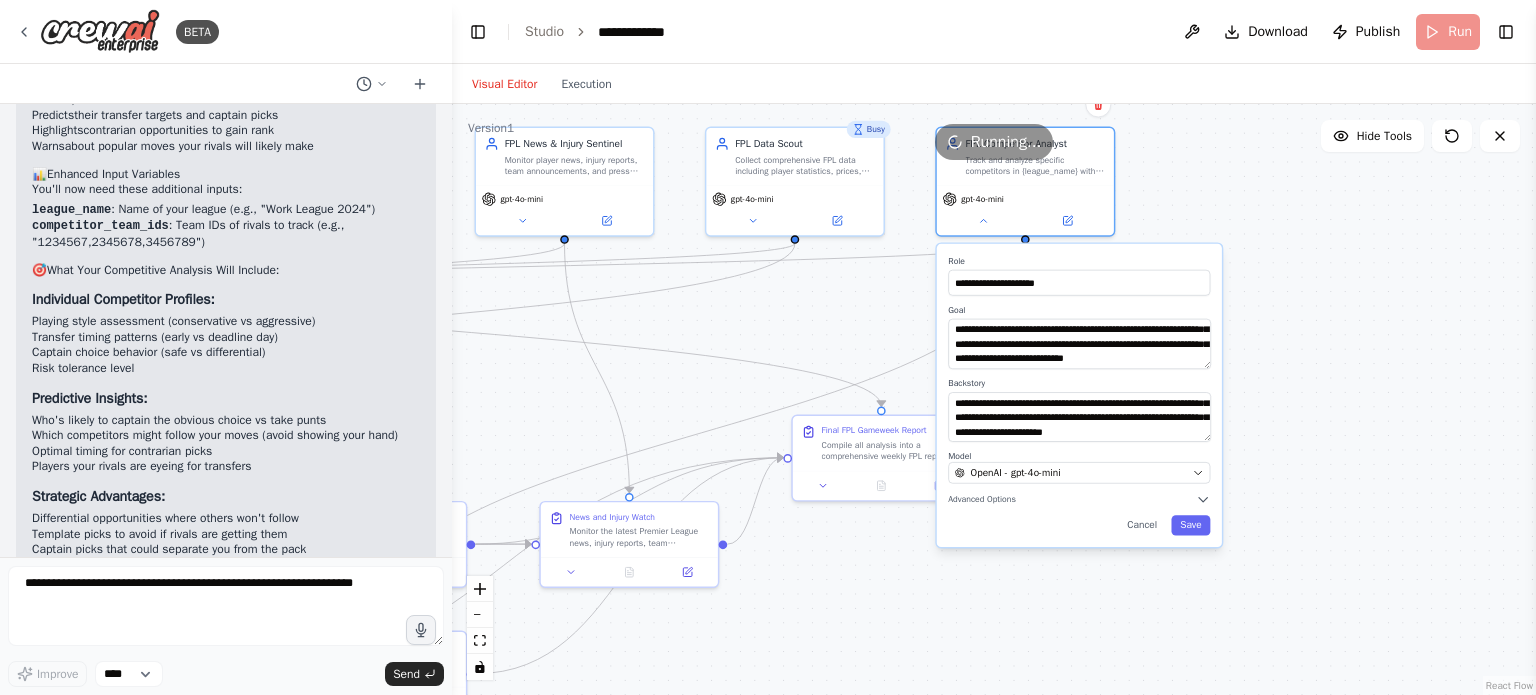click on ".deletable-edge-delete-btn {
width: 20px;
height: 20px;
border: 0px solid #ffffff;
color: #6b7280;
background-color: #f8fafc;
cursor: pointer;
border-radius: 50%;
font-size: 12px;
padding: 3px;
display: flex;
align-items: center;
justify-content: center;
transition: all 0.2s cubic-bezier(0.4, 0, 0.2, 1);
box-shadow: 0 2px 4px rgba(0, 0, 0, 0.1);
}
.deletable-edge-delete-btn:hover {
background-color: #ef4444;
color: #ffffff;
border-color: #dc2626;
transform: scale(1.1);
box-shadow: 0 4px 12px rgba(239, 68, 68, 0.4);
}
.deletable-edge-delete-btn:active {
transform: scale(0.95);
box-shadow: 0 2px 4px rgba(239, 68, 68, 0.3);
}
FPL Team Analyzer gpt-4o-mini 3 Read website content gpt-4o-mini Busy" at bounding box center [994, 399] 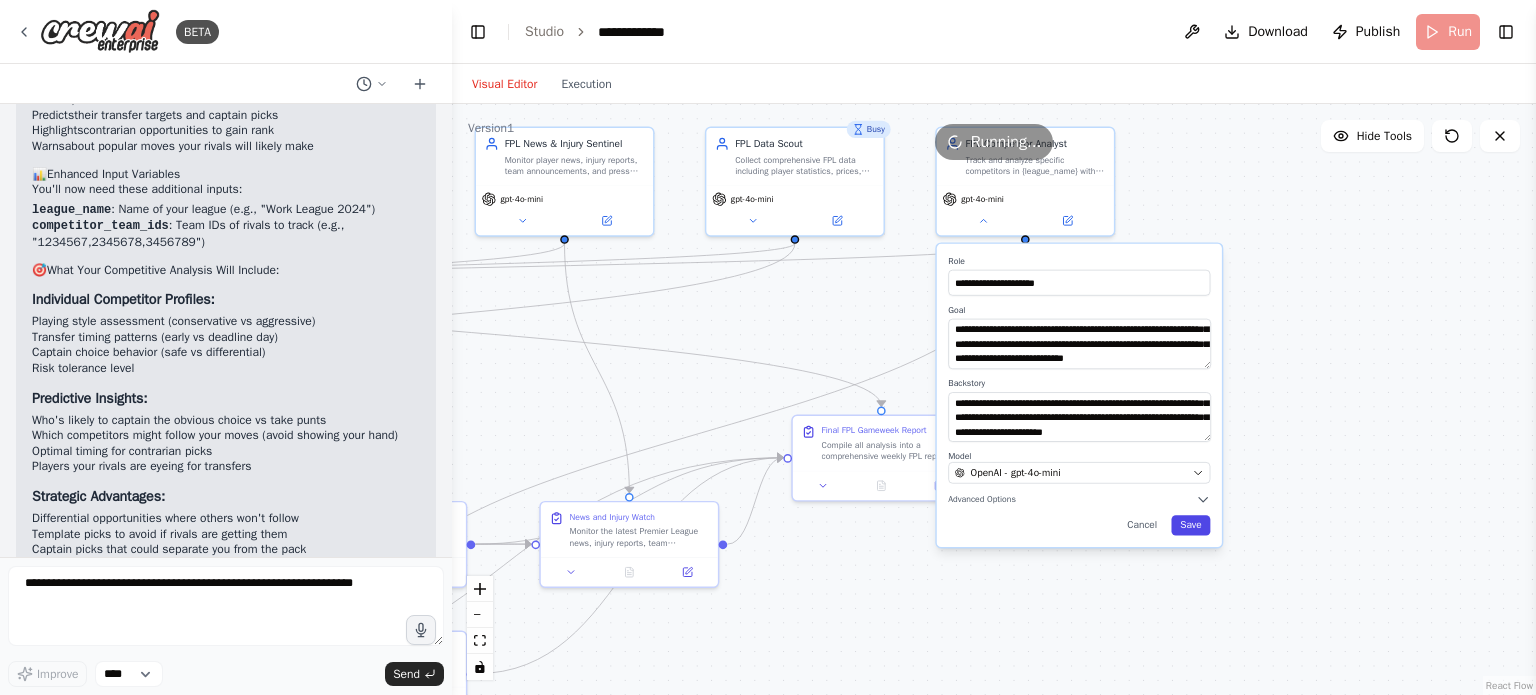 click on "Save" at bounding box center [1191, 525] 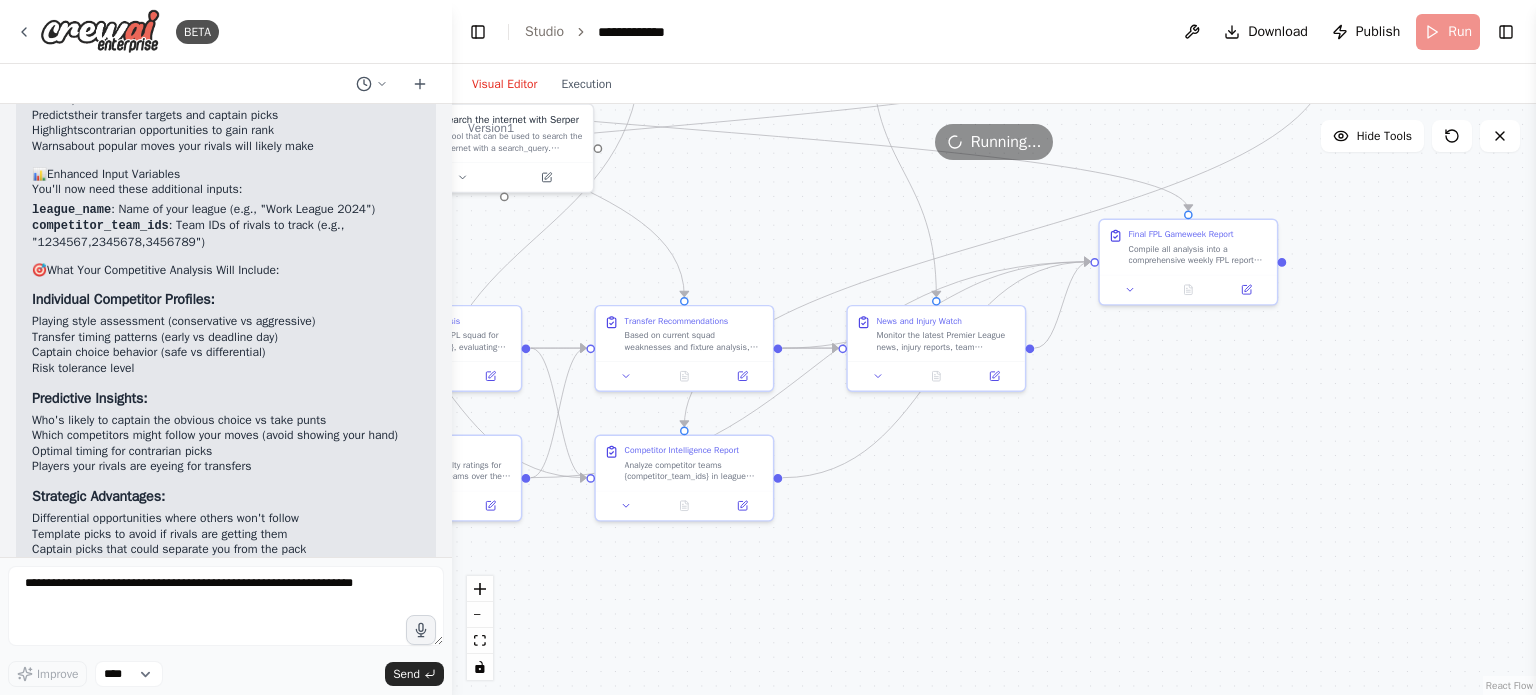 drag, startPoint x: 1089, startPoint y: 553, endPoint x: 1403, endPoint y: 353, distance: 372.28485 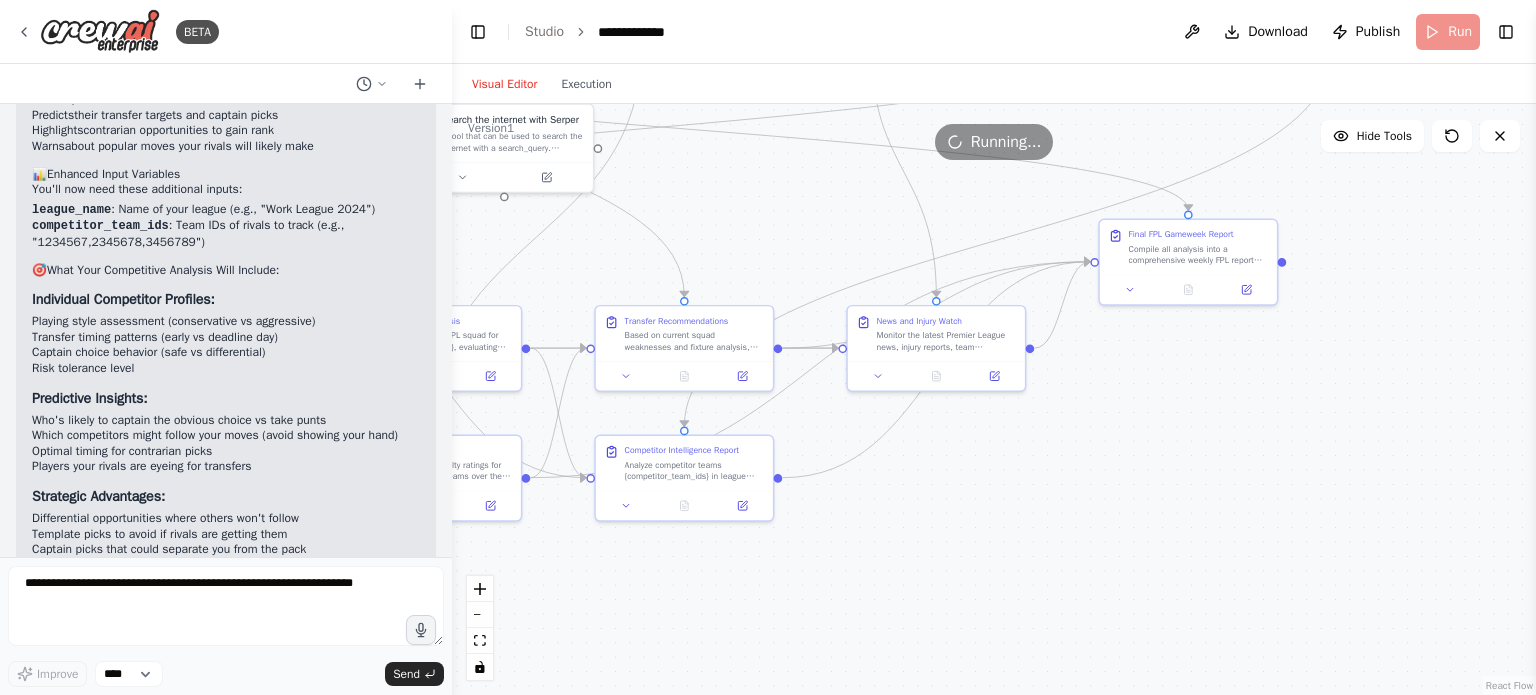 click on ".deletable-edge-delete-btn {
width: 20px;
height: 20px;
border: 0px solid #ffffff;
color: #6b7280;
background-color: #f8fafc;
cursor: pointer;
border-radius: 50%;
font-size: 12px;
padding: 3px;
display: flex;
align-items: center;
justify-content: center;
transition: all 0.2s cubic-bezier(0.4, 0, 0.2, 1);
box-shadow: 0 2px 4px rgba(0, 0, 0, 0.1);
}
.deletable-edge-delete-btn:hover {
background-color: #ef4444;
color: #ffffff;
border-color: #dc2626;
transform: scale(1.1);
box-shadow: 0 4px 12px rgba(239, 68, 68, 0.4);
}
.deletable-edge-delete-btn:active {
transform: scale(0.95);
box-shadow: 0 2px 4px rgba(239, 68, 68, 0.3);
}
FPL Team Analyzer gpt-4o-mini 3 Read website content gpt-4o-mini Busy" at bounding box center [994, 399] 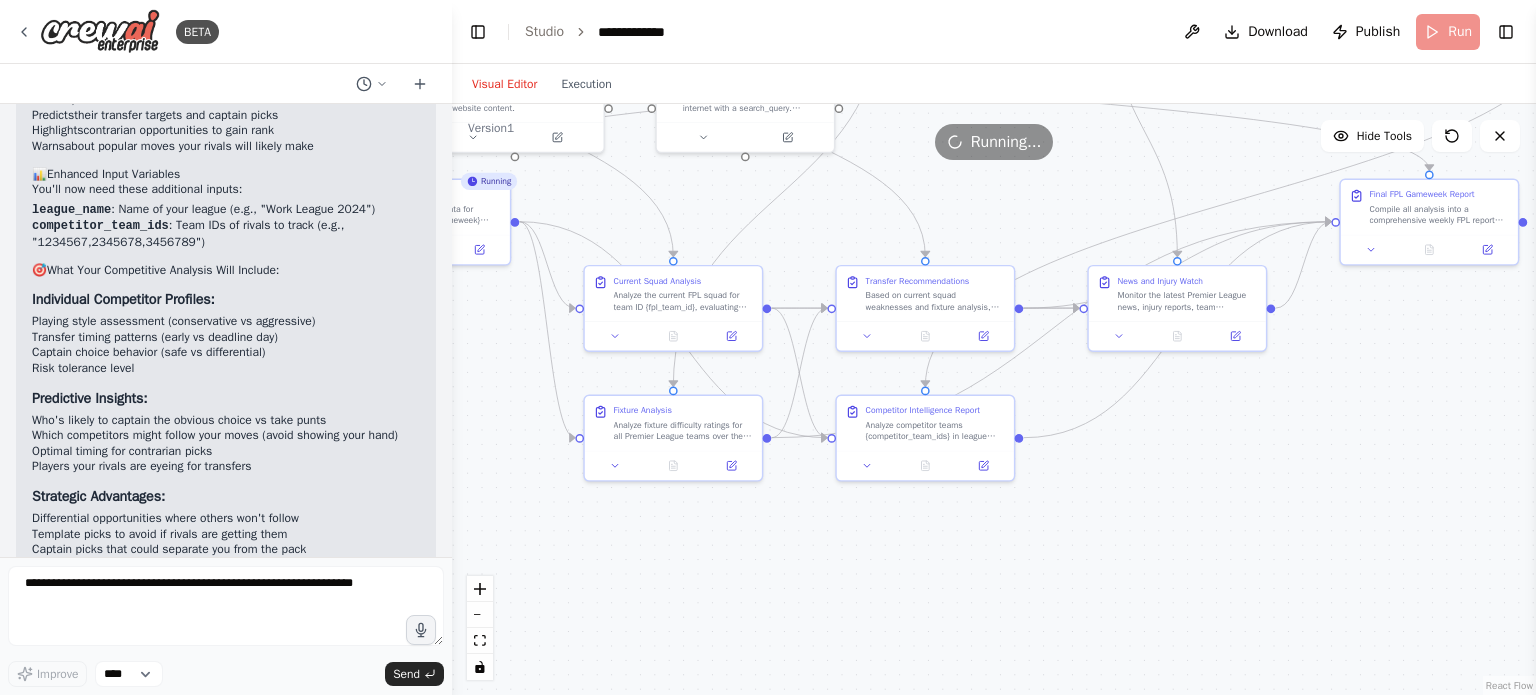 drag, startPoint x: 1052, startPoint y: 578, endPoint x: 1286, endPoint y: 542, distance: 236.75304 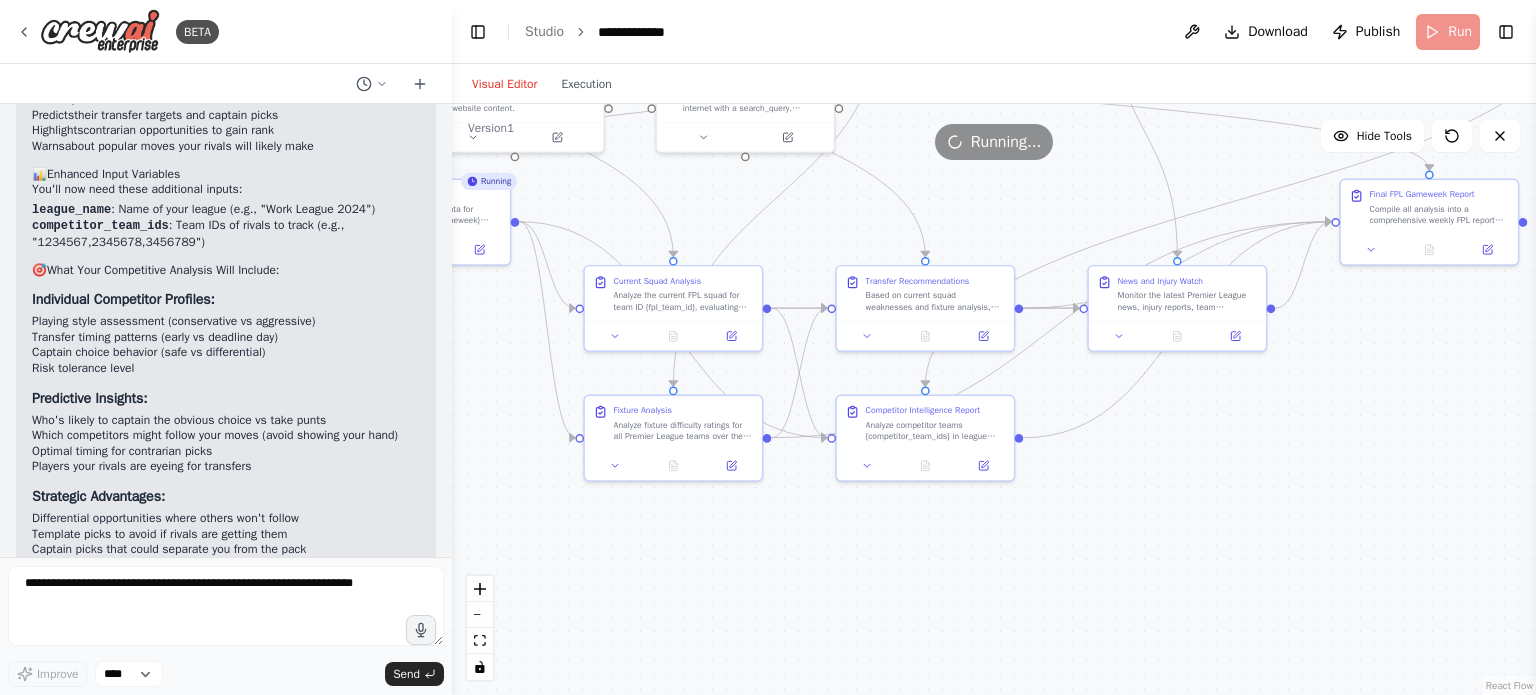 click on ".deletable-edge-delete-btn {
width: 20px;
height: 20px;
border: 0px solid #ffffff;
color: #6b7280;
background-color: #f8fafc;
cursor: pointer;
border-radius: 50%;
font-size: 12px;
padding: 3px;
display: flex;
align-items: center;
justify-content: center;
transition: all 0.2s cubic-bezier(0.4, 0, 0.2, 1);
box-shadow: 0 2px 4px rgba(0, 0, 0, 0.1);
}
.deletable-edge-delete-btn:hover {
background-color: #ef4444;
color: #ffffff;
border-color: #dc2626;
transform: scale(1.1);
box-shadow: 0 4px 12px rgba(239, 68, 68, 0.4);
}
.deletable-edge-delete-btn:active {
transform: scale(0.95);
box-shadow: 0 2px 4px rgba(239, 68, 68, 0.3);
}
FPL Team Analyzer gpt-4o-mini 3 1 Read website content gpt-4o-mini" at bounding box center (994, 399) 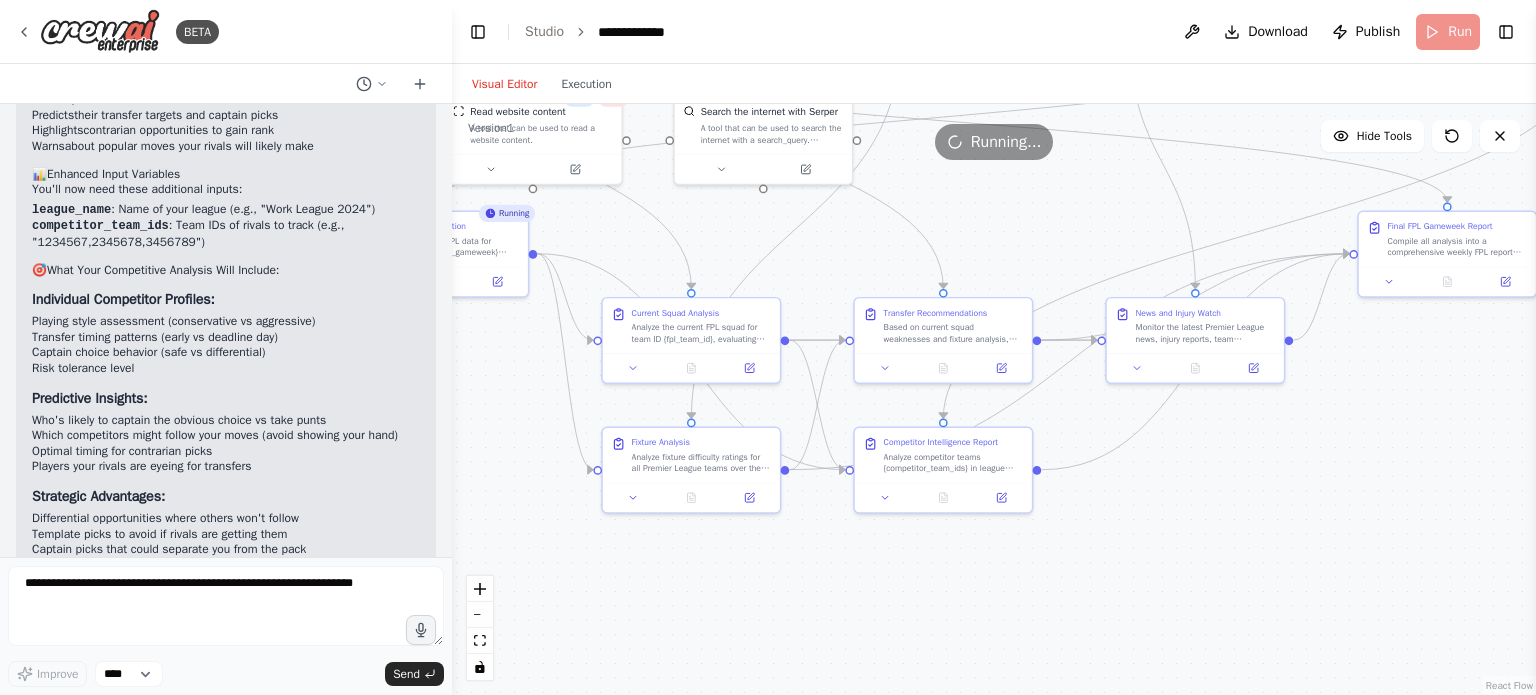 drag, startPoint x: 855, startPoint y: 571, endPoint x: 873, endPoint y: 603, distance: 36.71512 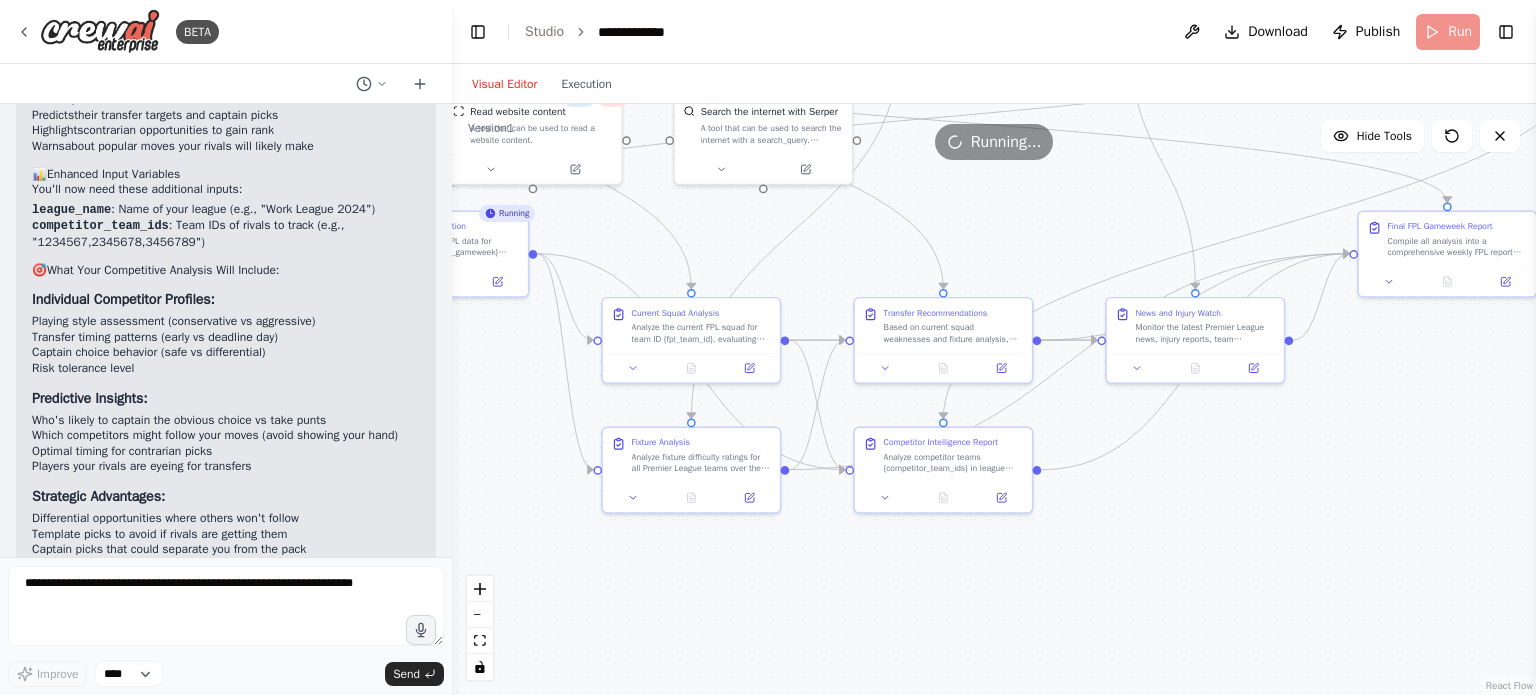 click on ".deletable-edge-delete-btn {
width: 20px;
height: 20px;
border: 0px solid #ffffff;
color: #6b7280;
background-color: #f8fafc;
cursor: pointer;
border-radius: 50%;
font-size: 12px;
padding: 3px;
display: flex;
align-items: center;
justify-content: center;
transition: all 0.2s cubic-bezier(0.4, 0, 0.2, 1);
box-shadow: 0 2px 4px rgba(0, 0, 0, 0.1);
}
.deletable-edge-delete-btn:hover {
background-color: #ef4444;
color: #ffffff;
border-color: #dc2626;
transform: scale(1.1);
box-shadow: 0 4px 12px rgba(239, 68, 68, 0.4);
}
.deletable-edge-delete-btn:active {
transform: scale(0.95);
box-shadow: 0 2px 4px rgba(239, 68, 68, 0.3);
}
FPL Team Analyzer gpt-4o-mini 6 7 Read website content gpt-4o-mini" at bounding box center (994, 399) 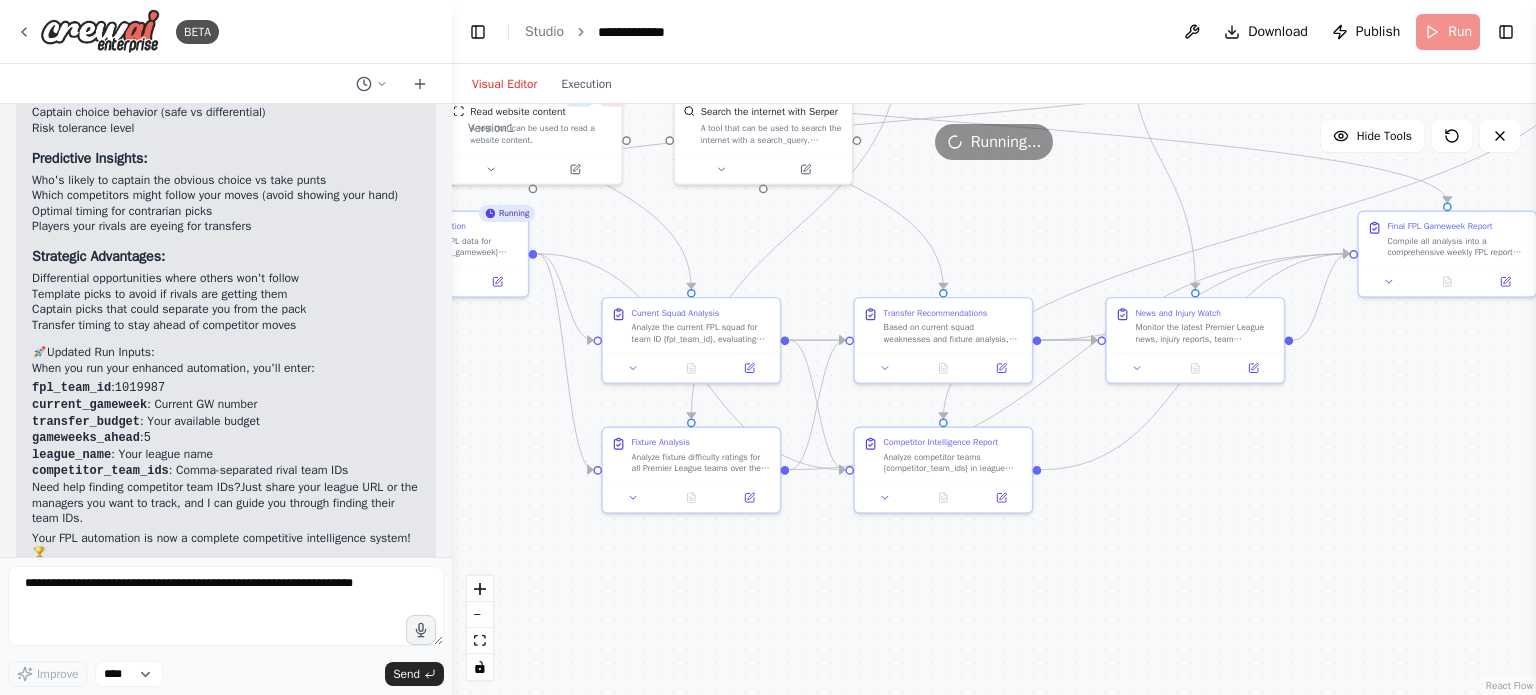 scroll, scrollTop: 6618, scrollLeft: 0, axis: vertical 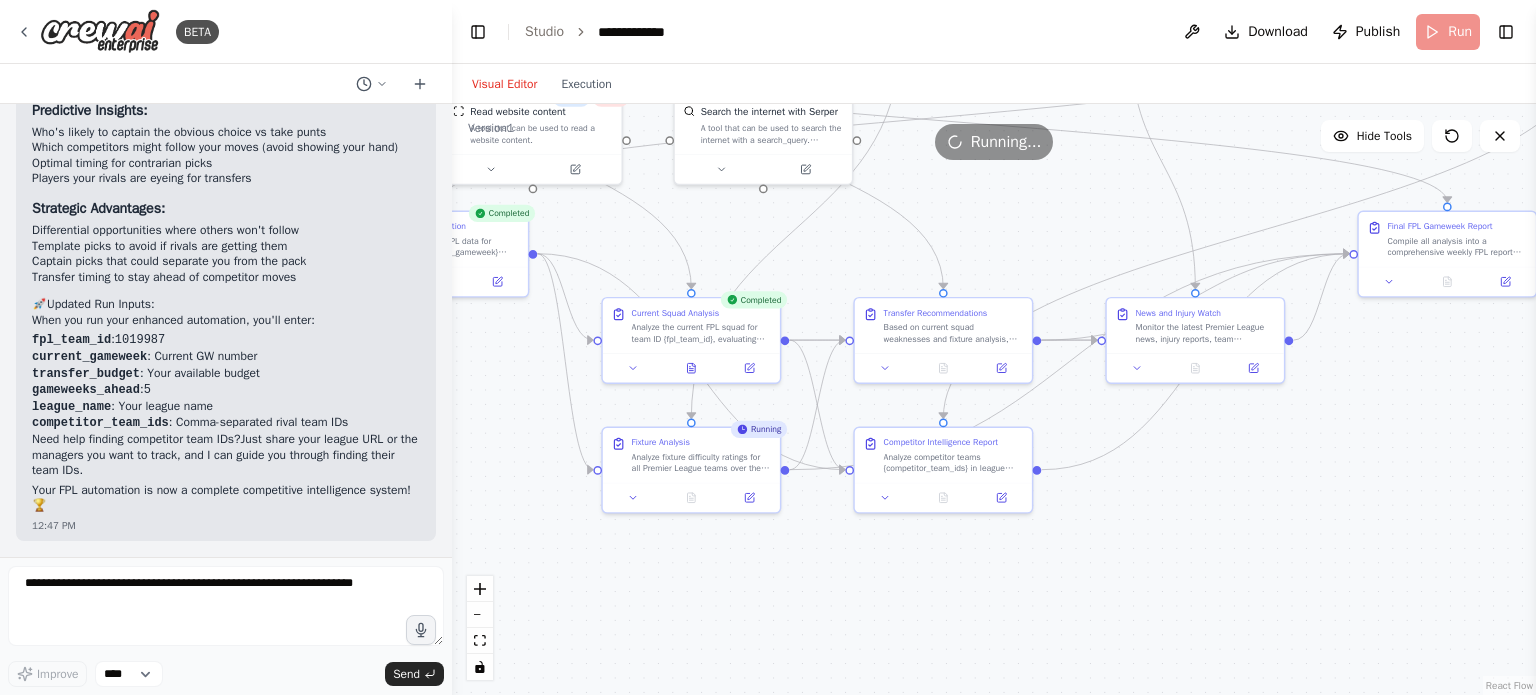 click on ".deletable-edge-delete-btn {
width: 20px;
height: 20px;
border: 0px solid #ffffff;
color: #6b7280;
background-color: #f8fafc;
cursor: pointer;
border-radius: 50%;
font-size: 12px;
padding: 3px;
display: flex;
align-items: center;
justify-content: center;
transition: all 0.2s cubic-bezier(0.4, 0, 0.2, 1);
box-shadow: 0 2px 4px rgba(0, 0, 0, 0.1);
}
.deletable-edge-delete-btn:hover {
background-color: #ef4444;
color: #ffffff;
border-color: #dc2626;
transform: scale(1.1);
box-shadow: 0 4px 12px rgba(239, 68, 68, 0.4);
}
.deletable-edge-delete-btn:active {
transform: scale(0.95);
box-shadow: 0 2px 4px rgba(239, 68, 68, 0.3);
}
FPL Team Analyzer gpt-4o-mini 34 29 Read website content gpt-4o-mini" at bounding box center [994, 399] 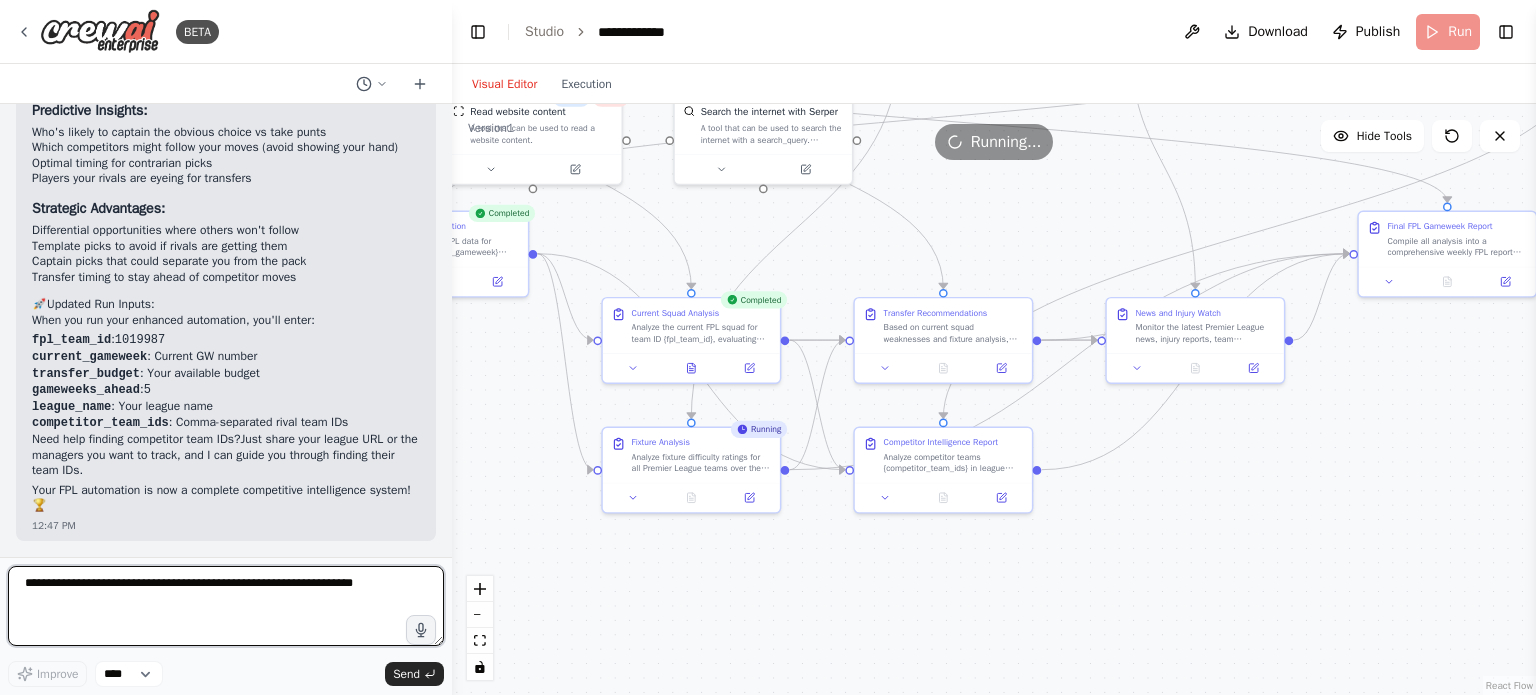 click at bounding box center [226, 606] 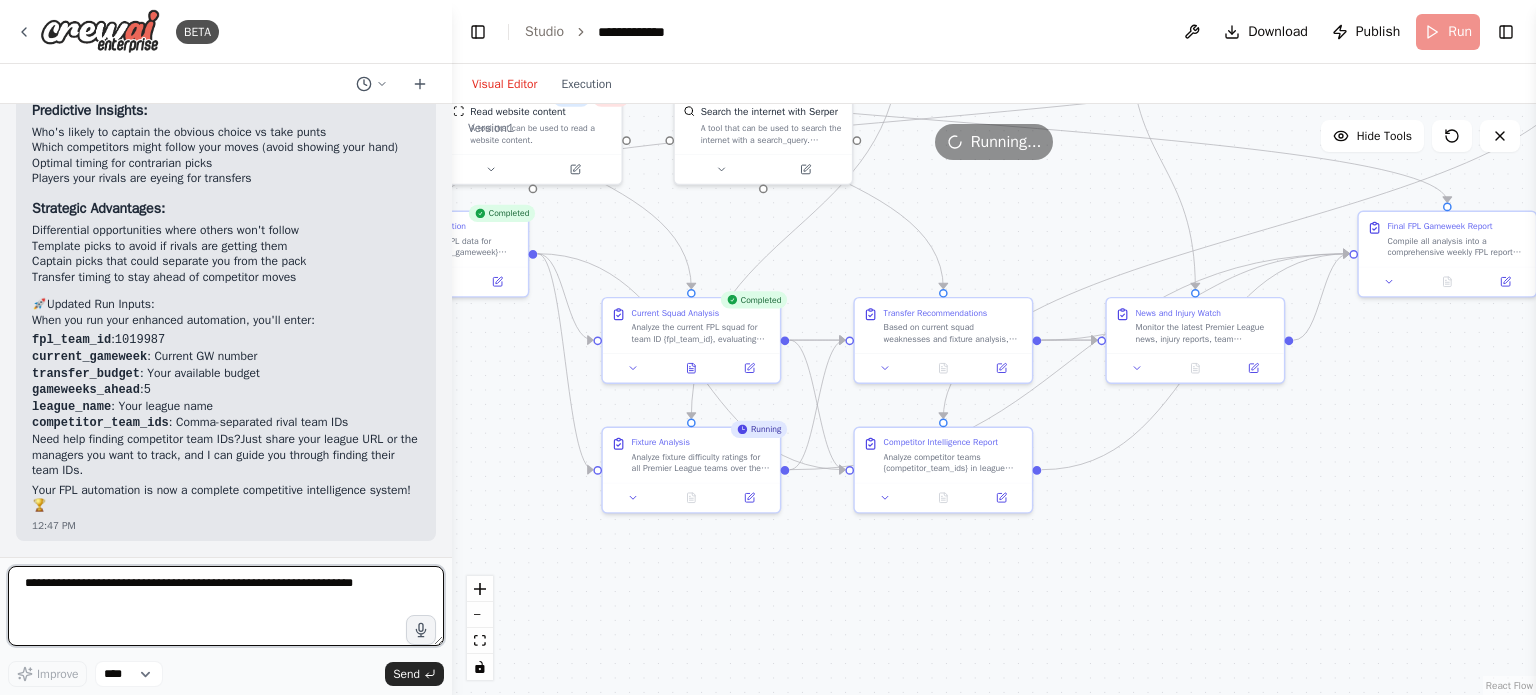 type on "*" 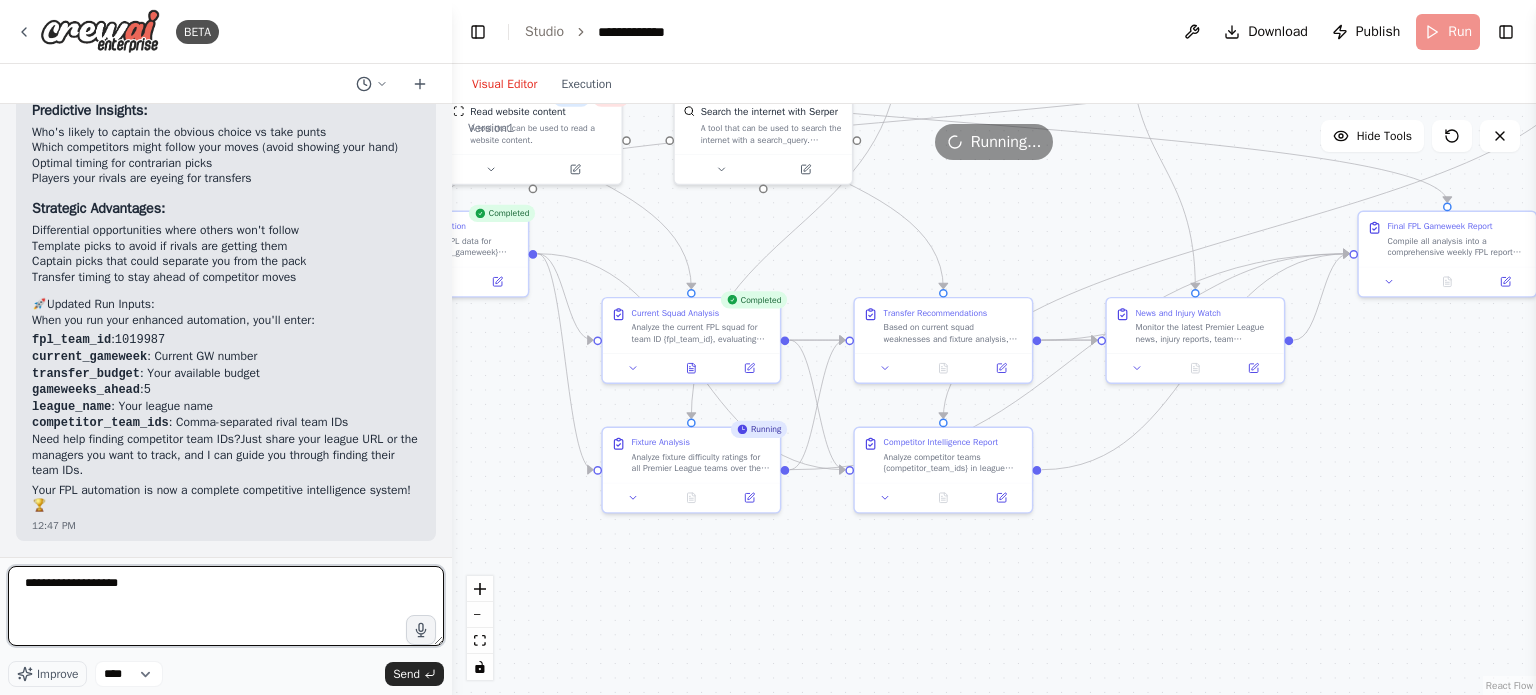 type on "**********" 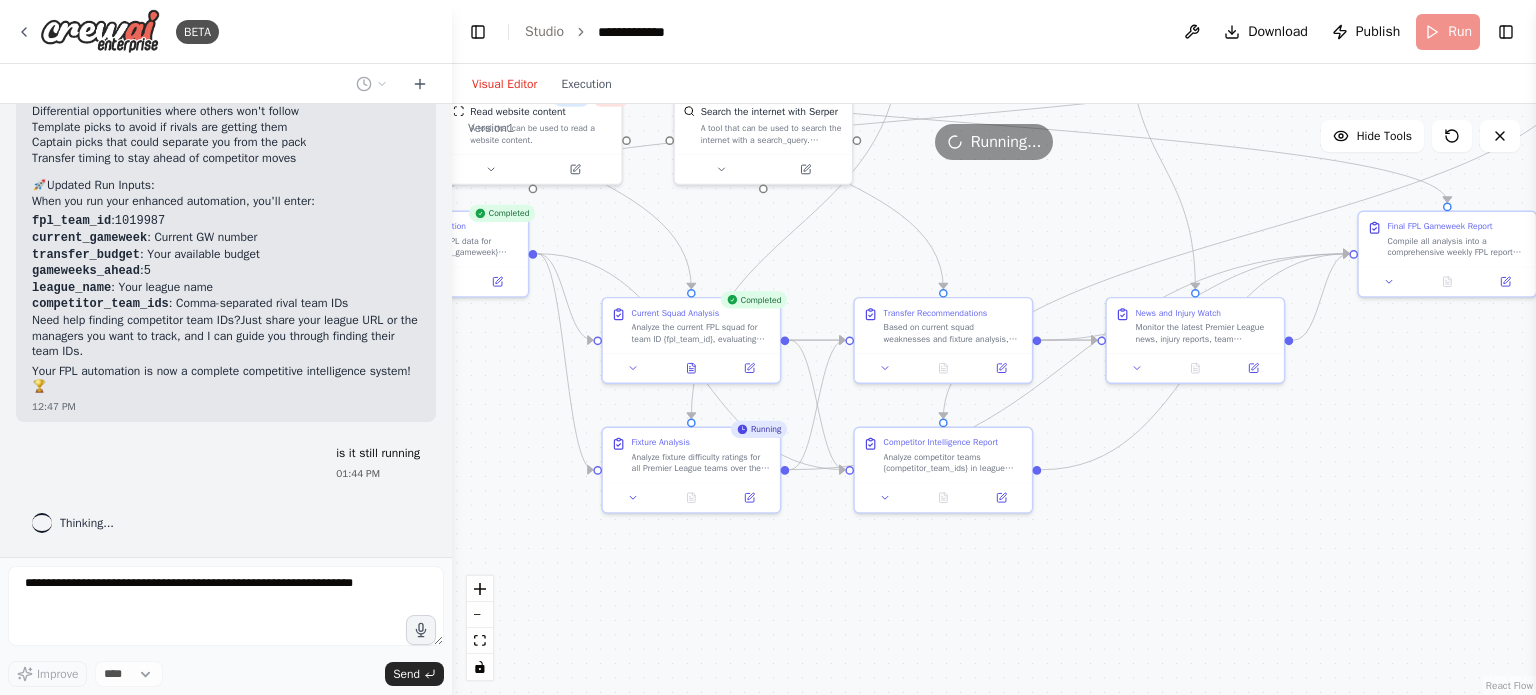 scroll, scrollTop: 6855, scrollLeft: 0, axis: vertical 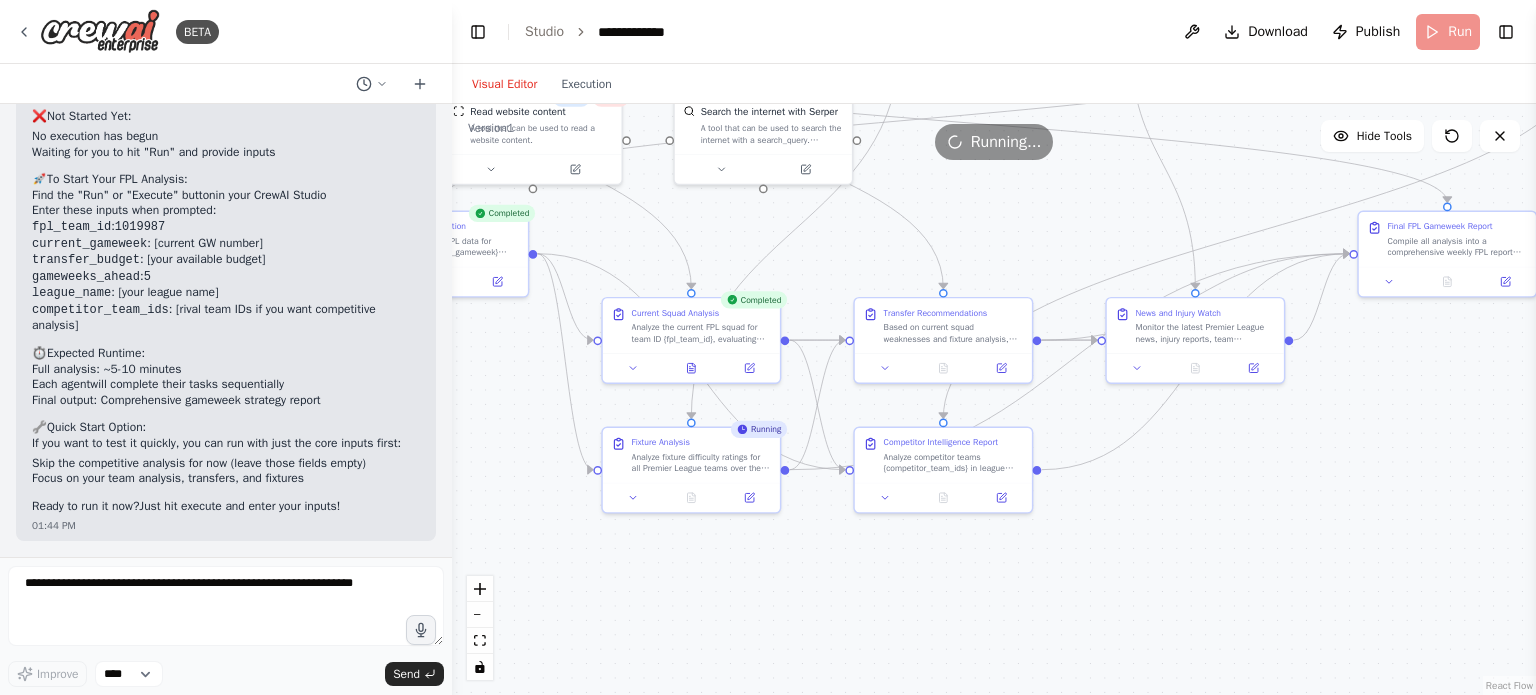 click on "**********" at bounding box center [994, 32] 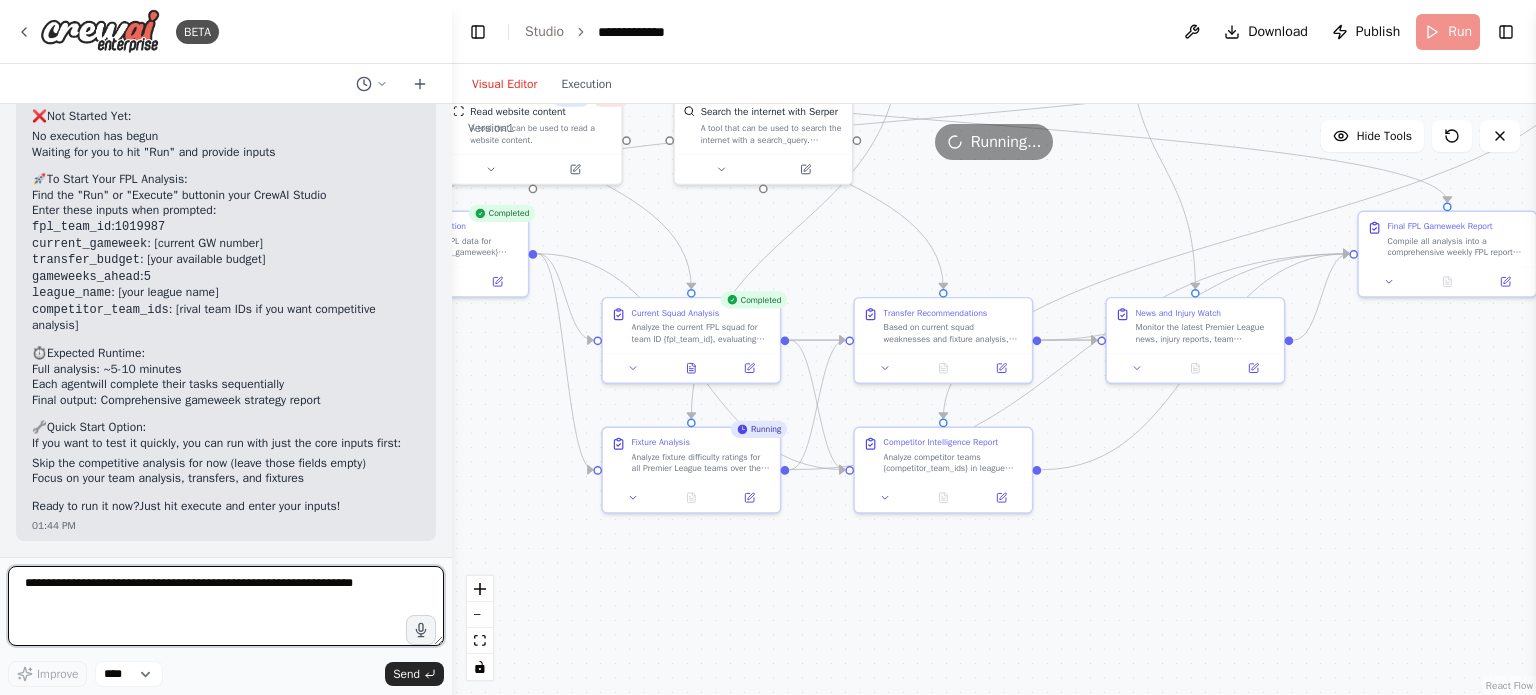 click at bounding box center (226, 606) 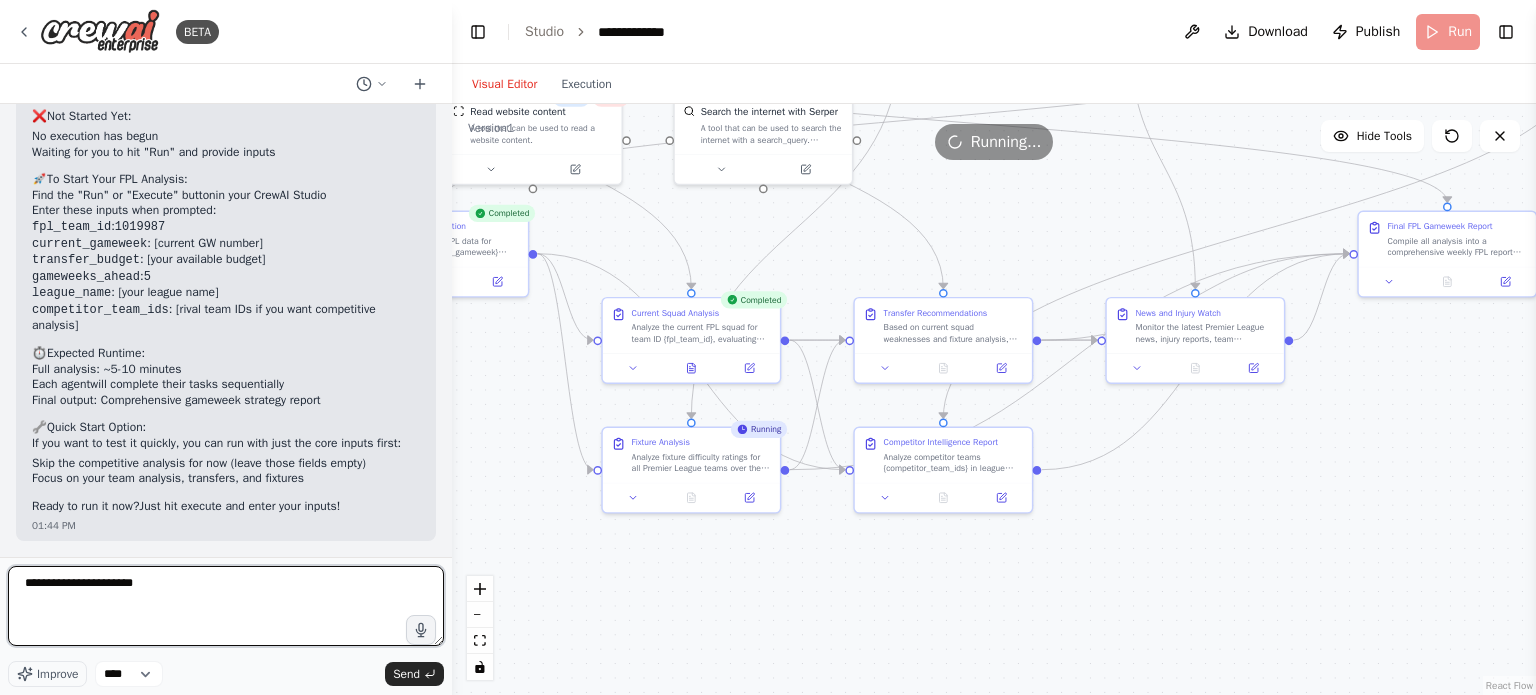type on "**********" 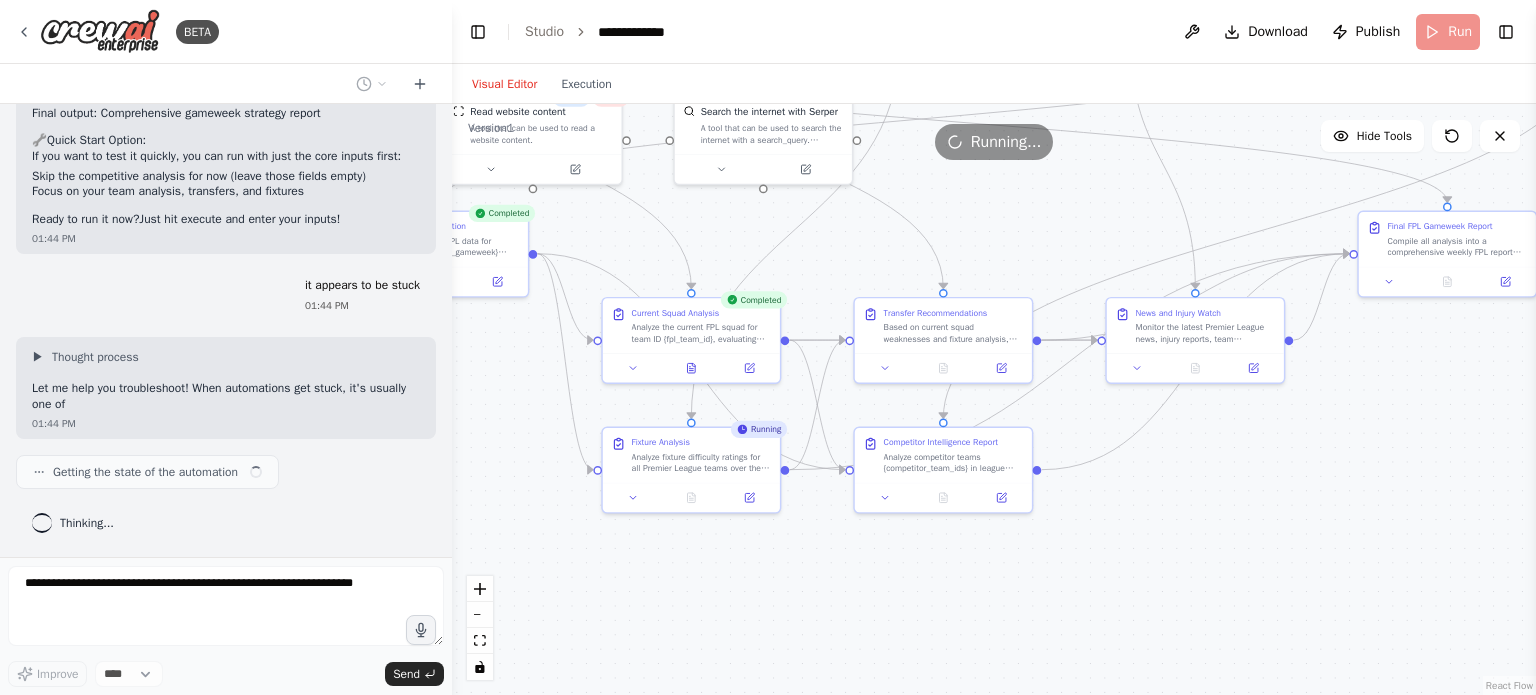 scroll, scrollTop: 7724, scrollLeft: 0, axis: vertical 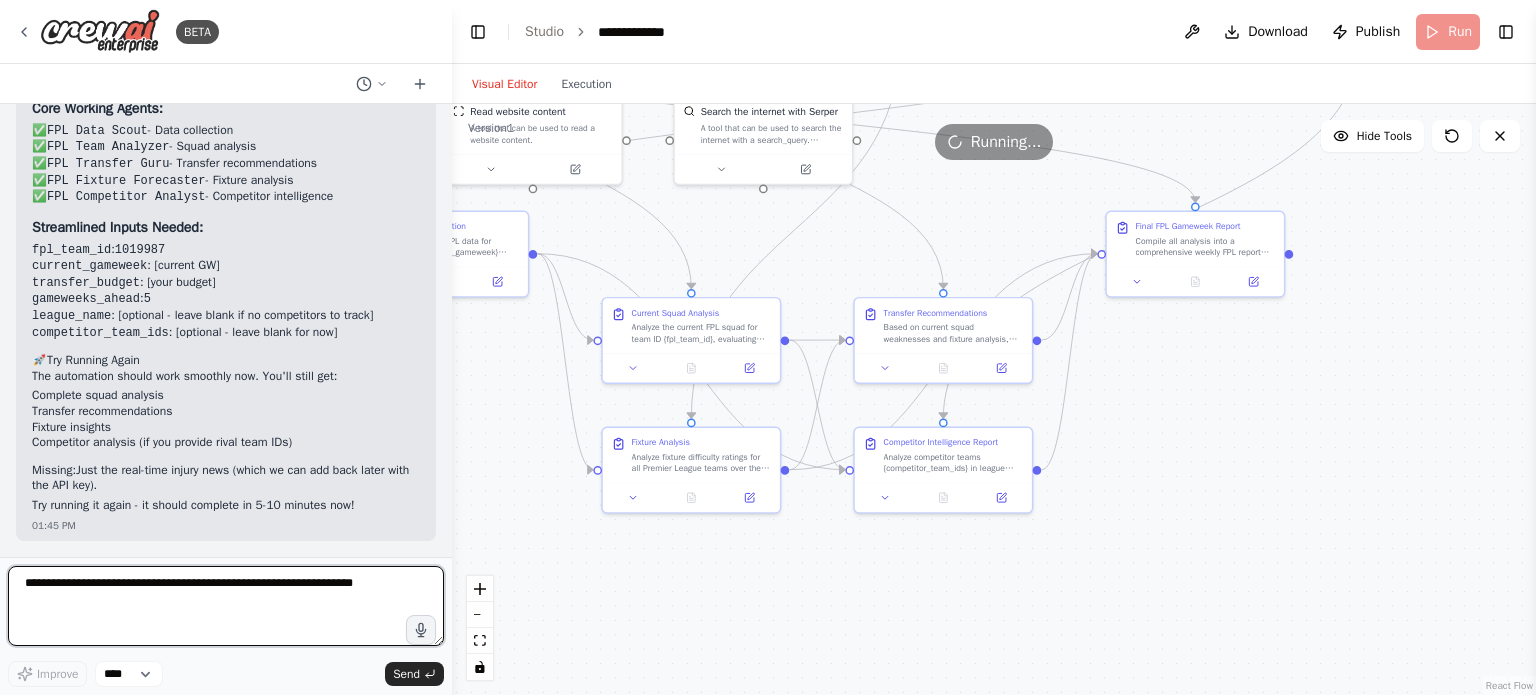 click at bounding box center [226, 606] 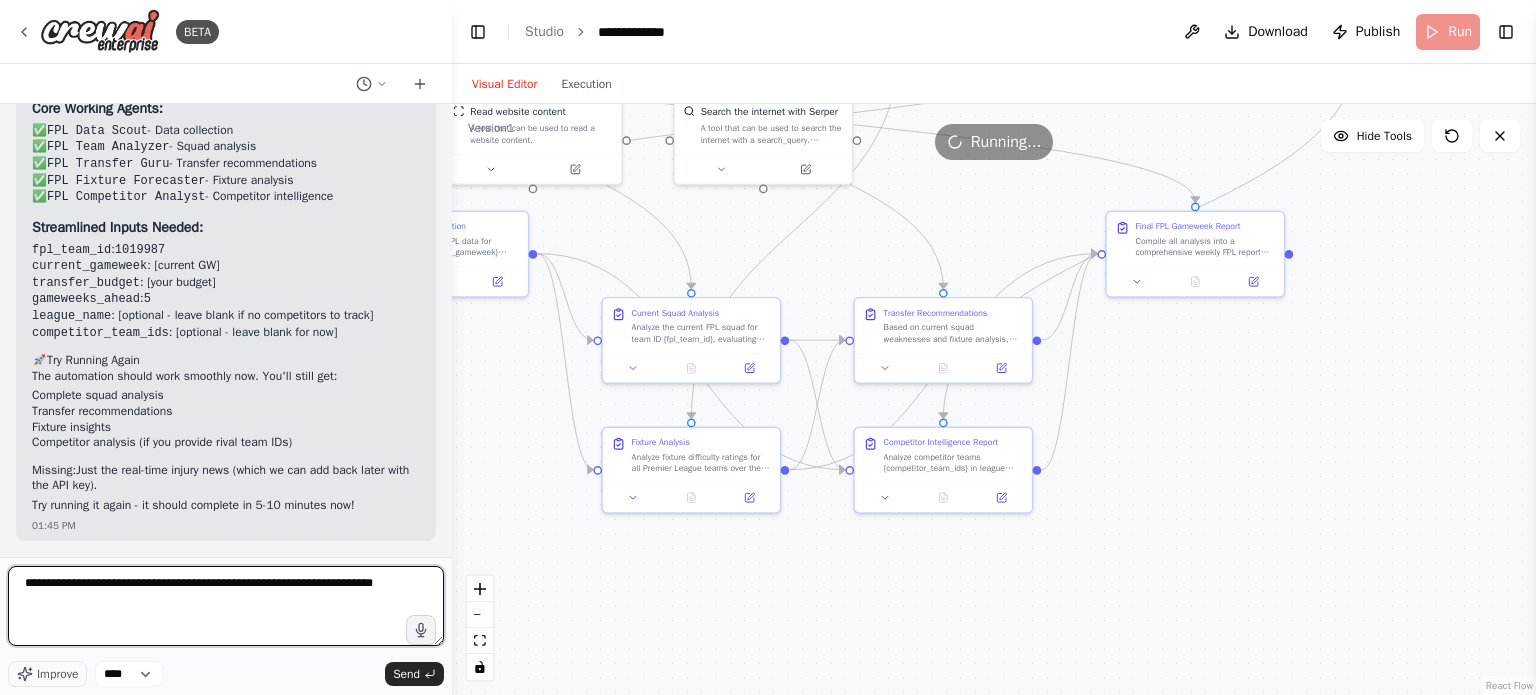 type on "**********" 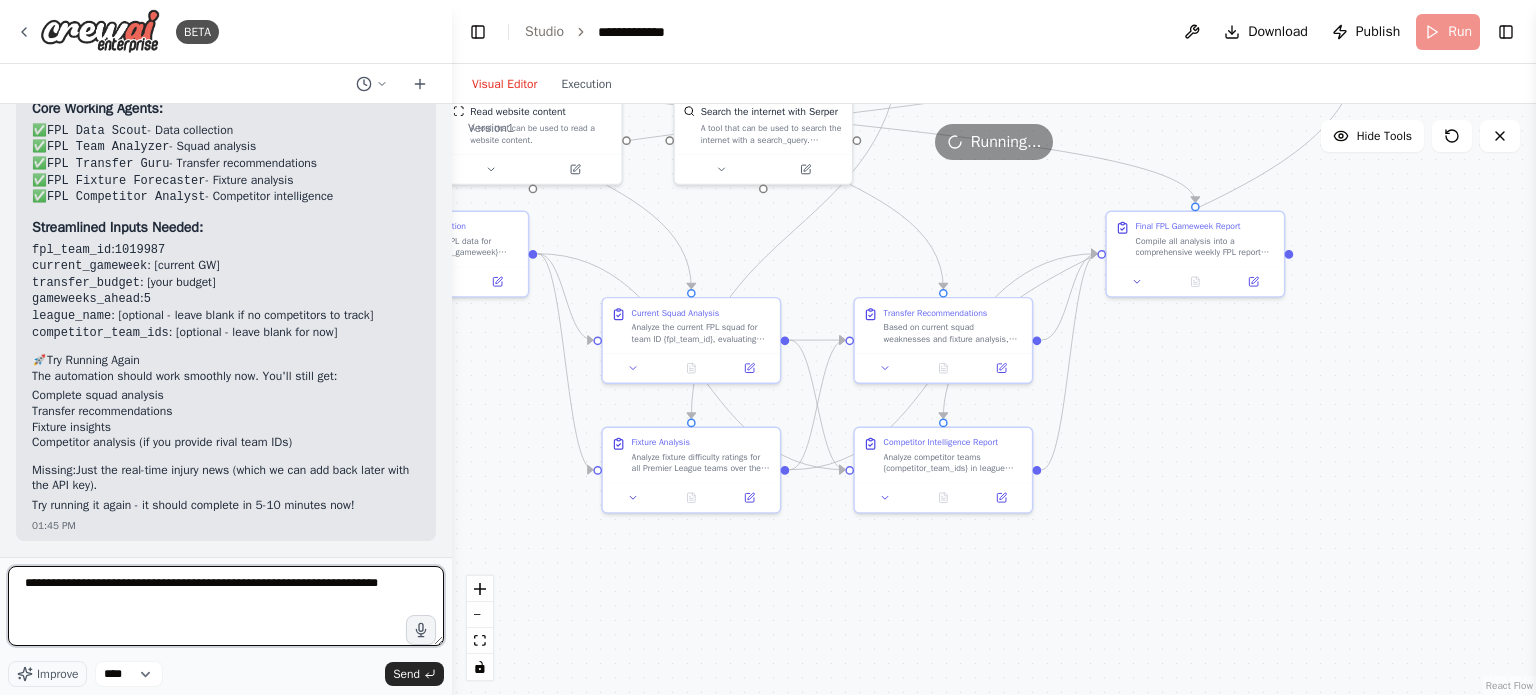 type 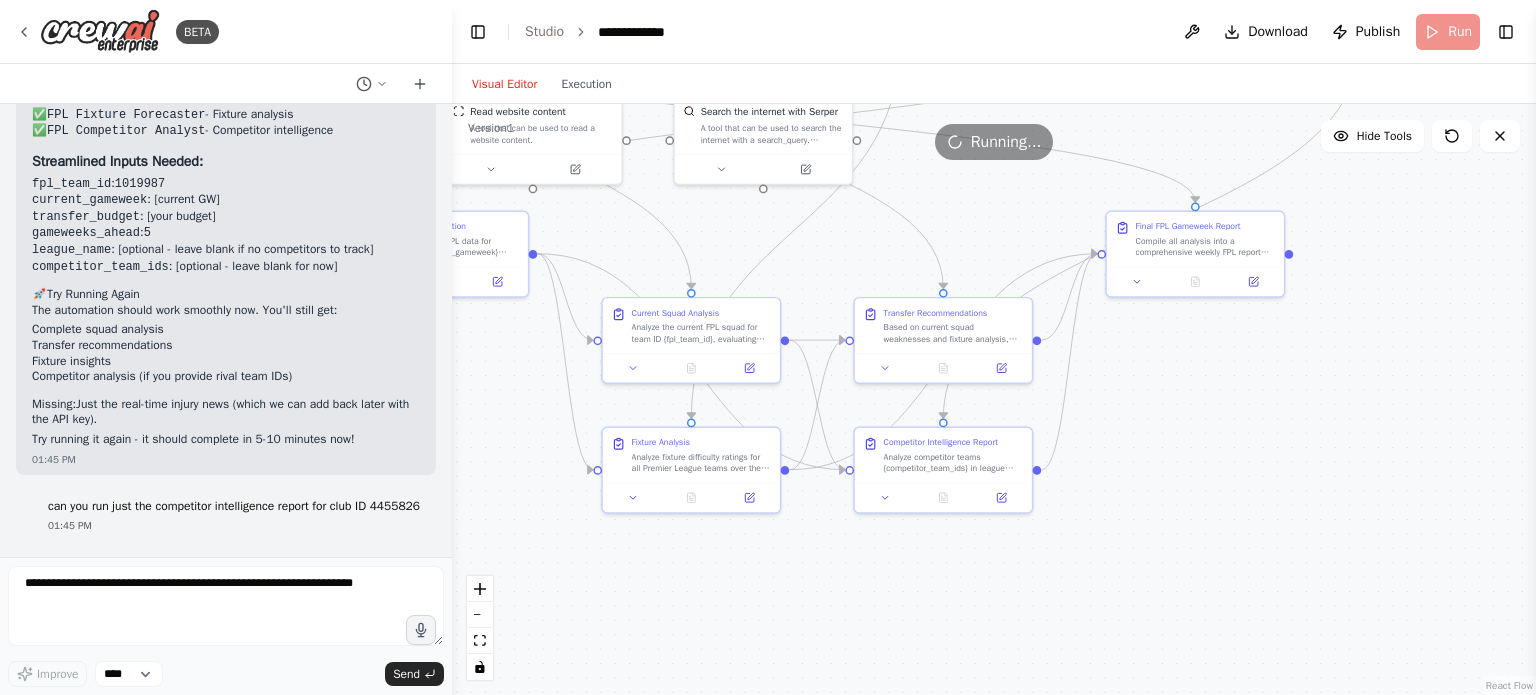 scroll, scrollTop: 8780, scrollLeft: 0, axis: vertical 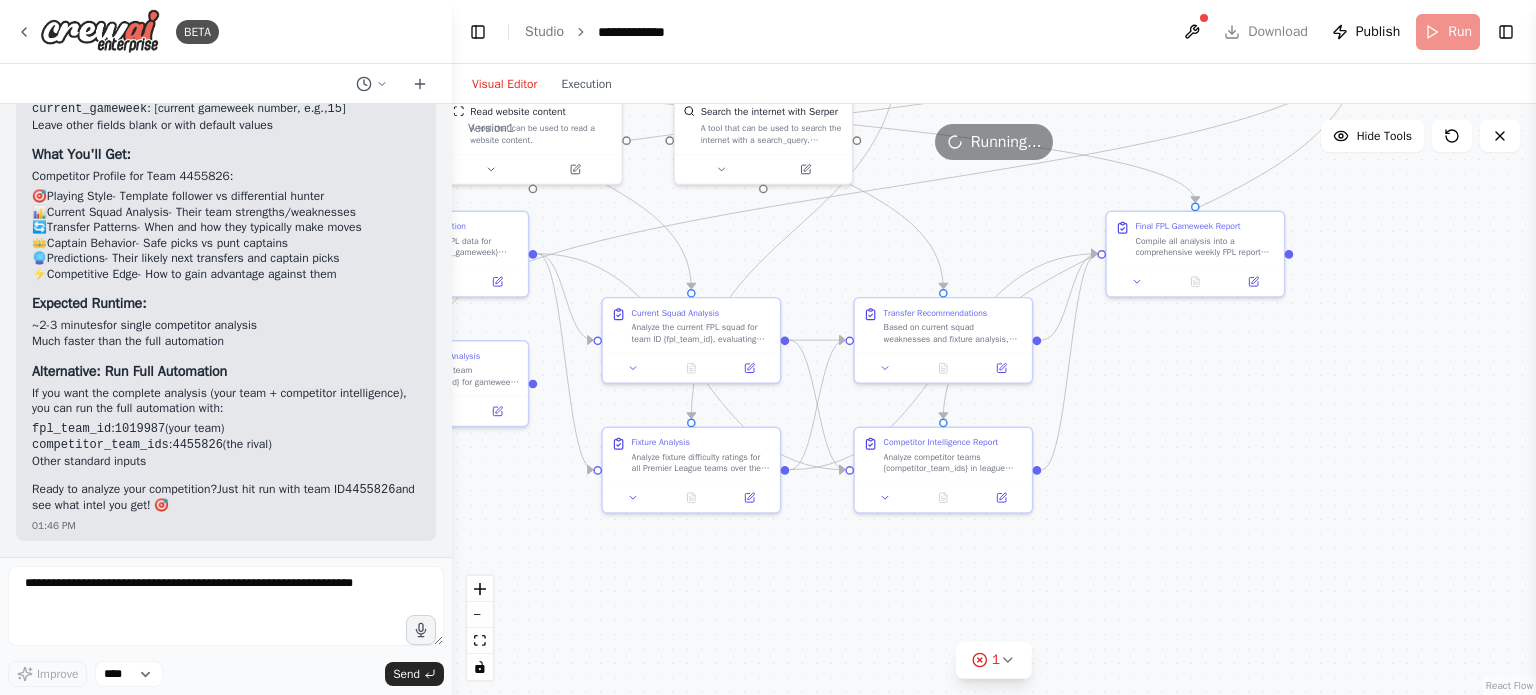 click on "**********" at bounding box center (994, 32) 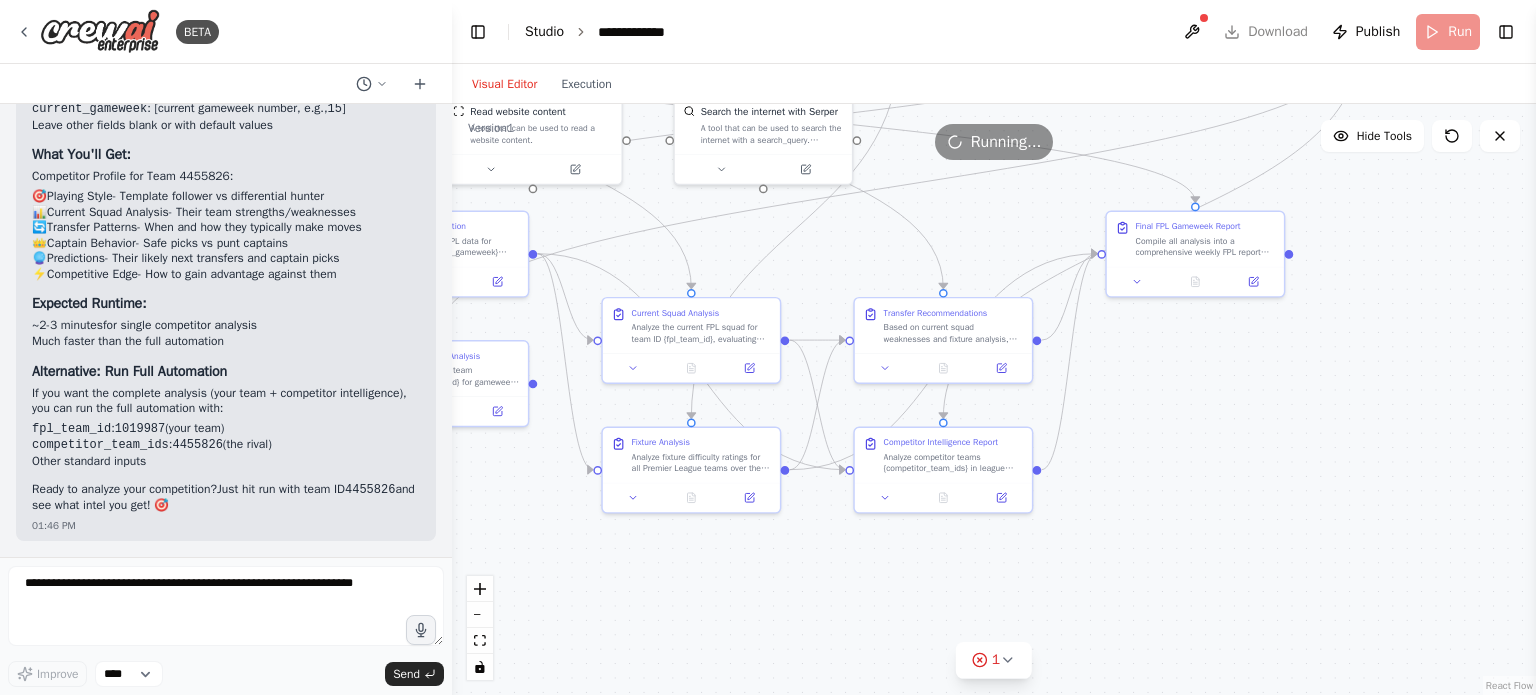 click on "Studio" at bounding box center (544, 31) 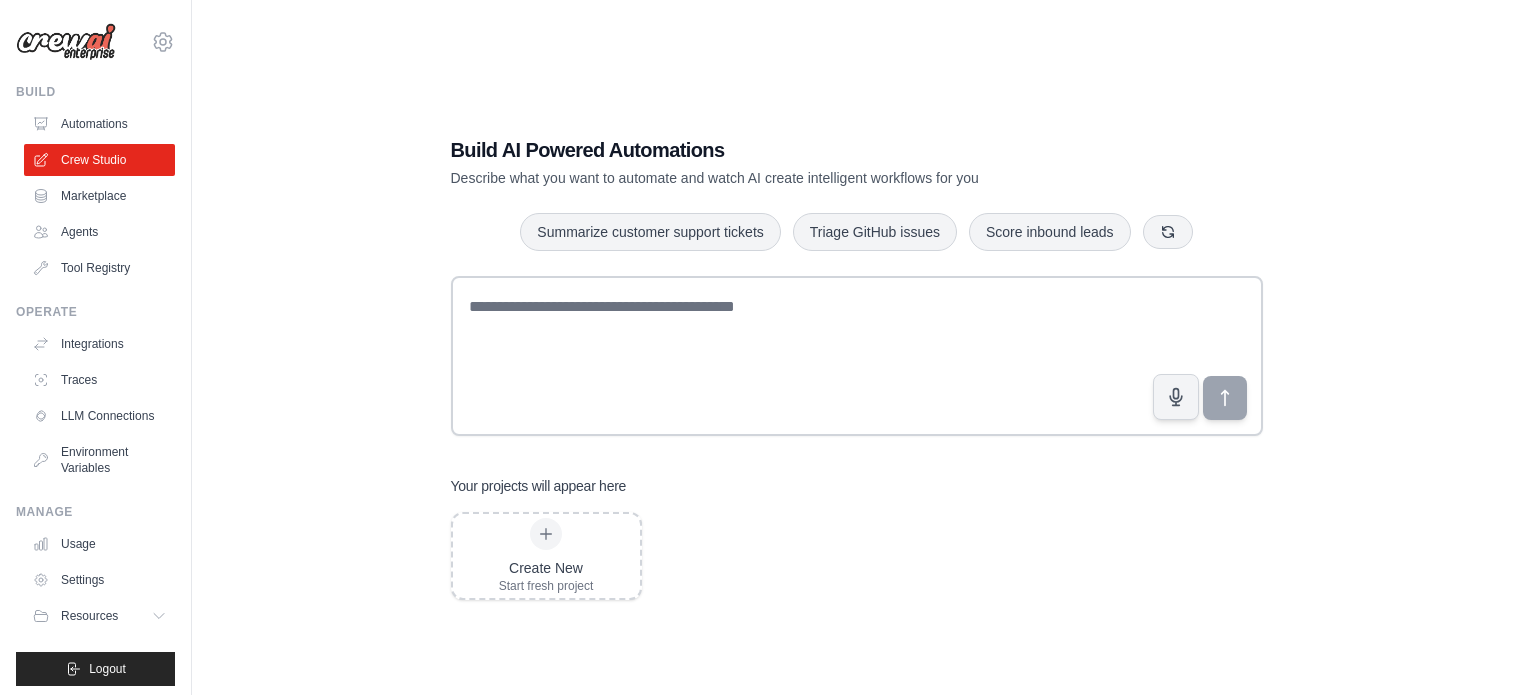 scroll, scrollTop: 0, scrollLeft: 0, axis: both 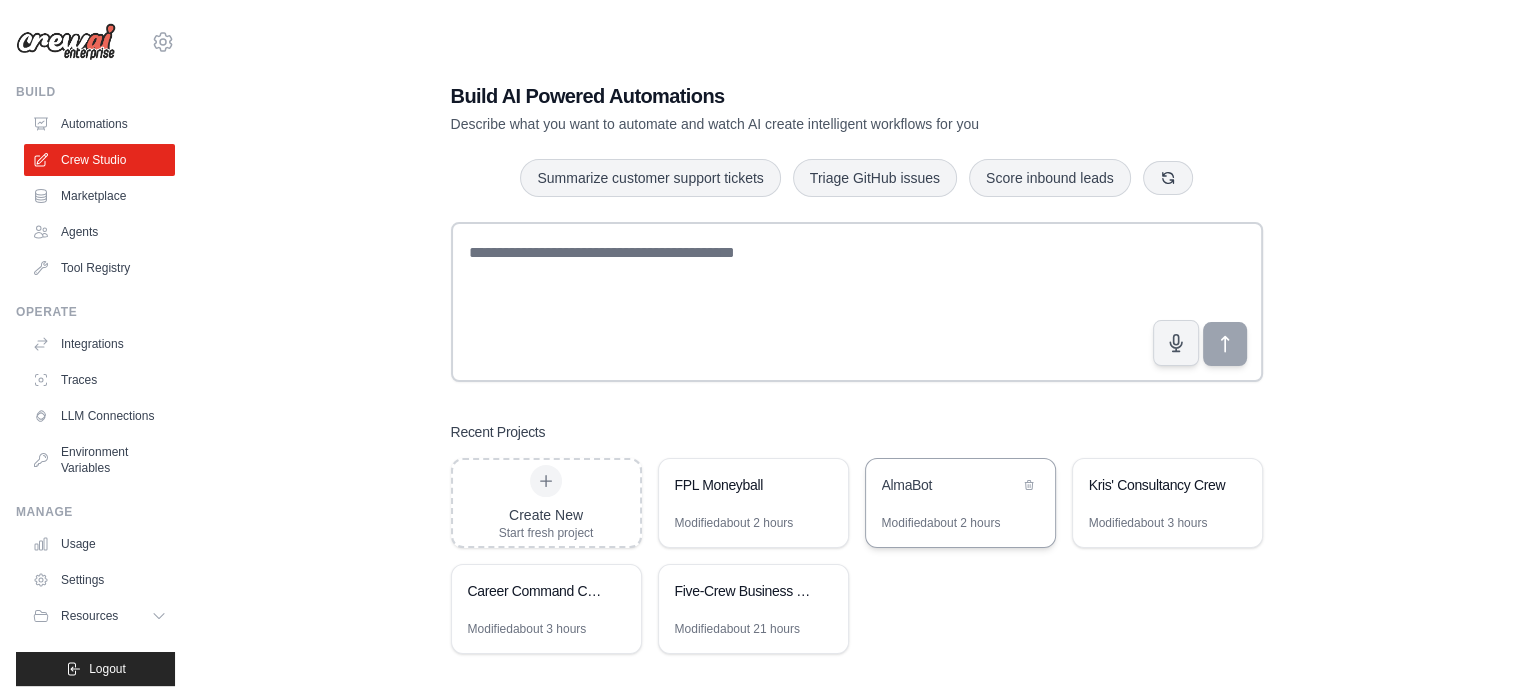 click on "AlmaBot" at bounding box center [960, 487] 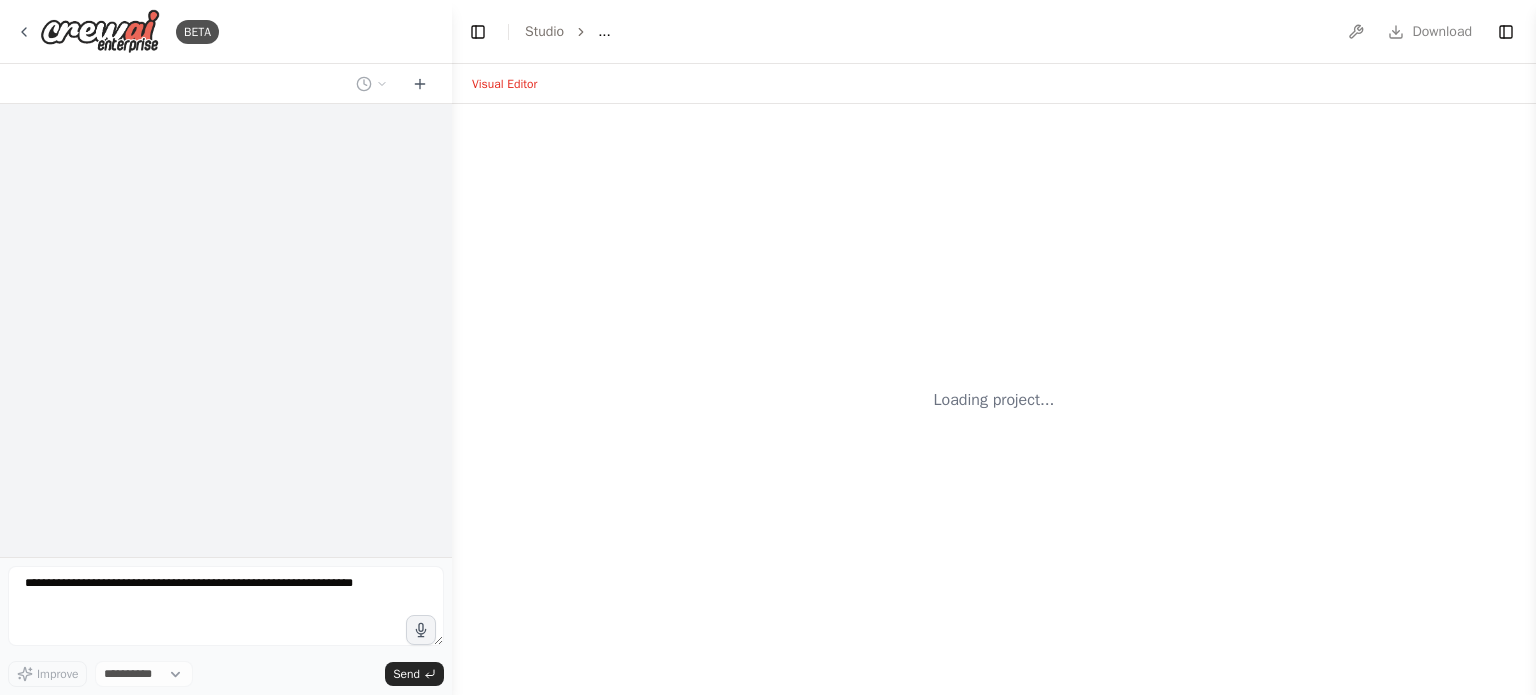 scroll, scrollTop: 0, scrollLeft: 0, axis: both 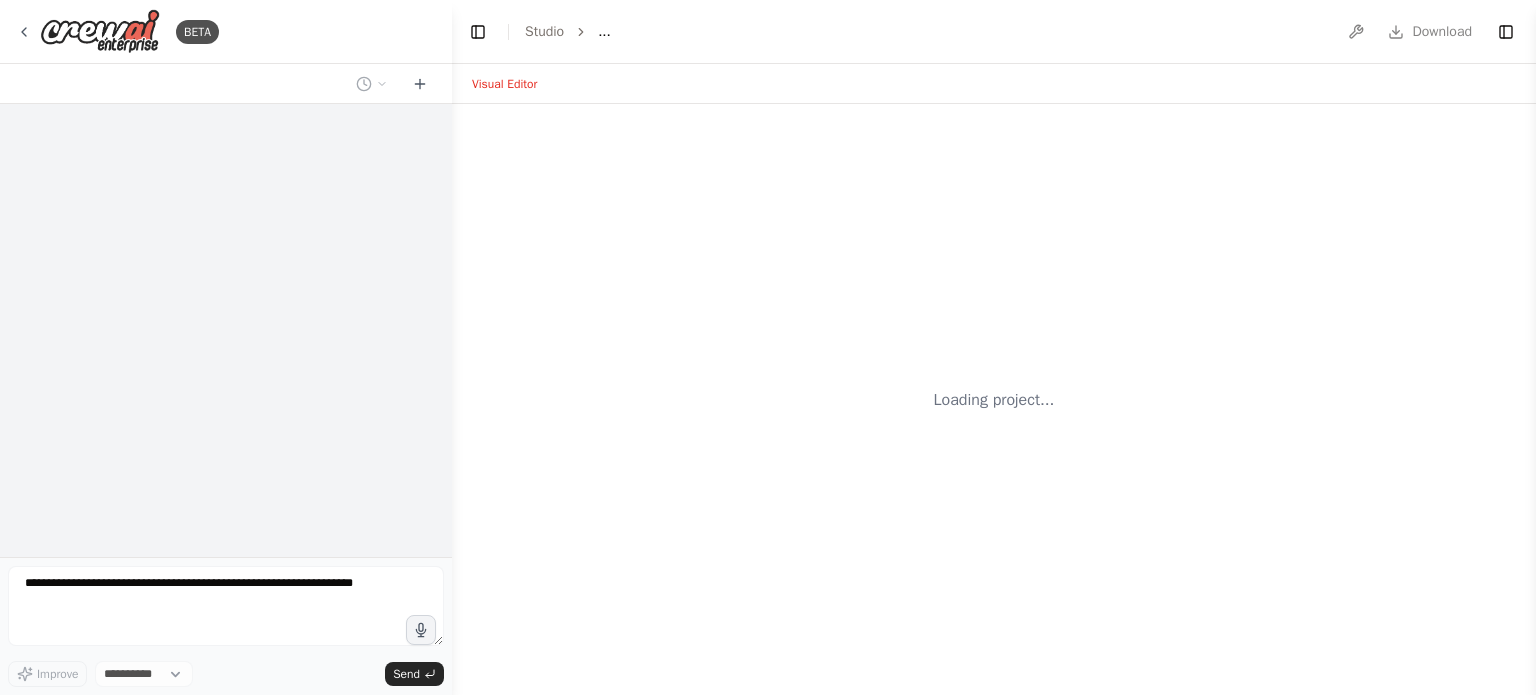 select on "****" 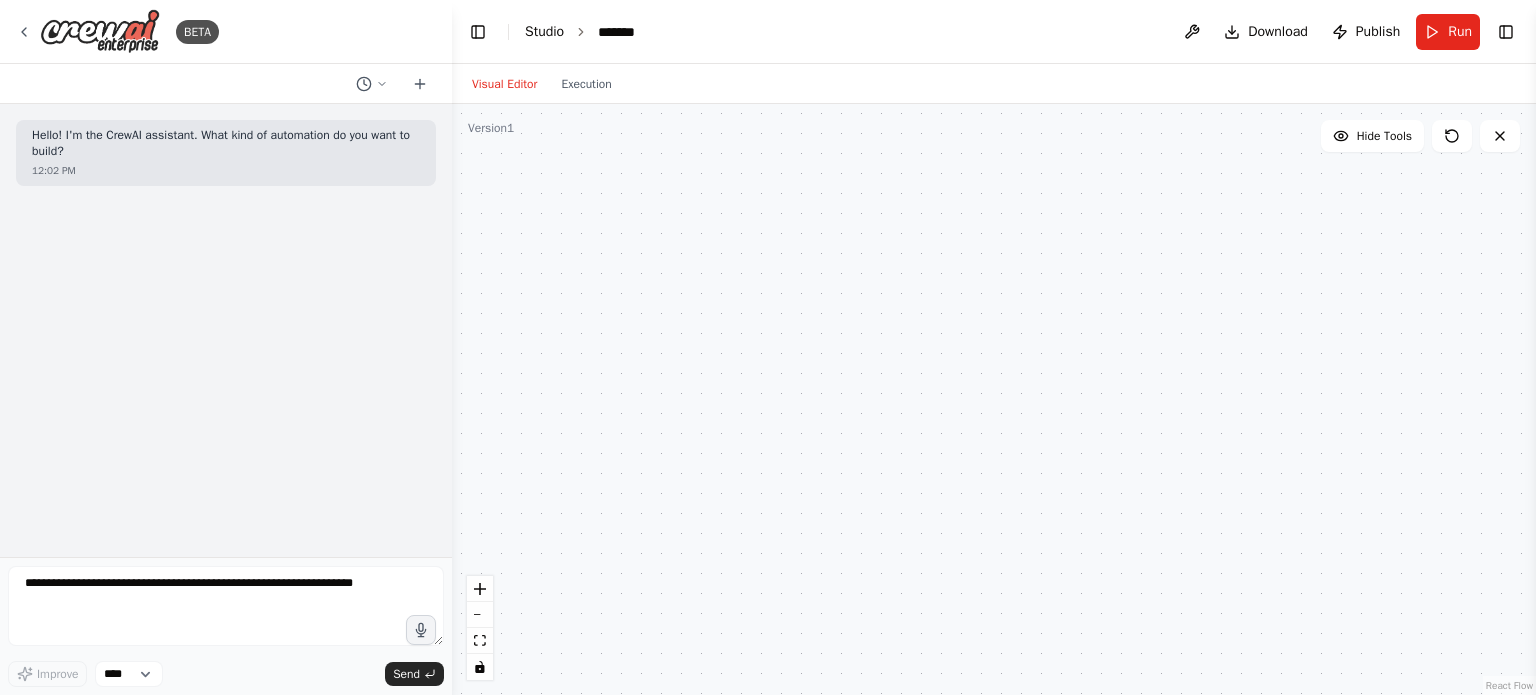 click on "Studio" at bounding box center (544, 31) 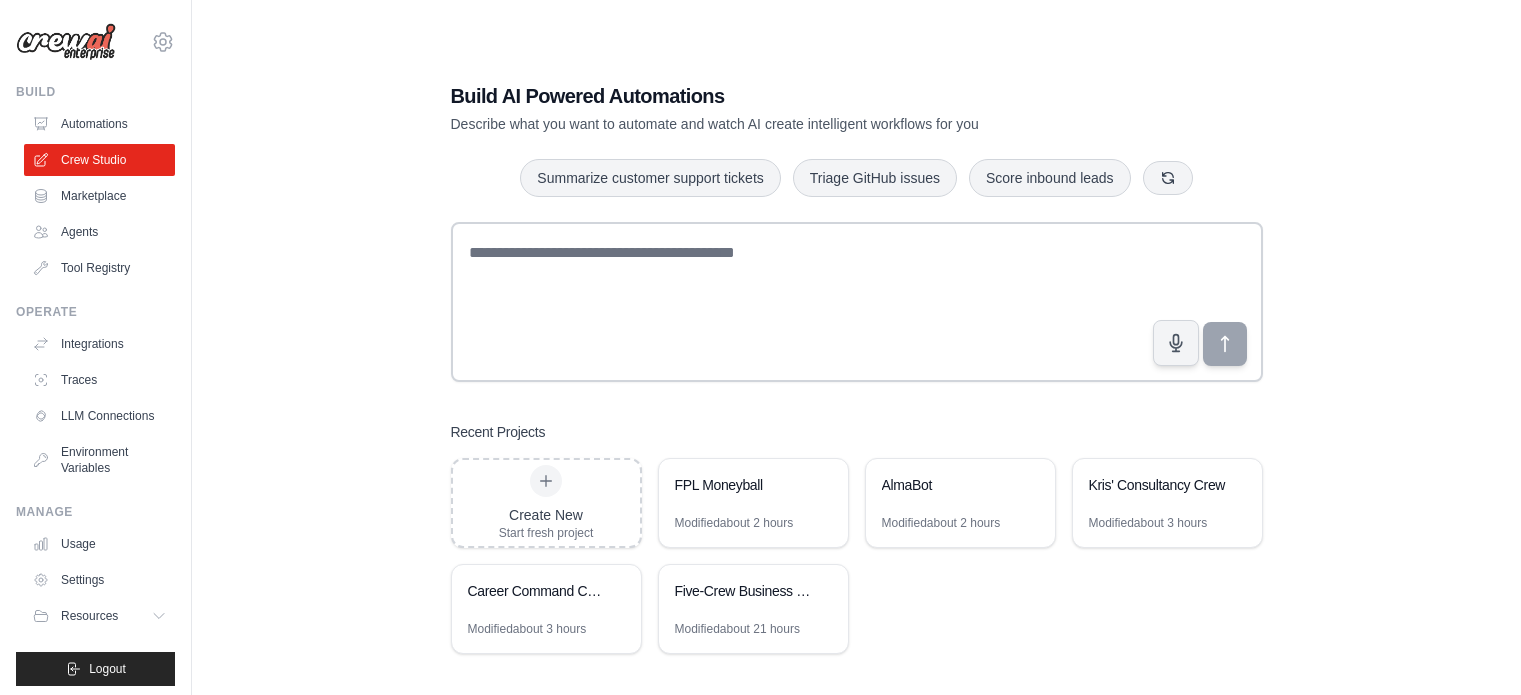 scroll, scrollTop: 0, scrollLeft: 0, axis: both 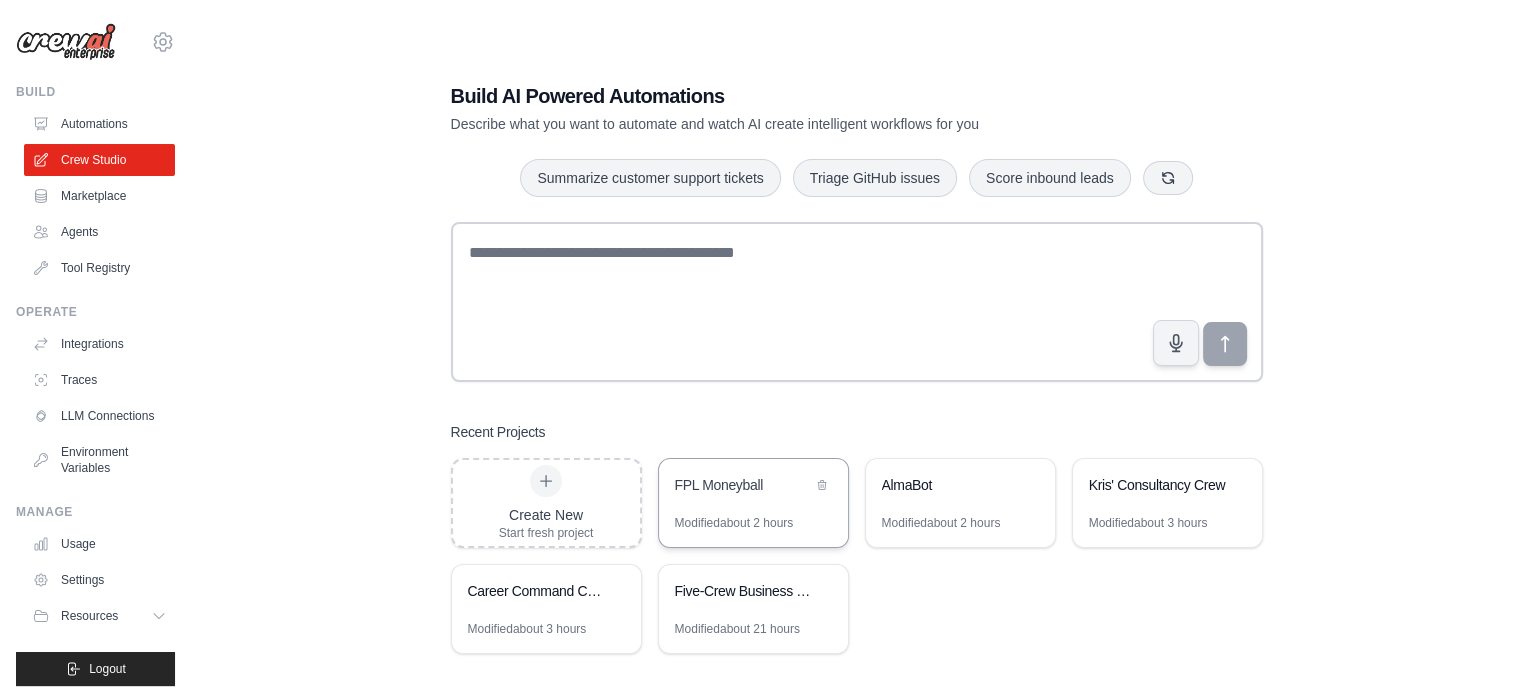 click on "FPL Moneyball" at bounding box center [753, 487] 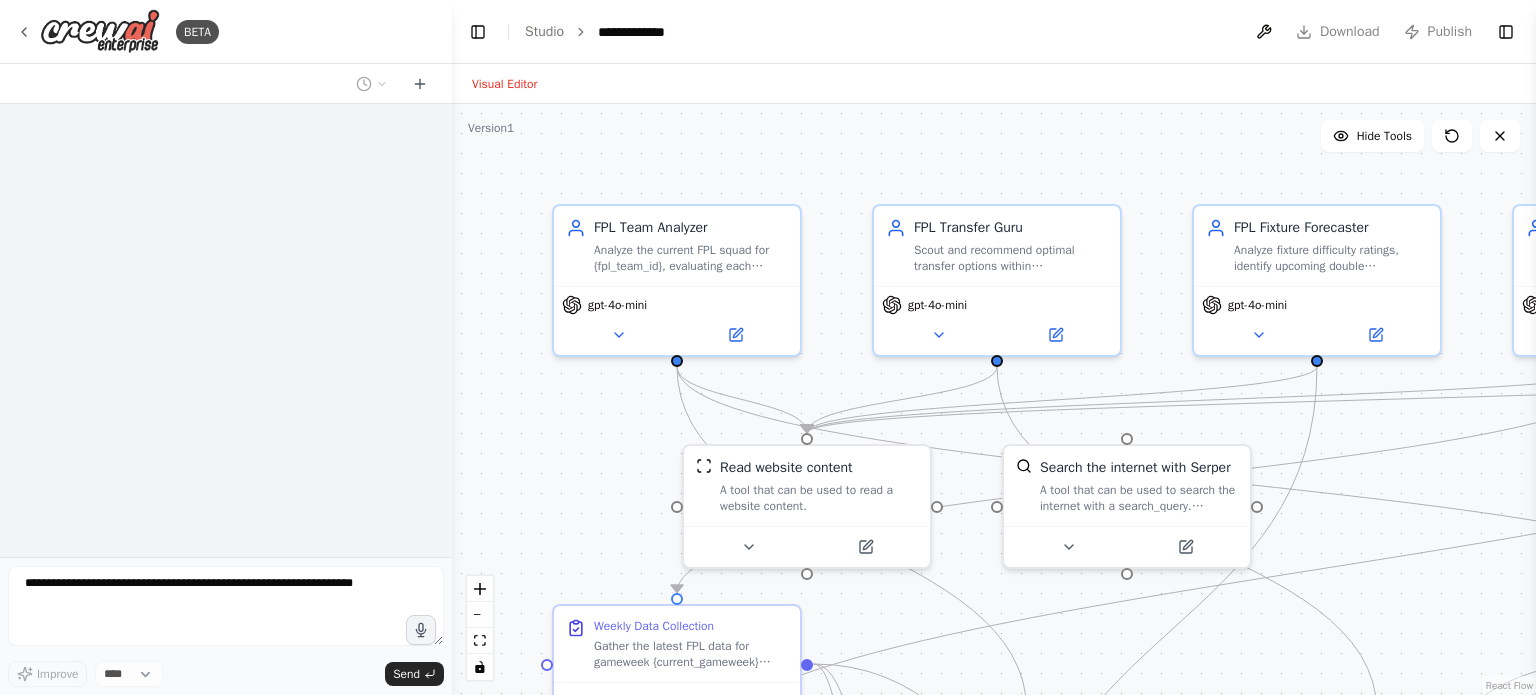 scroll, scrollTop: 0, scrollLeft: 0, axis: both 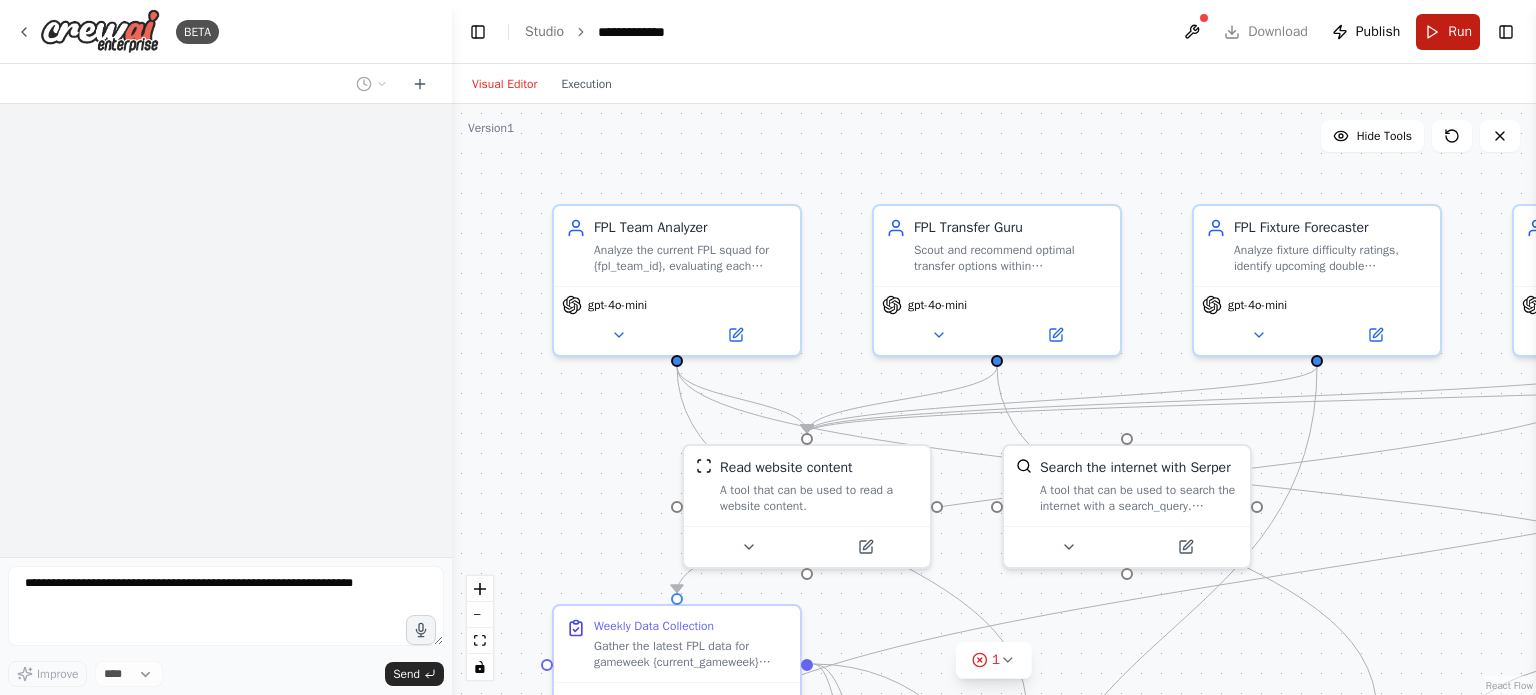 click on "Run" at bounding box center [1448, 32] 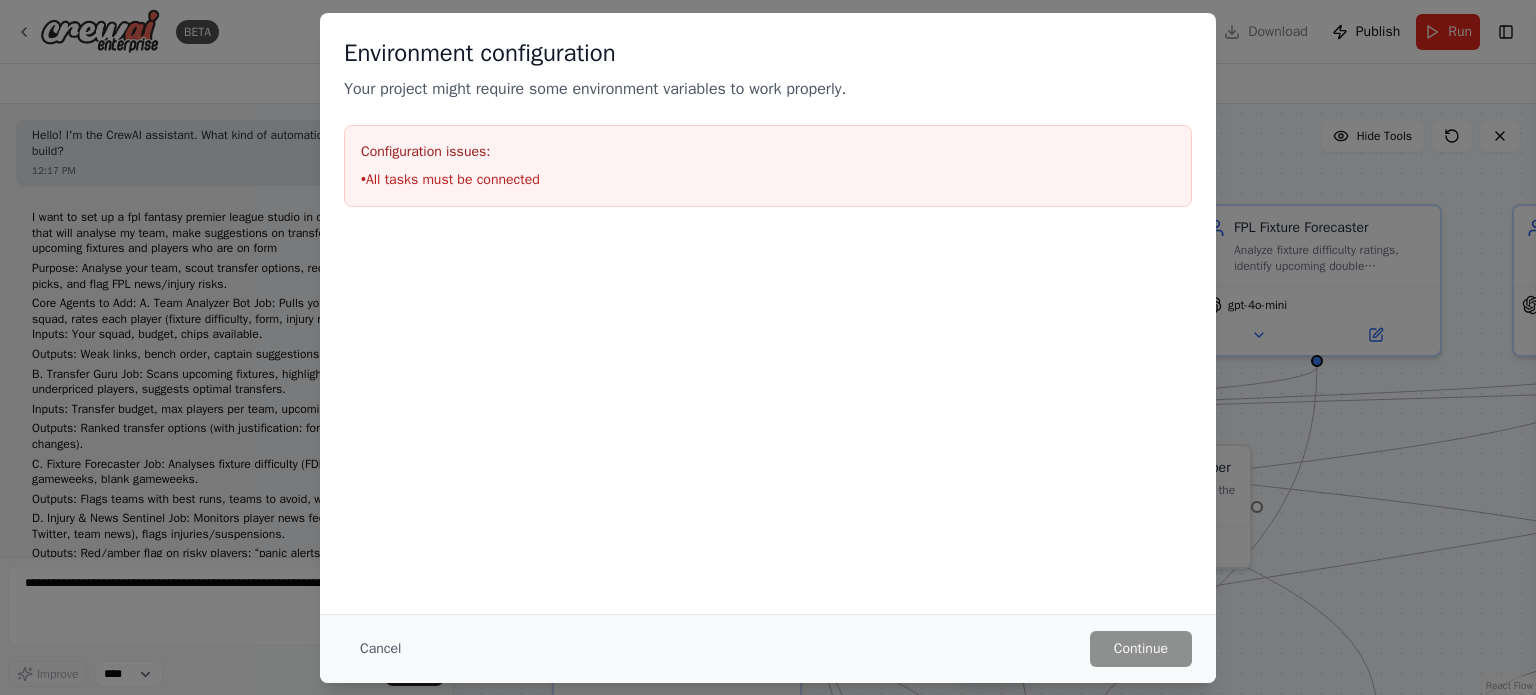 scroll, scrollTop: 9526, scrollLeft: 0, axis: vertical 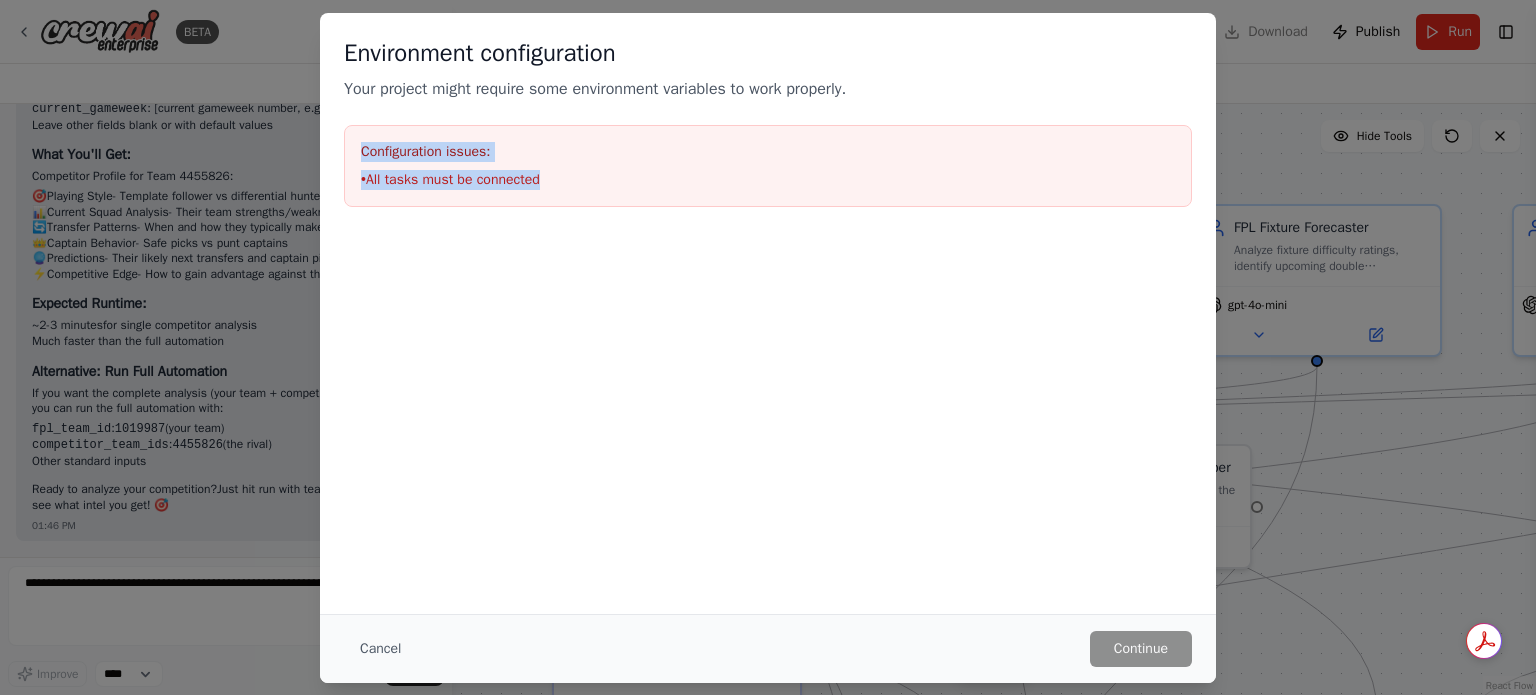 drag, startPoint x: 557, startPoint y: 173, endPoint x: 351, endPoint y: 156, distance: 206.70027 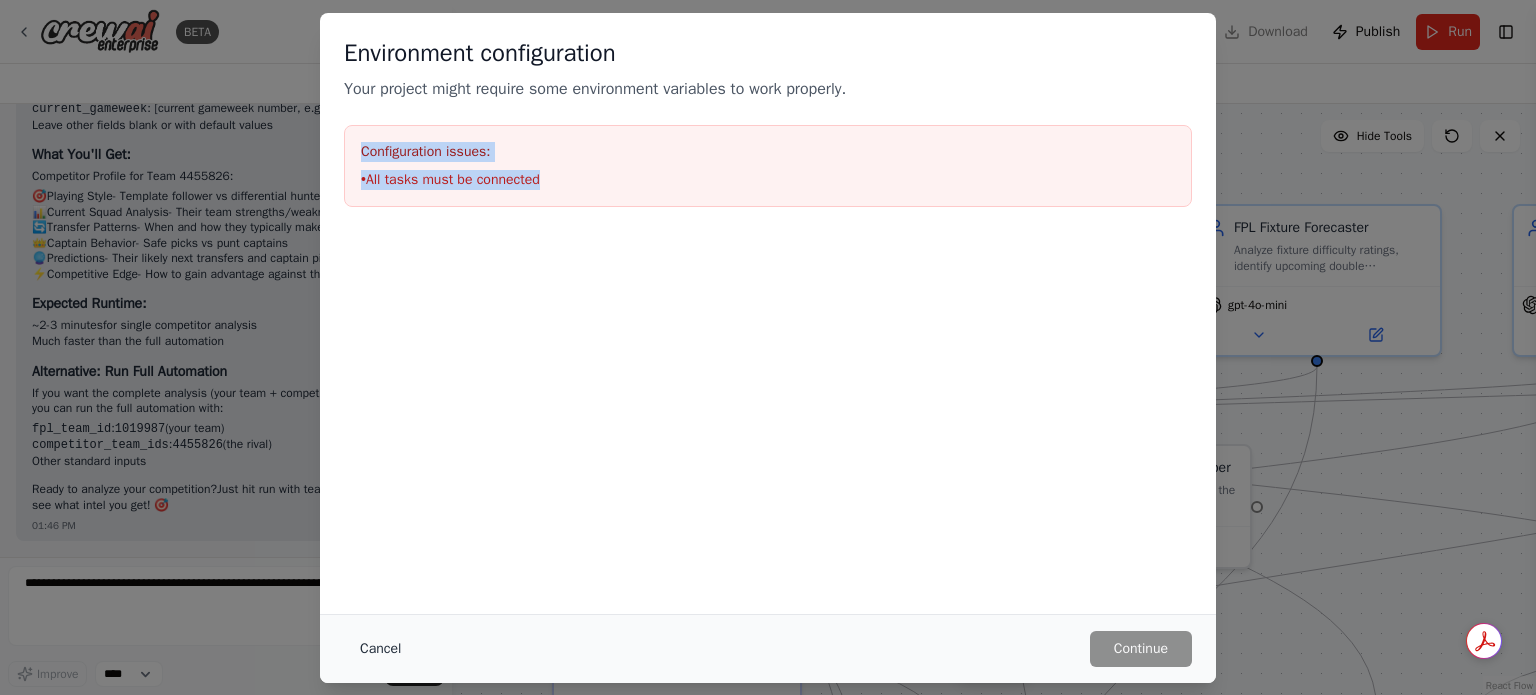 click on "Cancel" at bounding box center [380, 649] 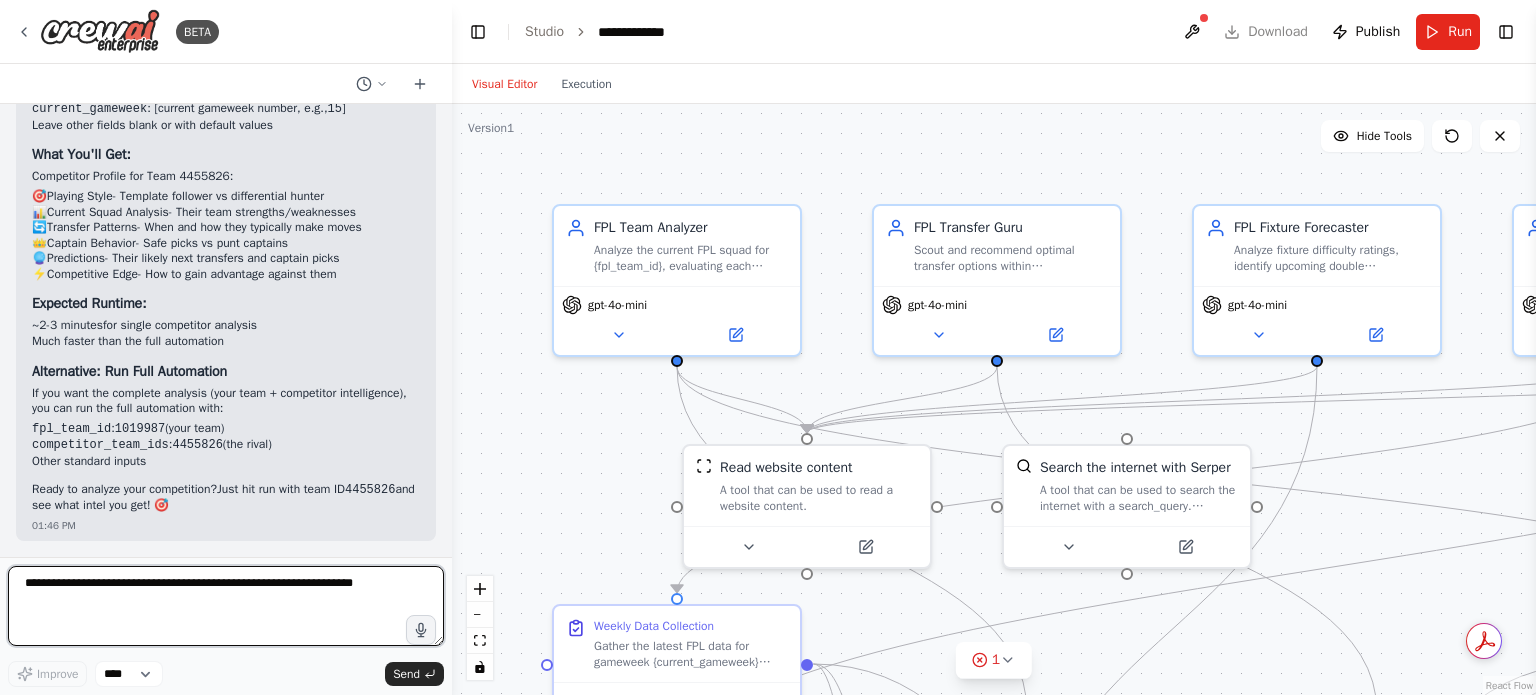 click at bounding box center (226, 606) 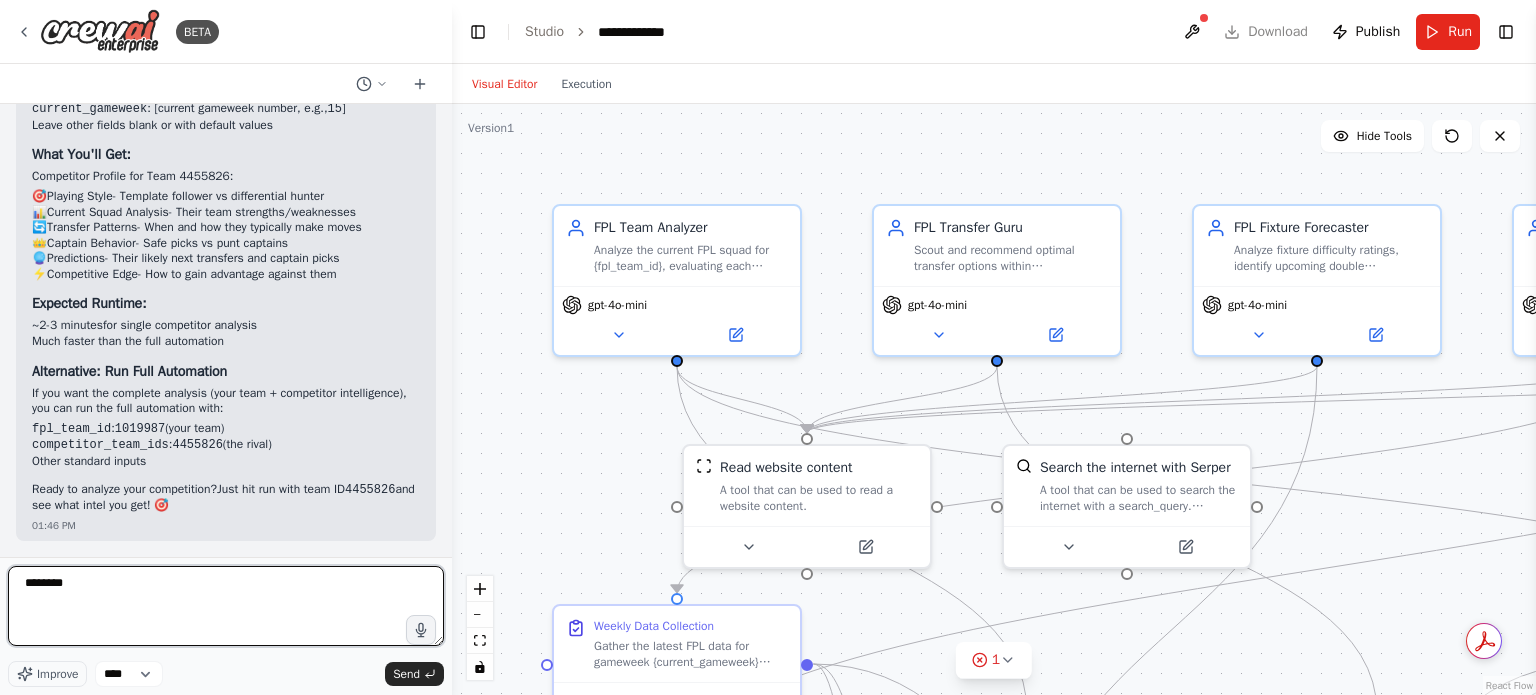 paste on "**********" 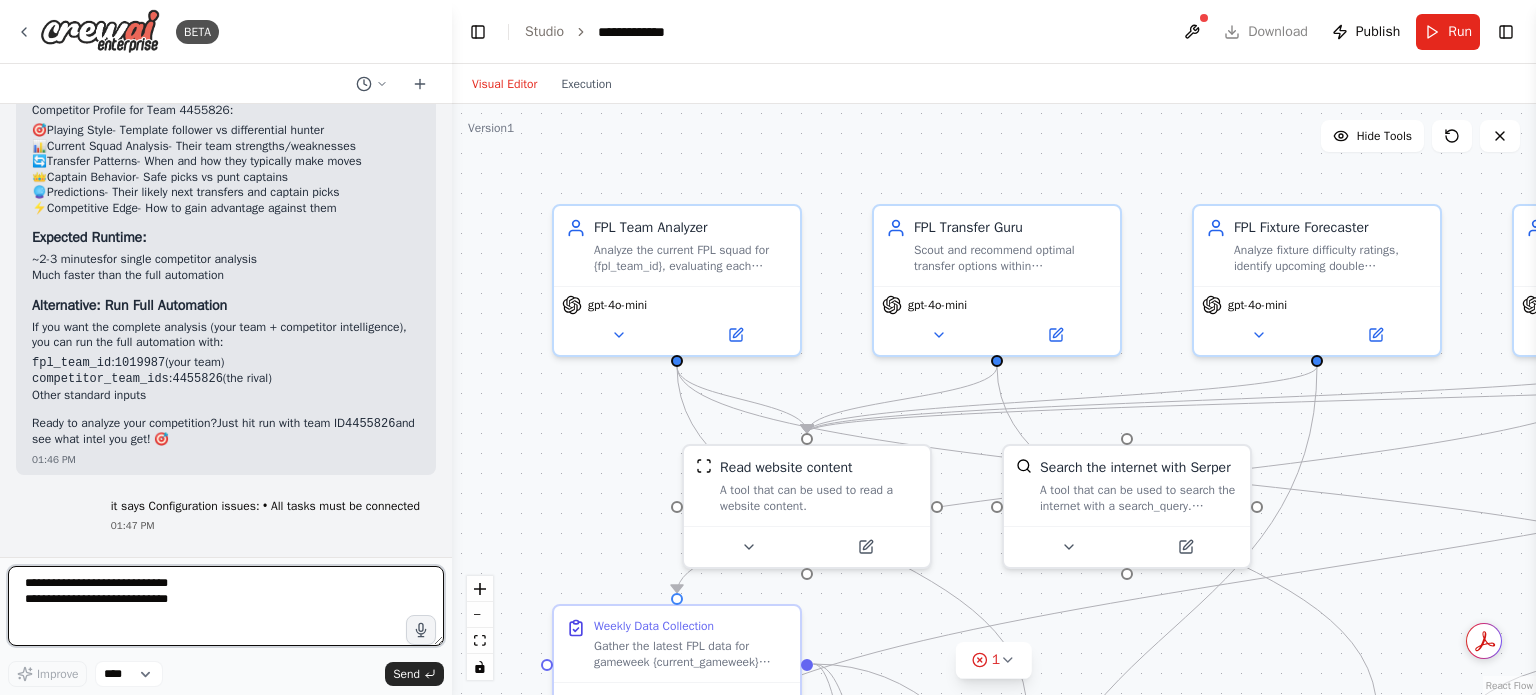type 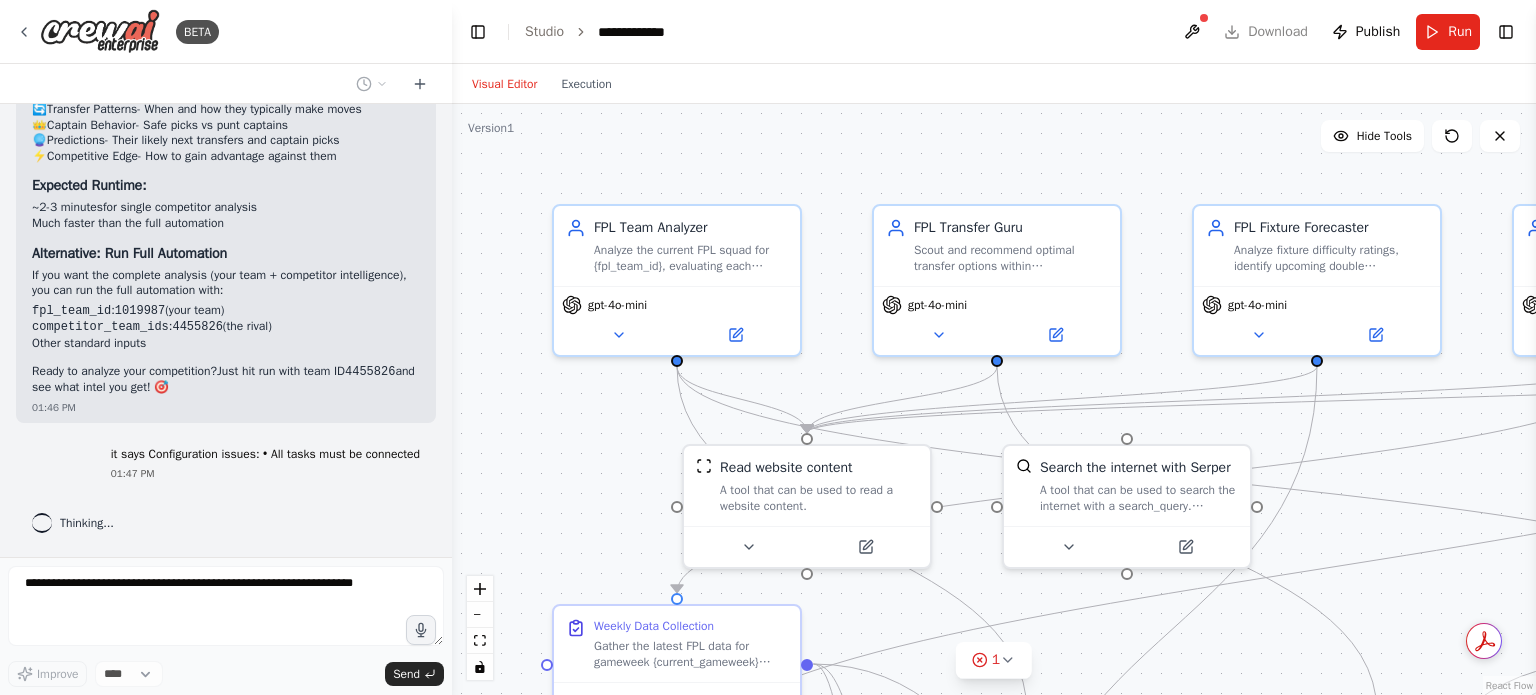 scroll, scrollTop: 9644, scrollLeft: 0, axis: vertical 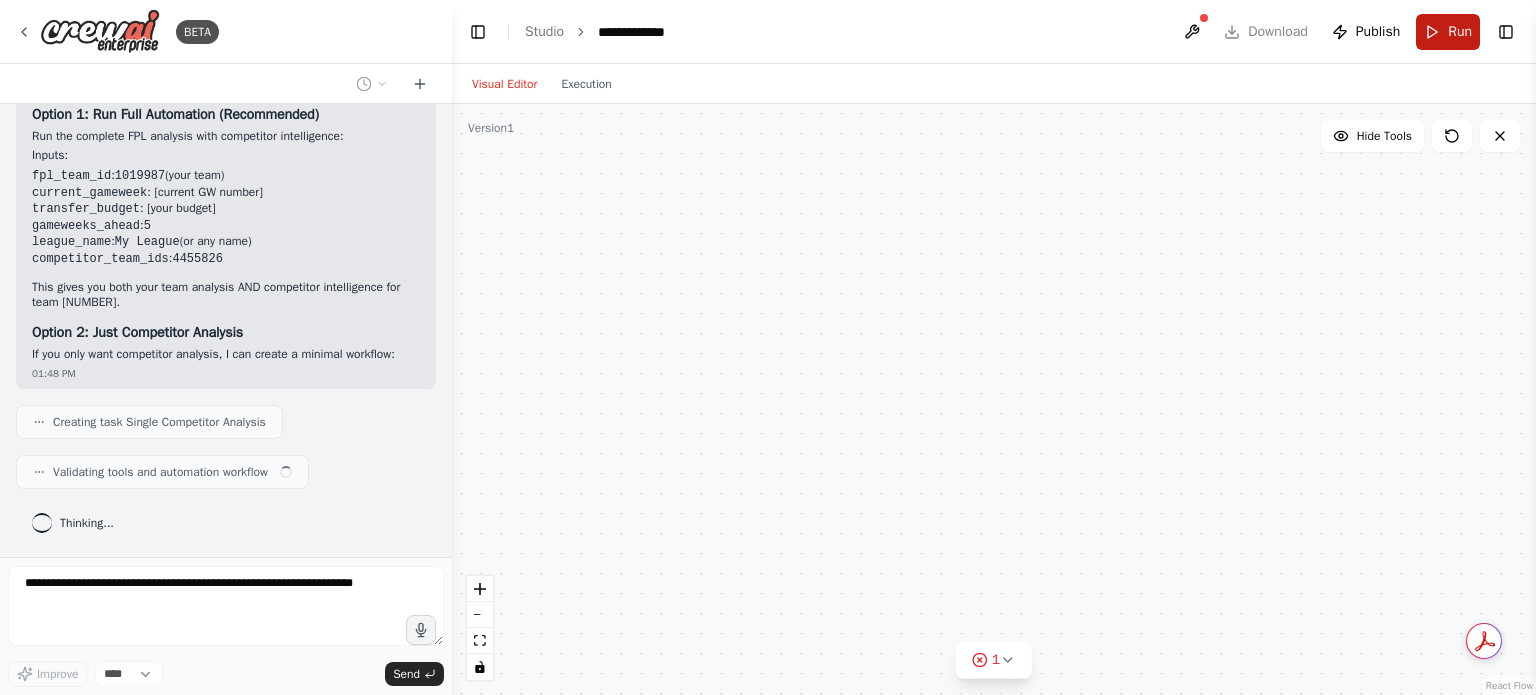 click on "Run" at bounding box center [1460, 32] 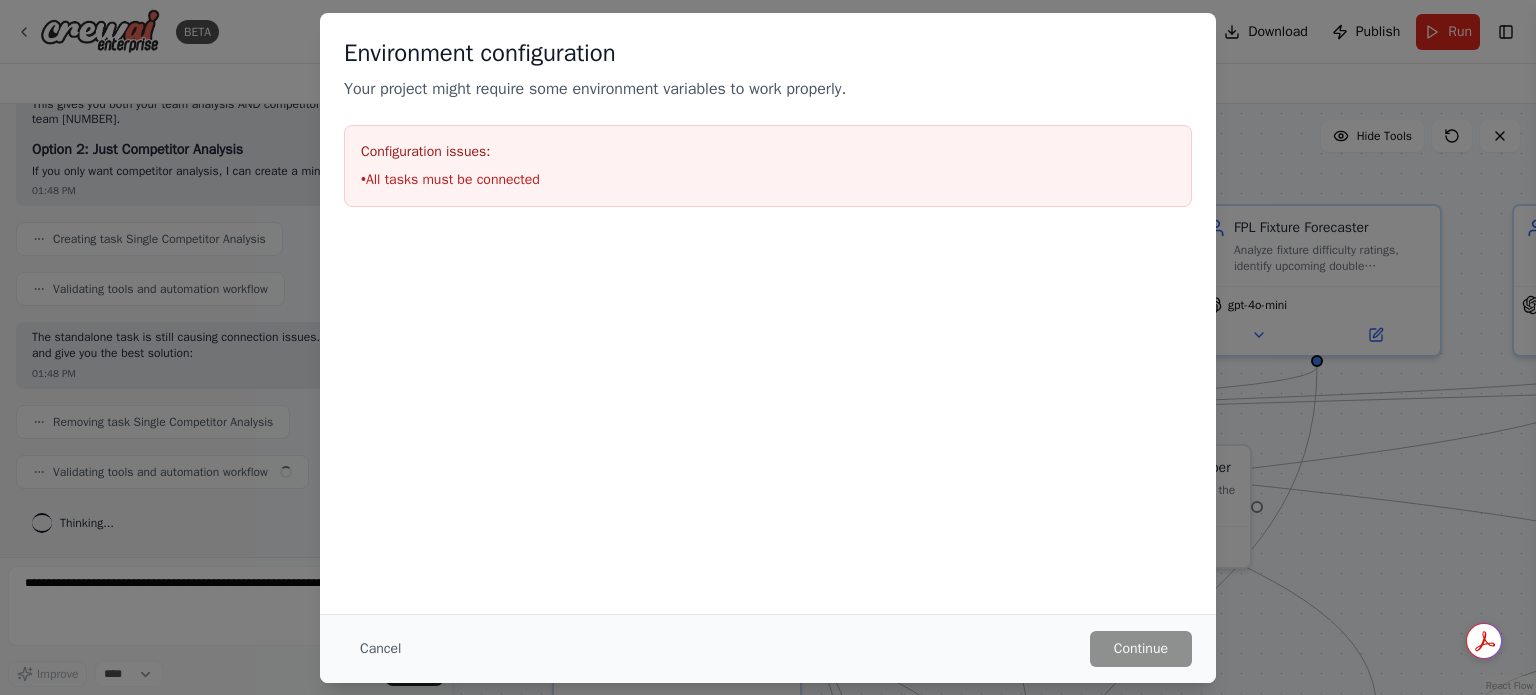 scroll, scrollTop: 10497, scrollLeft: 0, axis: vertical 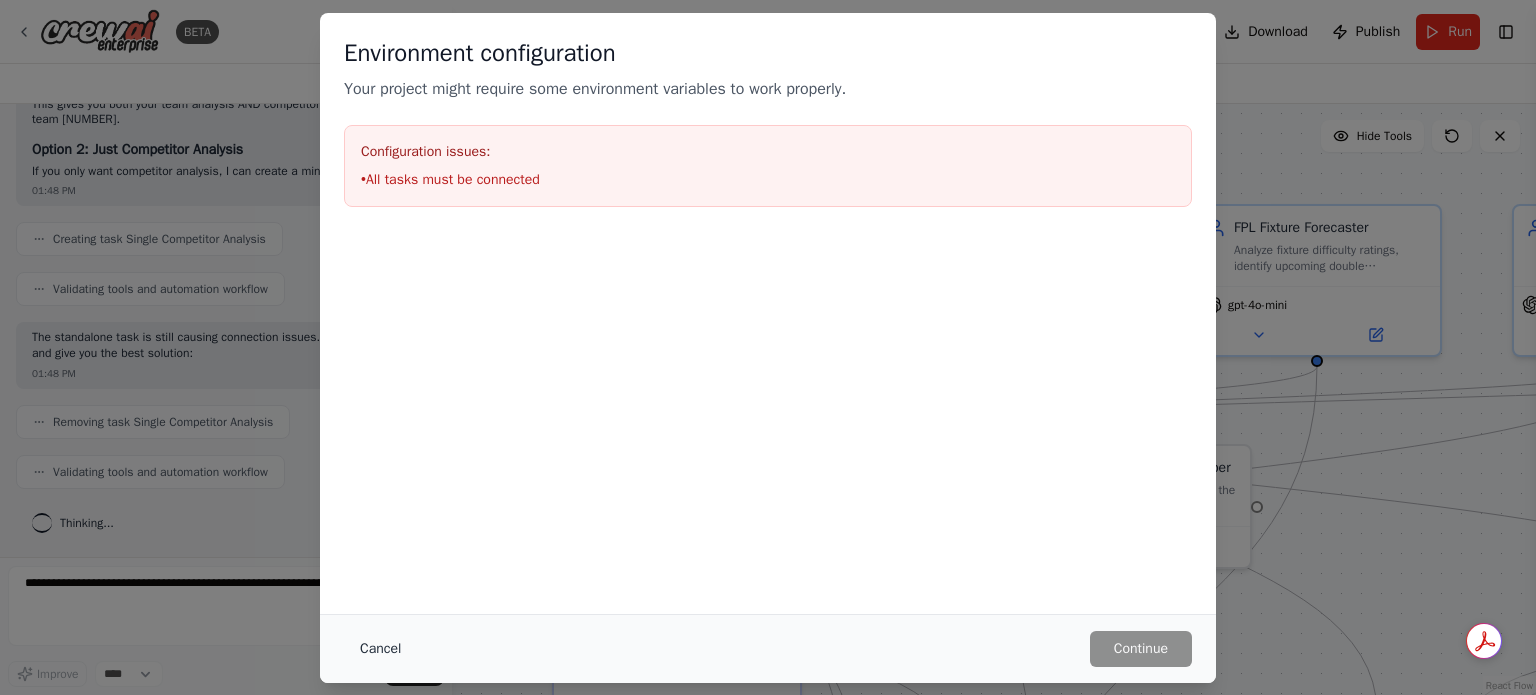 click on "Cancel" at bounding box center (380, 649) 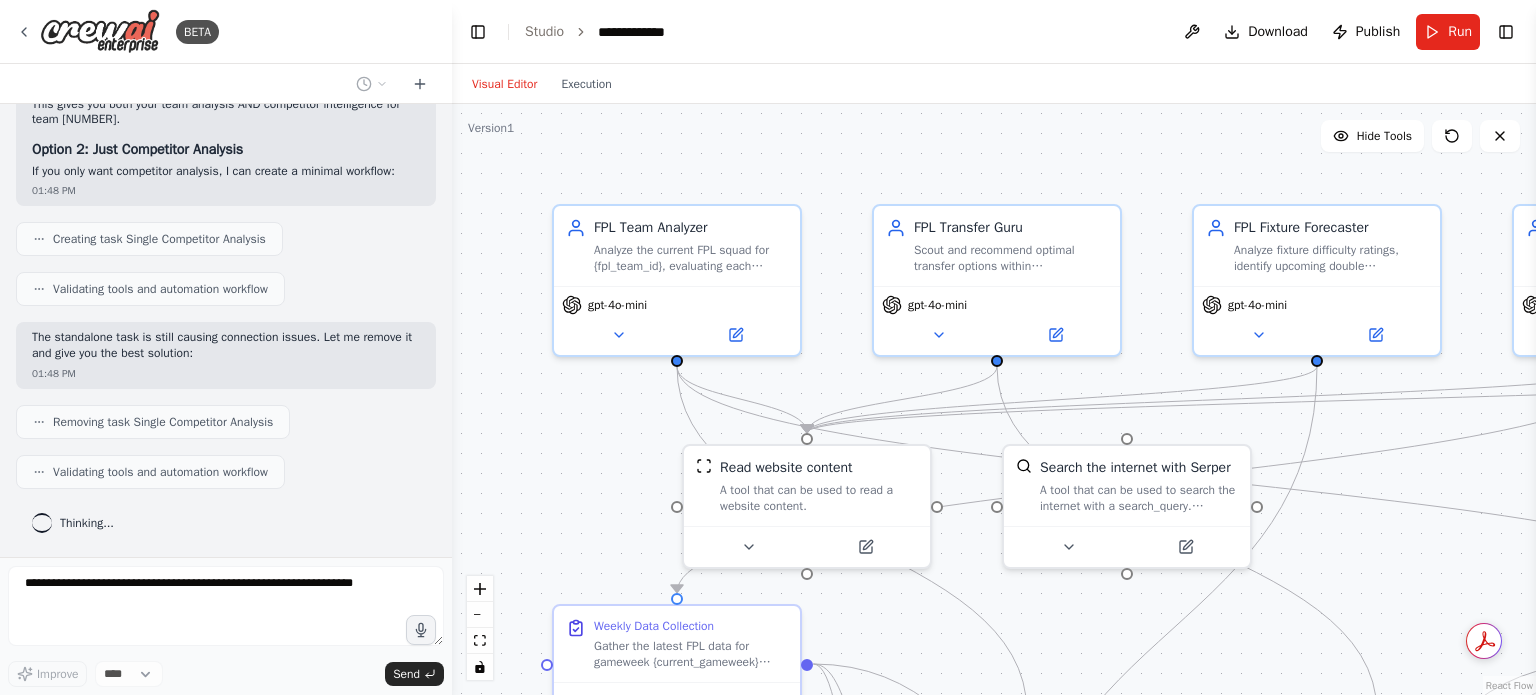 click at bounding box center [448, 347] 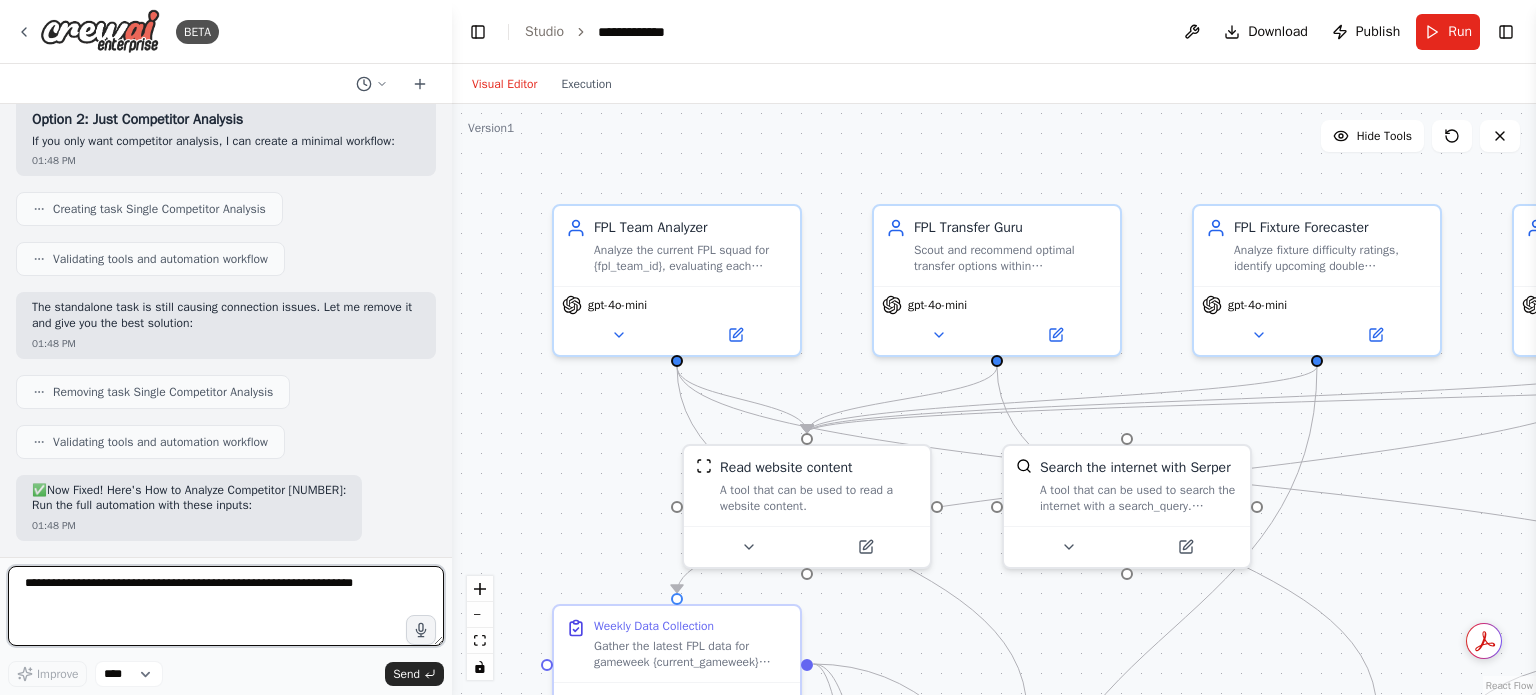 click at bounding box center [226, 606] 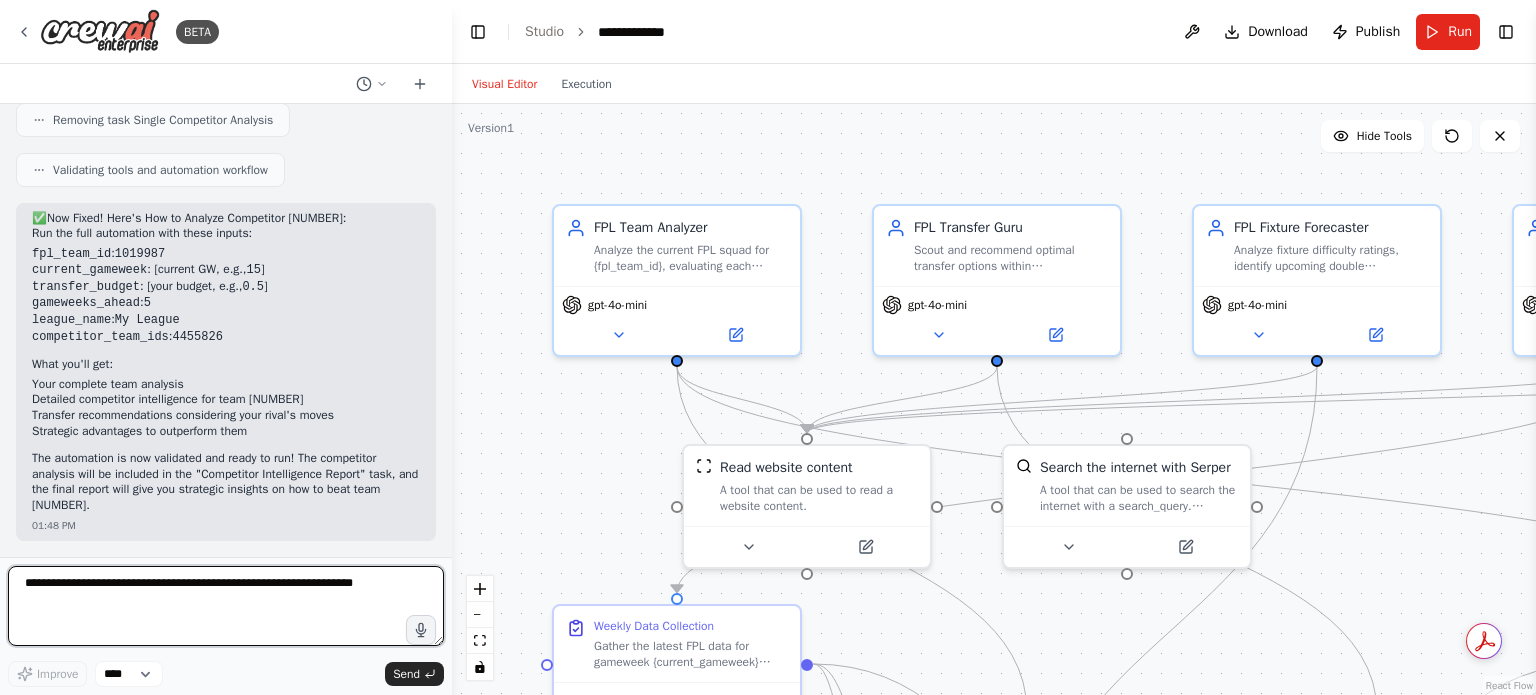 scroll, scrollTop: 10798, scrollLeft: 0, axis: vertical 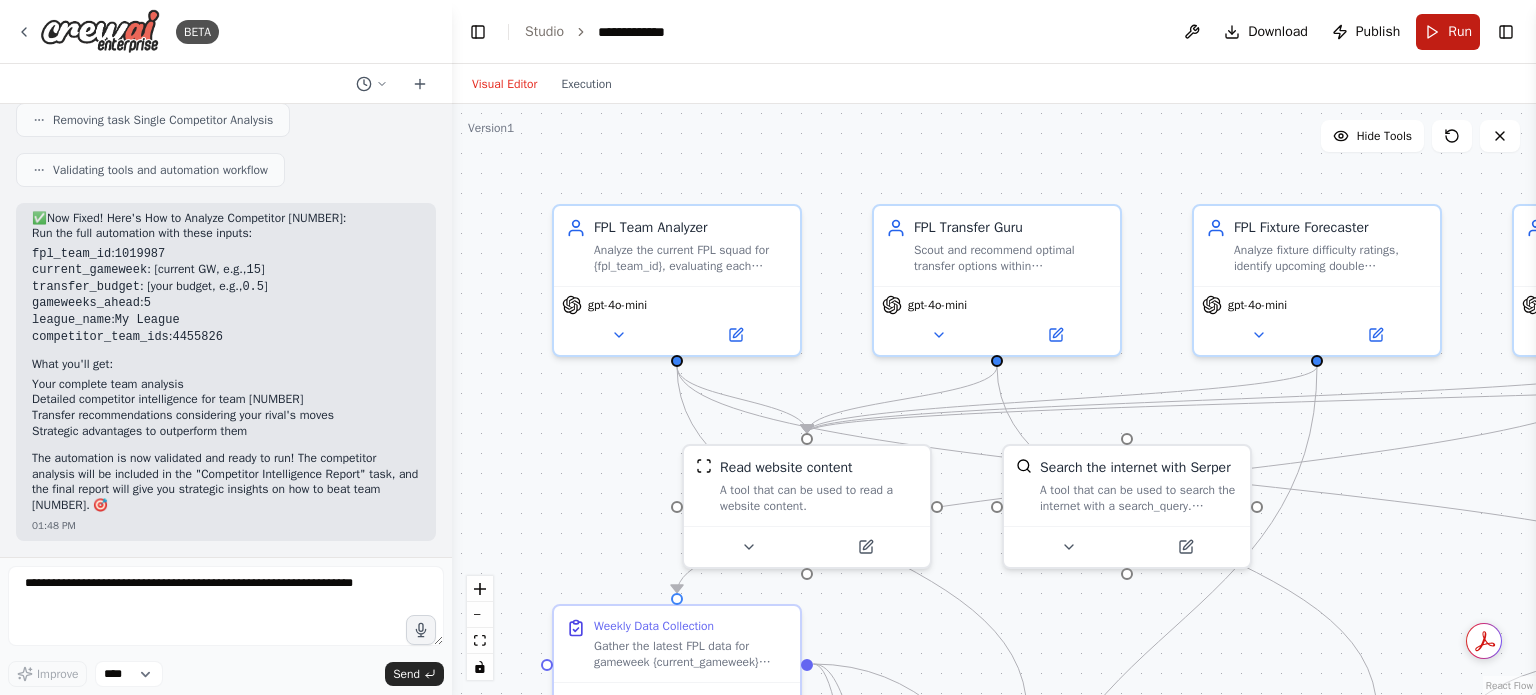 click on "Run" at bounding box center (1460, 32) 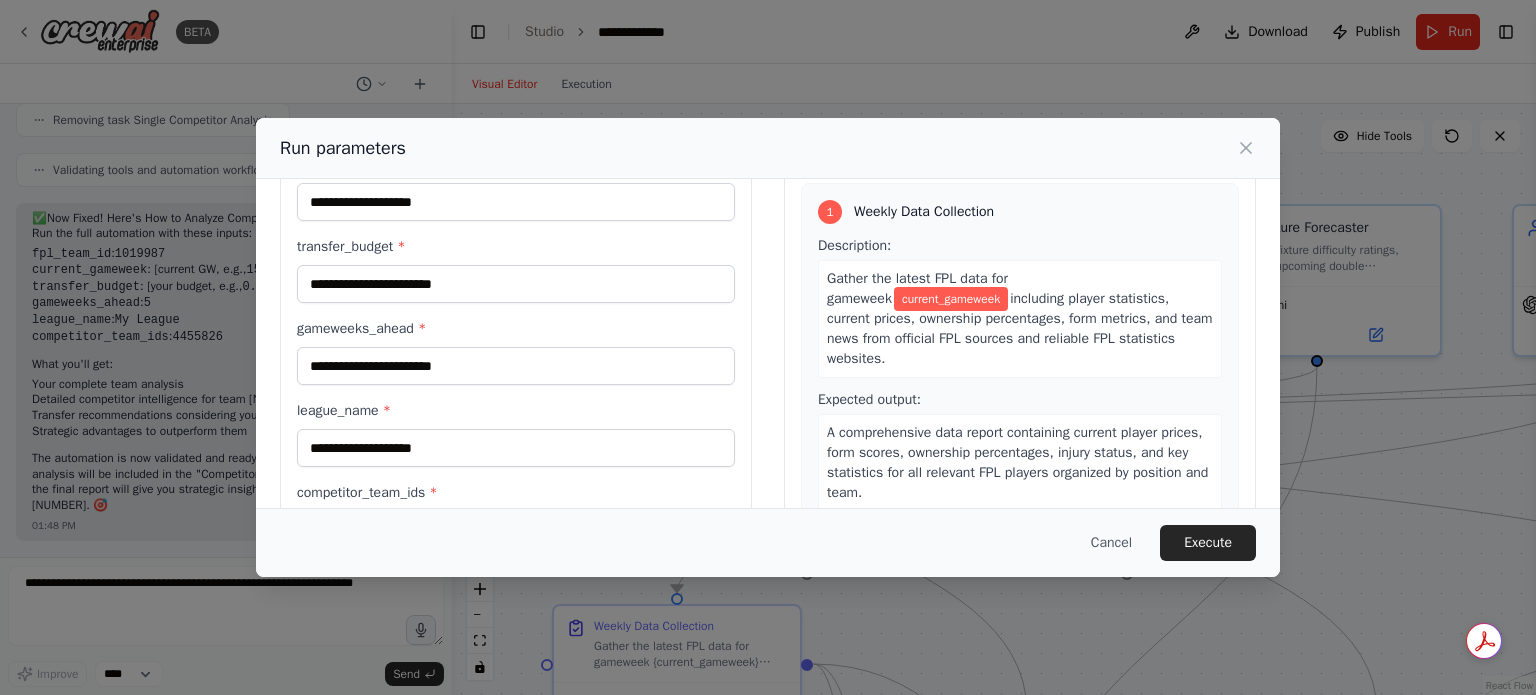 scroll, scrollTop: 253, scrollLeft: 0, axis: vertical 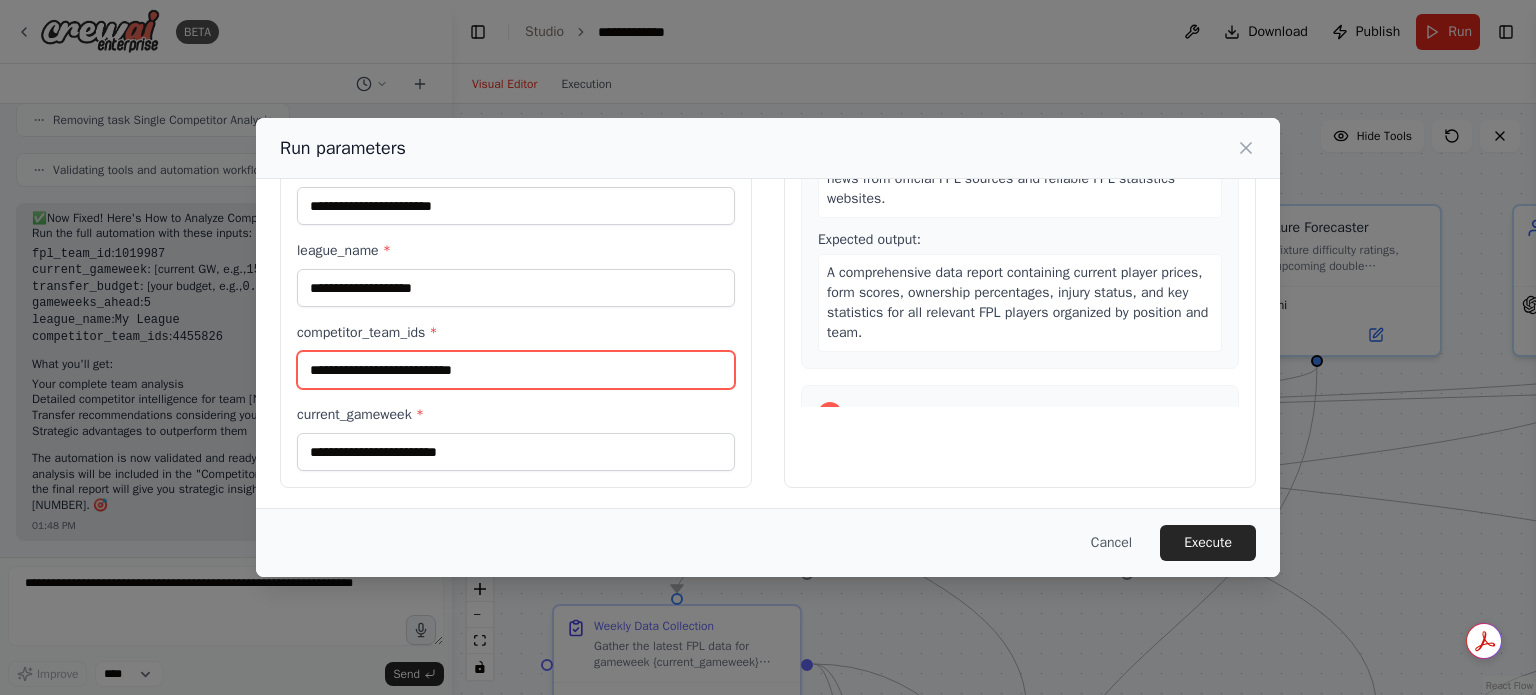 click on "competitor_team_ids *" at bounding box center [516, 370] 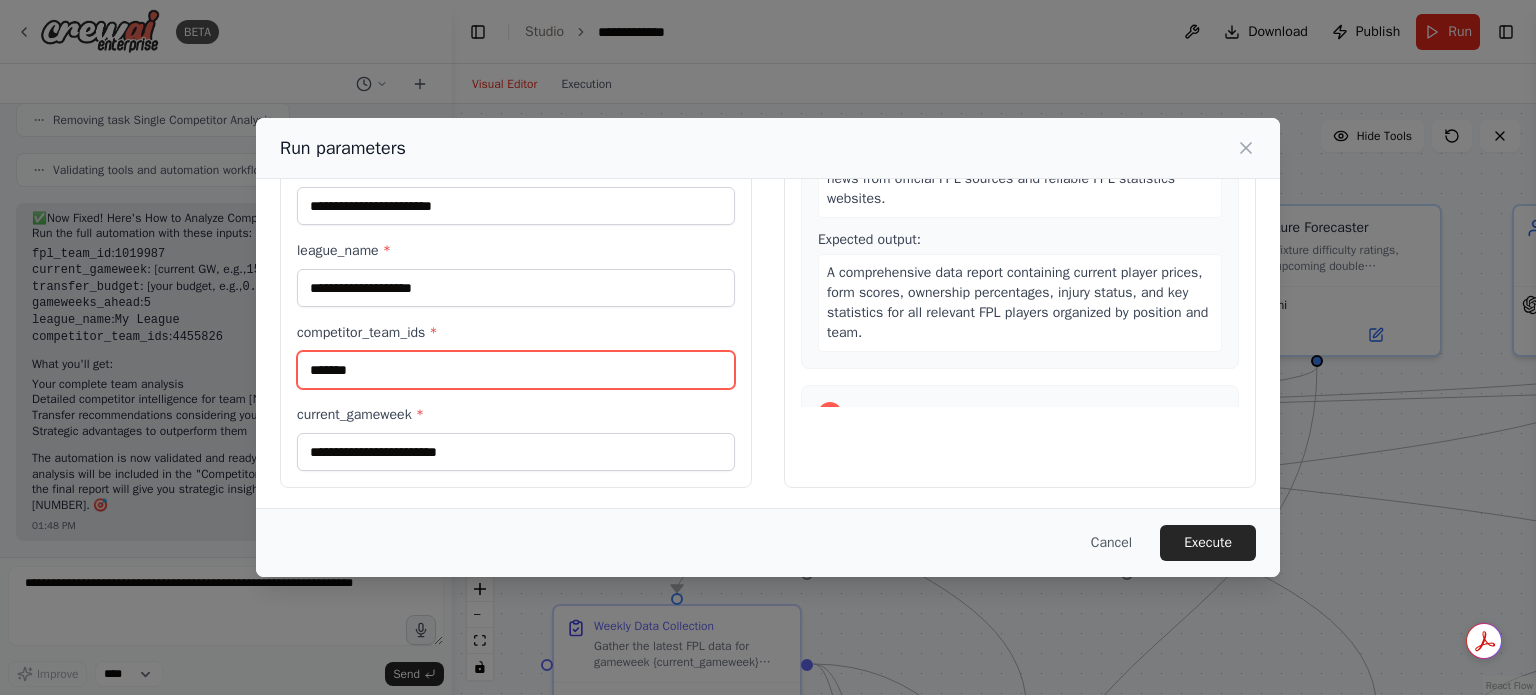 type on "*******" 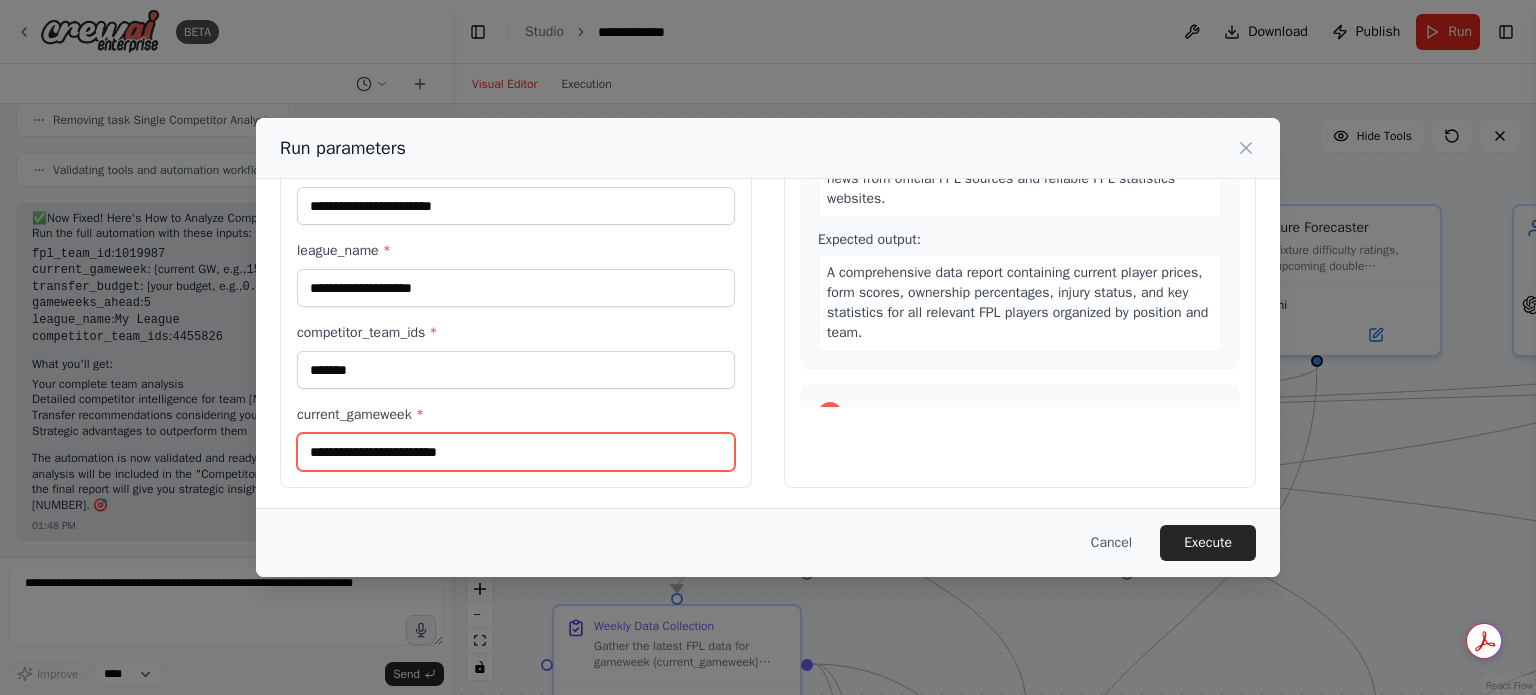 click on "current_gameweek *" at bounding box center [516, 452] 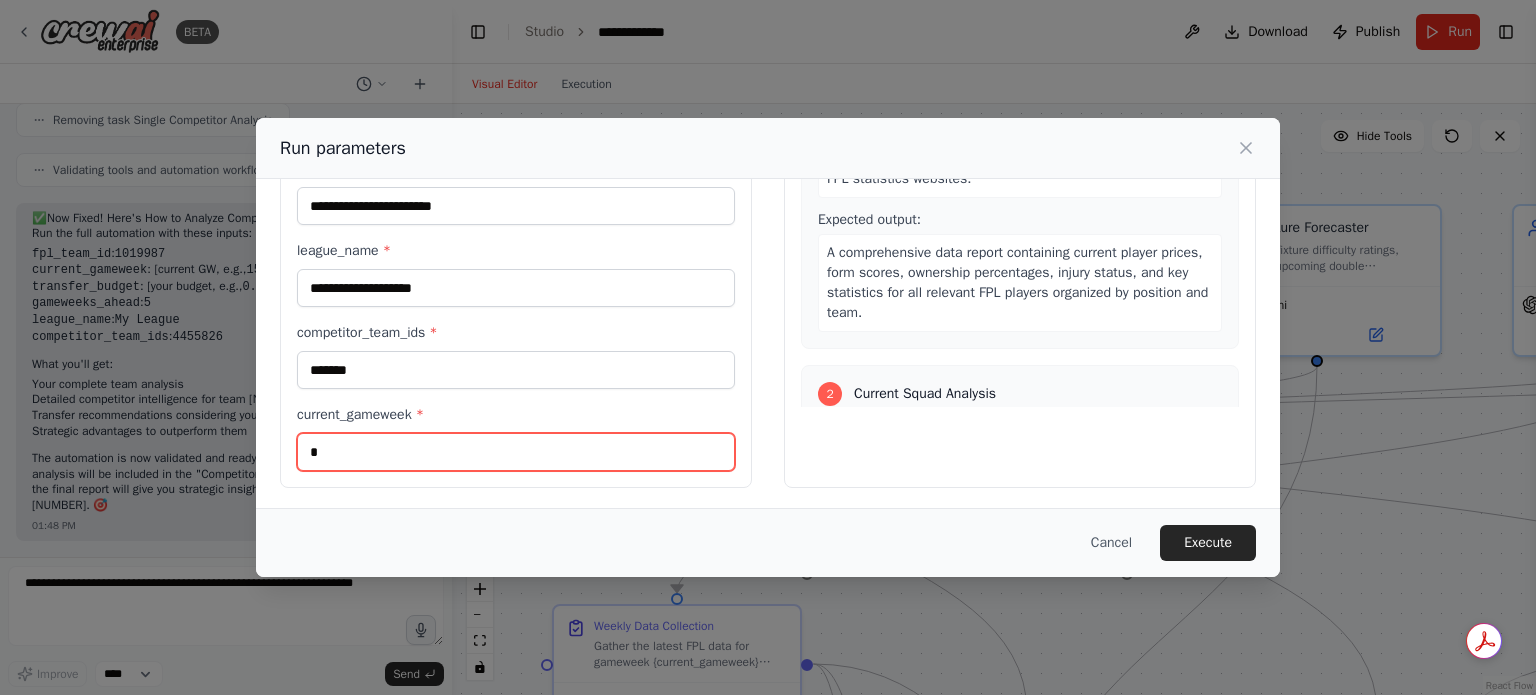 type on "*" 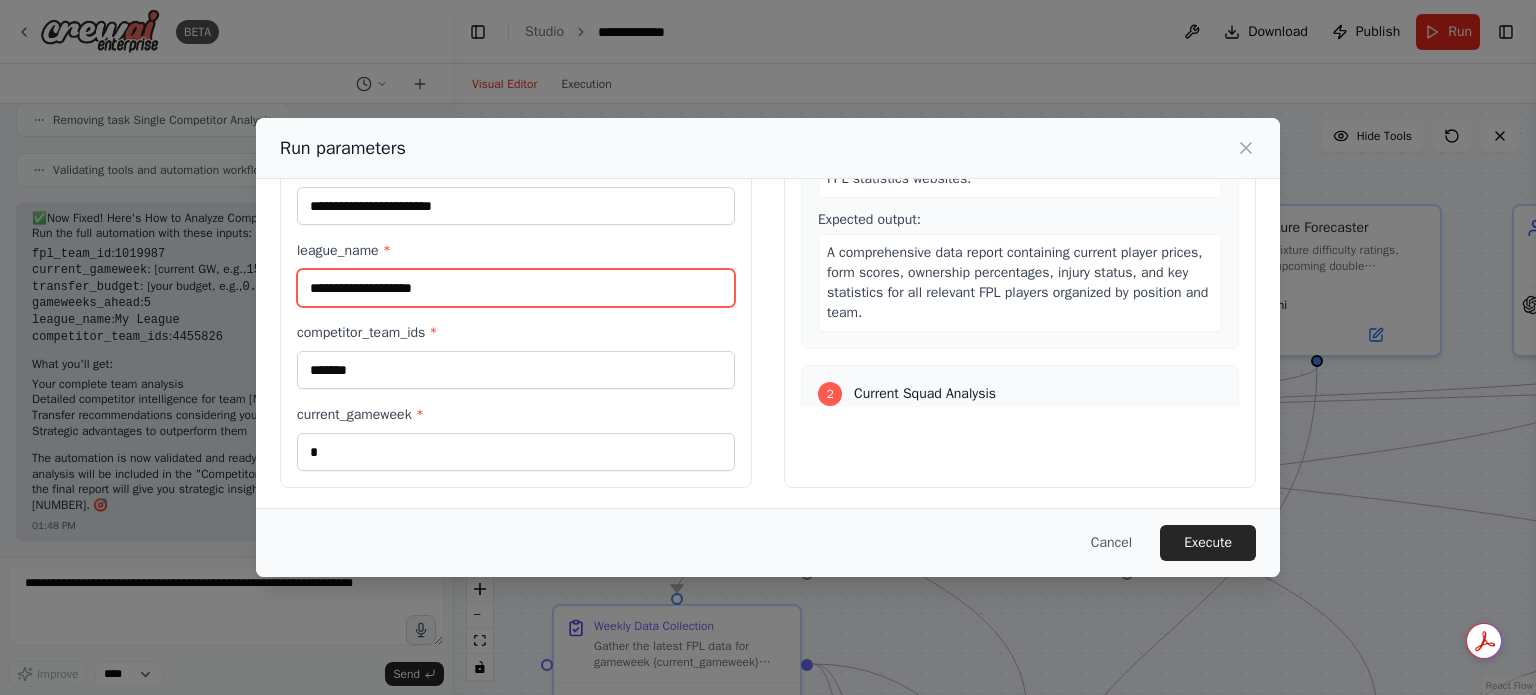 click on "league_name *" at bounding box center [516, 288] 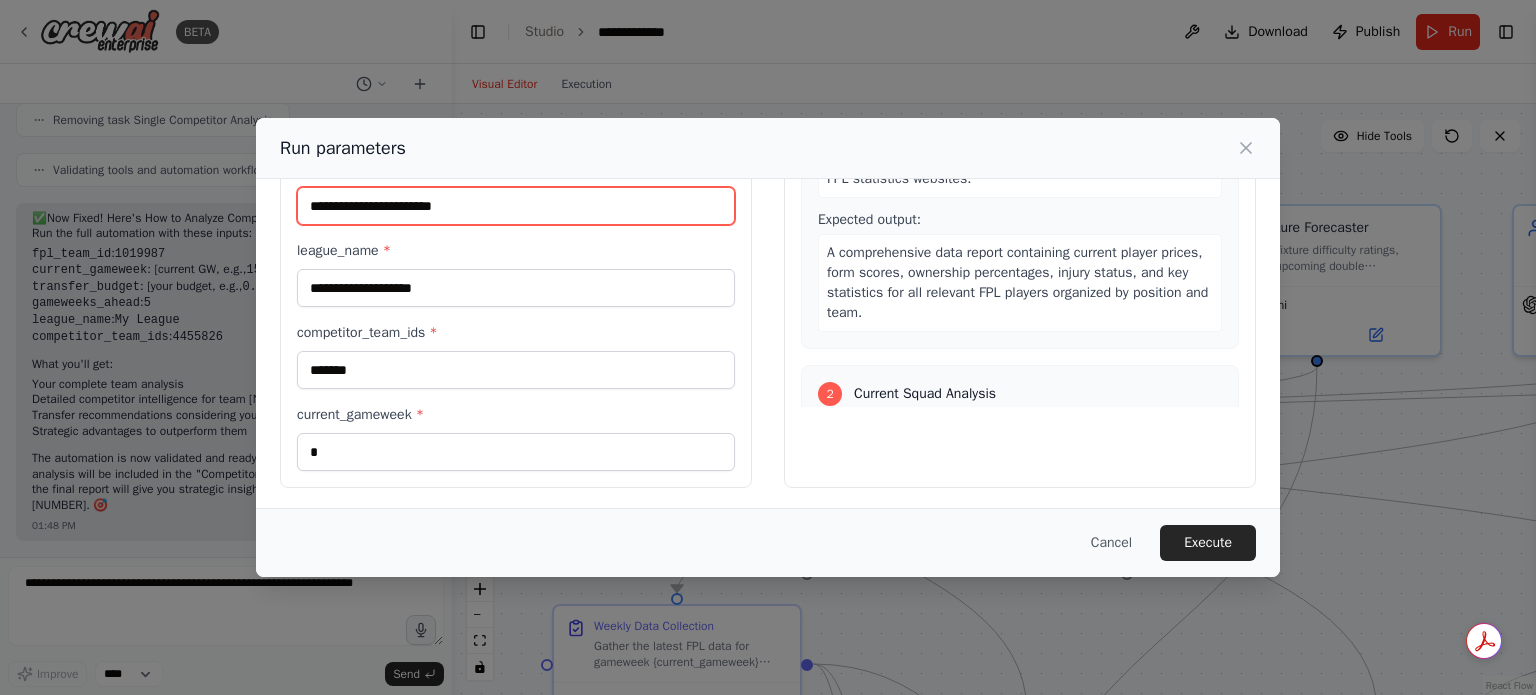 click on "gameweeks_ahead *" at bounding box center (516, 206) 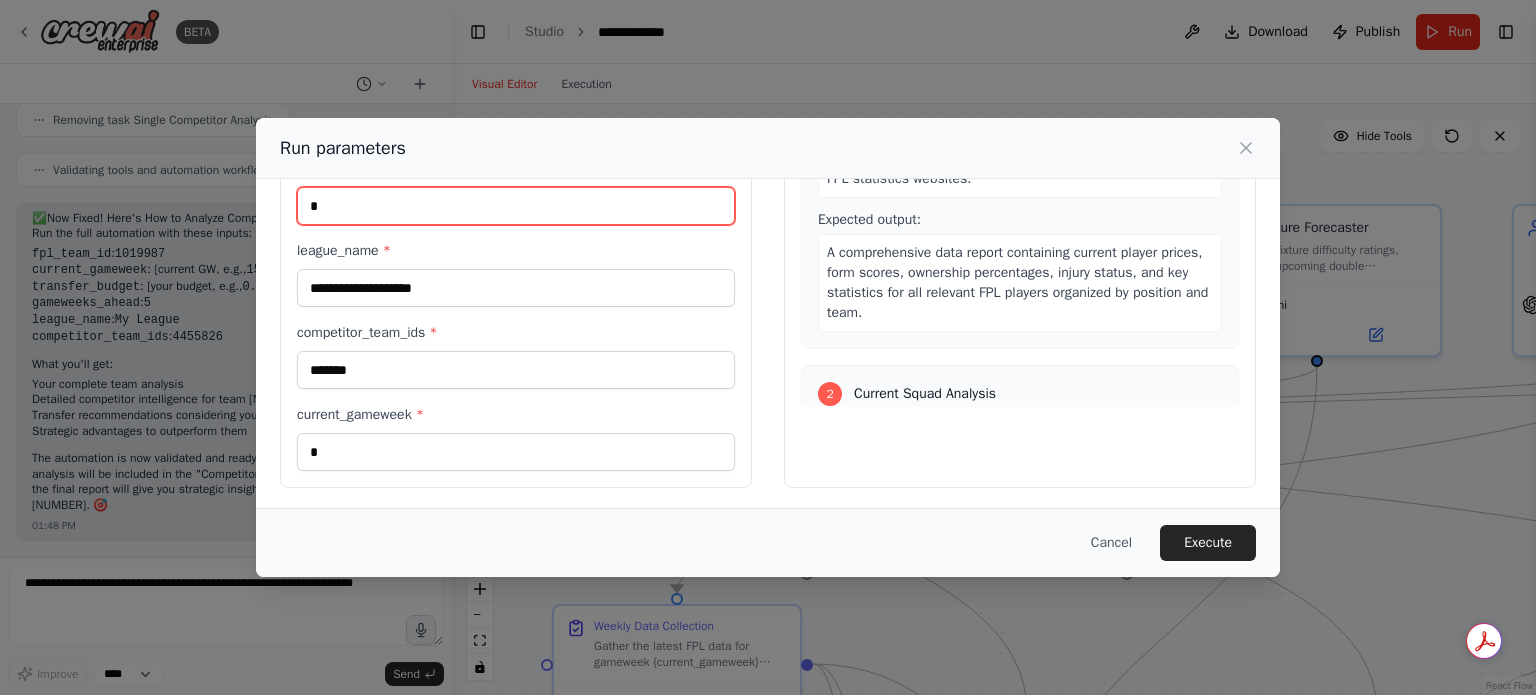 scroll, scrollTop: 0, scrollLeft: 0, axis: both 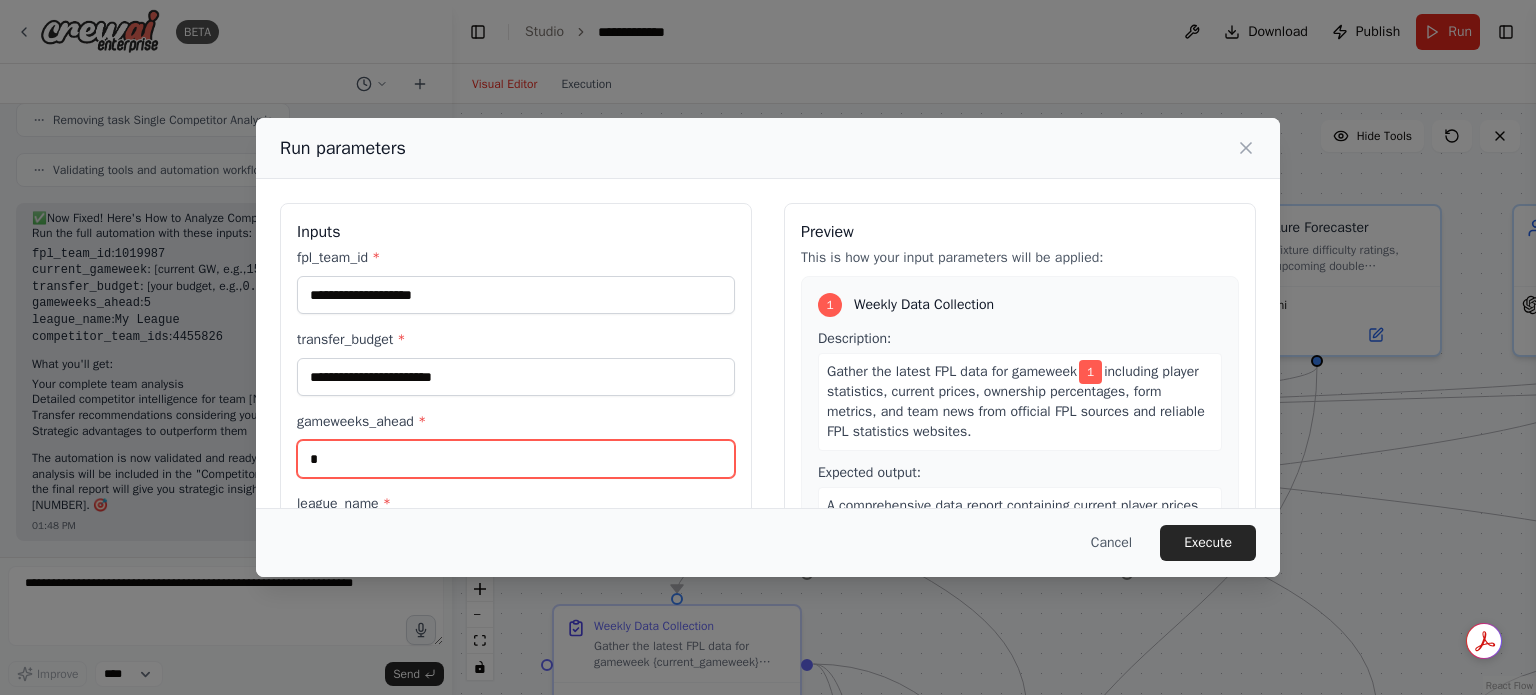 type on "*" 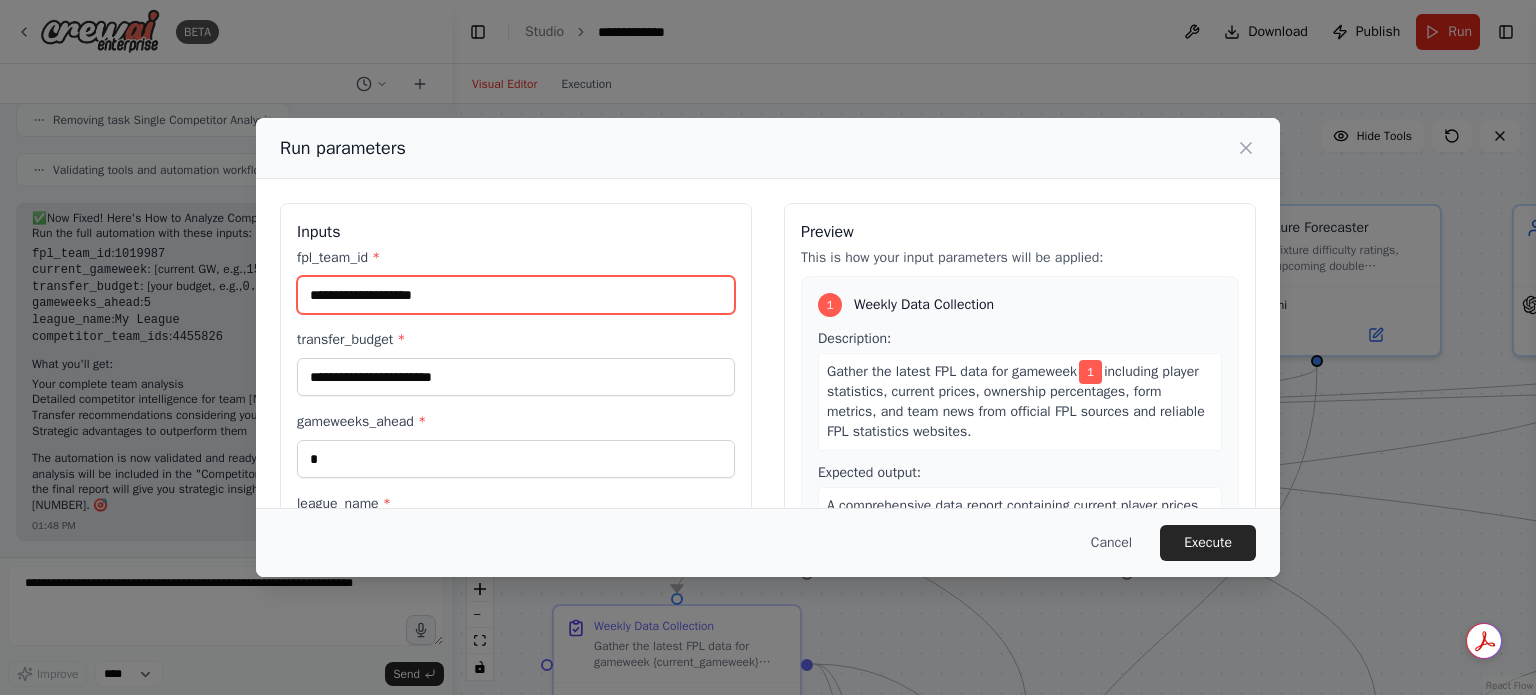 click on "fpl_team_id *" at bounding box center [516, 295] 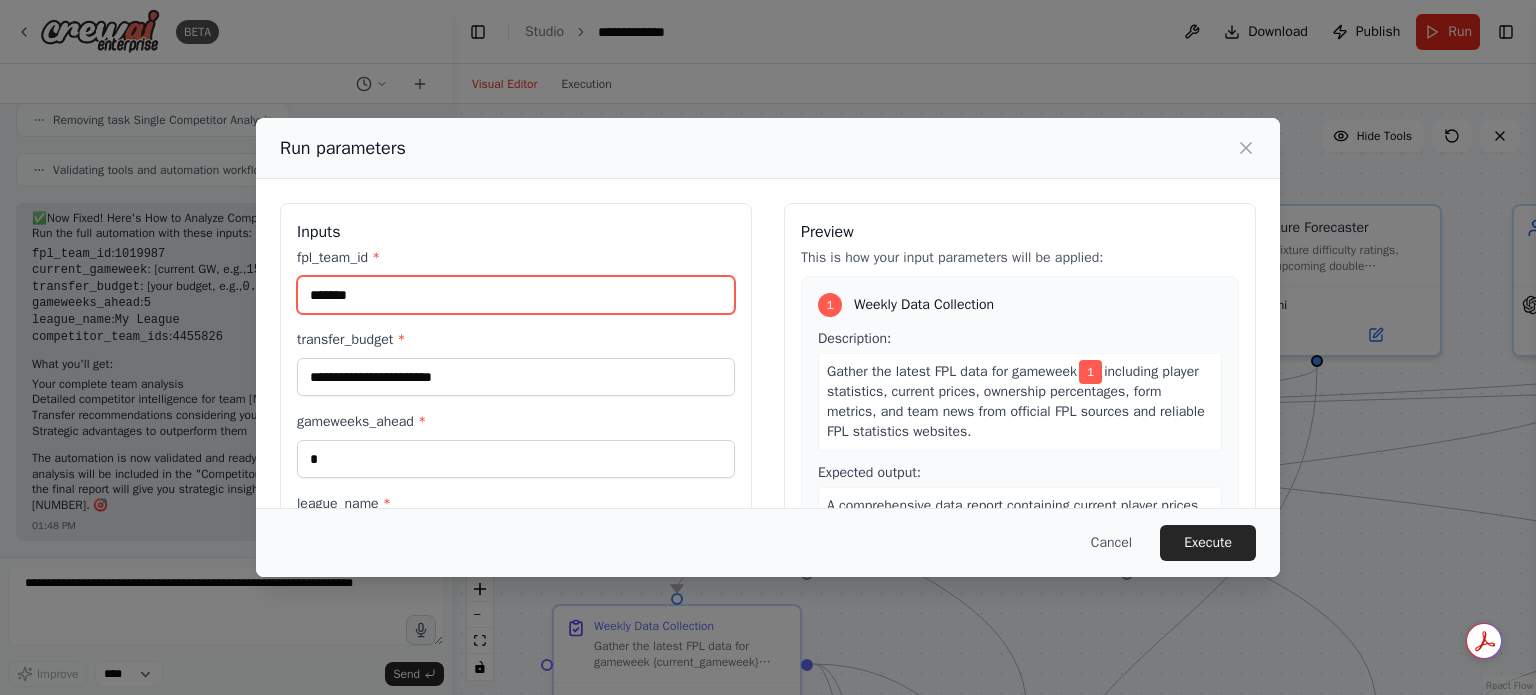 type on "*******" 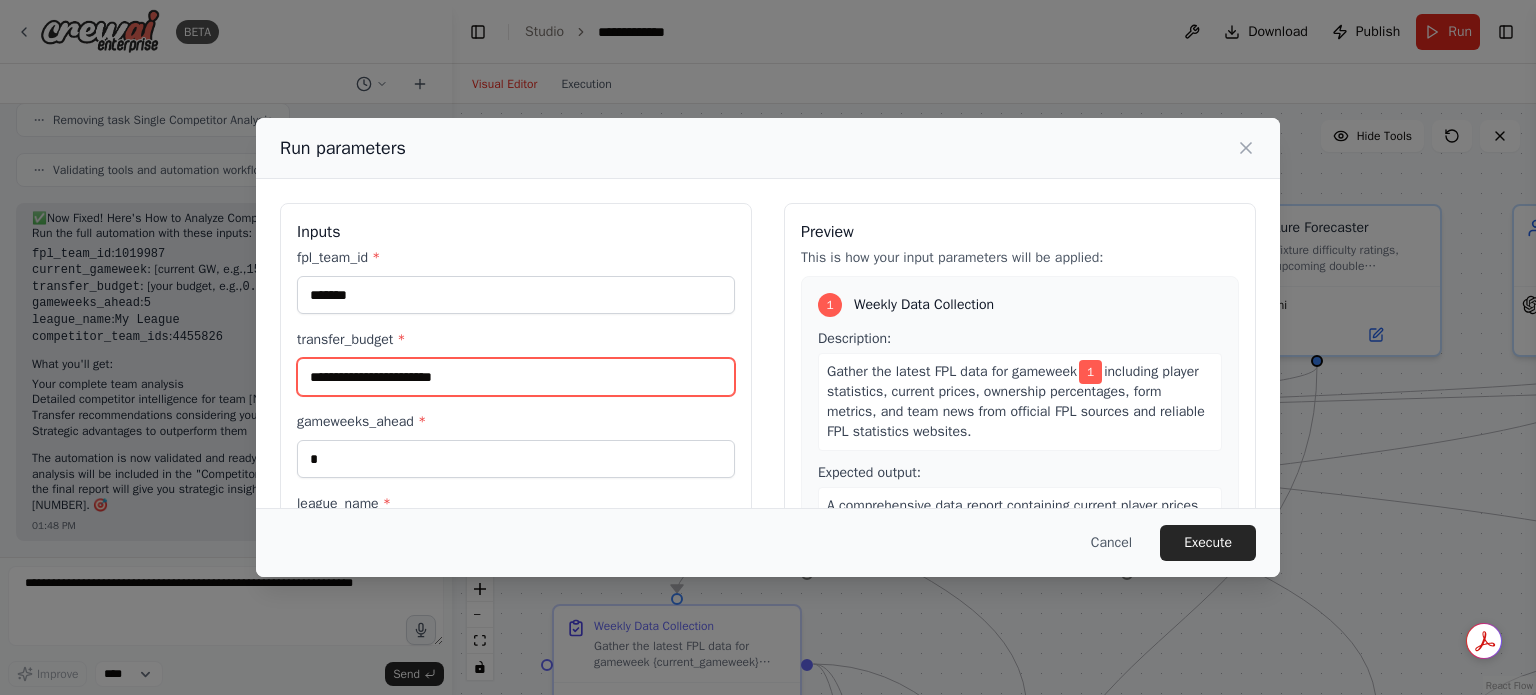 click on "transfer_budget *" at bounding box center [516, 377] 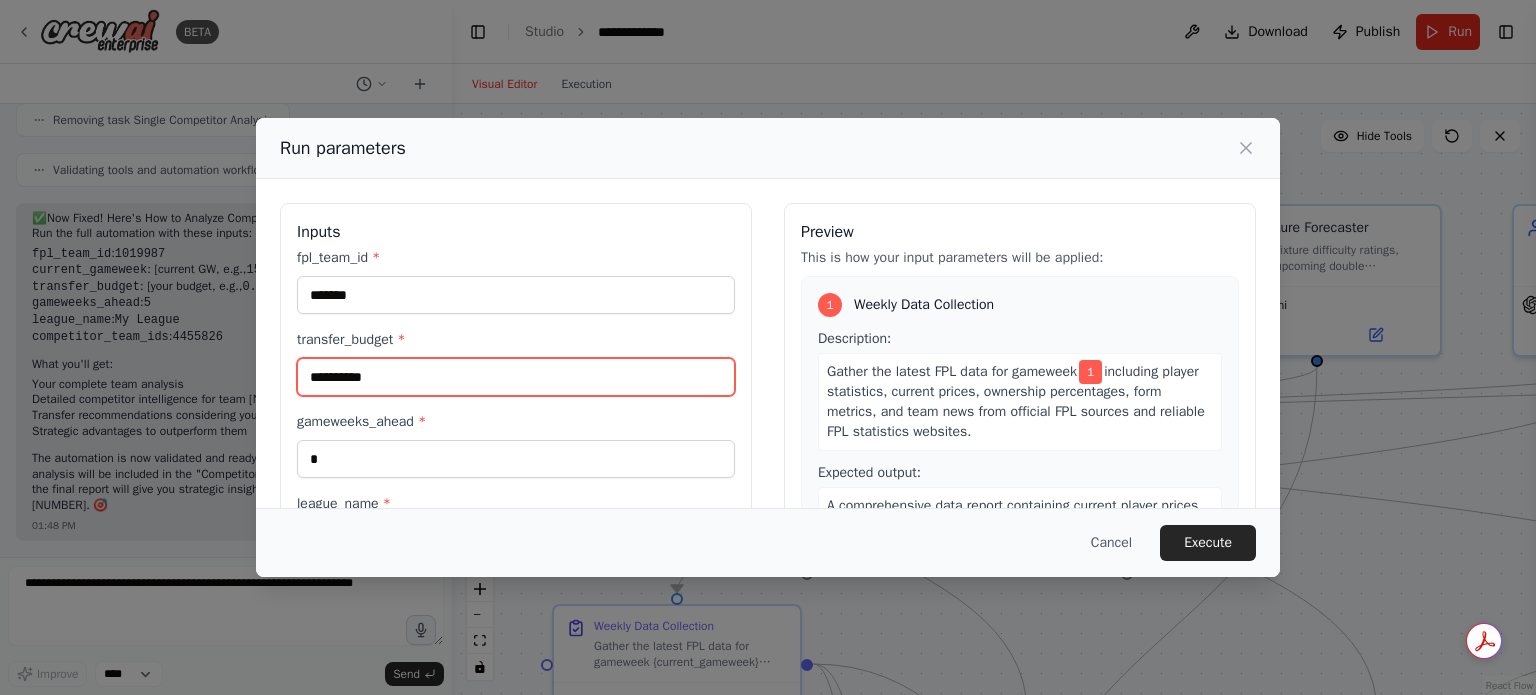 scroll, scrollTop: 253, scrollLeft: 0, axis: vertical 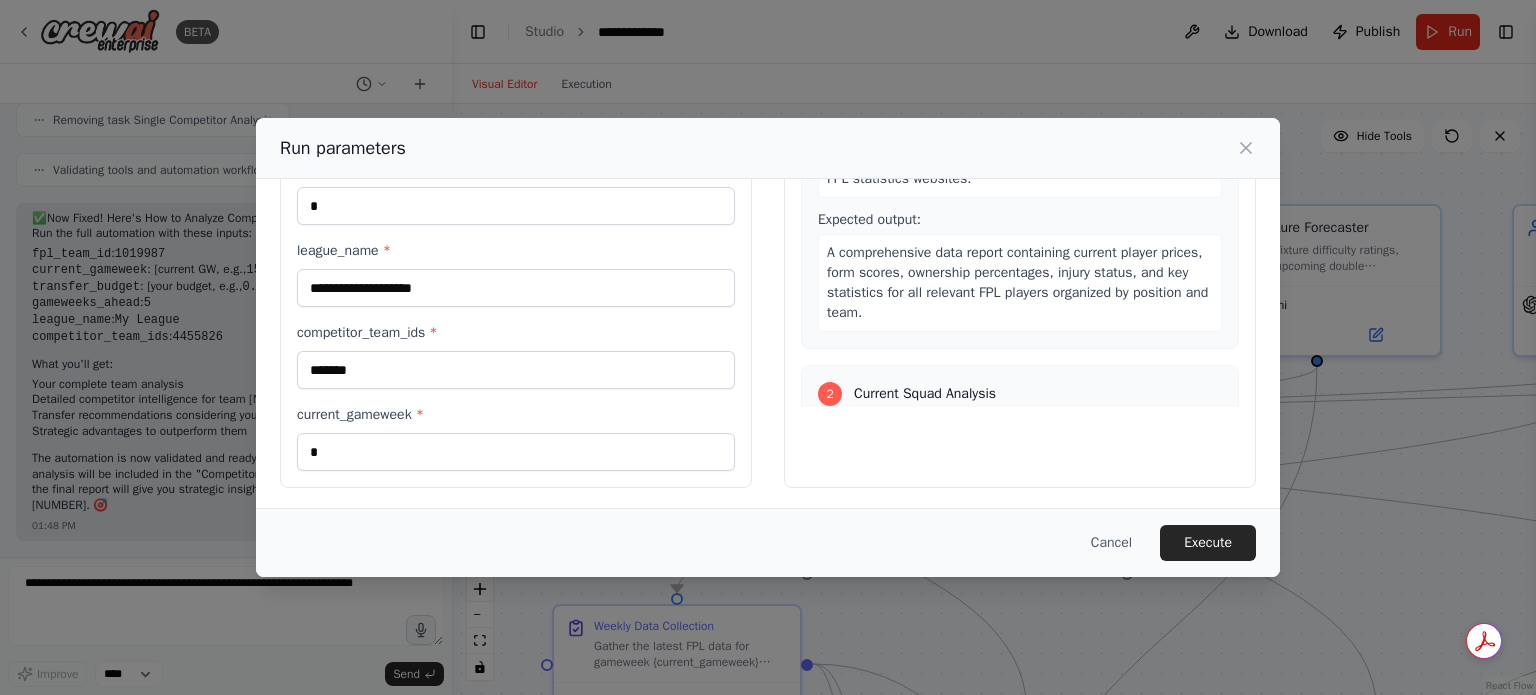 type on "**********" 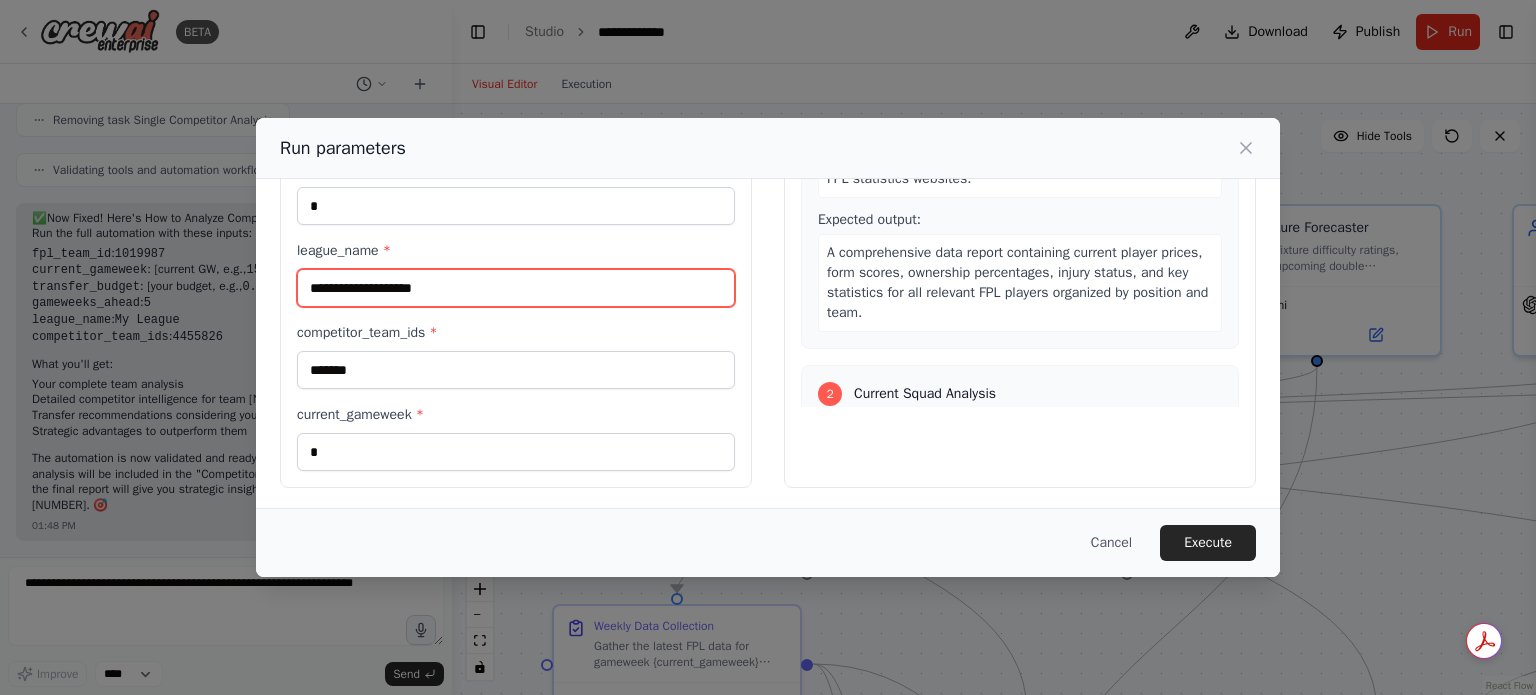 click on "league_name *" at bounding box center [516, 288] 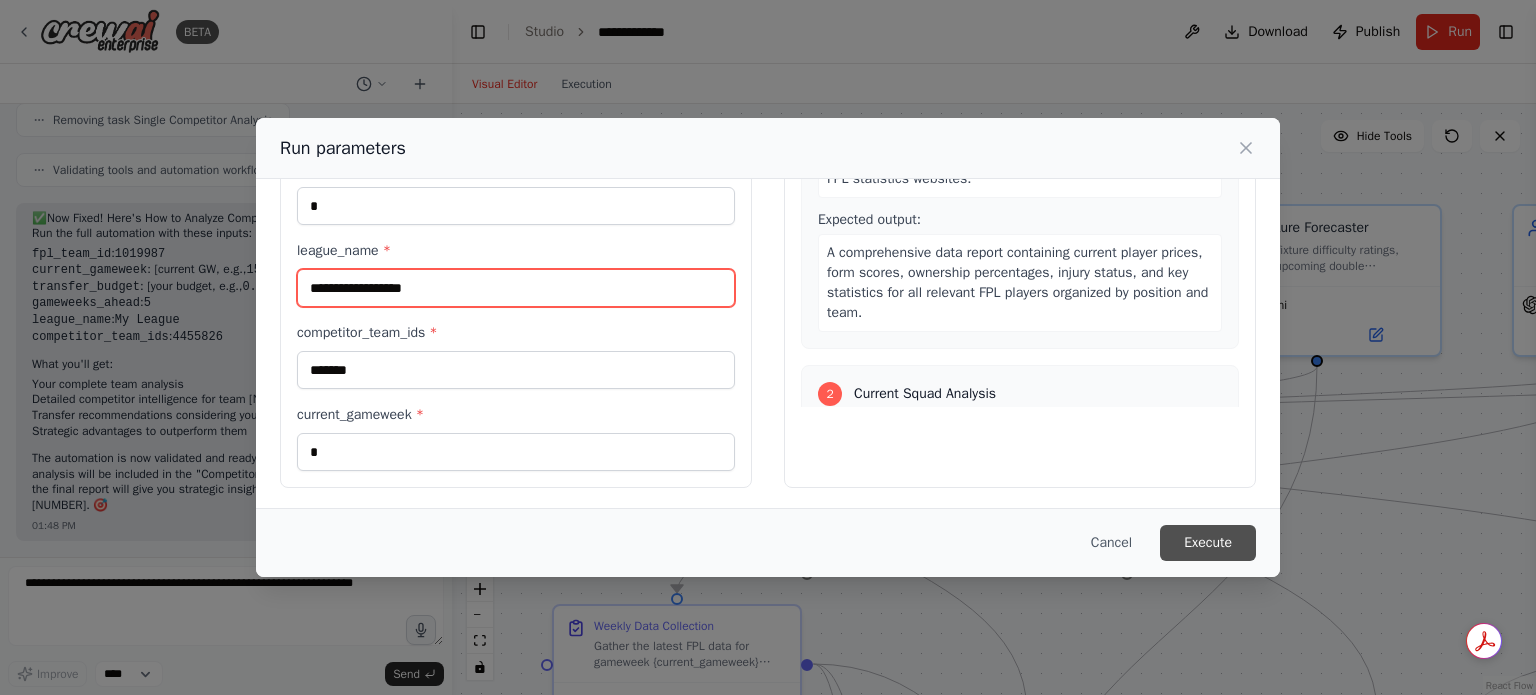 type on "**********" 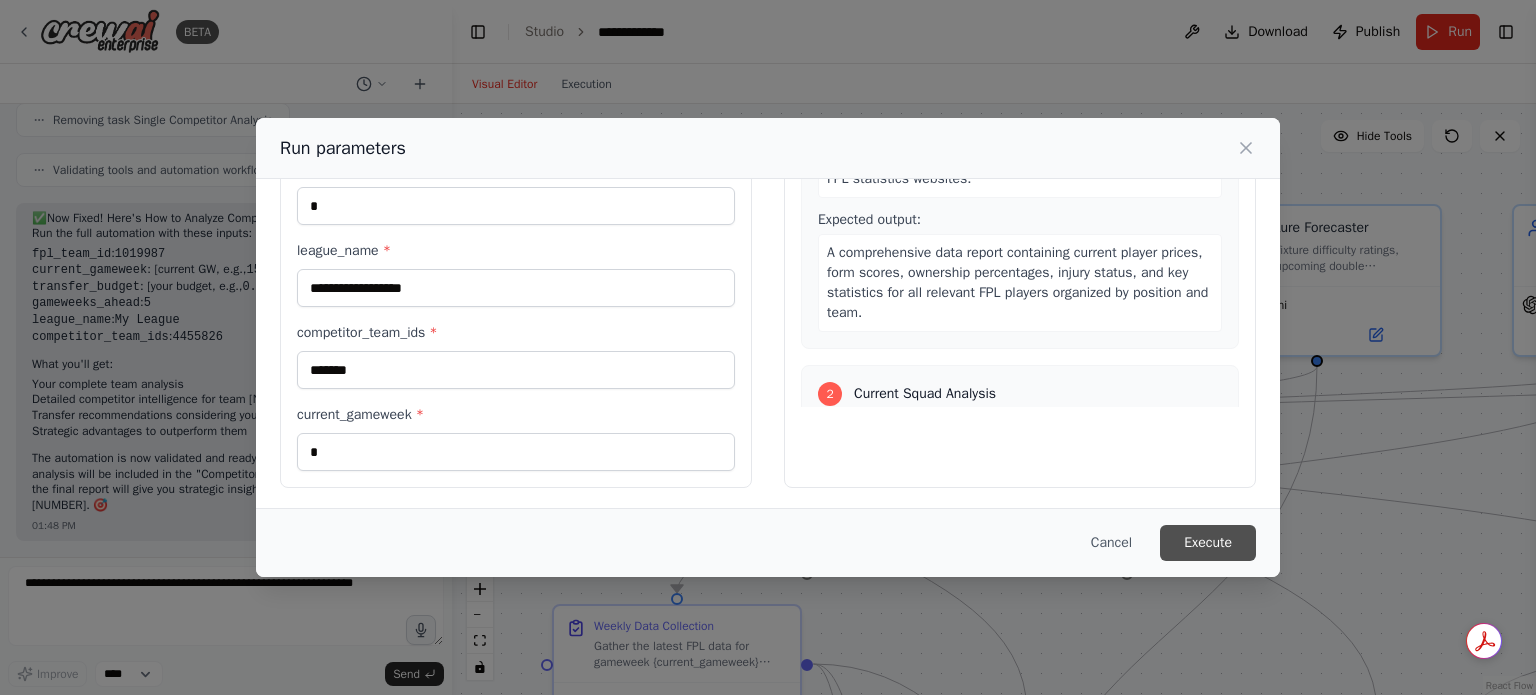 click on "Execute" at bounding box center (1208, 543) 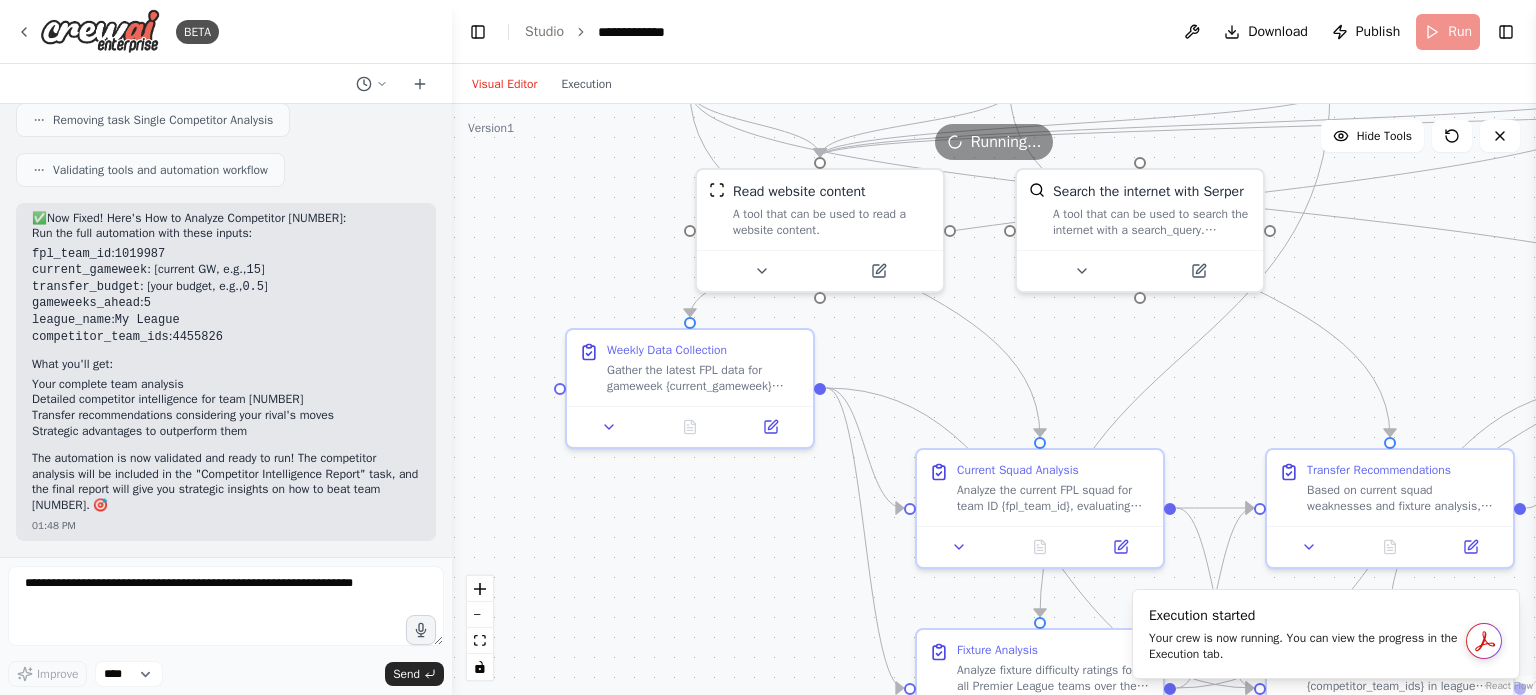 drag, startPoint x: 1407, startPoint y: 527, endPoint x: 1420, endPoint y: 250, distance: 277.3049 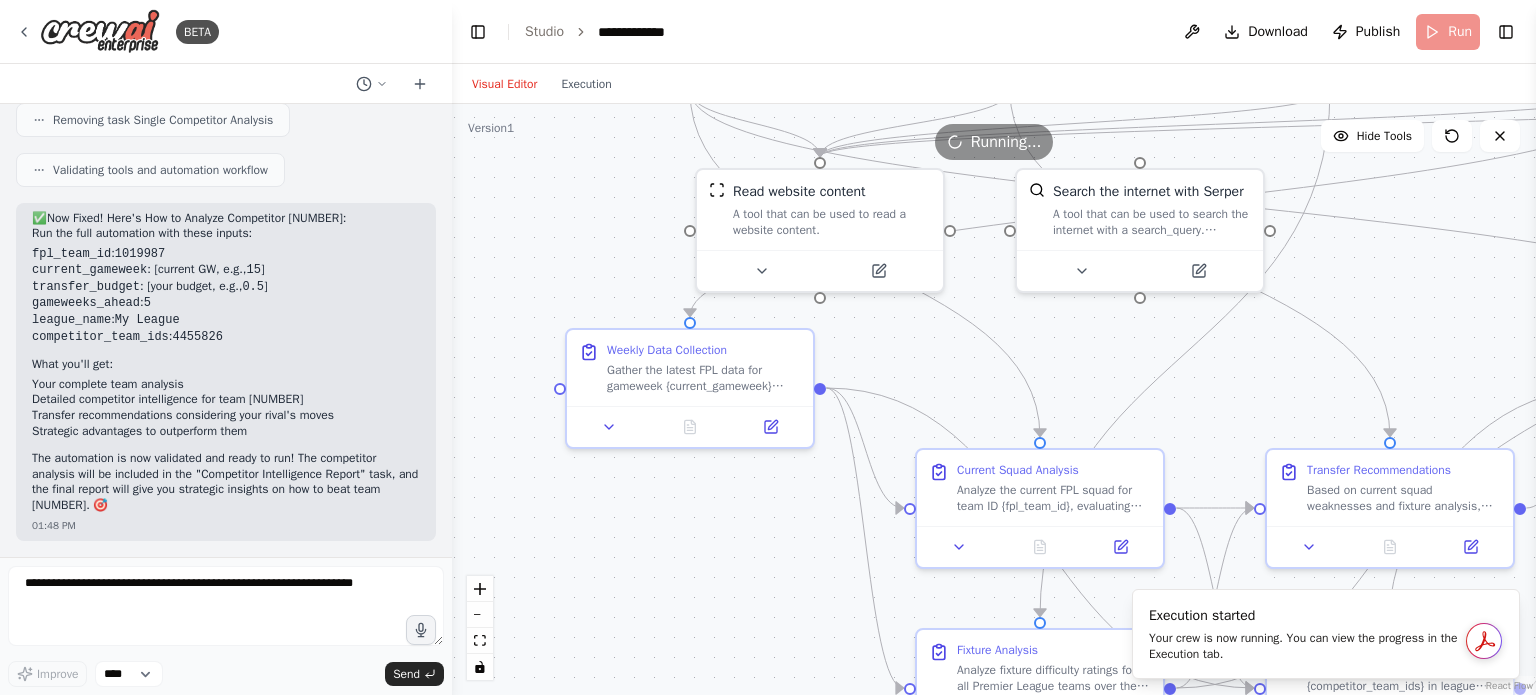 click on ".deletable-edge-delete-btn {
width: 20px;
height: 20px;
border: 0px solid #ffffff;
color: #6b7280;
background-color: #f8fafc;
cursor: pointer;
border-radius: 50%;
font-size: 12px;
padding: 3px;
display: flex;
align-items: center;
justify-content: center;
transition: all 0.2s cubic-bezier(0.4, 0, 0.2, 1);
box-shadow: 0 2px 4px rgba(0, 0, 0, 0.1);
}
.deletable-edge-delete-btn:hover {
background-color: #ef4444;
color: #ffffff;
border-color: #dc2626;
transform: scale(1.1);
box-shadow: 0 4px 12px rgba(239, 68, 68, 0.4);
}
.deletable-edge-delete-btn:active {
transform: scale(0.95);
box-shadow: 0 2px 4px rgba(239, 68, 68, 0.3);
}
FPL Team Analyzer gpt-4o-mini Read website content FPL Transfer Guru" at bounding box center (994, 399) 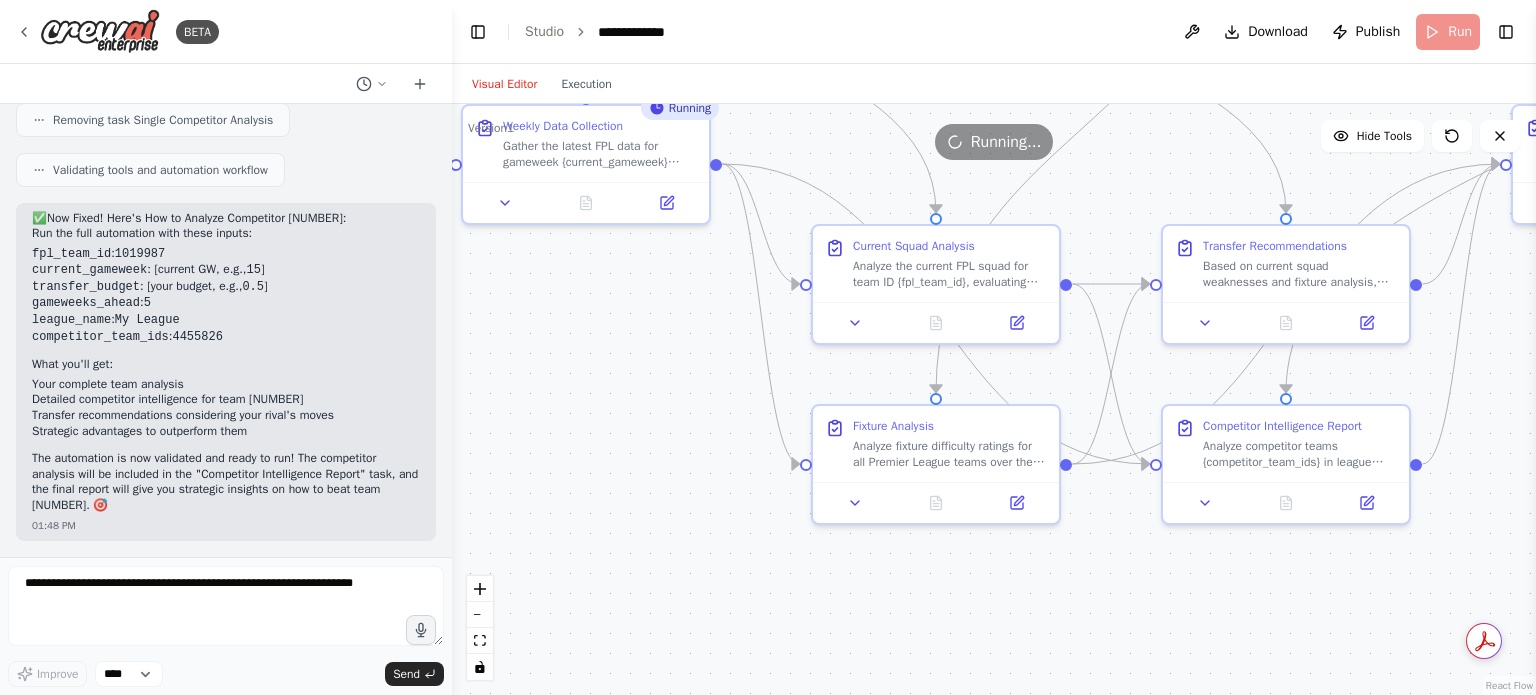 drag, startPoint x: 1237, startPoint y: 403, endPoint x: 1132, endPoint y: 179, distance: 247.38835 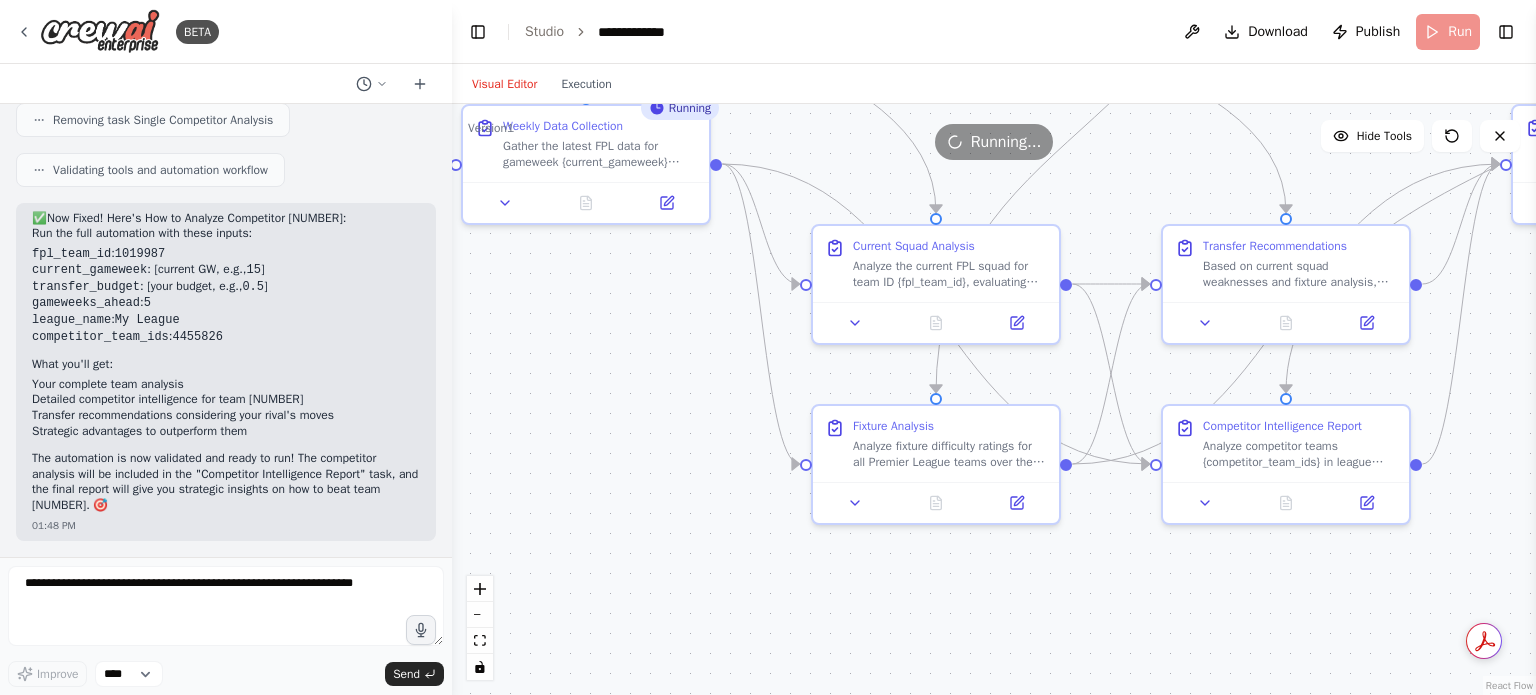click on ".deletable-edge-delete-btn {
width: 20px;
height: 20px;
border: 0px solid #ffffff;
color: #6b7280;
background-color: #f8fafc;
cursor: pointer;
border-radius: 50%;
font-size: 12px;
padding: 3px;
display: flex;
align-items: center;
justify-content: center;
transition: all 0.2s cubic-bezier(0.4, 0, 0.2, 1);
box-shadow: 0 2px 4px rgba(0, 0, 0, 0.1);
}
.deletable-edge-delete-btn:hover {
background-color: #ef4444;
color: #ffffff;
border-color: #dc2626;
transform: scale(1.1);
box-shadow: 0 4px 12px rgba(239, 68, 68, 0.4);
}
.deletable-edge-delete-btn:active {
transform: scale(0.95);
box-shadow: 0 2px 4px rgba(239, 68, 68, 0.3);
}
FPL Team Analyzer gpt-4o-mini Read website content FPL Transfer Guru" at bounding box center (994, 399) 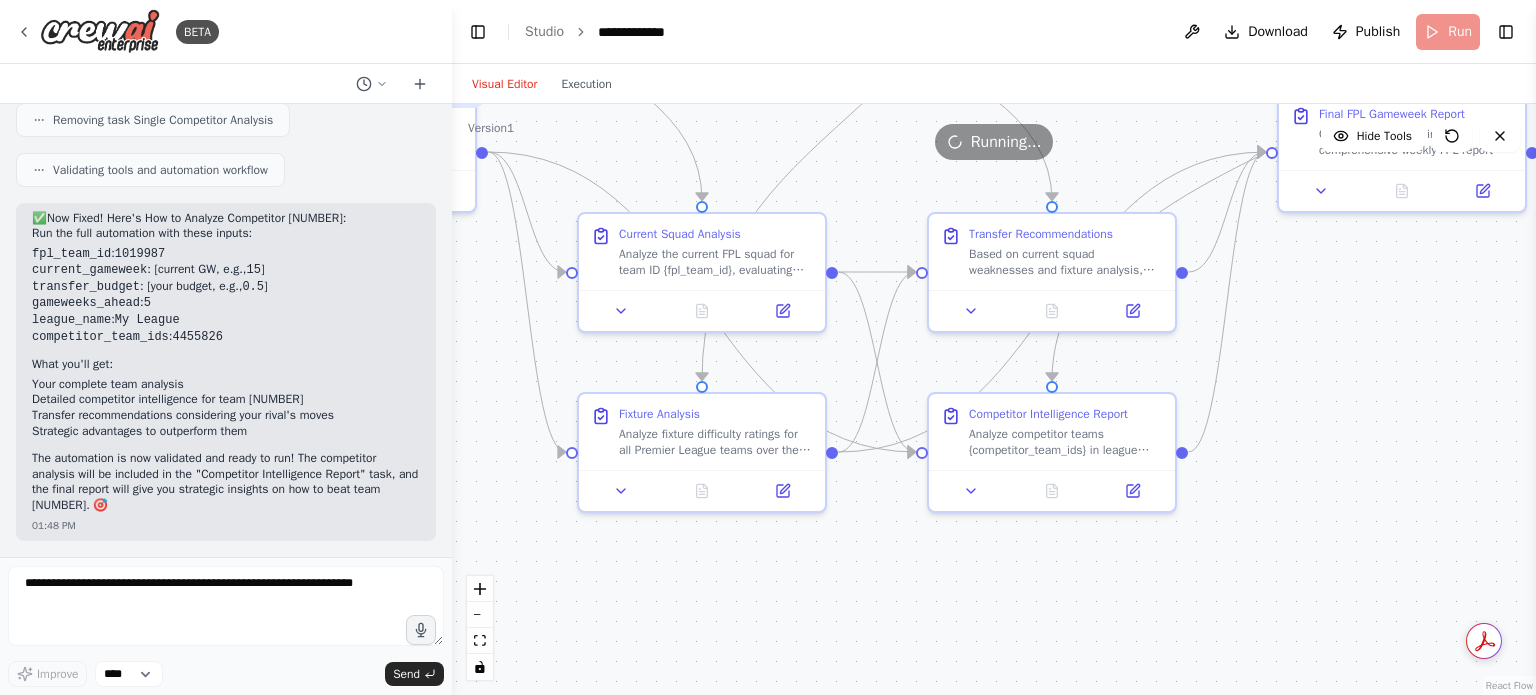 drag, startPoint x: 1013, startPoint y: 592, endPoint x: 780, endPoint y: 581, distance: 233.2595 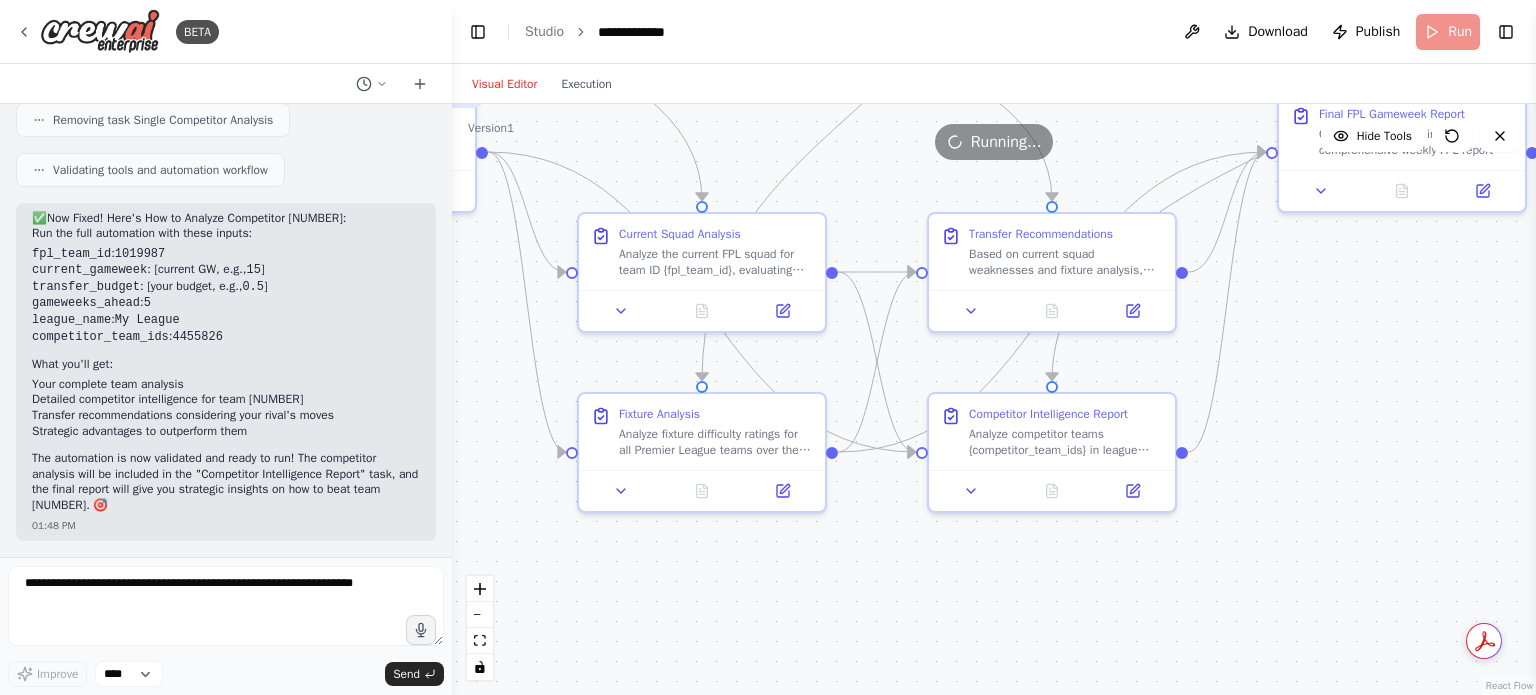 click on ".deletable-edge-delete-btn {
width: 20px;
height: 20px;
border: 0px solid #ffffff;
color: #6b7280;
background-color: #f8fafc;
cursor: pointer;
border-radius: 50%;
font-size: 12px;
padding: 3px;
display: flex;
align-items: center;
justify-content: center;
transition: all 0.2s cubic-bezier(0.4, 0, 0.2, 1);
box-shadow: 0 2px 4px rgba(0, 0, 0, 0.1);
}
.deletable-edge-delete-btn:hover {
background-color: #ef4444;
color: #ffffff;
border-color: #dc2626;
transform: scale(1.1);
box-shadow: 0 4px 12px rgba(239, 68, 68, 0.4);
}
.deletable-edge-delete-btn:active {
transform: scale(0.95);
box-shadow: 0 2px 4px rgba(239, 68, 68, 0.3);
}
FPL Team Analyzer gpt-4o-mini 1 Read website content gpt-4o-mini Busy" at bounding box center [994, 399] 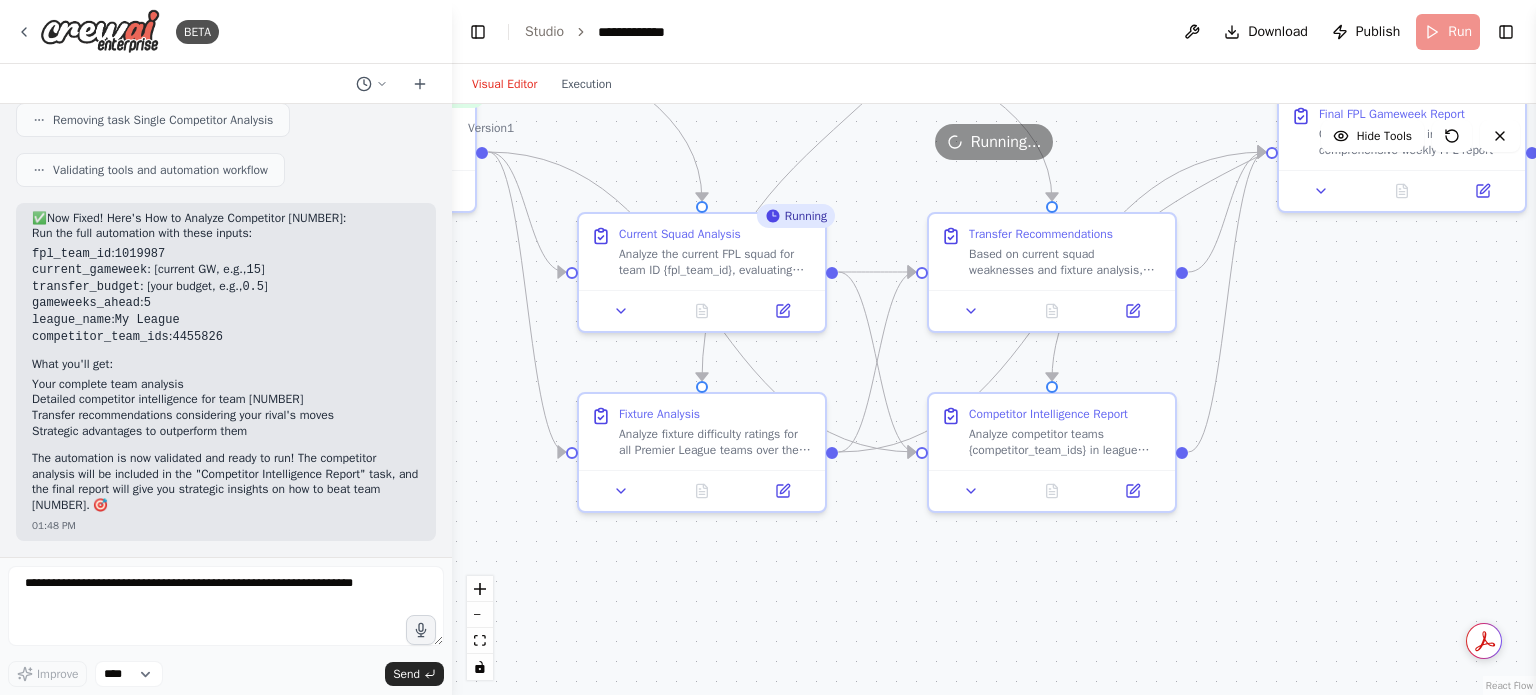 drag, startPoint x: 648, startPoint y: 588, endPoint x: 581, endPoint y: 583, distance: 67.18631 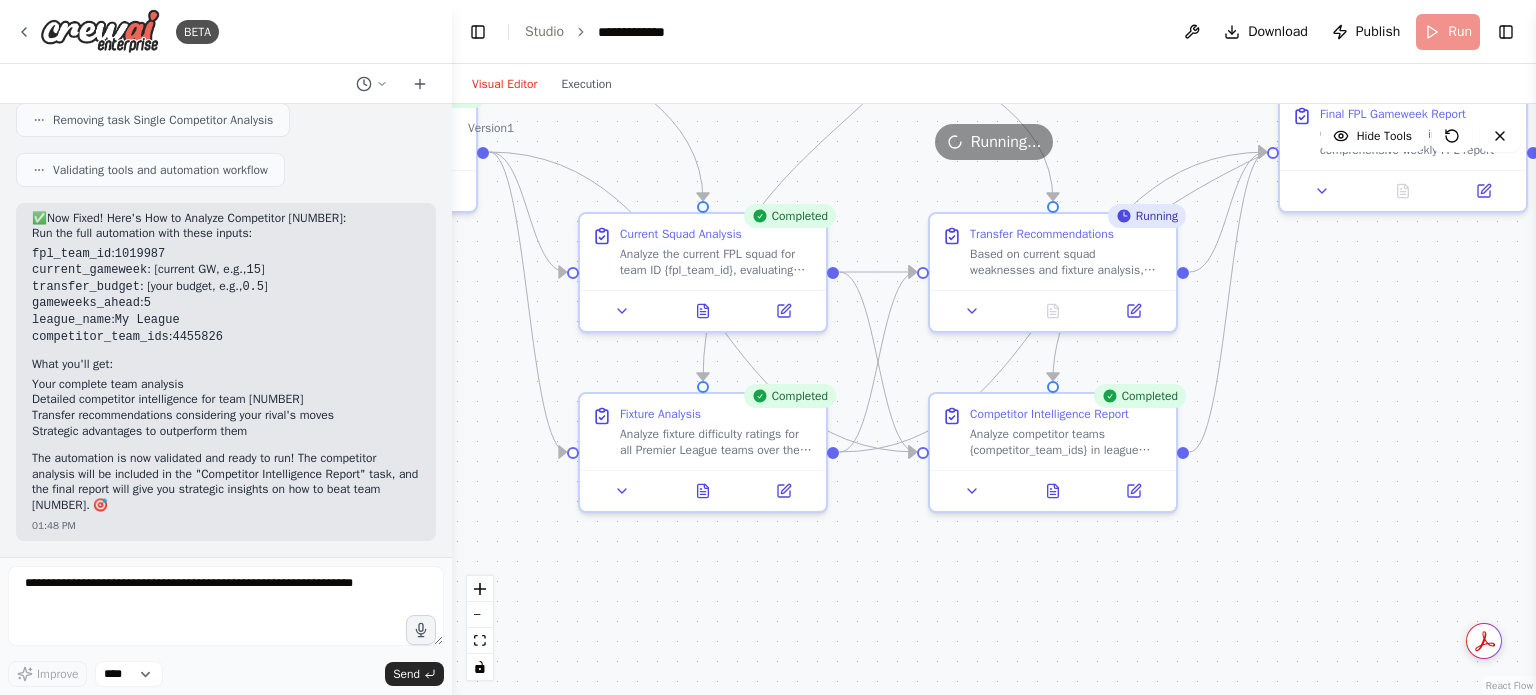 scroll, scrollTop: 10798, scrollLeft: 0, axis: vertical 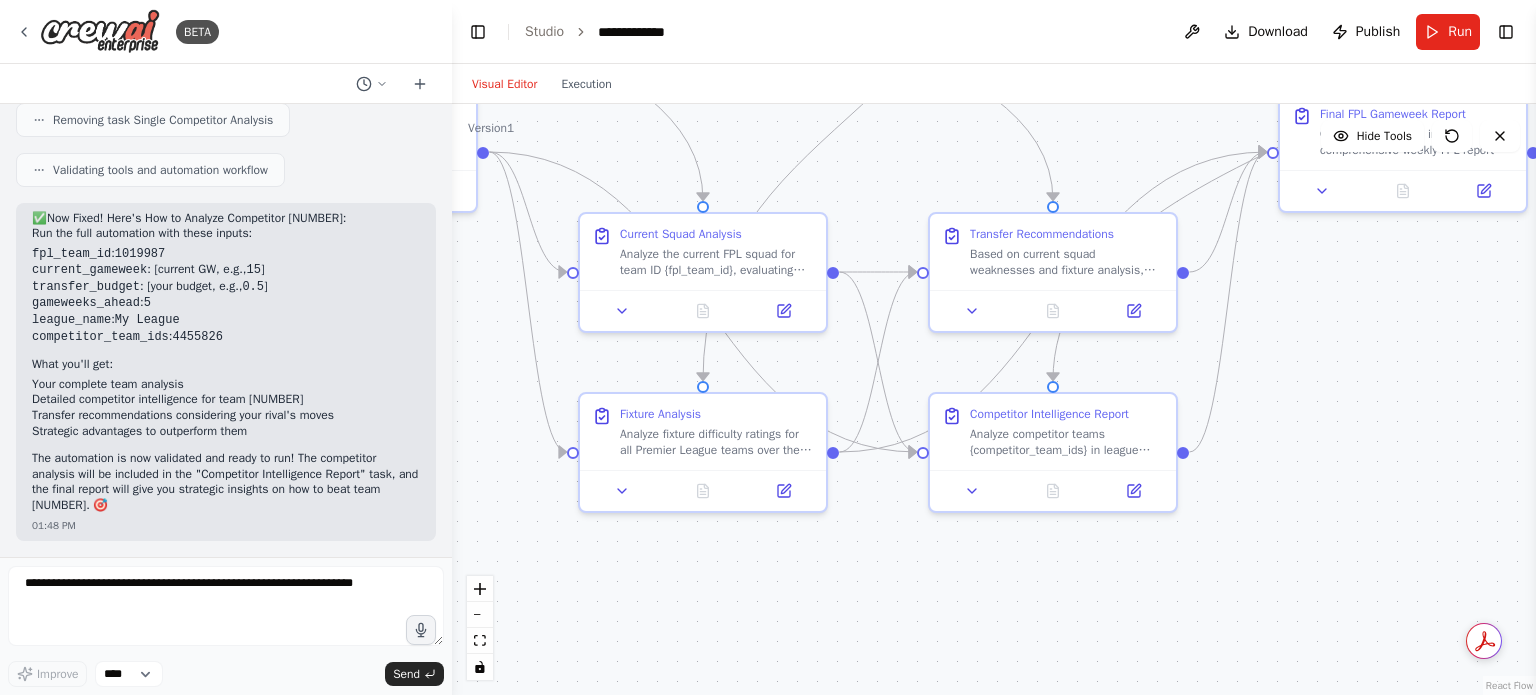 click on ".deletable-edge-delete-btn {
width: 20px;
height: 20px;
border: 0px solid #ffffff;
color: #6b7280;
background-color: #f8fafc;
cursor: pointer;
border-radius: 50%;
font-size: 12px;
padding: 3px;
display: flex;
align-items: center;
justify-content: center;
transition: all 0.2s cubic-bezier(0.4, 0, 0.2, 1);
box-shadow: 0 2px 4px rgba(0, 0, 0, 0.1);
}
.deletable-edge-delete-btn:hover {
background-color: #ef4444;
color: #ffffff;
border-color: #dc2626;
transform: scale(1.1);
box-shadow: 0 4px 12px rgba(239, 68, 68, 0.4);
}
.deletable-edge-delete-btn:active {
transform: scale(0.95);
box-shadow: 0 2px 4px rgba(239, 68, 68, 0.3);
}
FPL Team Analyzer gpt-4o-mini 31 15 Read website content gpt-4o-mini" at bounding box center [994, 399] 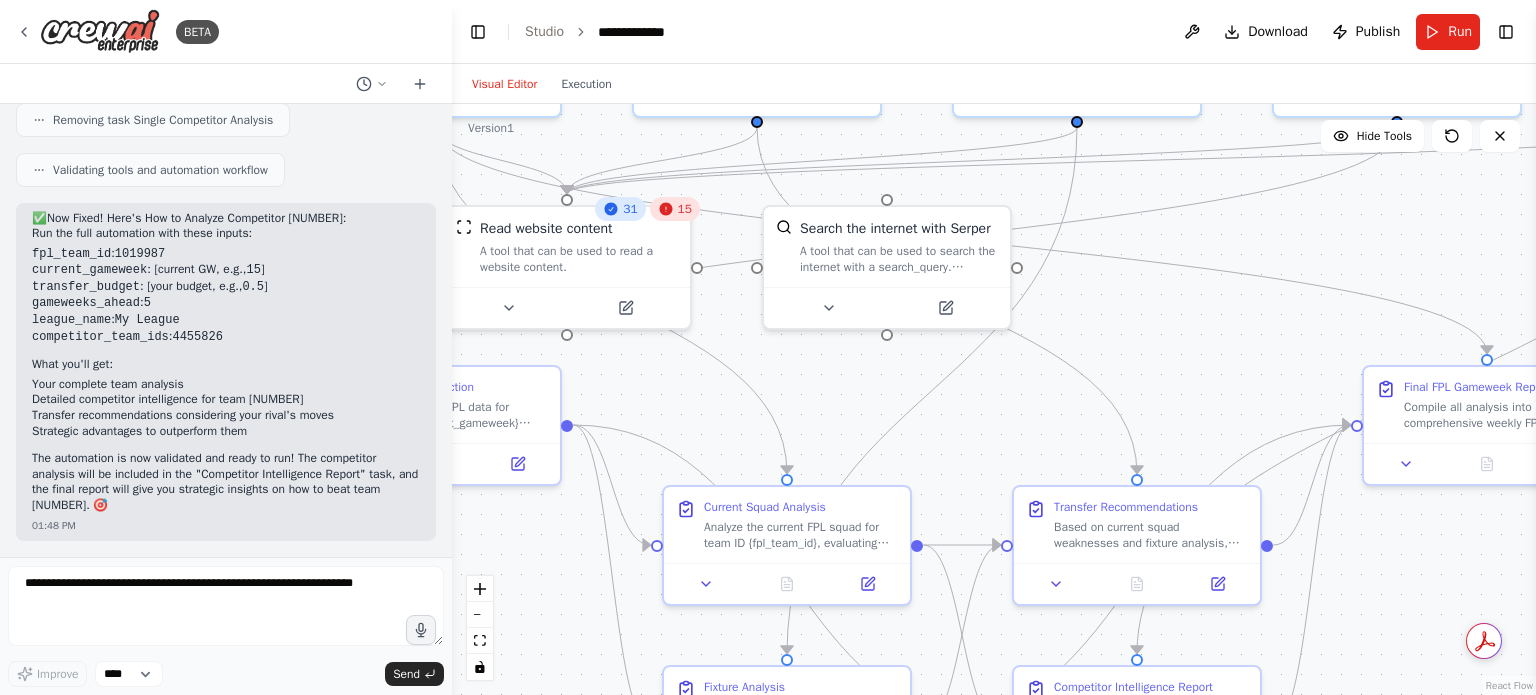 drag, startPoint x: 1368, startPoint y: 359, endPoint x: 1452, endPoint y: 639, distance: 292.32858 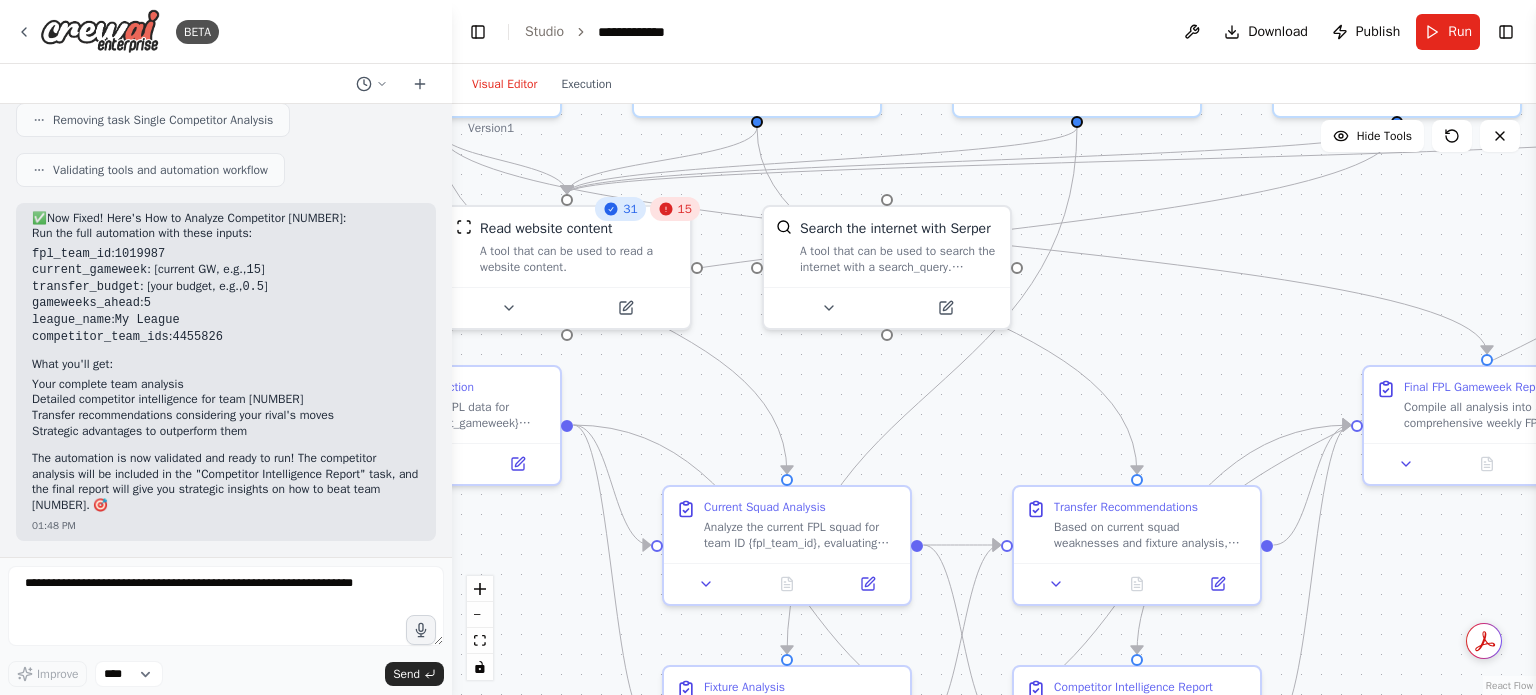 click on ".deletable-edge-delete-btn {
width: 20px;
height: 20px;
border: 0px solid #ffffff;
color: #6b7280;
background-color: #f8fafc;
cursor: pointer;
border-radius: 50%;
font-size: 12px;
padding: 3px;
display: flex;
align-items: center;
justify-content: center;
transition: all 0.2s cubic-bezier(0.4, 0, 0.2, 1);
box-shadow: 0 2px 4px rgba(0, 0, 0, 0.1);
}
.deletable-edge-delete-btn:hover {
background-color: #ef4444;
color: #ffffff;
border-color: #dc2626;
transform: scale(1.1);
box-shadow: 0 4px 12px rgba(239, 68, 68, 0.4);
}
.deletable-edge-delete-btn:active {
transform: scale(0.95);
box-shadow: 0 2px 4px rgba(239, 68, 68, 0.3);
}
FPL Team Analyzer gpt-4o-mini 31 15 Read website content gpt-4o-mini" at bounding box center (994, 399) 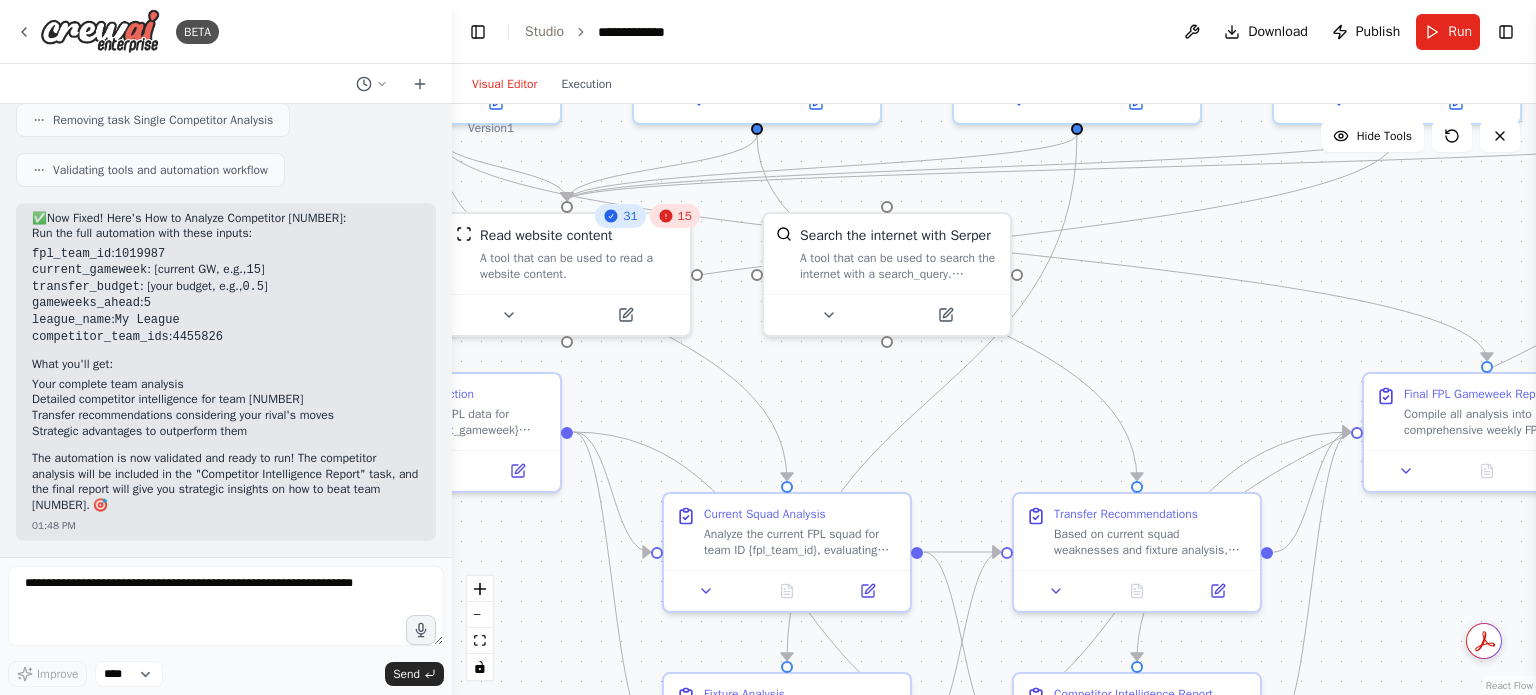 click 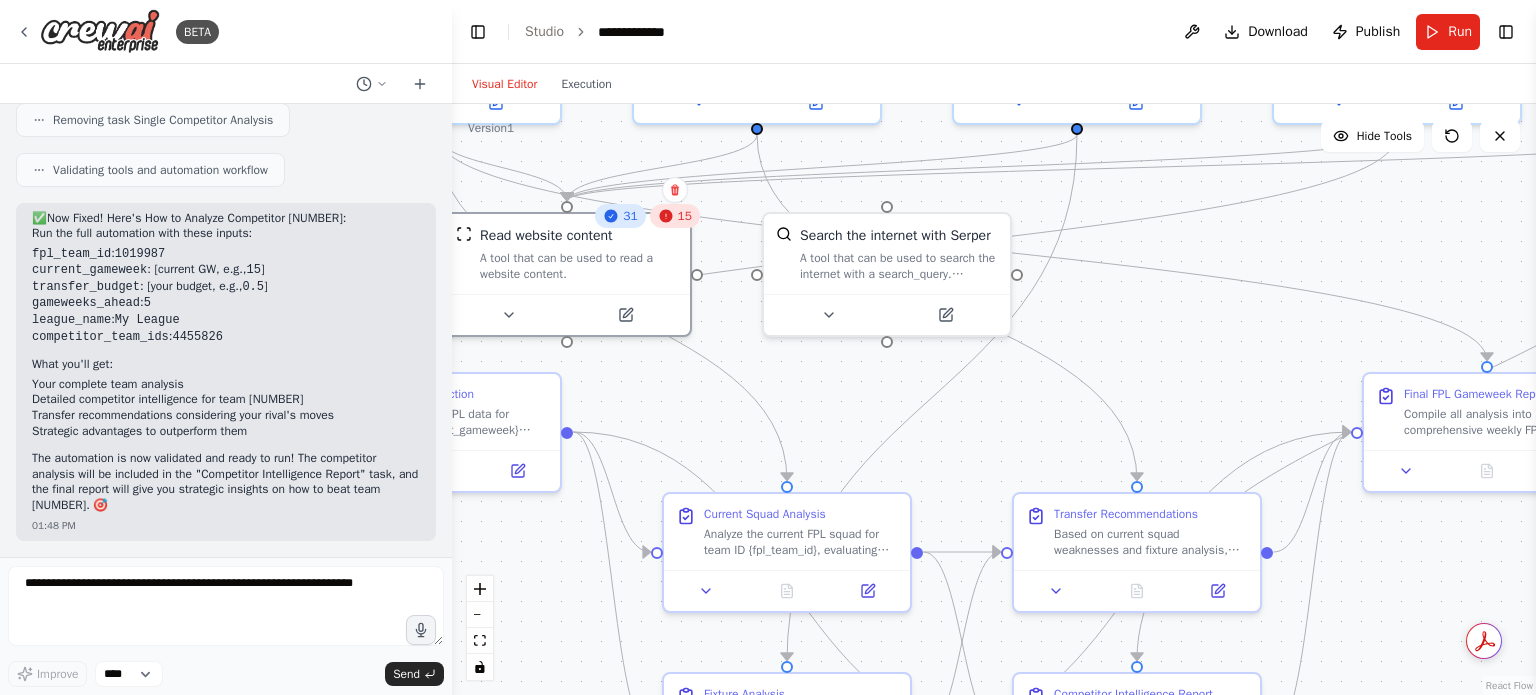 click on "15" at bounding box center (675, 216) 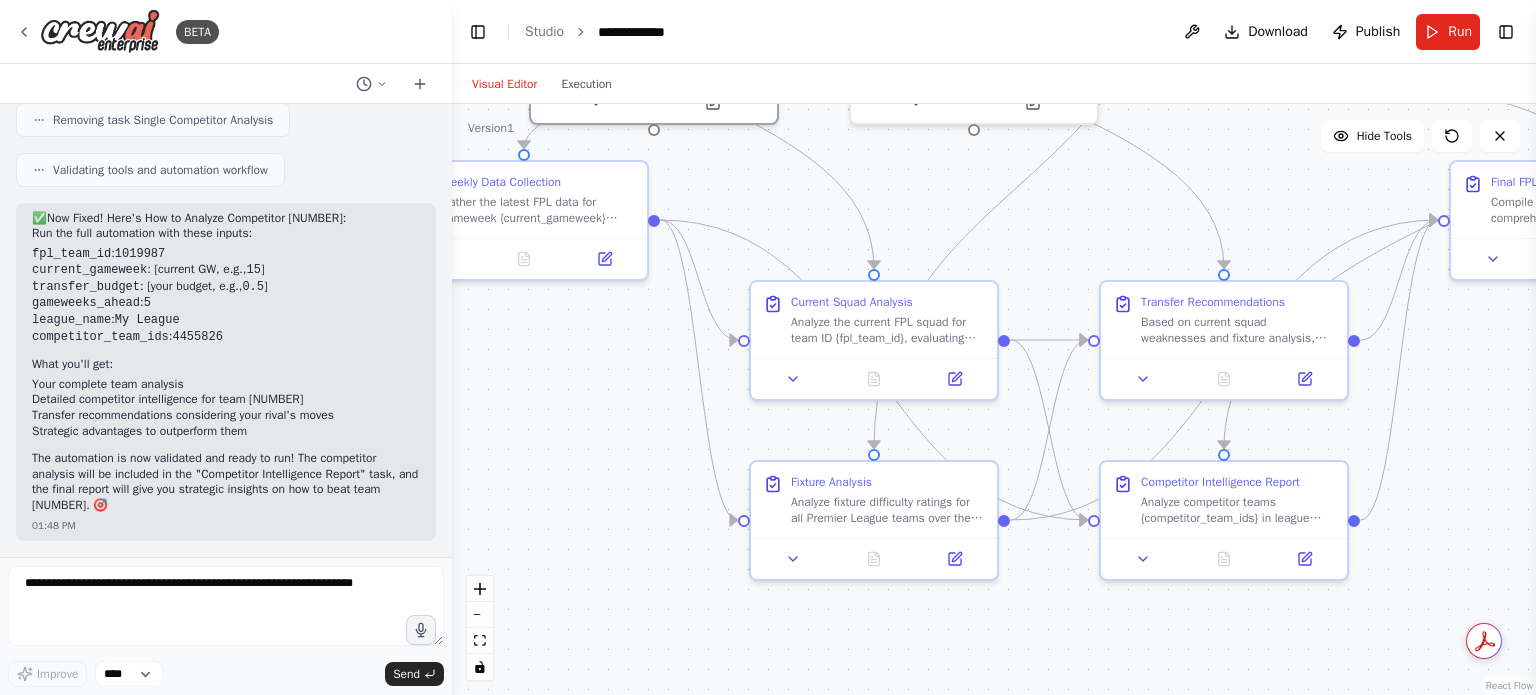 drag, startPoint x: 1371, startPoint y: 288, endPoint x: 1458, endPoint y: 78, distance: 227.30817 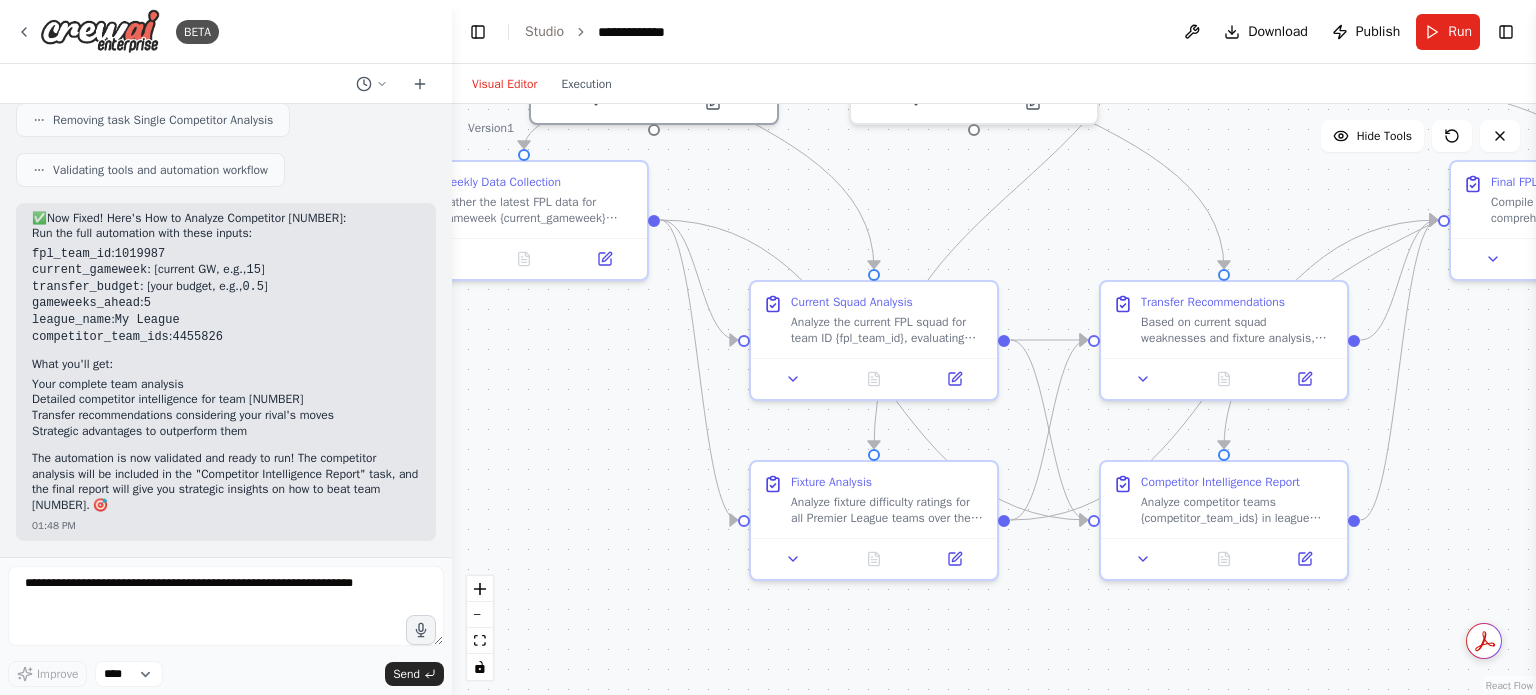 click on "Visual Editor Execution Version  1 Hide Tools
.deletable-edge-delete-btn {
width: 20px;
height: 20px;
border: 0px solid #ffffff;
color: #6b7280;
background-color: #f8fafc;
cursor: pointer;
border-radius: 50%;
font-size: 12px;
padding: 3px;
display: flex;
align-items: center;
justify-content: center;
transition: all 0.2s cubic-bezier(0.4, 0, 0.2, 1);
box-shadow: 0 2px 4px rgba(0, 0, 0, 0.1);
}
.deletable-edge-delete-btn:hover {
background-color: #ef4444;
color: #ffffff;
border-color: #dc2626;
transform: scale(1.1);
box-shadow: 0 4px 12px rgba(239, 68, 68, 0.4);
}
.deletable-edge-delete-btn:active {
transform: scale(0.95);
box-shadow: 0 2px 4px rgba(239, 68, 68, 0.3);
}
FPL Team Analyzer 31 15" at bounding box center (994, 379) 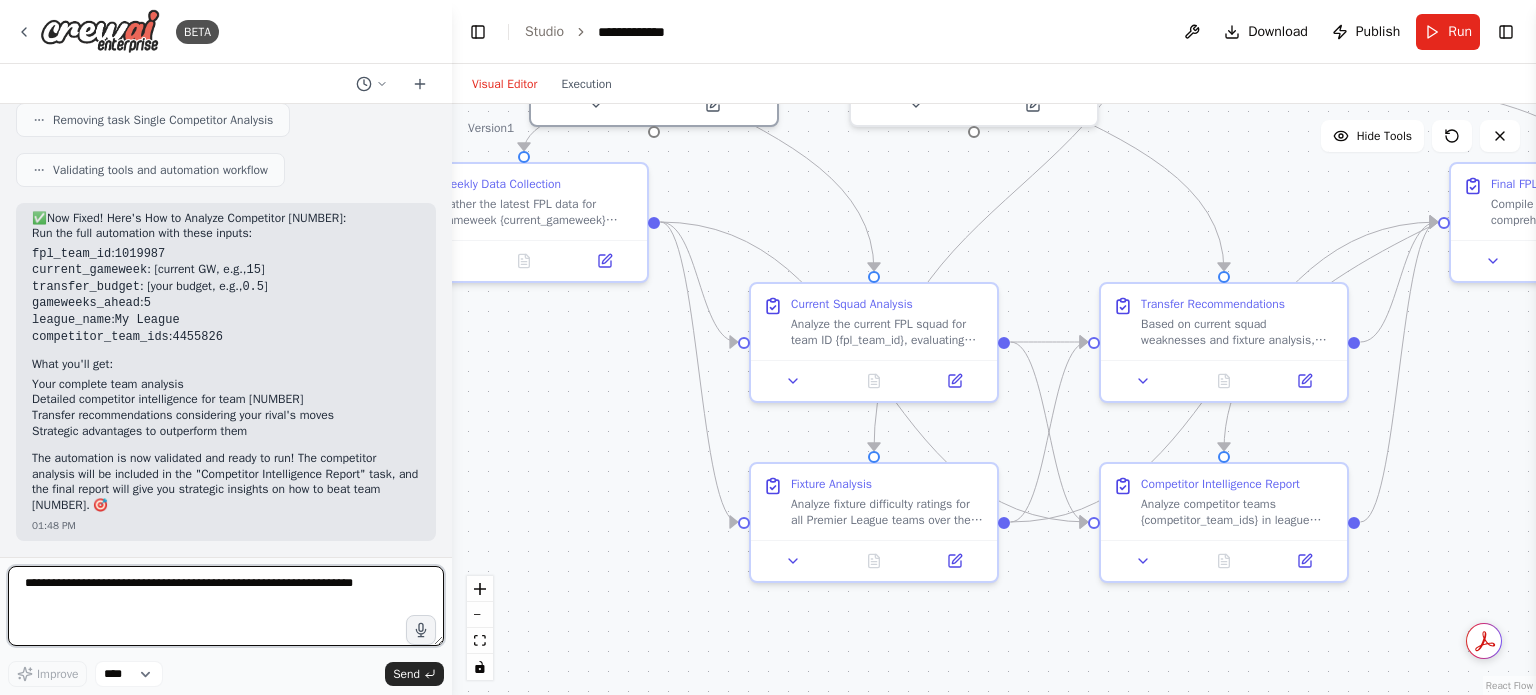 click at bounding box center [226, 606] 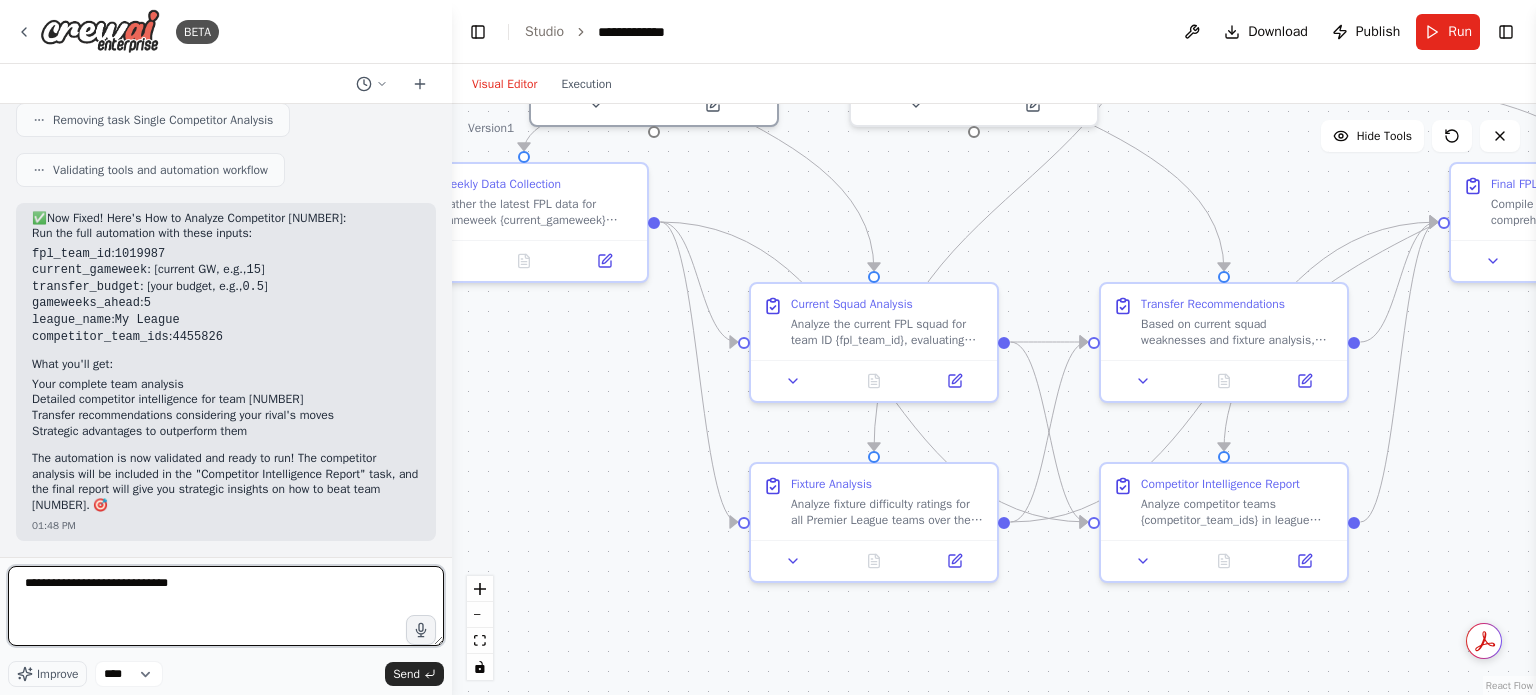 type on "**********" 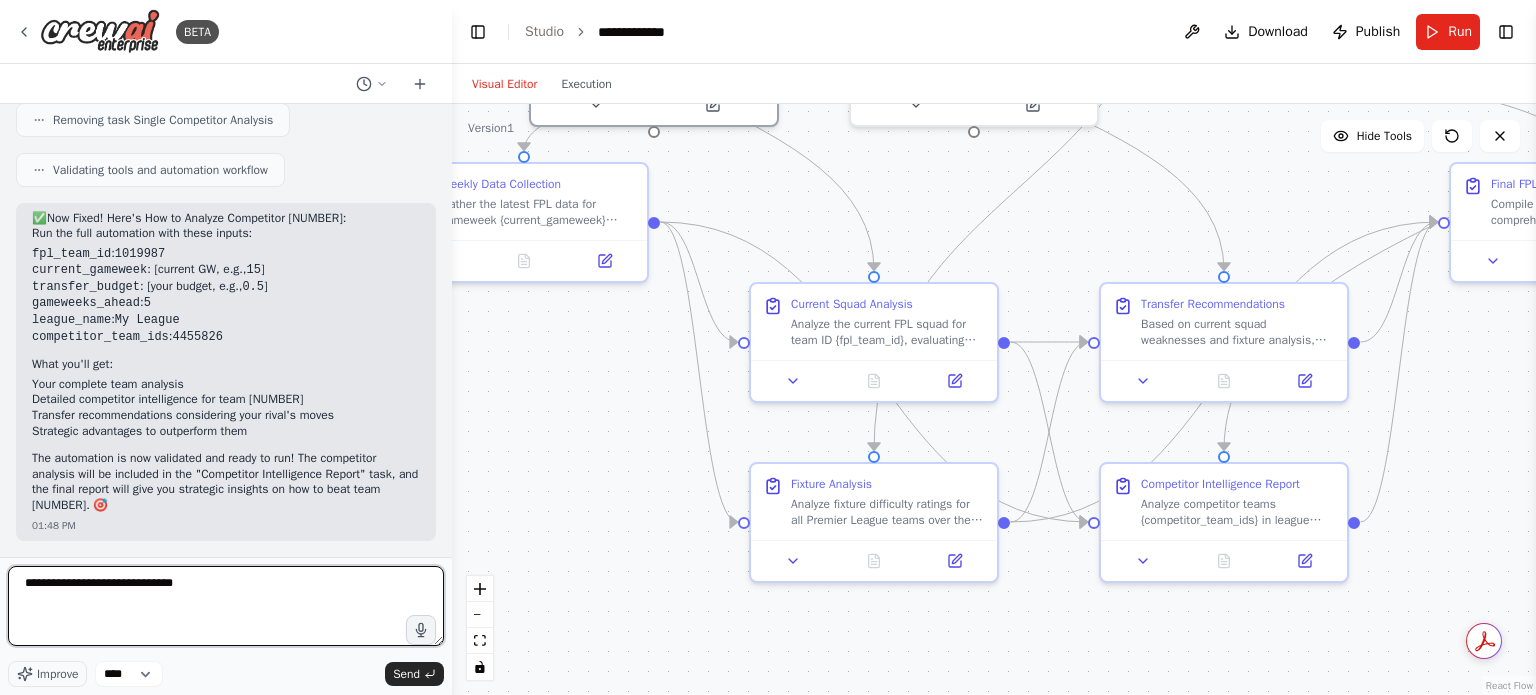 type 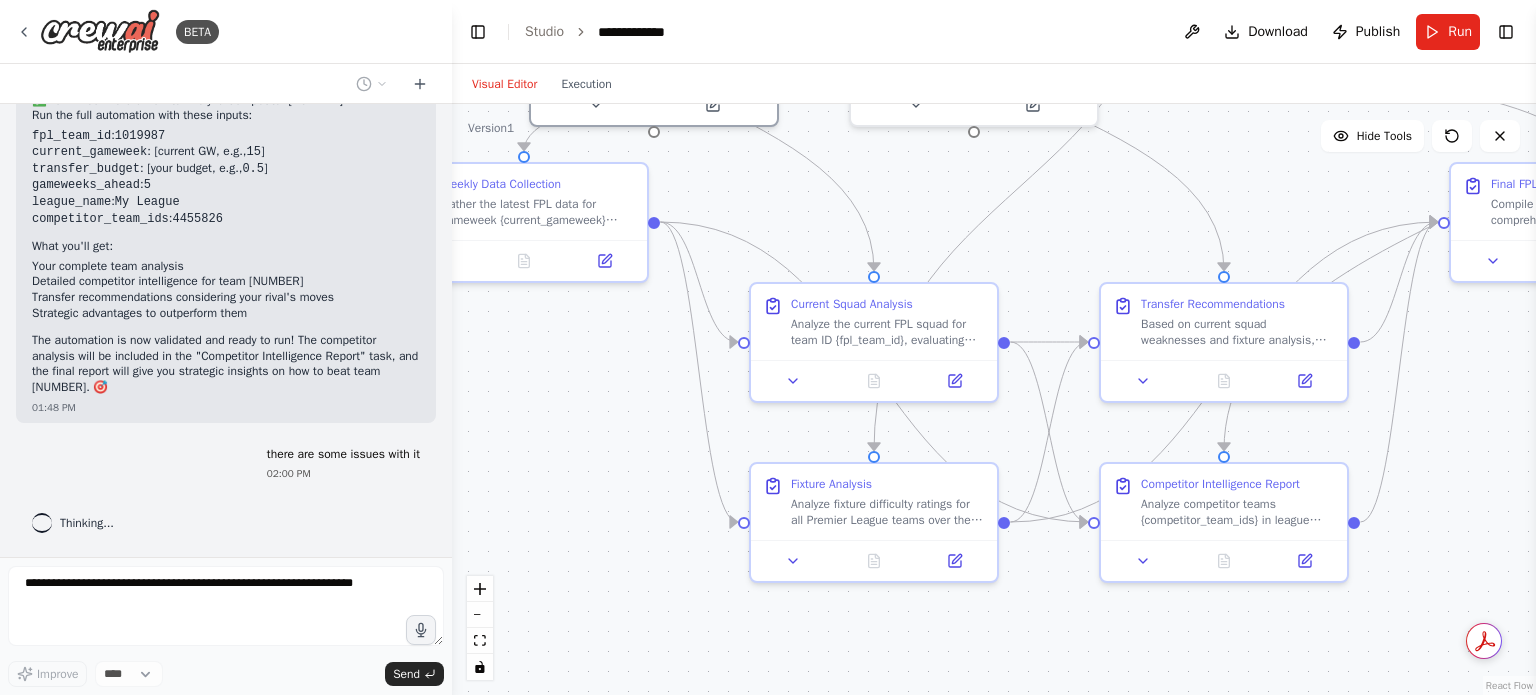 scroll, scrollTop: 10916, scrollLeft: 0, axis: vertical 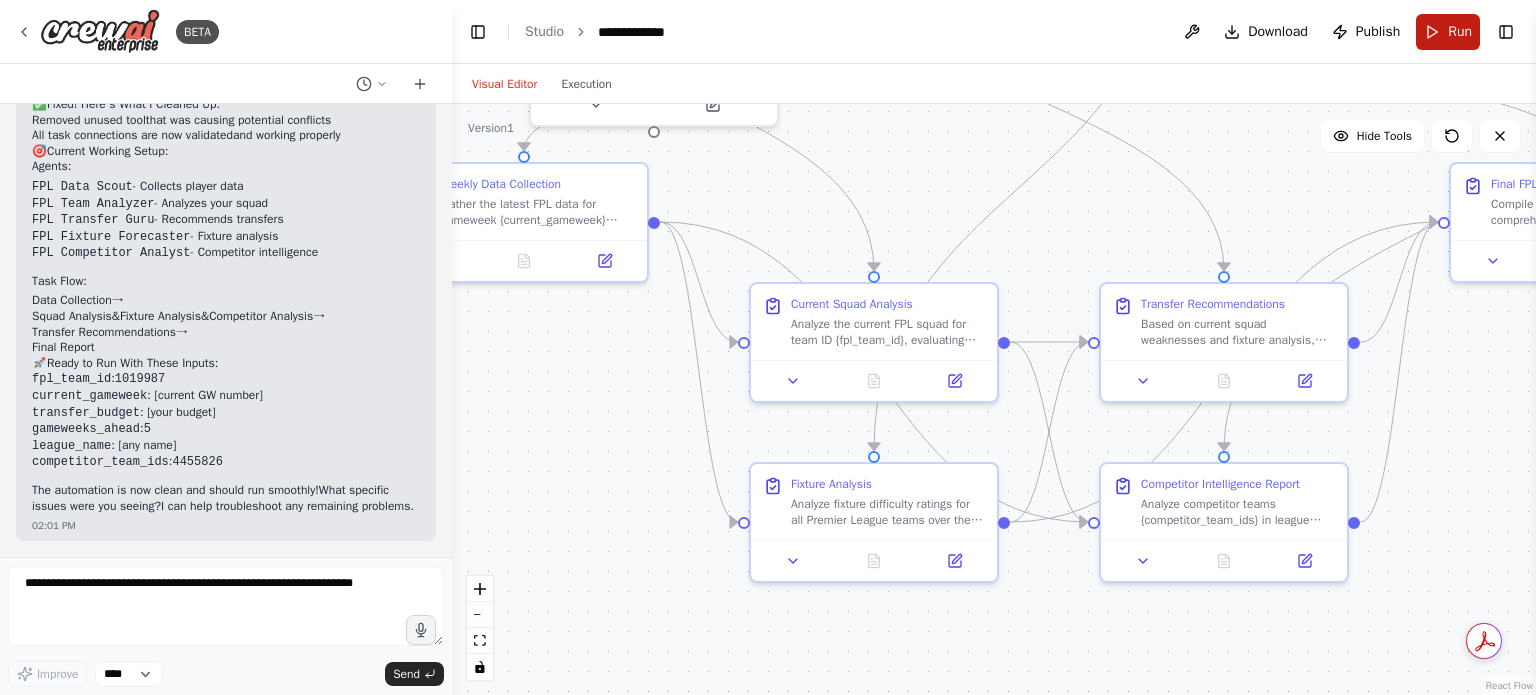 click on "Run" at bounding box center (1448, 32) 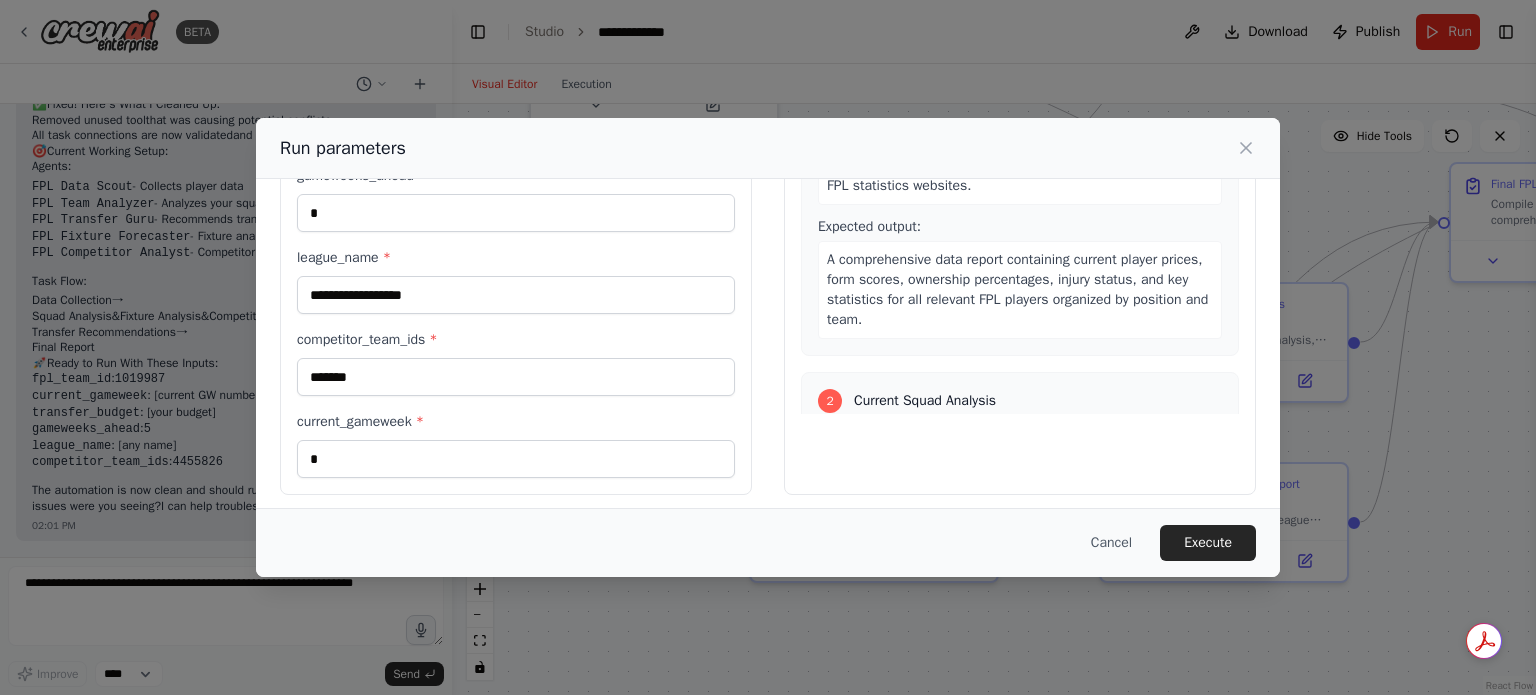 scroll, scrollTop: 253, scrollLeft: 0, axis: vertical 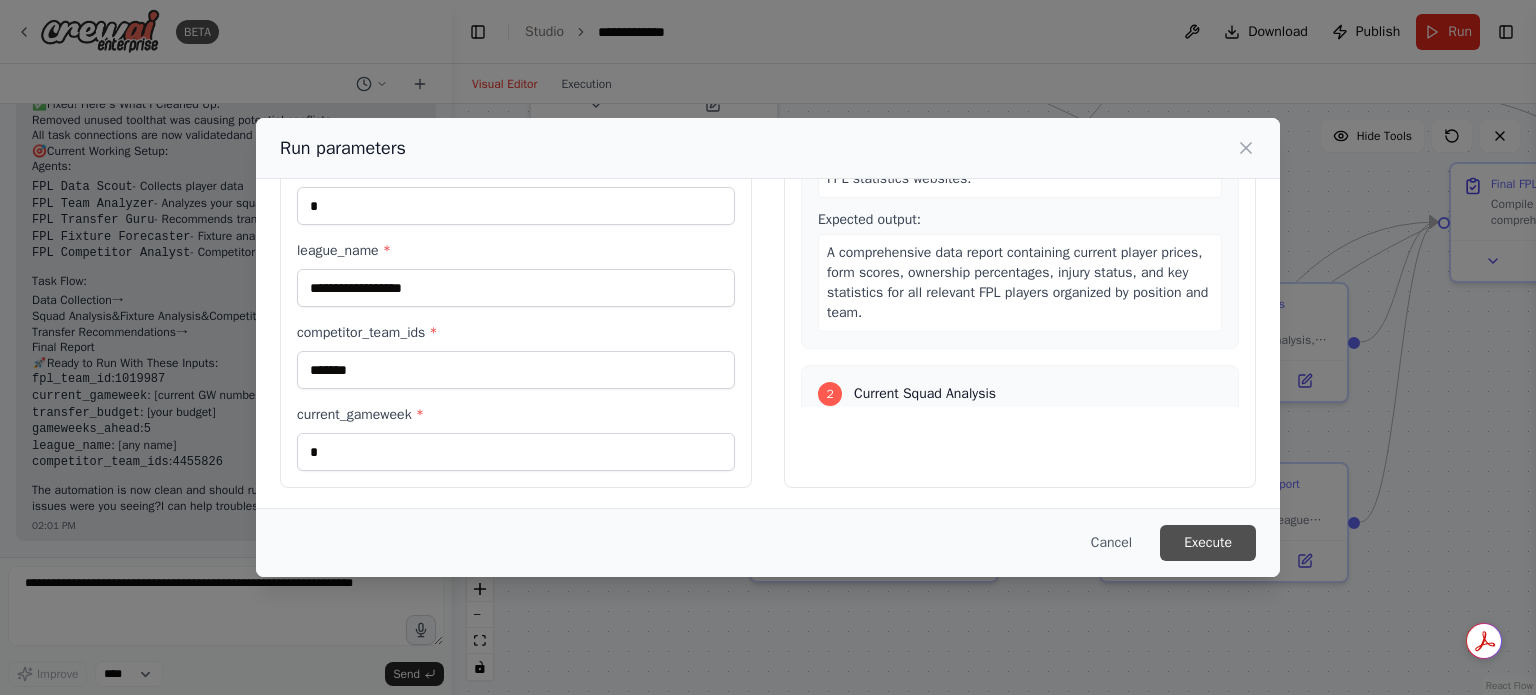 click on "Execute" at bounding box center (1208, 543) 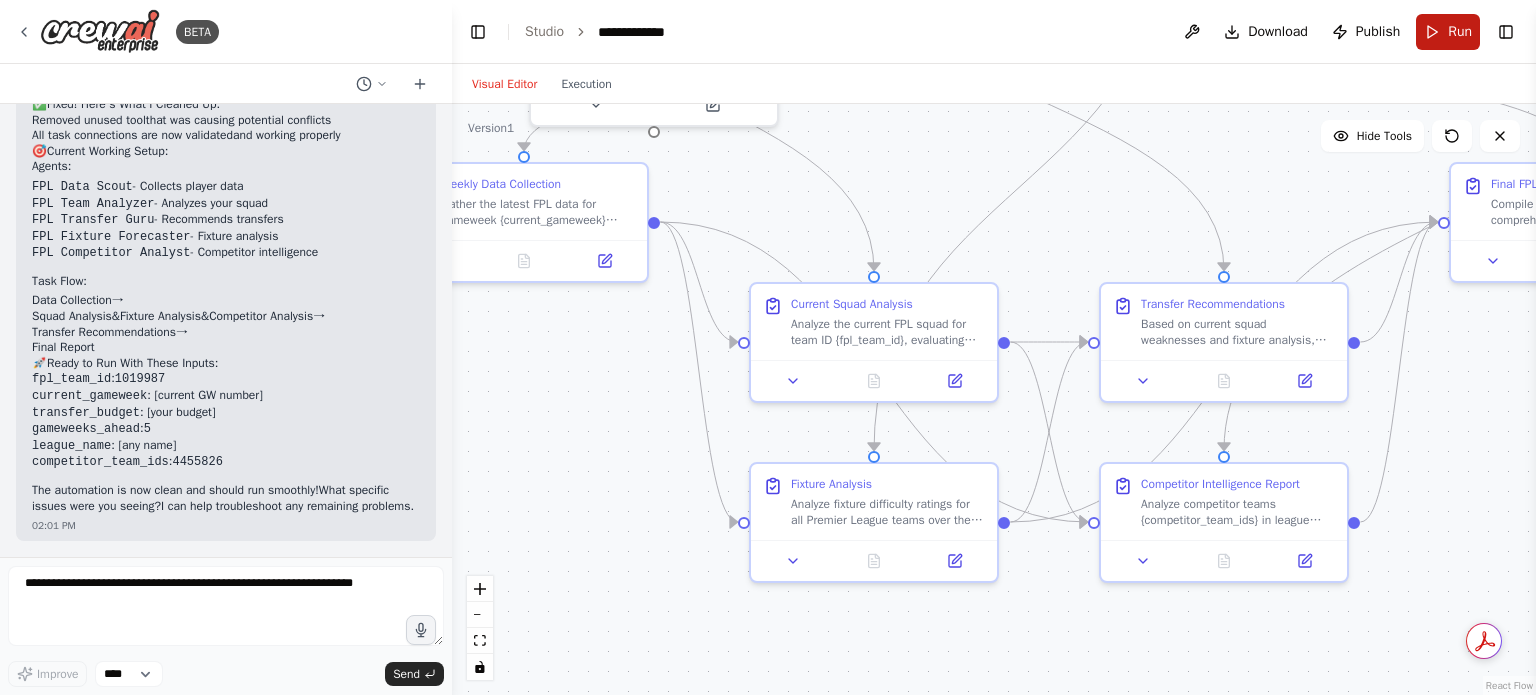 click on "Run" at bounding box center (1448, 32) 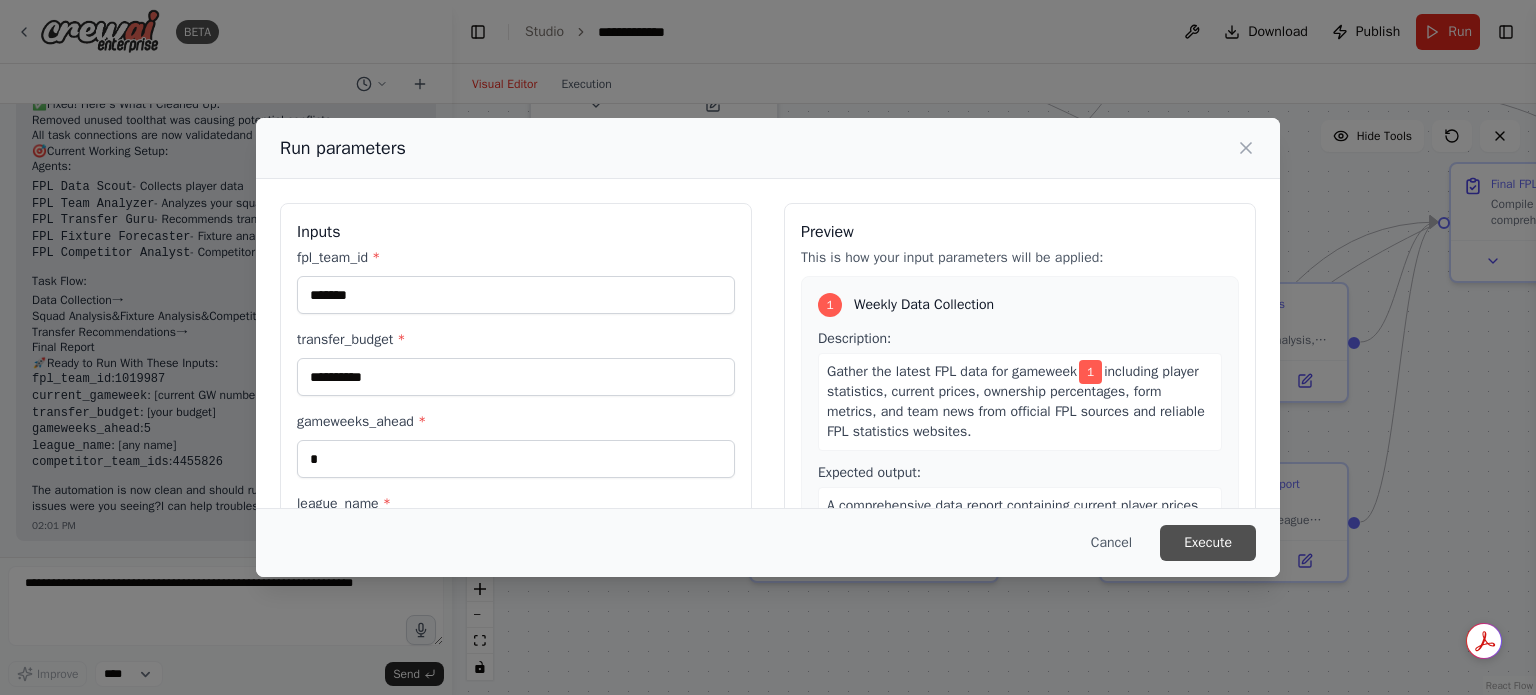 click on "Execute" at bounding box center [1208, 543] 